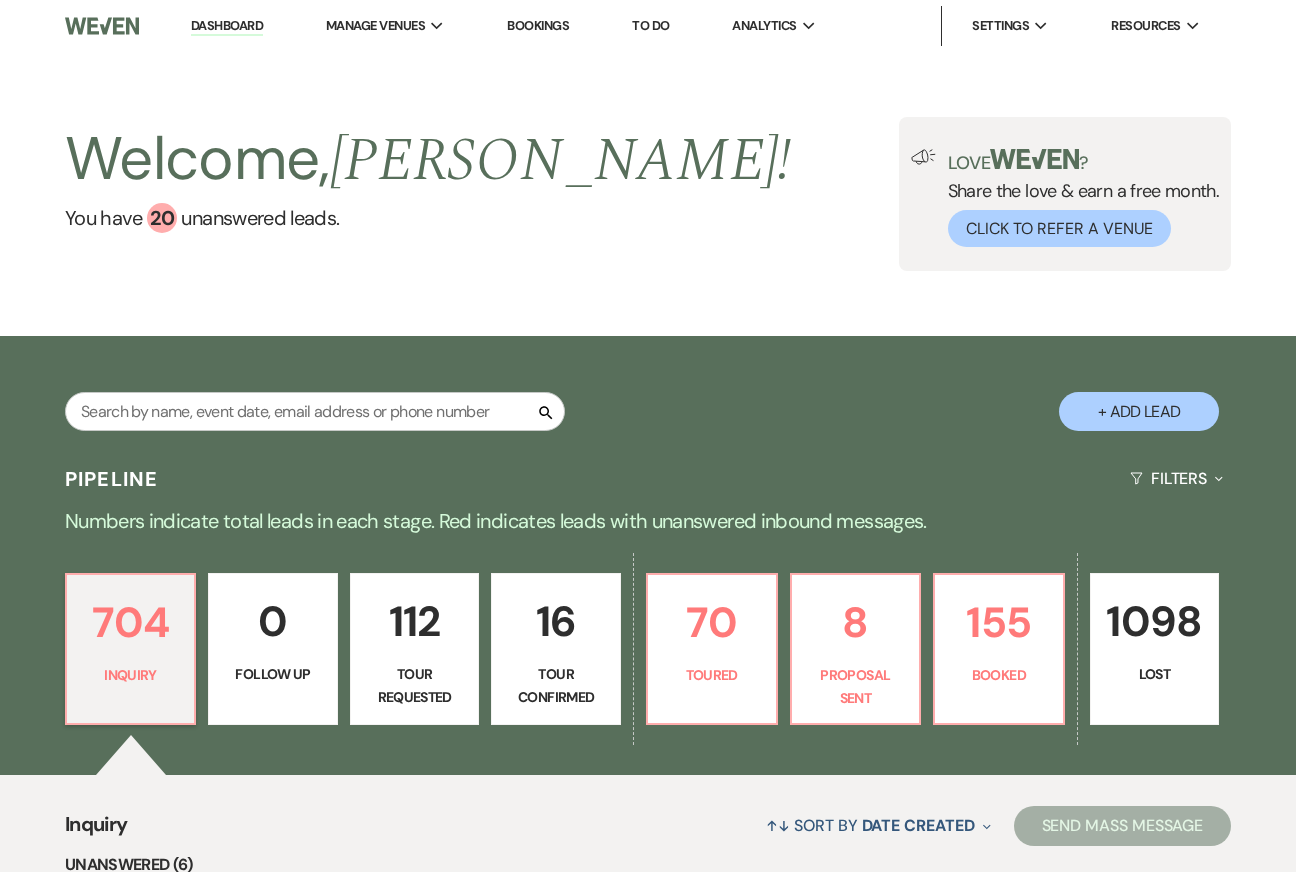 scroll, scrollTop: 374, scrollLeft: 0, axis: vertical 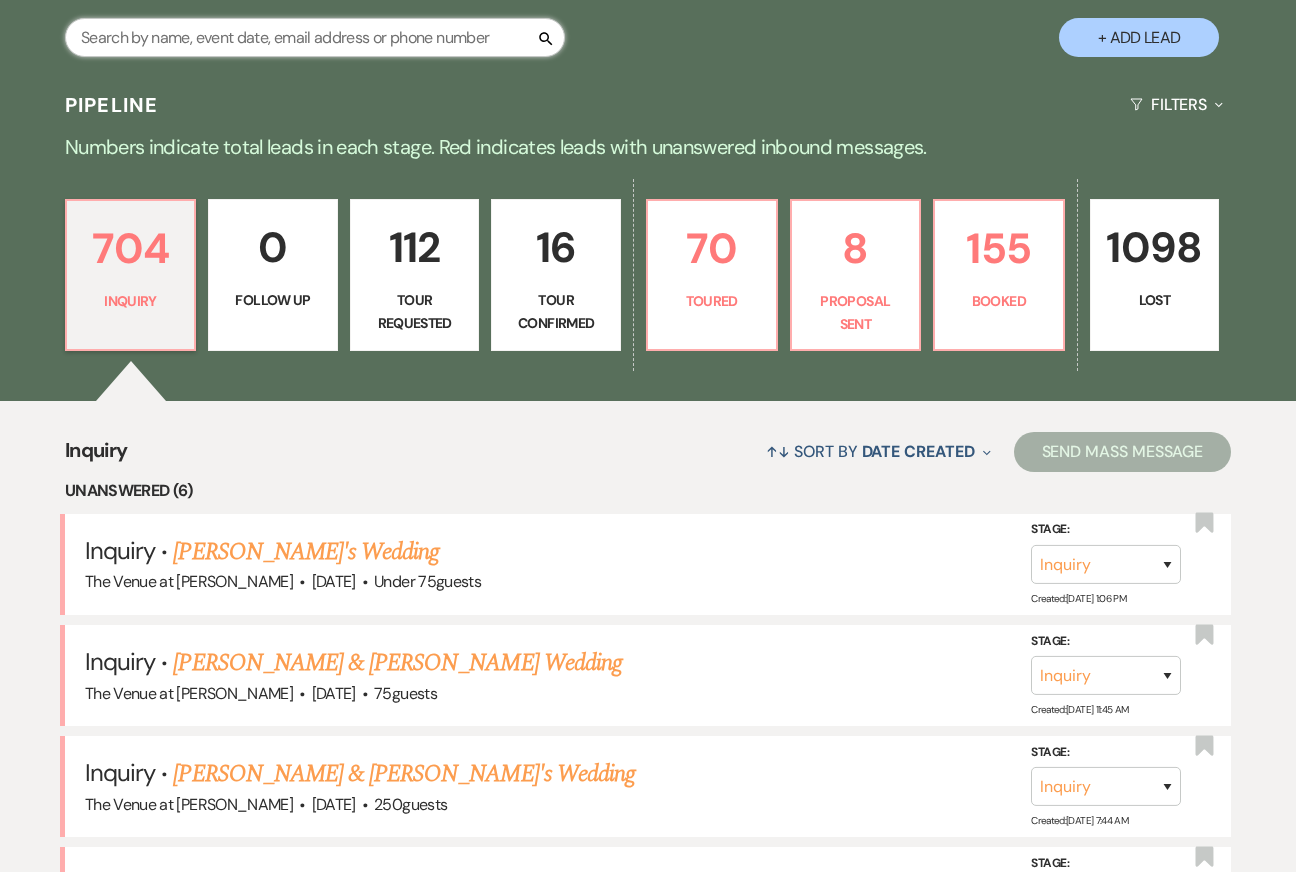 click at bounding box center (315, 37) 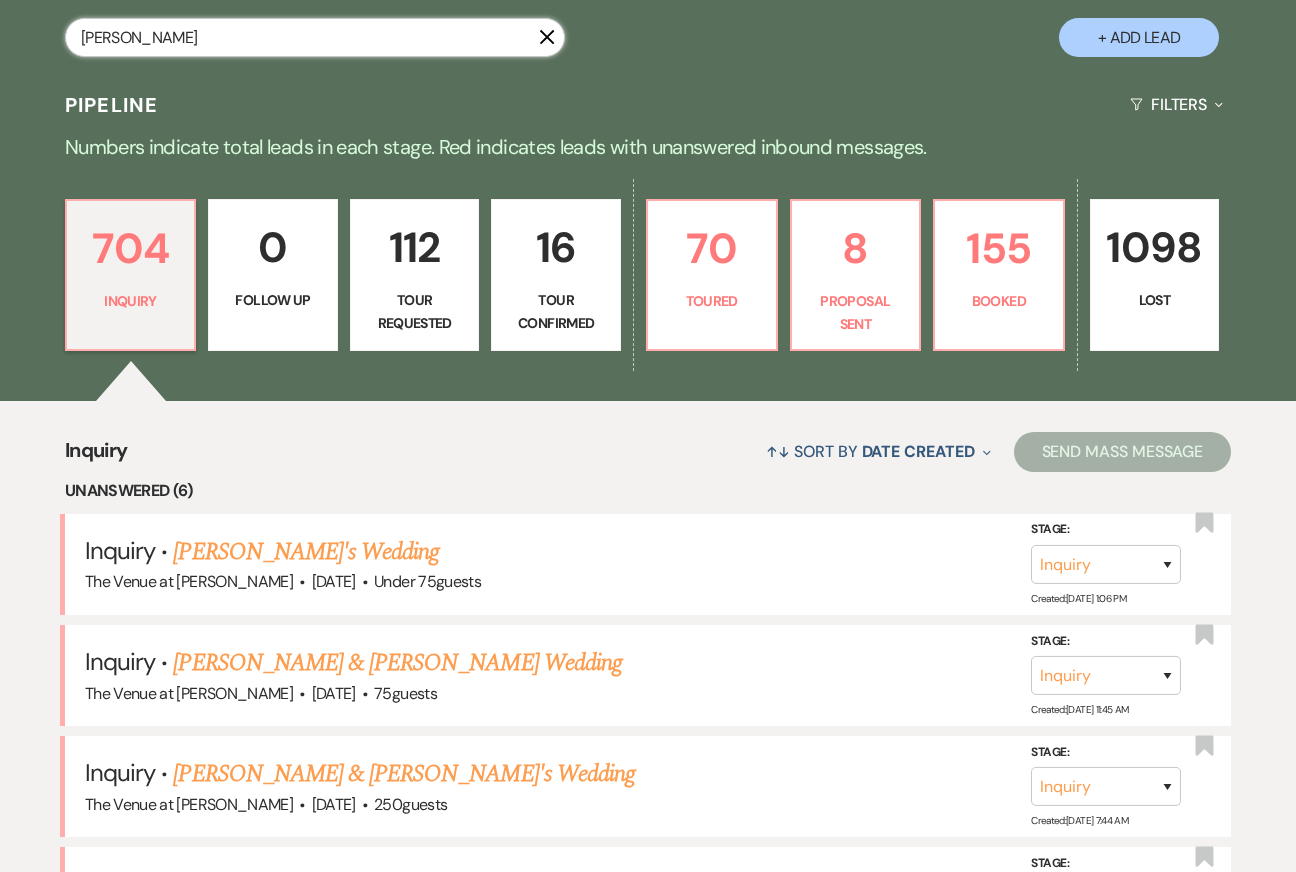 type on "[PERSON_NAME]" 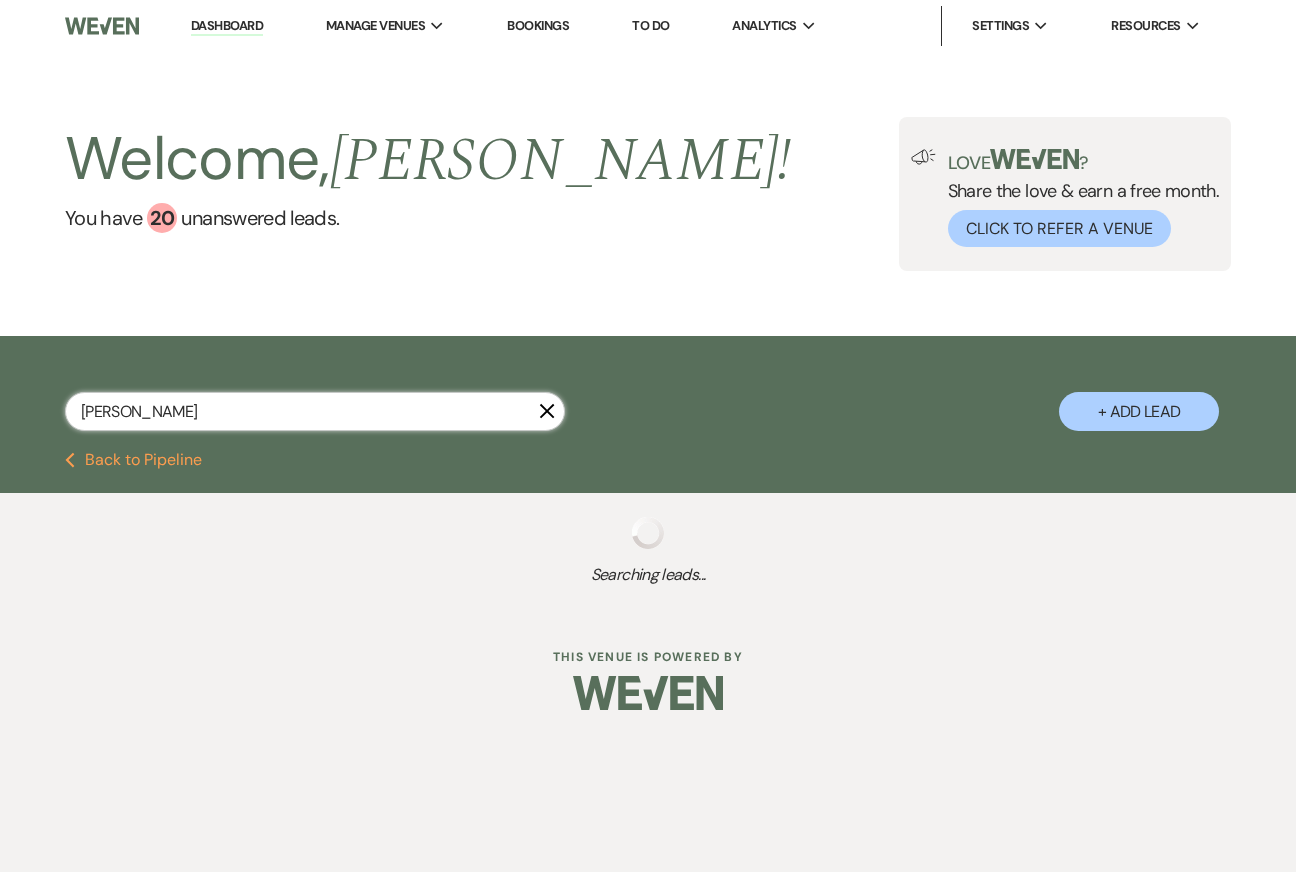 scroll, scrollTop: 0, scrollLeft: 0, axis: both 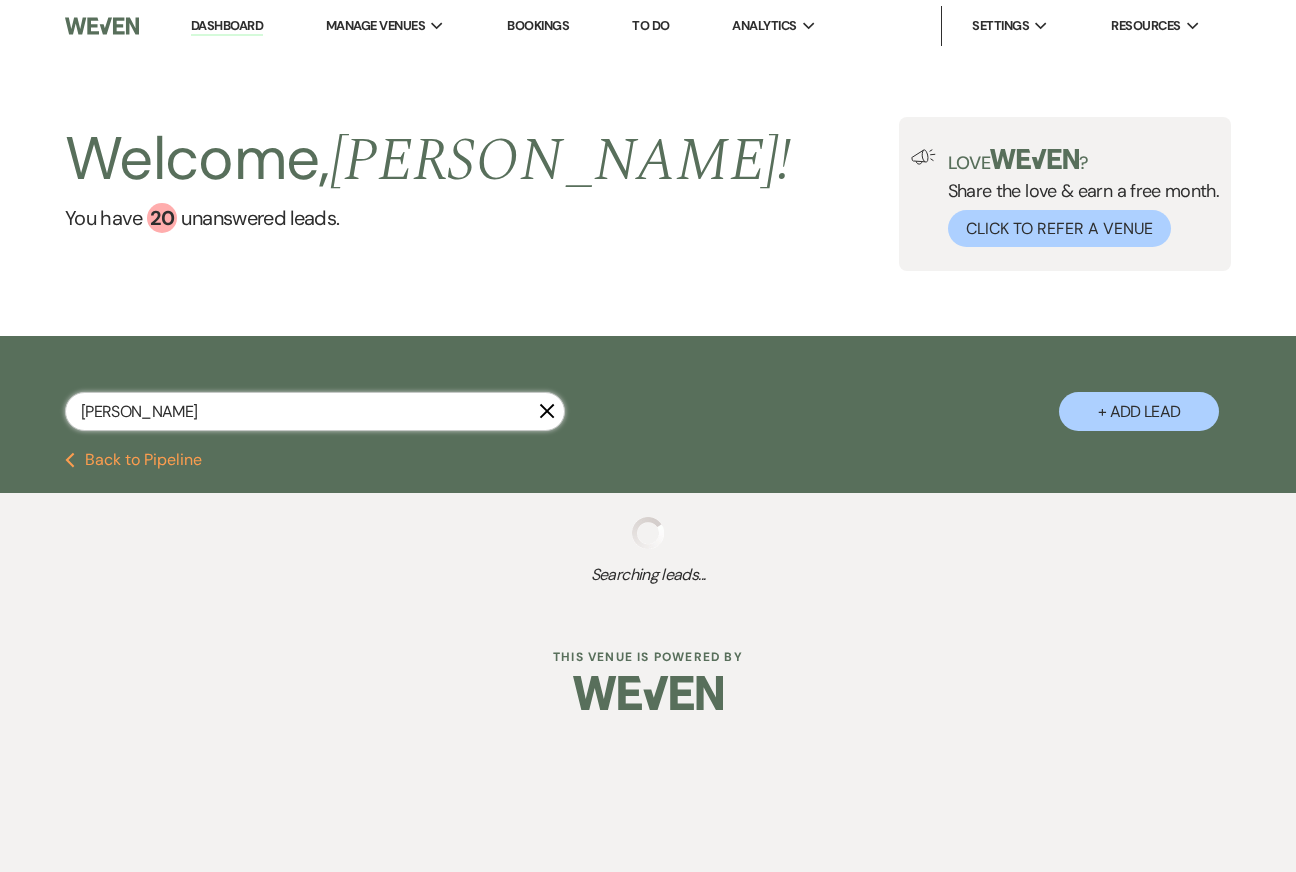 select on "2" 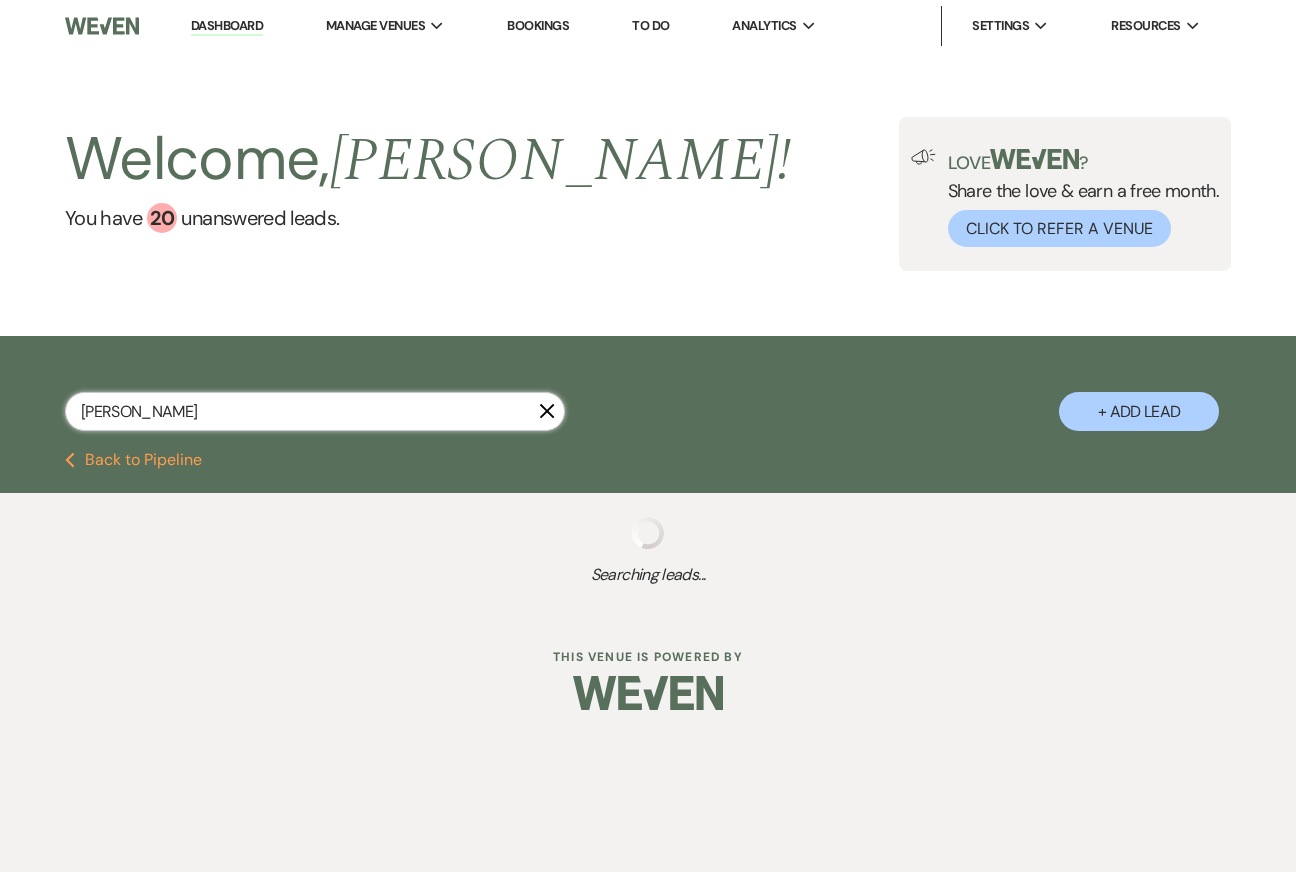 select on "5" 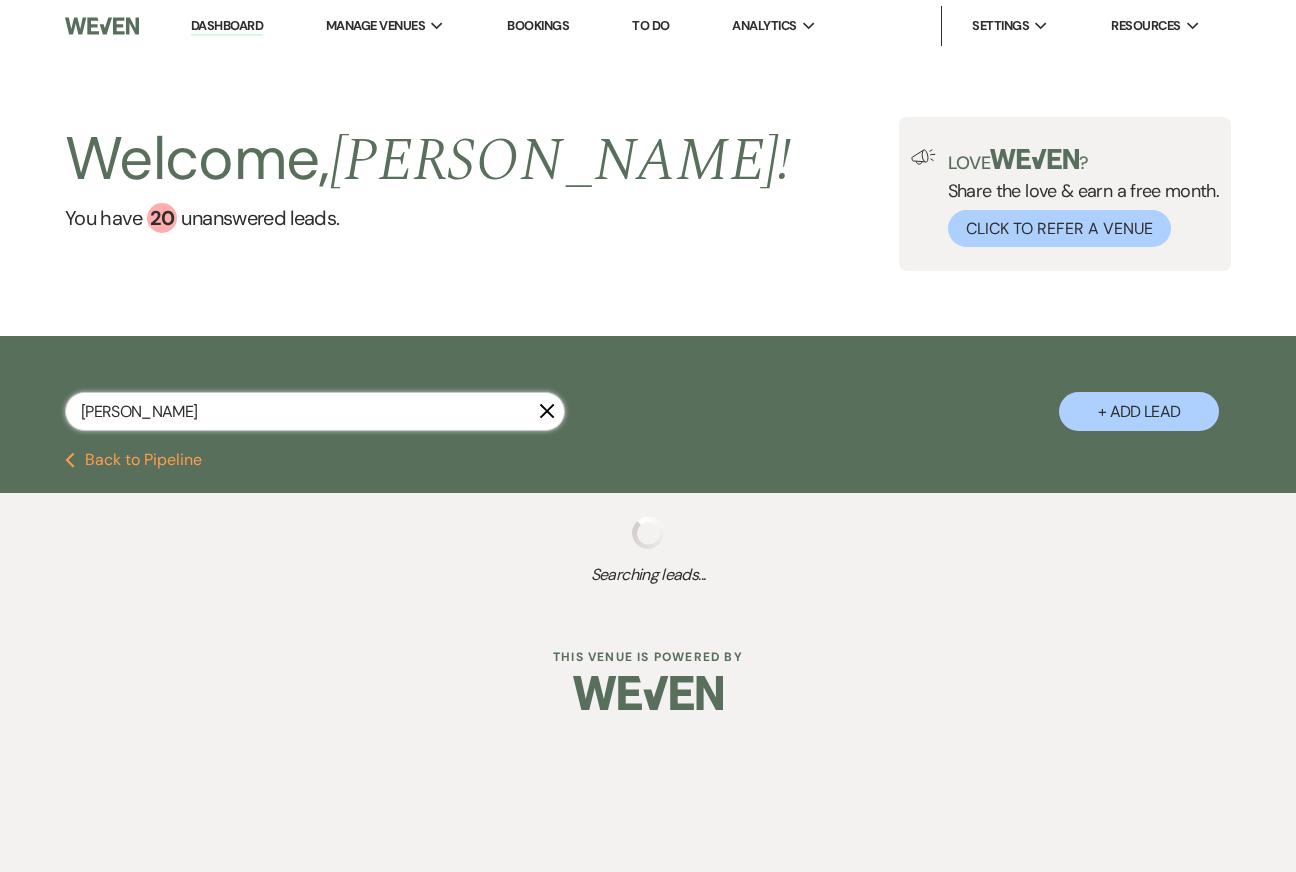 select on "8" 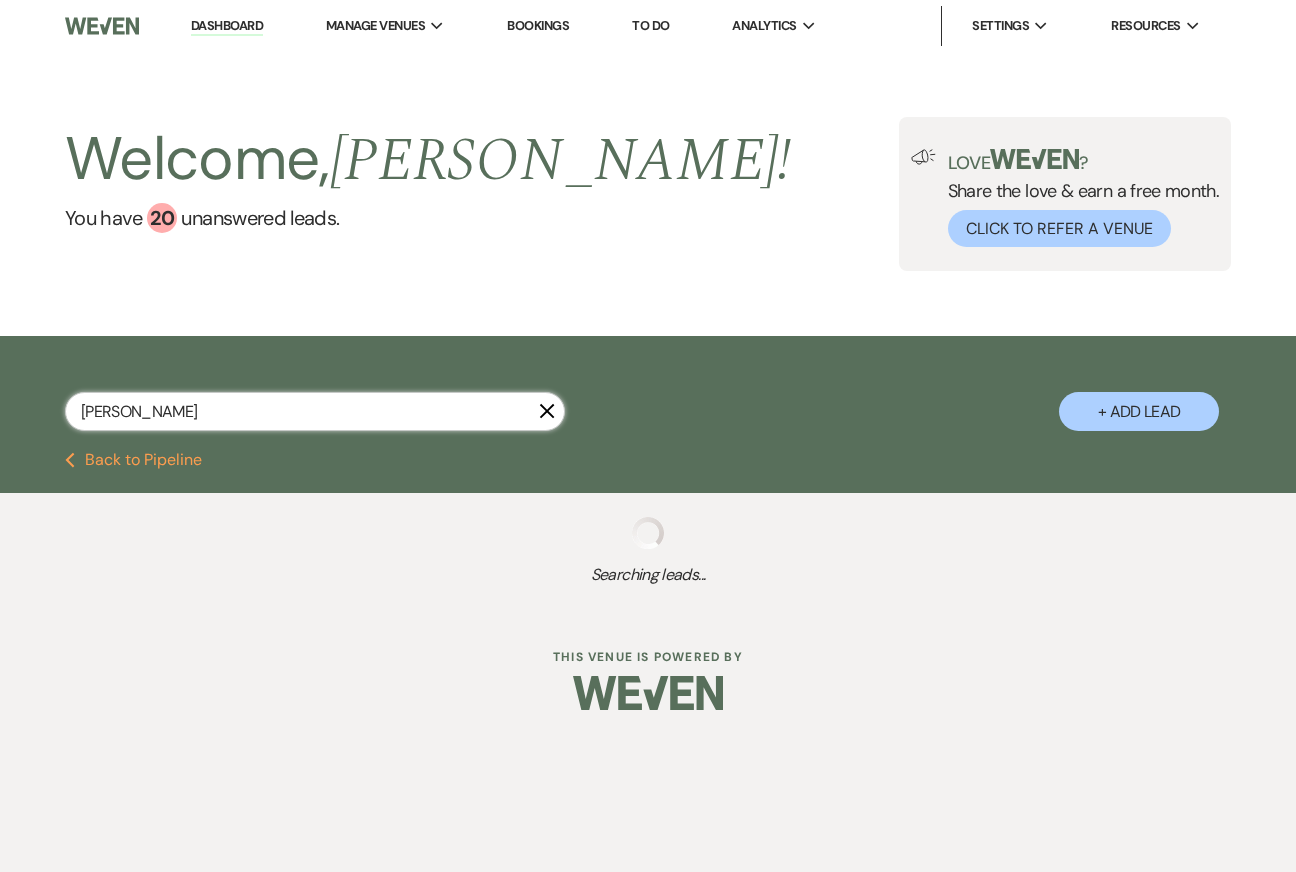 select on "8" 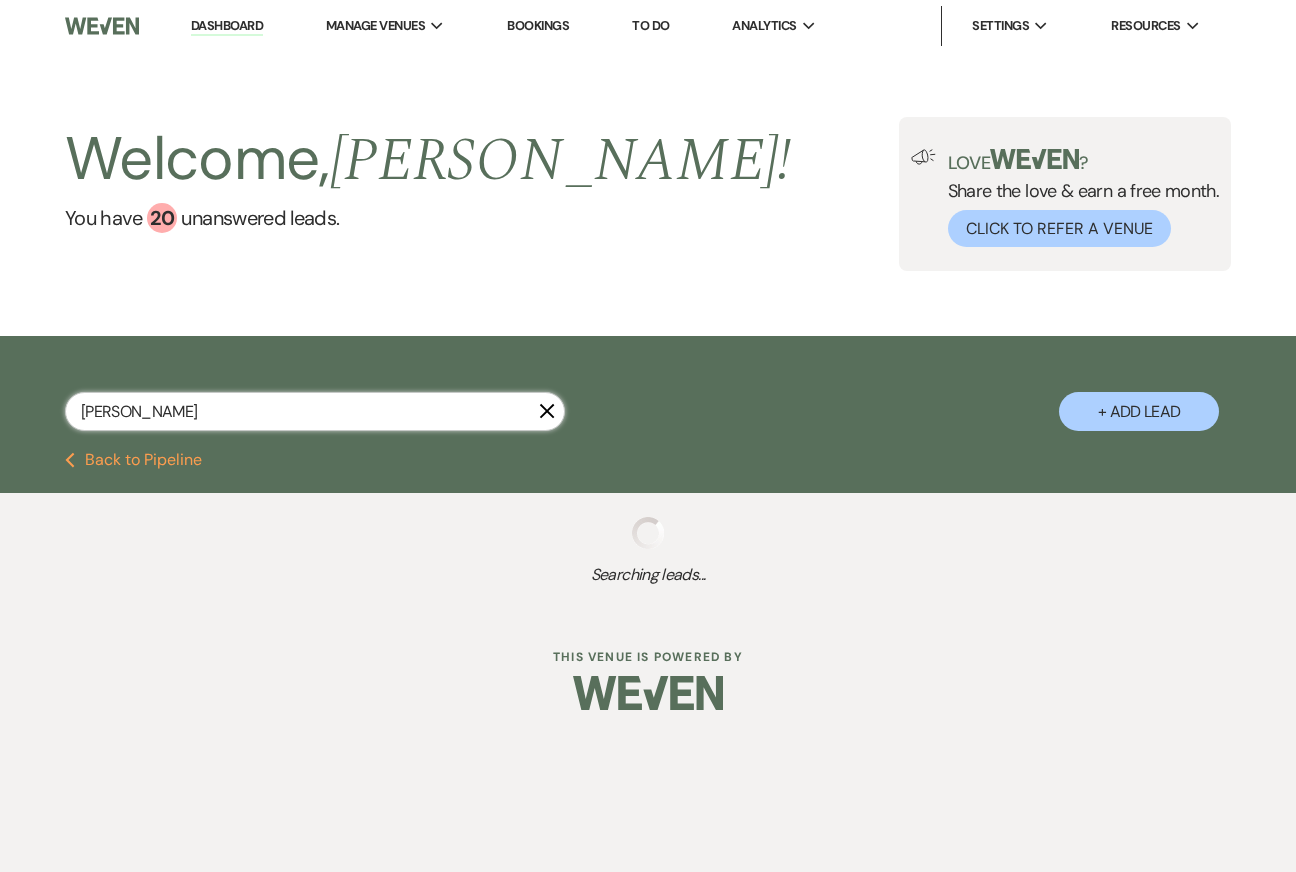 select on "2" 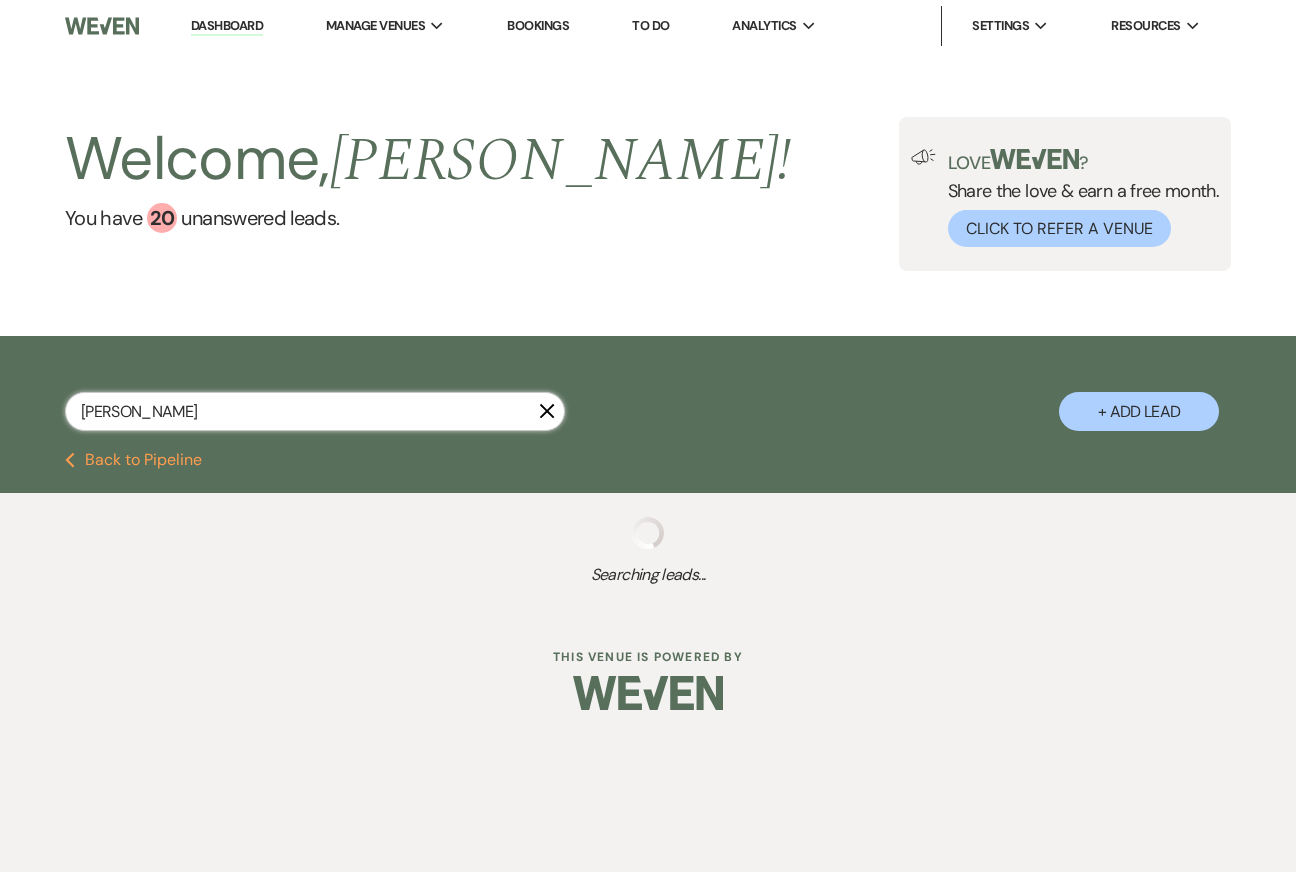 select on "8" 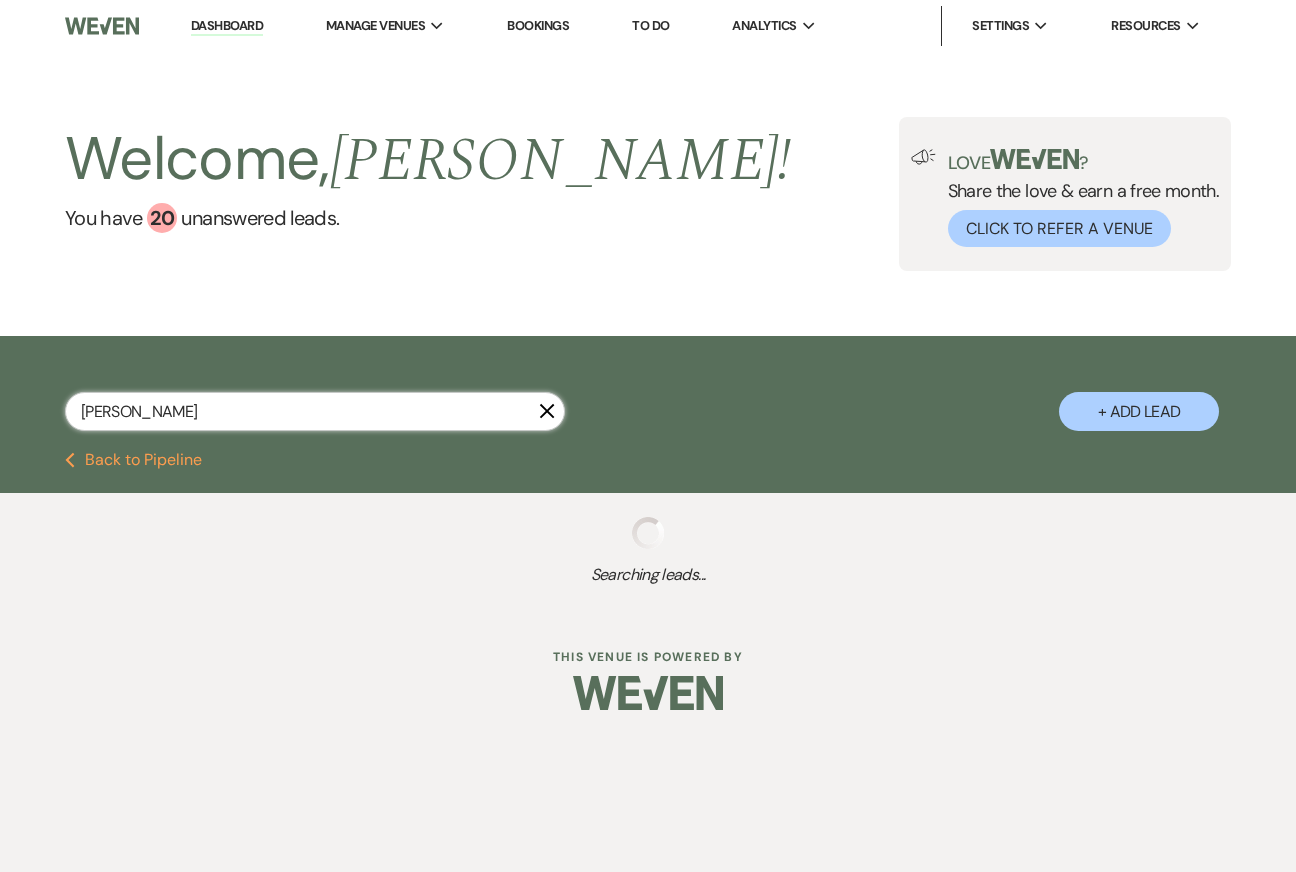 select on "5" 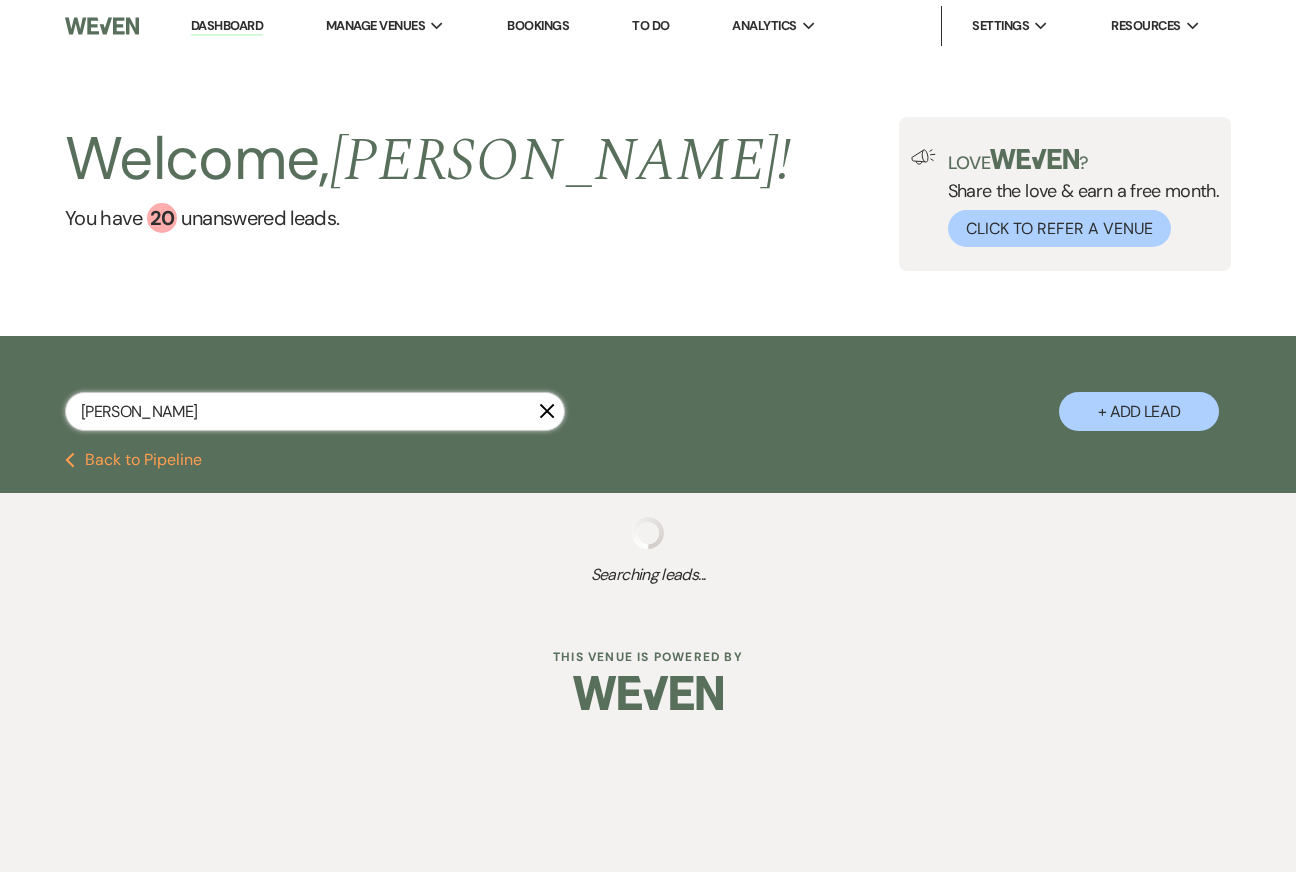 select on "8" 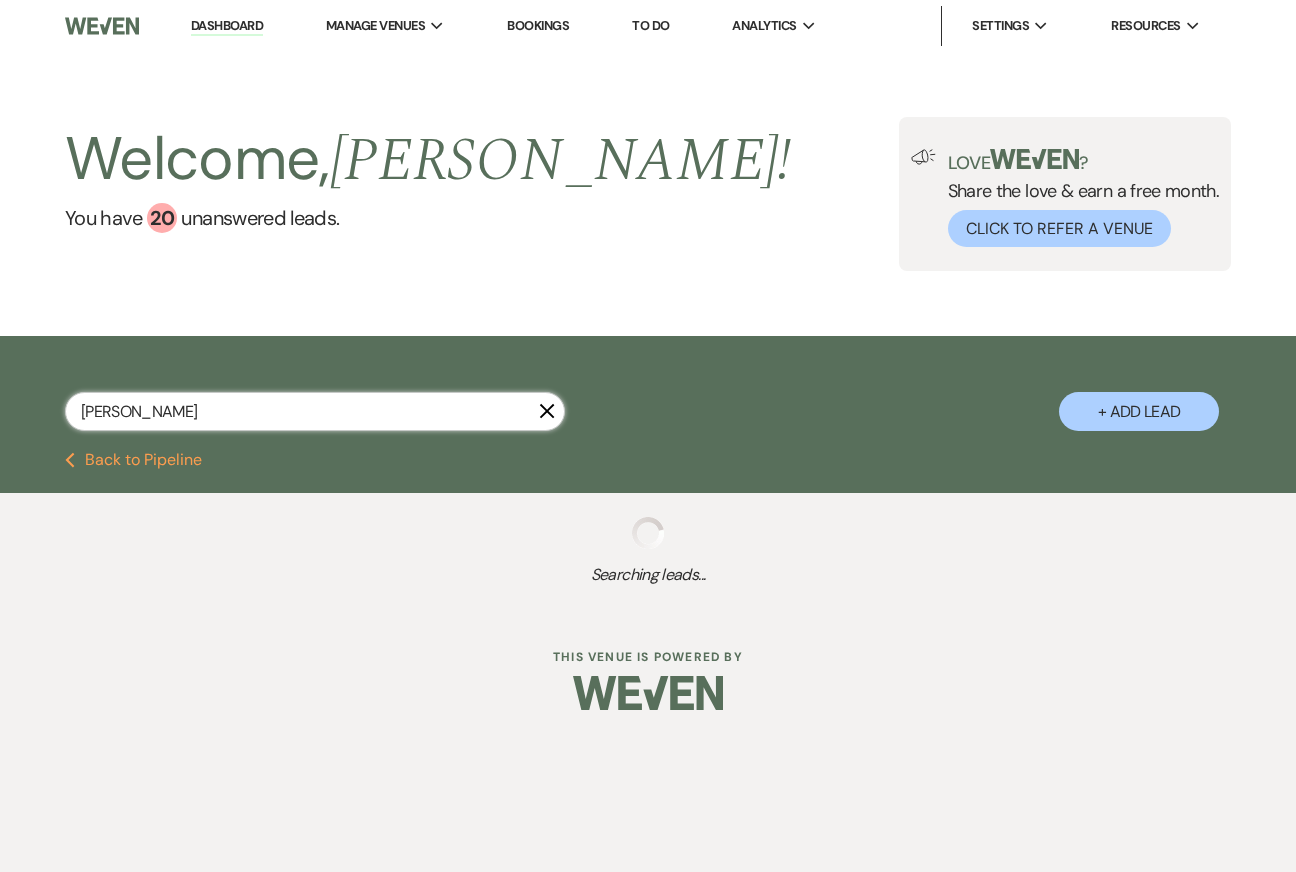 select on "5" 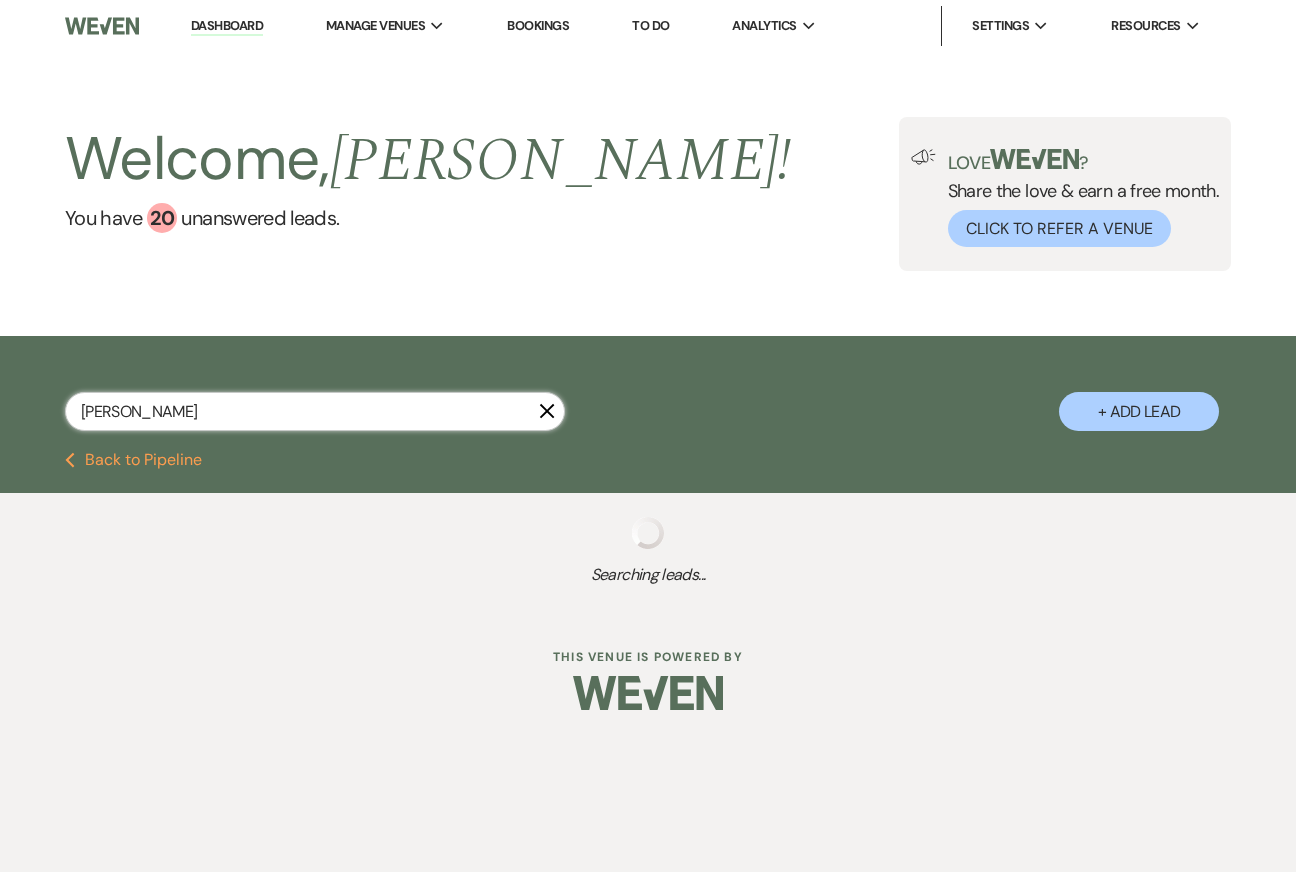 select on "8" 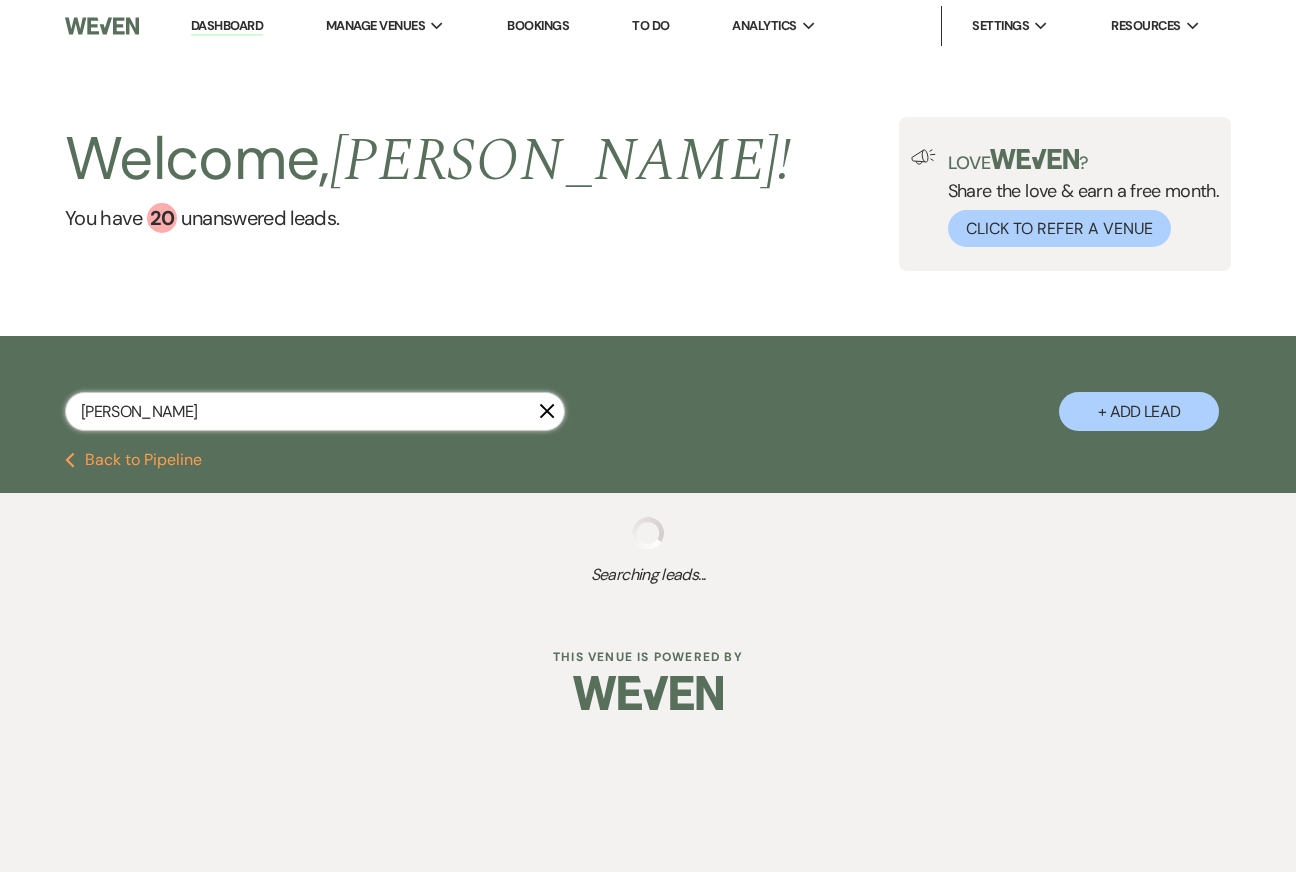 select on "5" 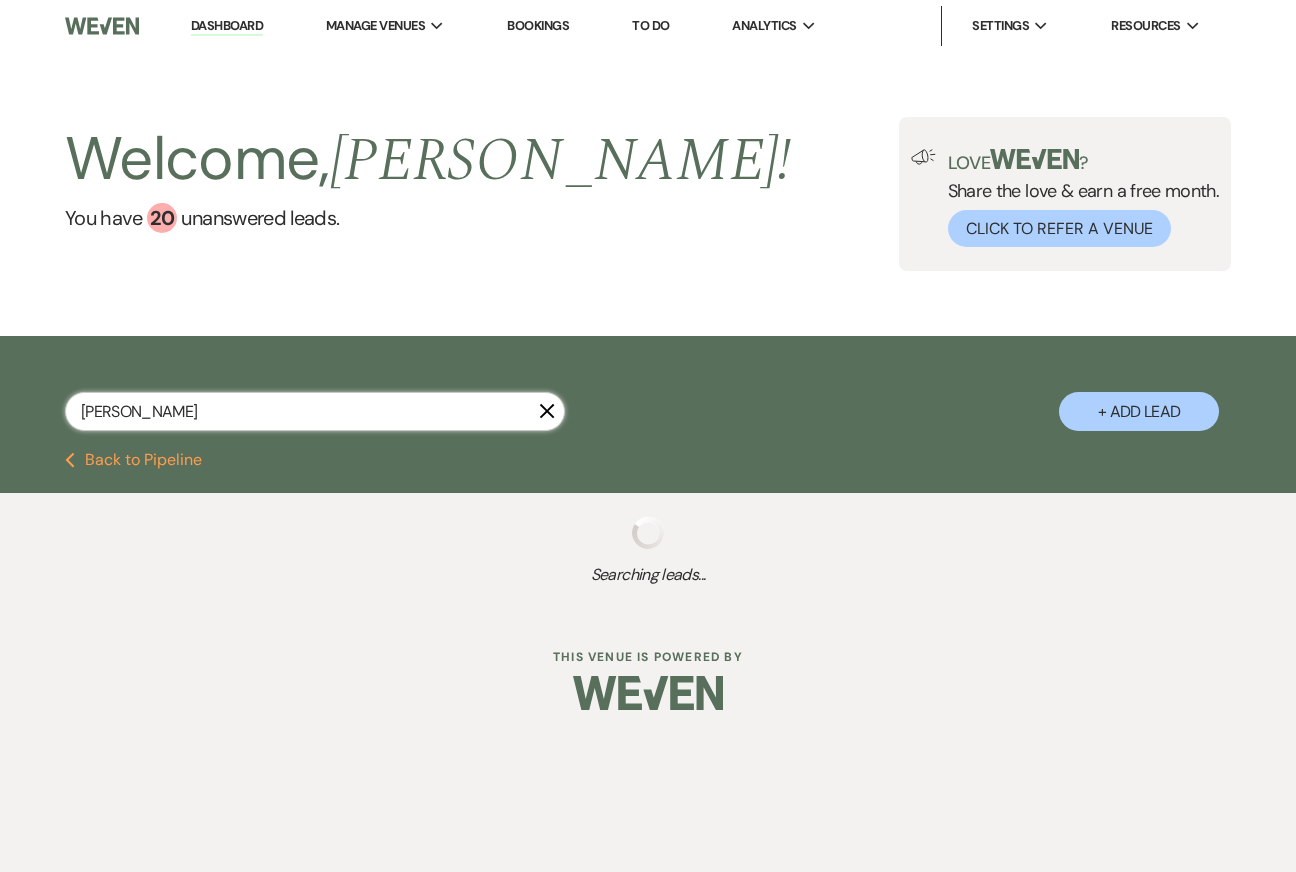 select on "8" 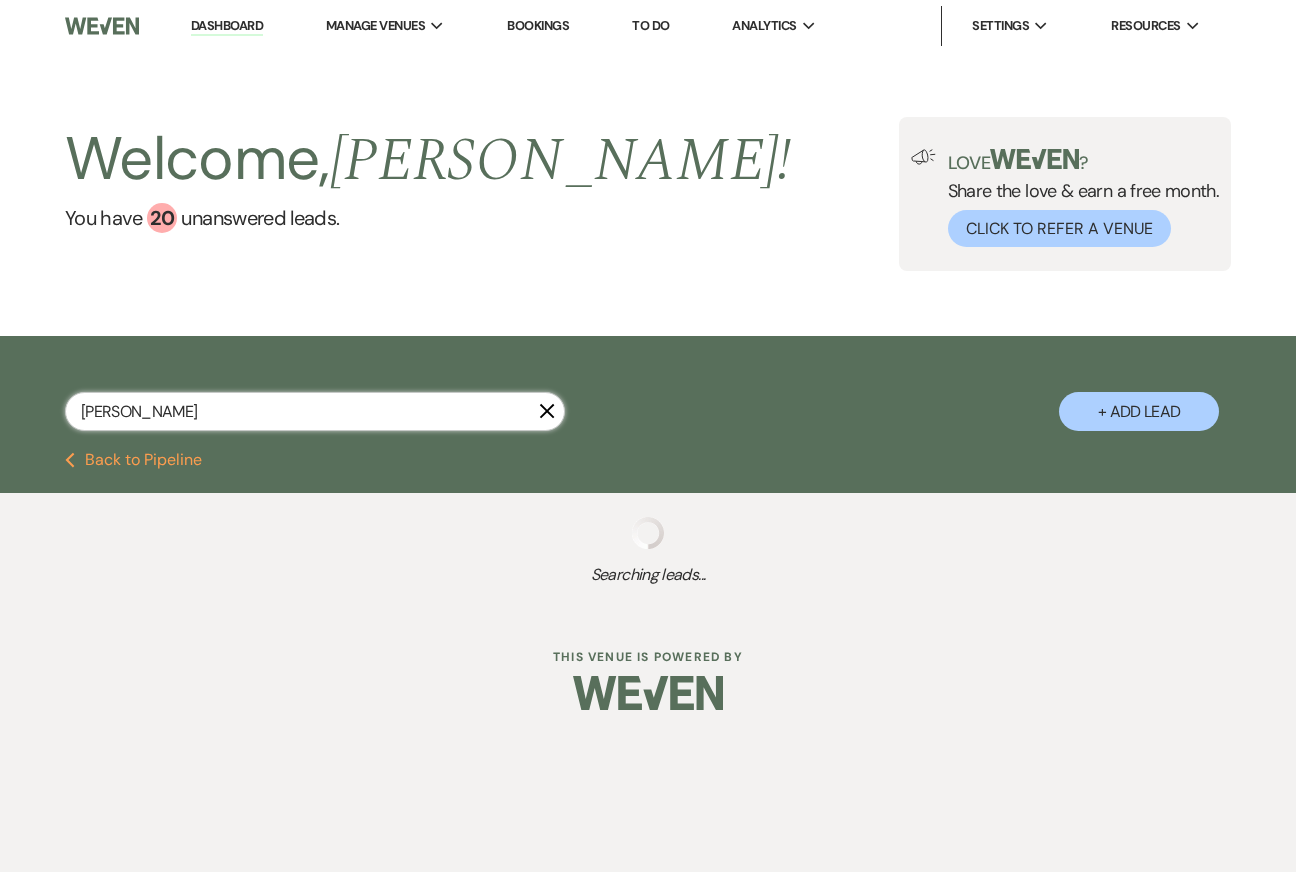 select on "5" 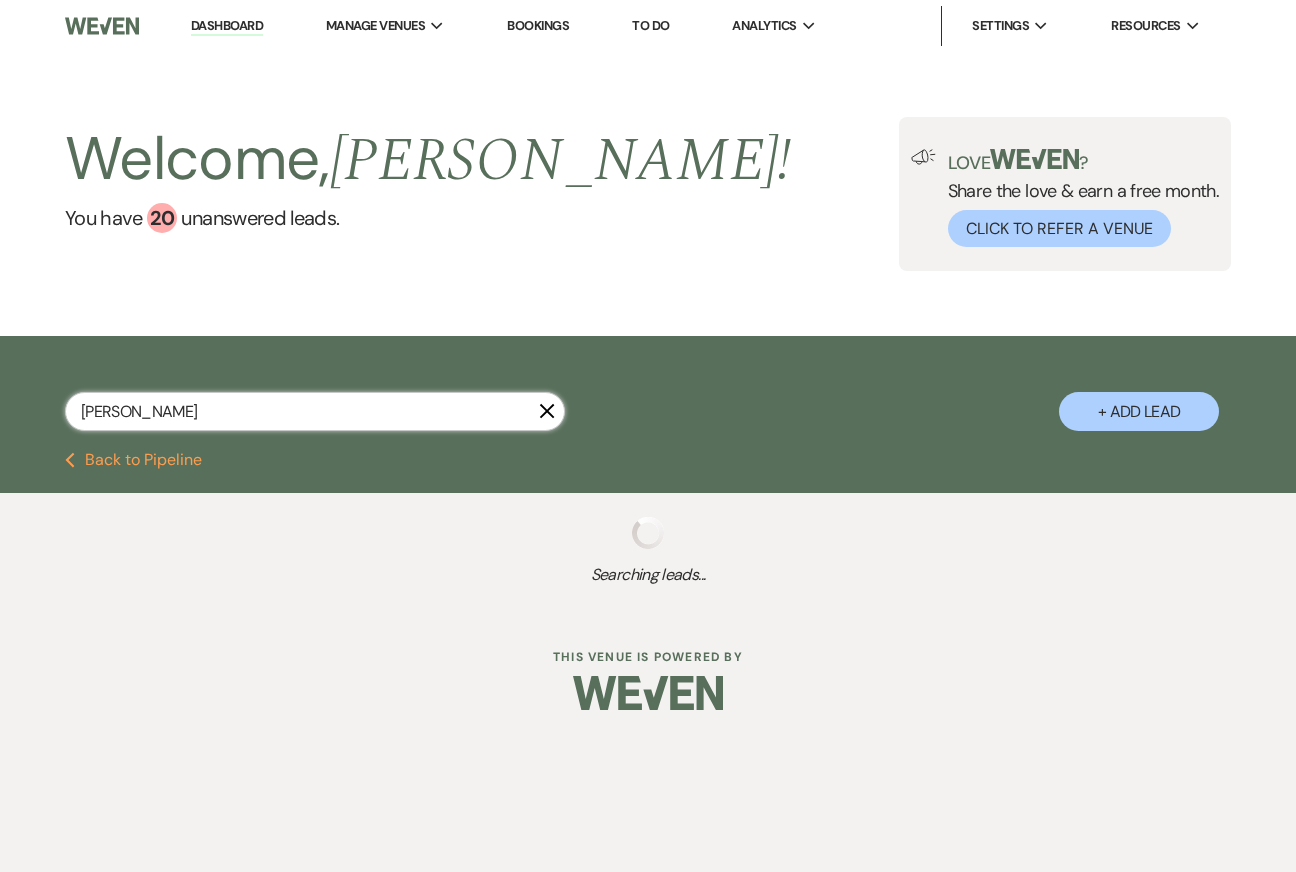 select on "8" 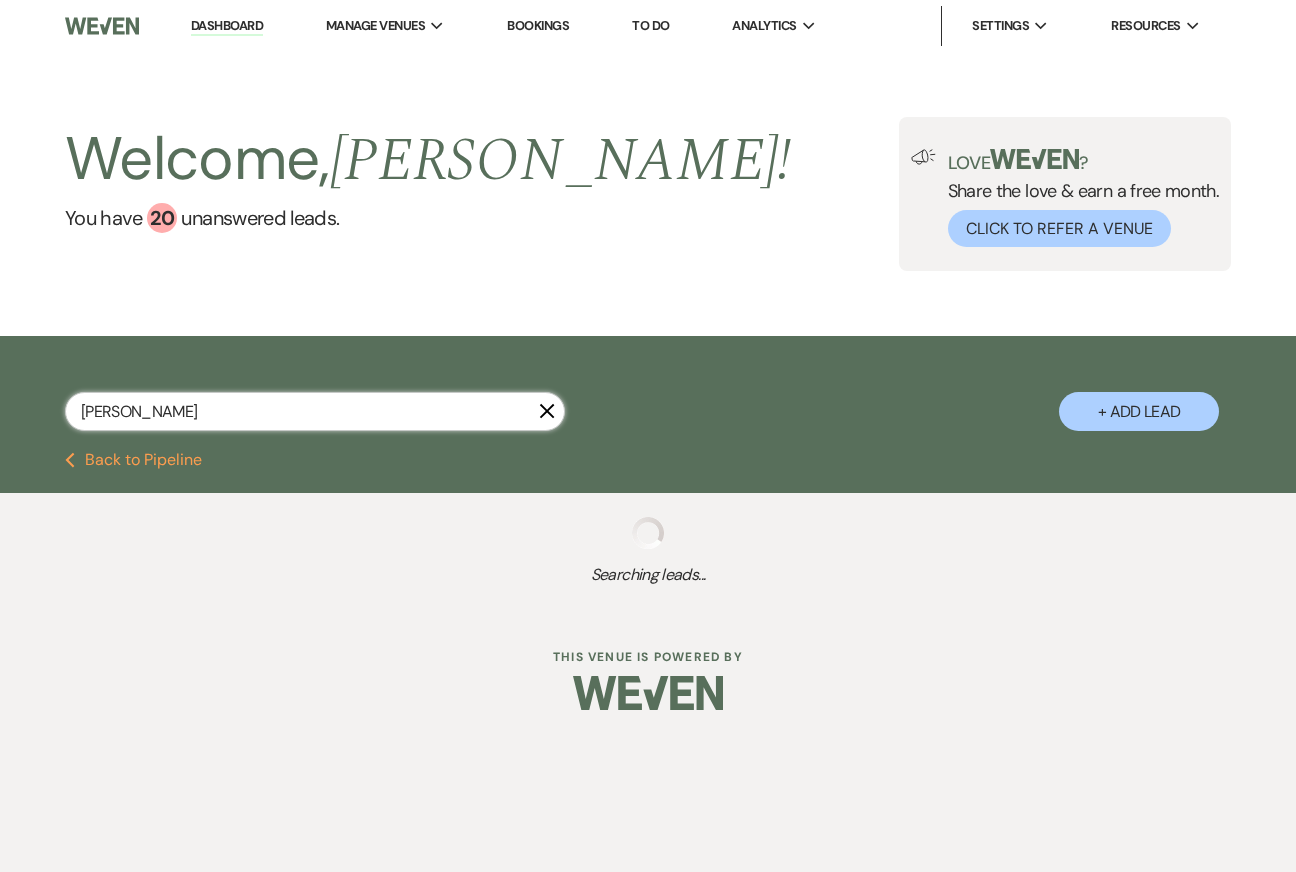 select on "5" 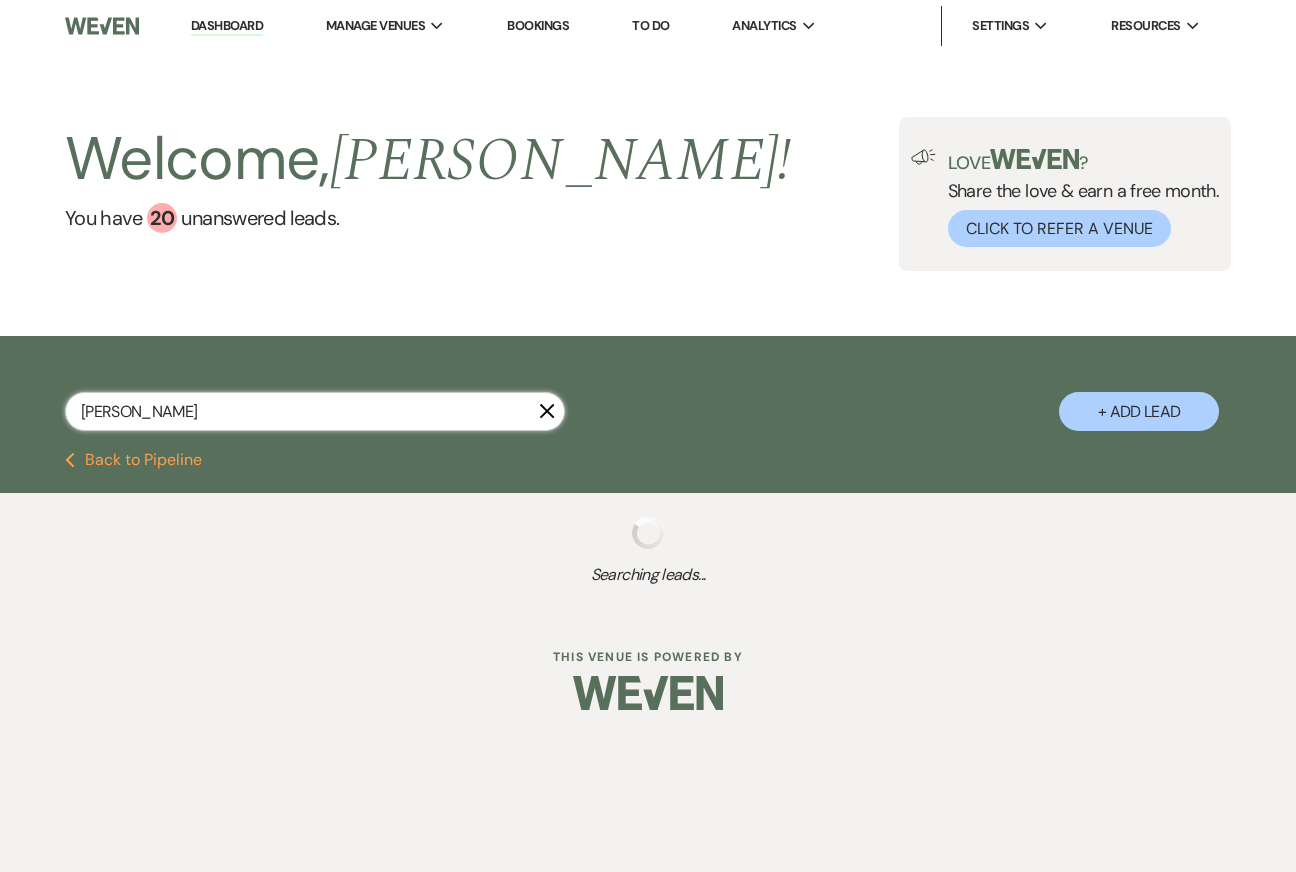 select on "8" 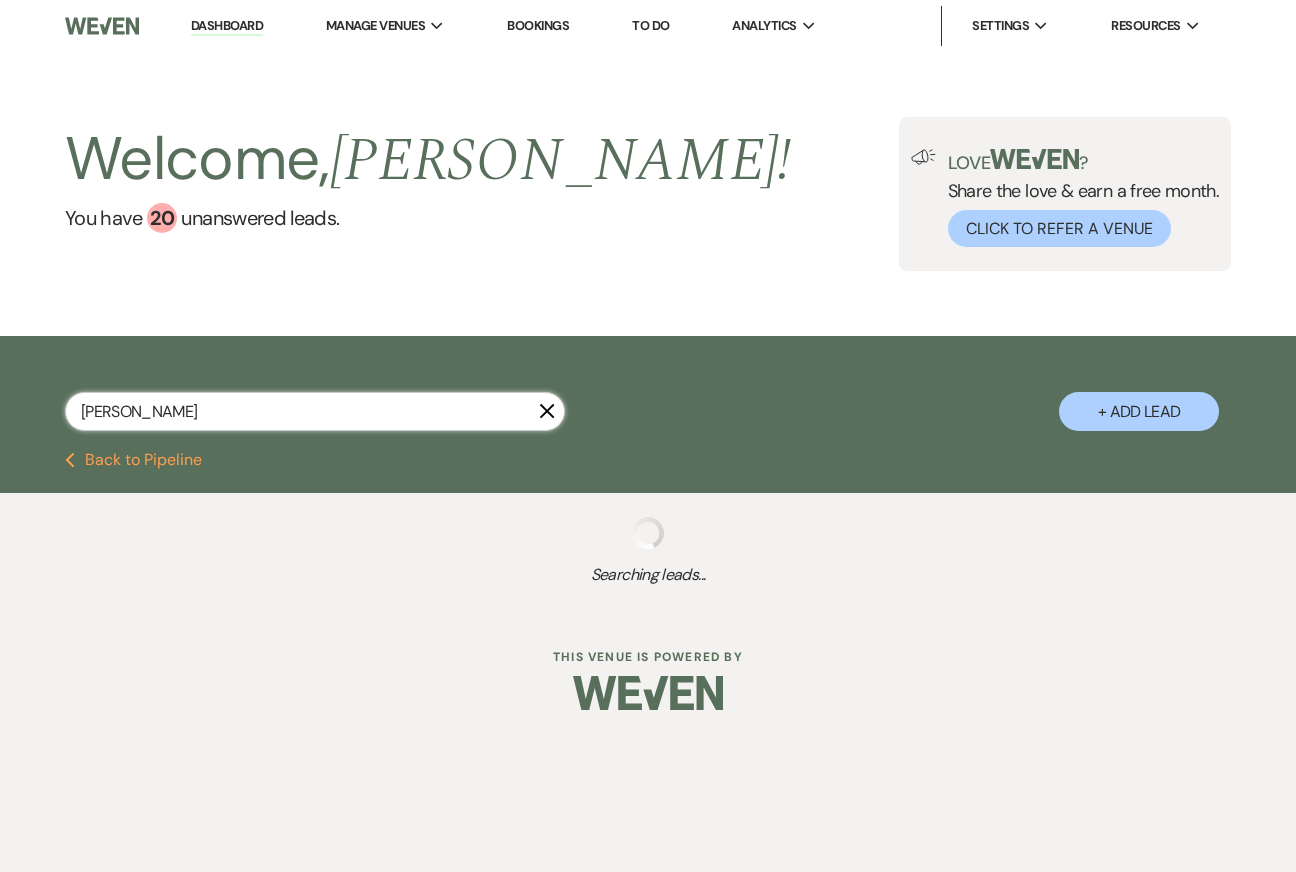 select on "5" 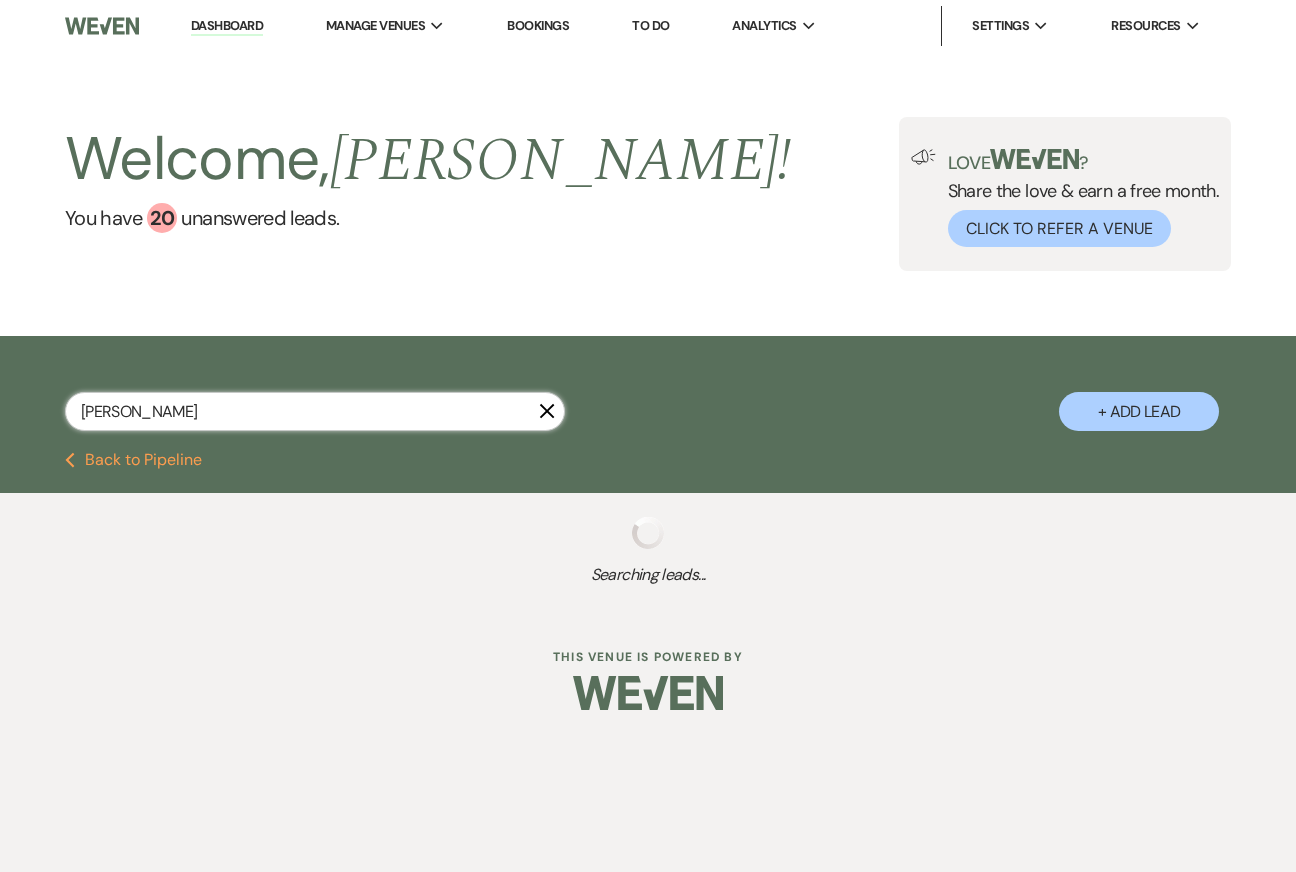 select on "8" 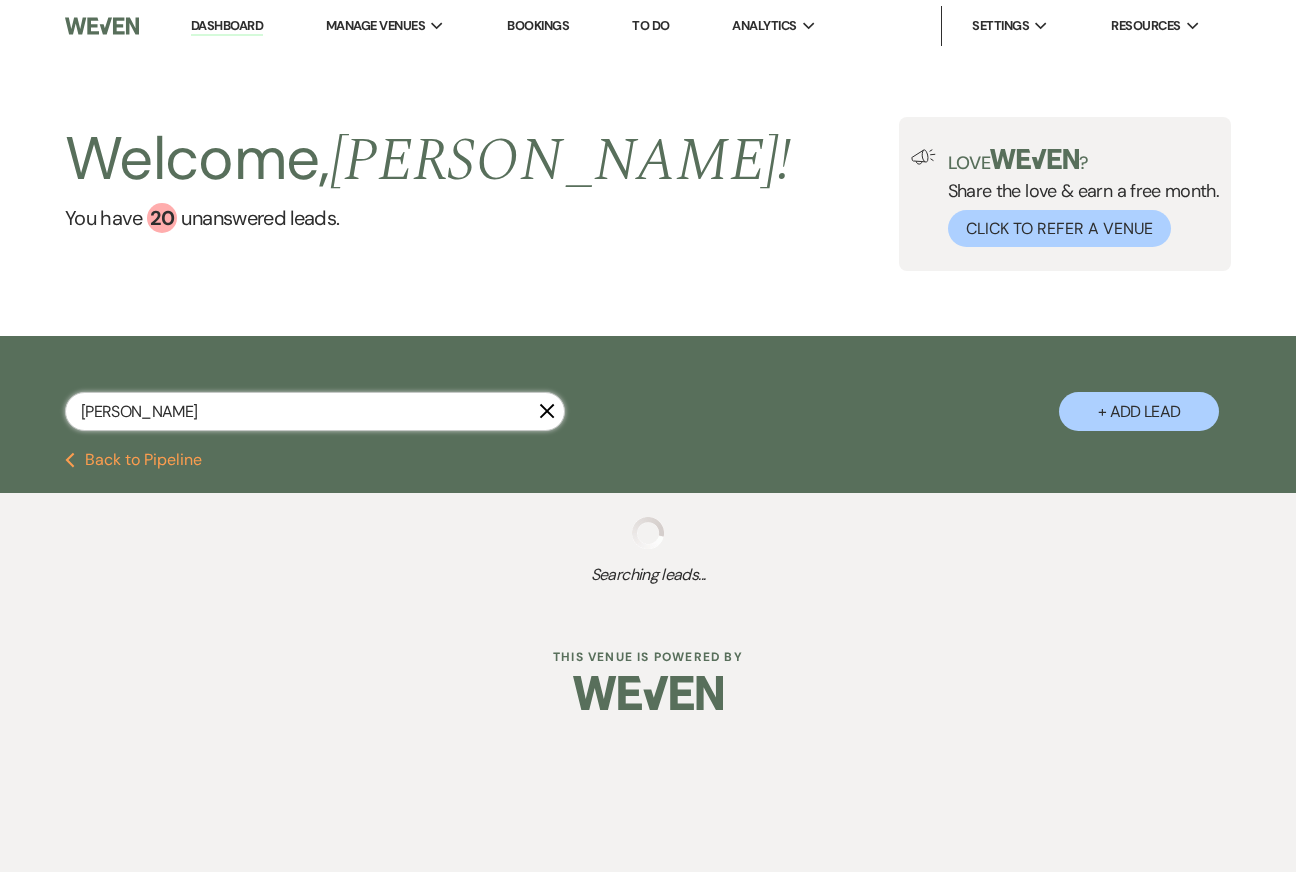 select on "5" 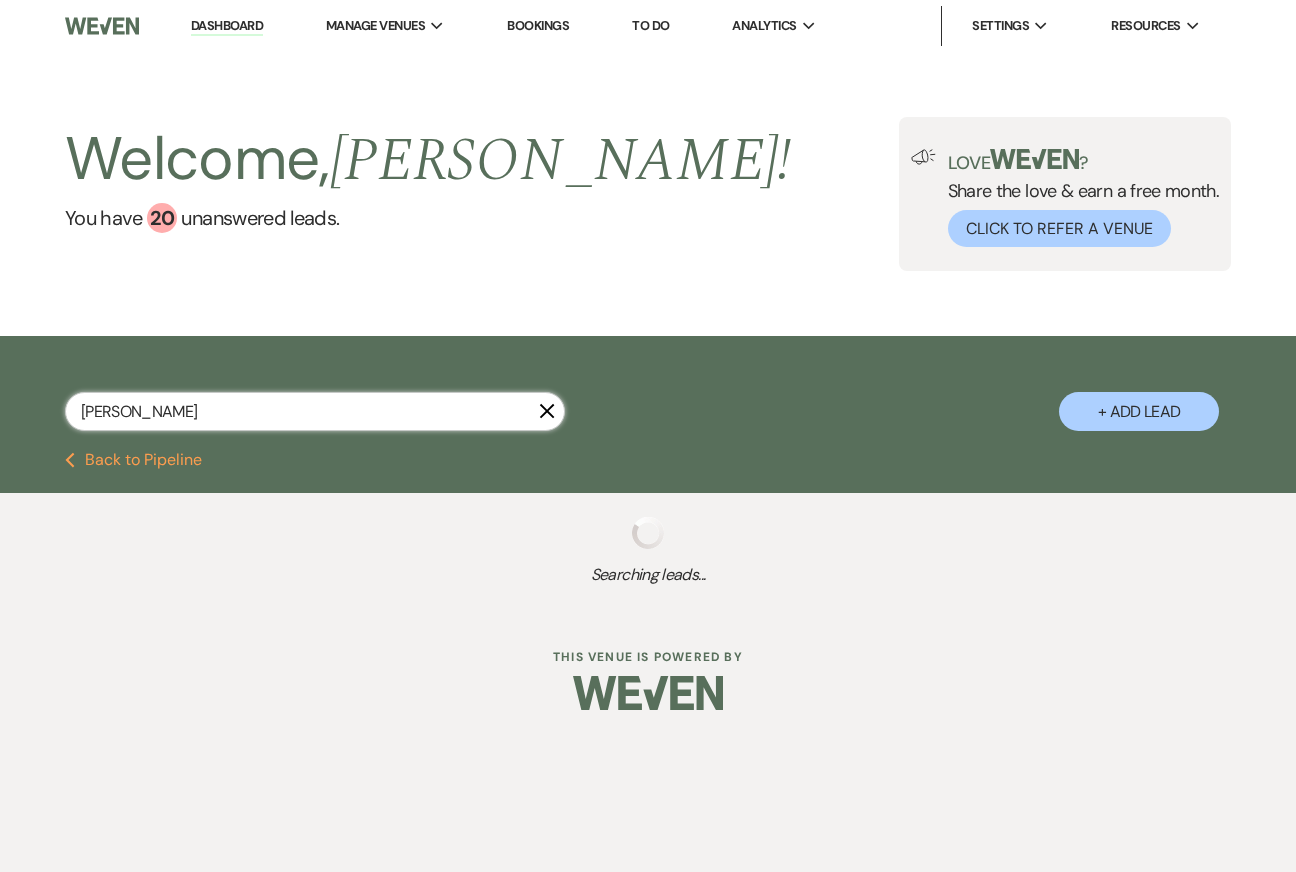 select on "8" 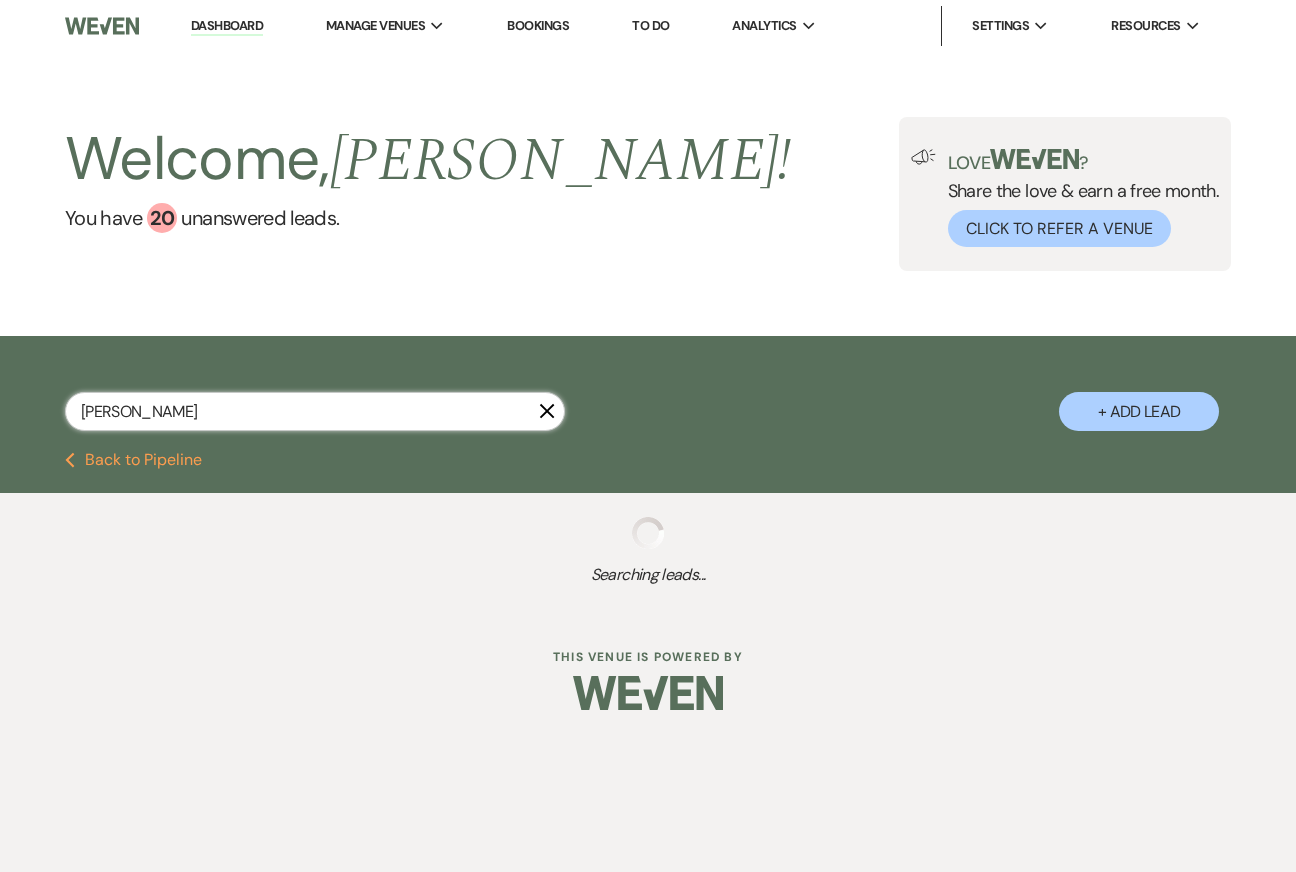 select on "5" 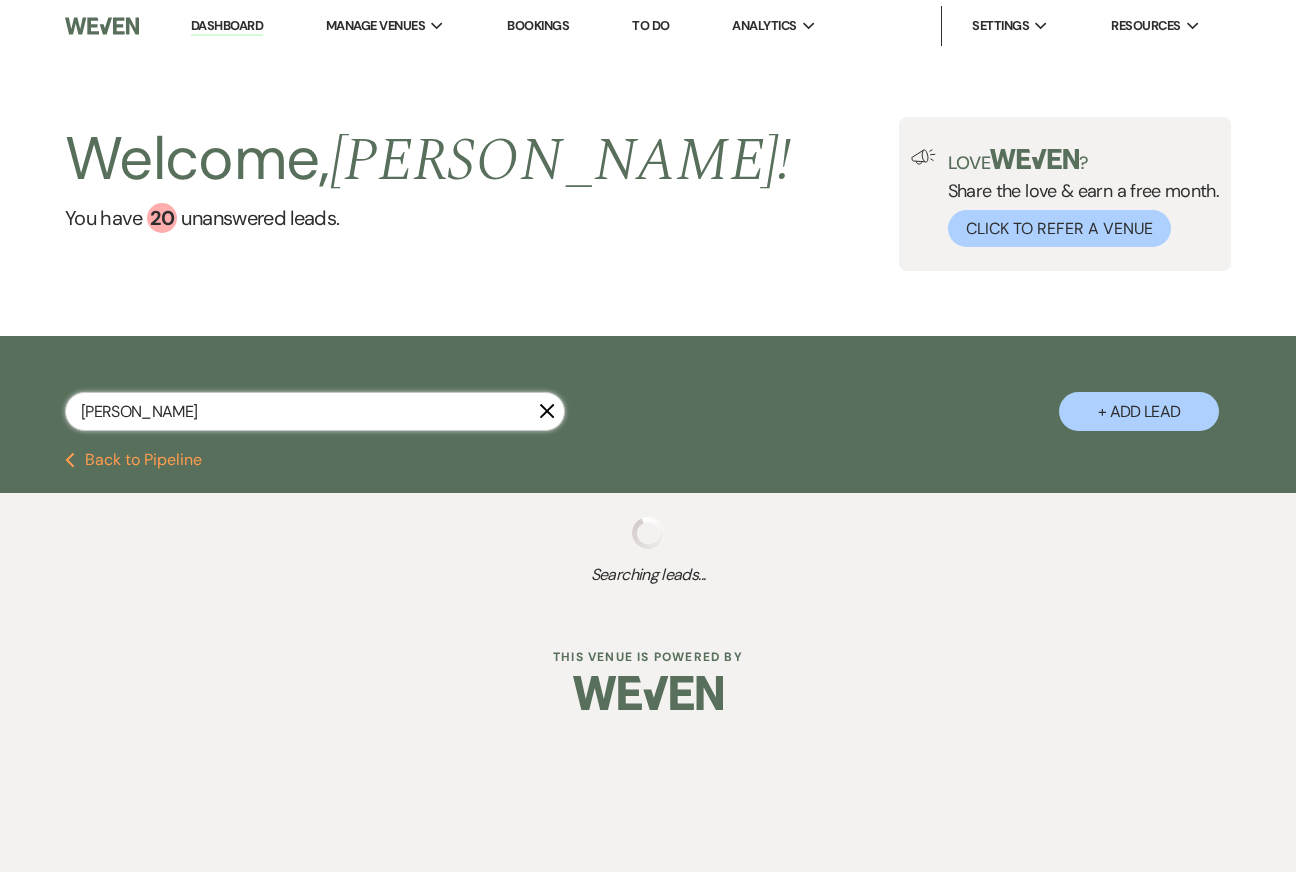 select on "8" 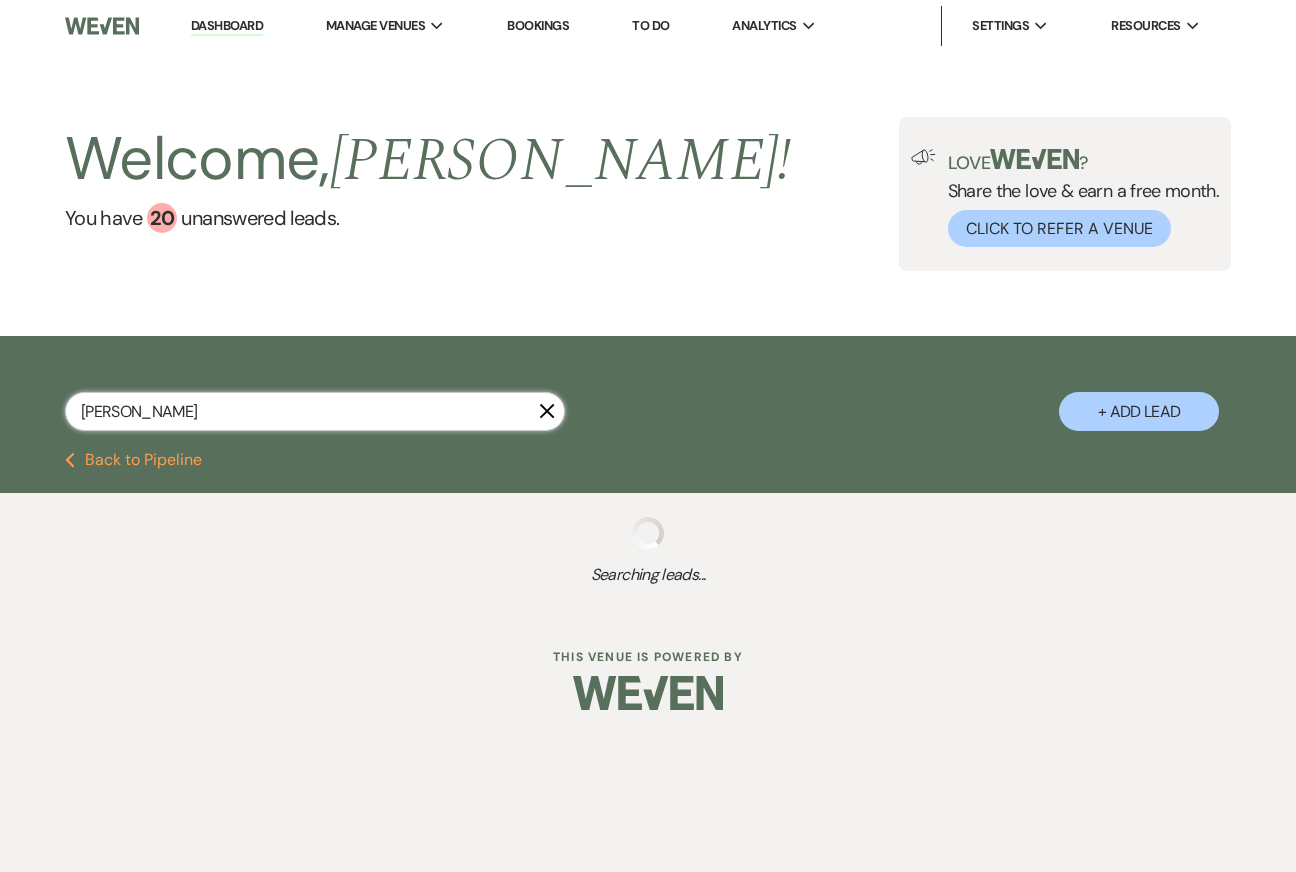 select on "5" 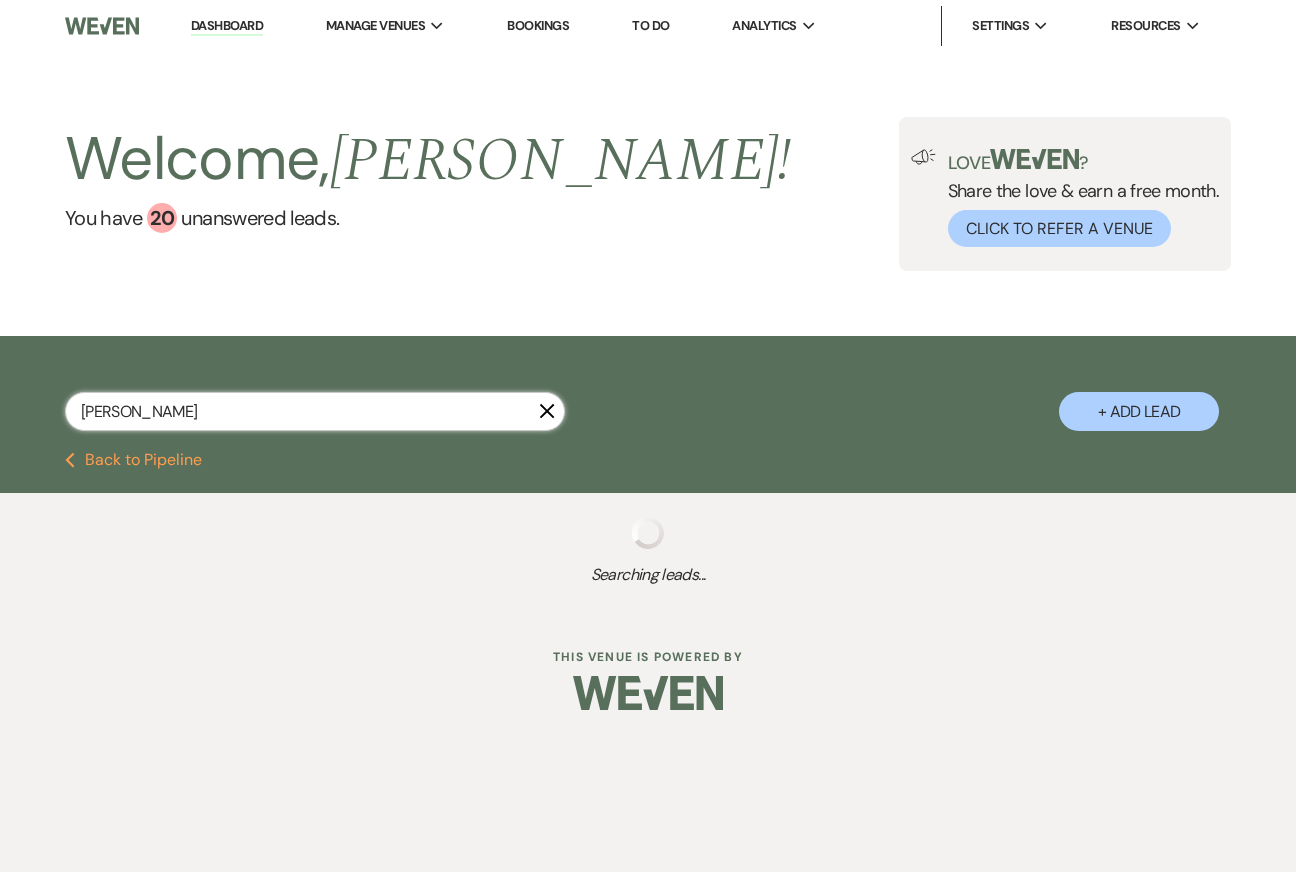 select on "8" 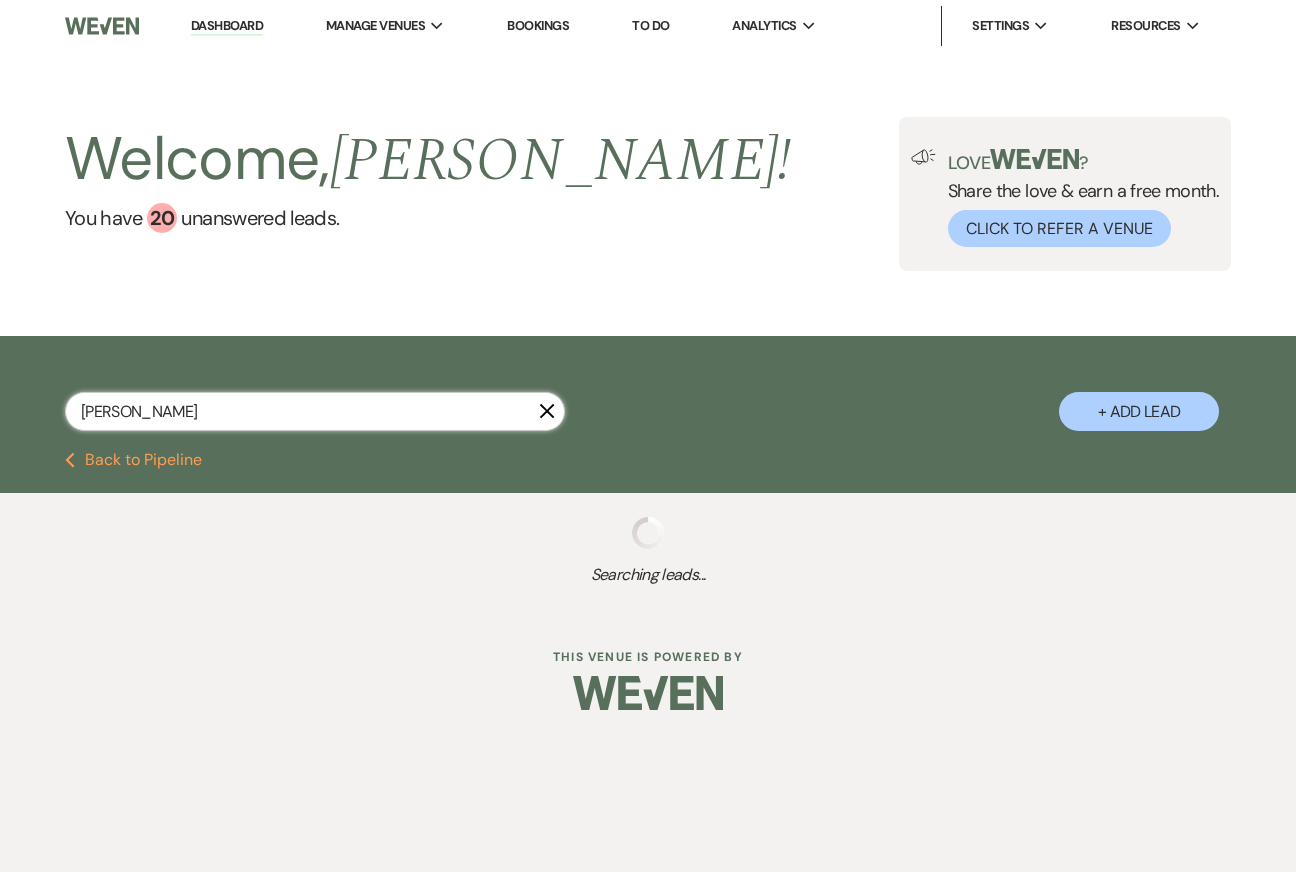 select on "5" 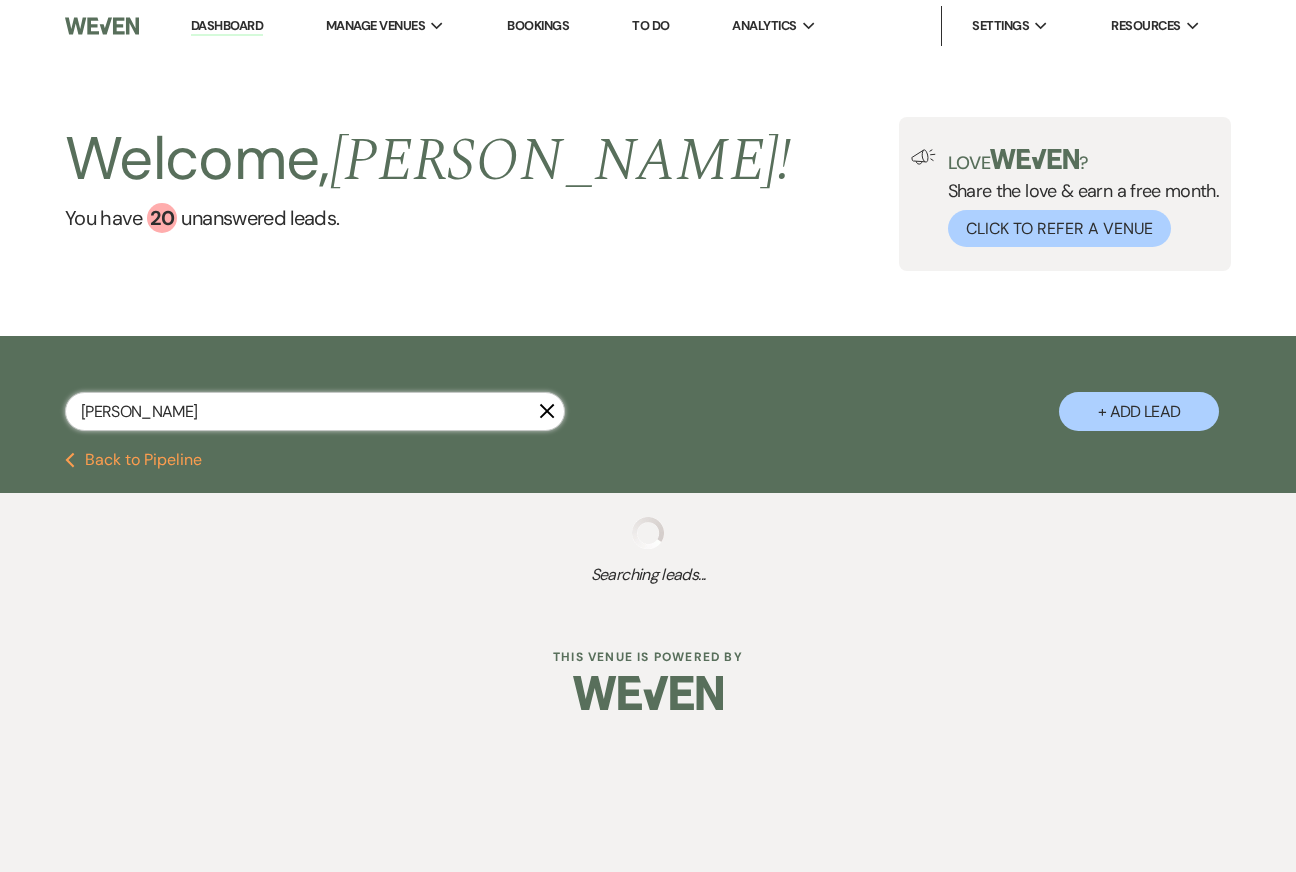 select on "8" 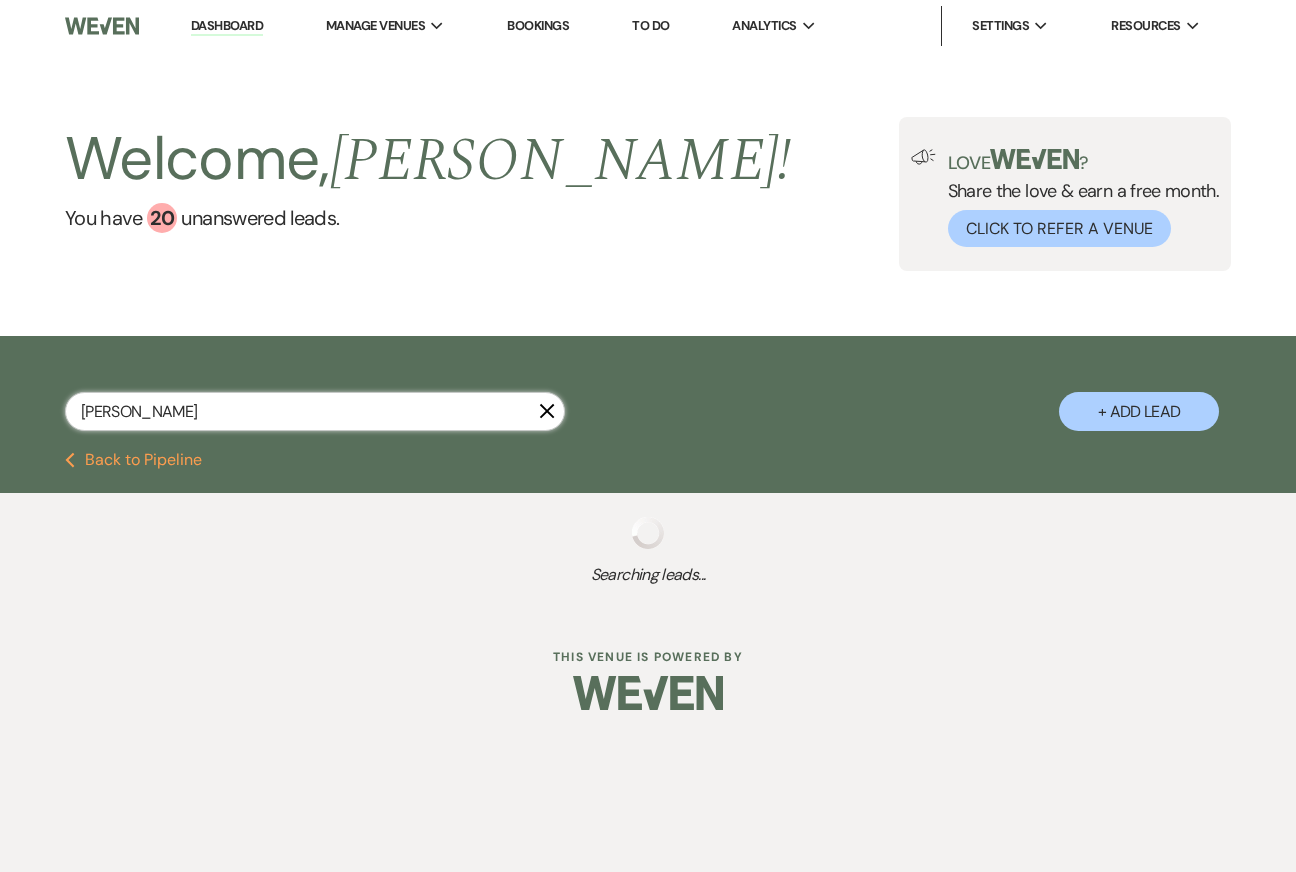 select on "5" 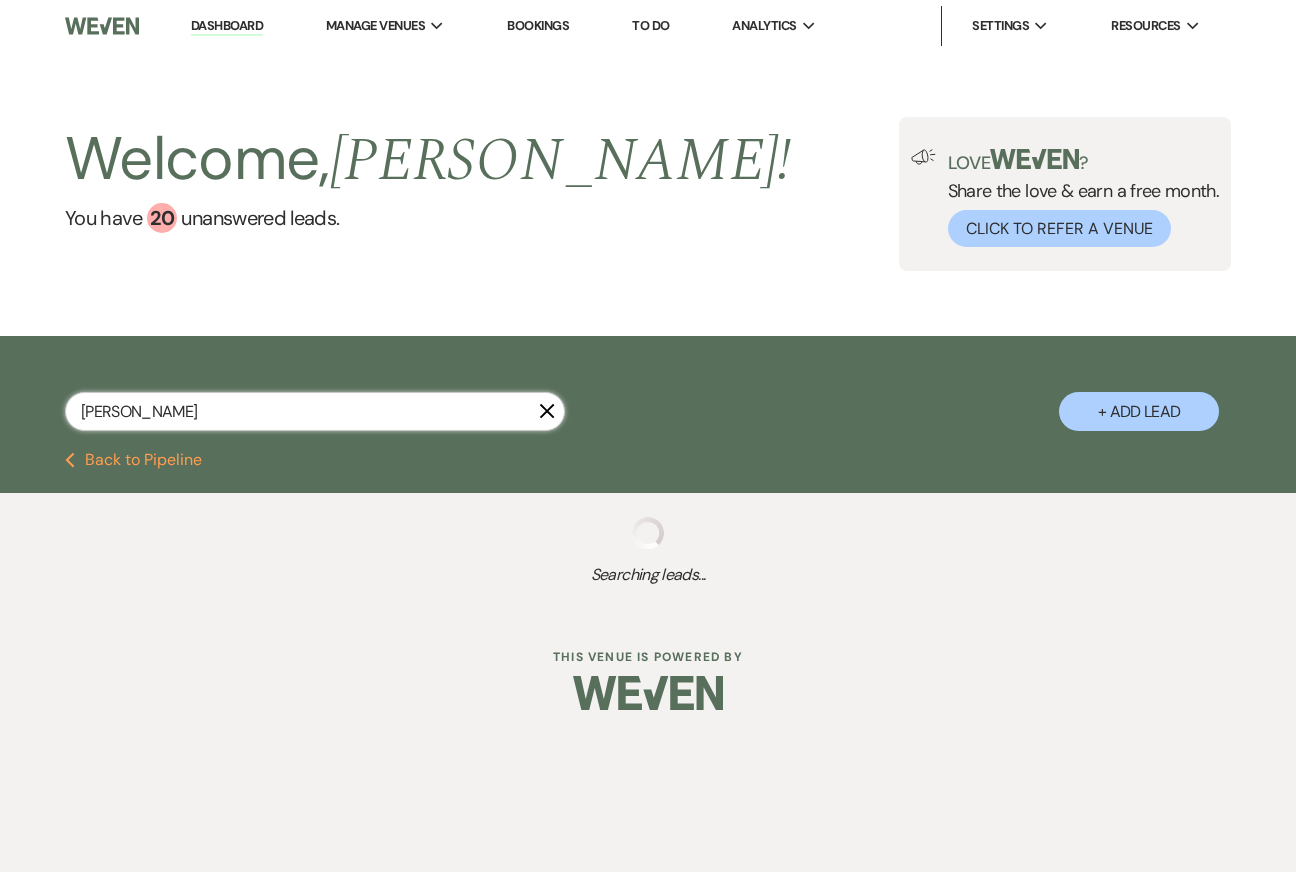 select on "8" 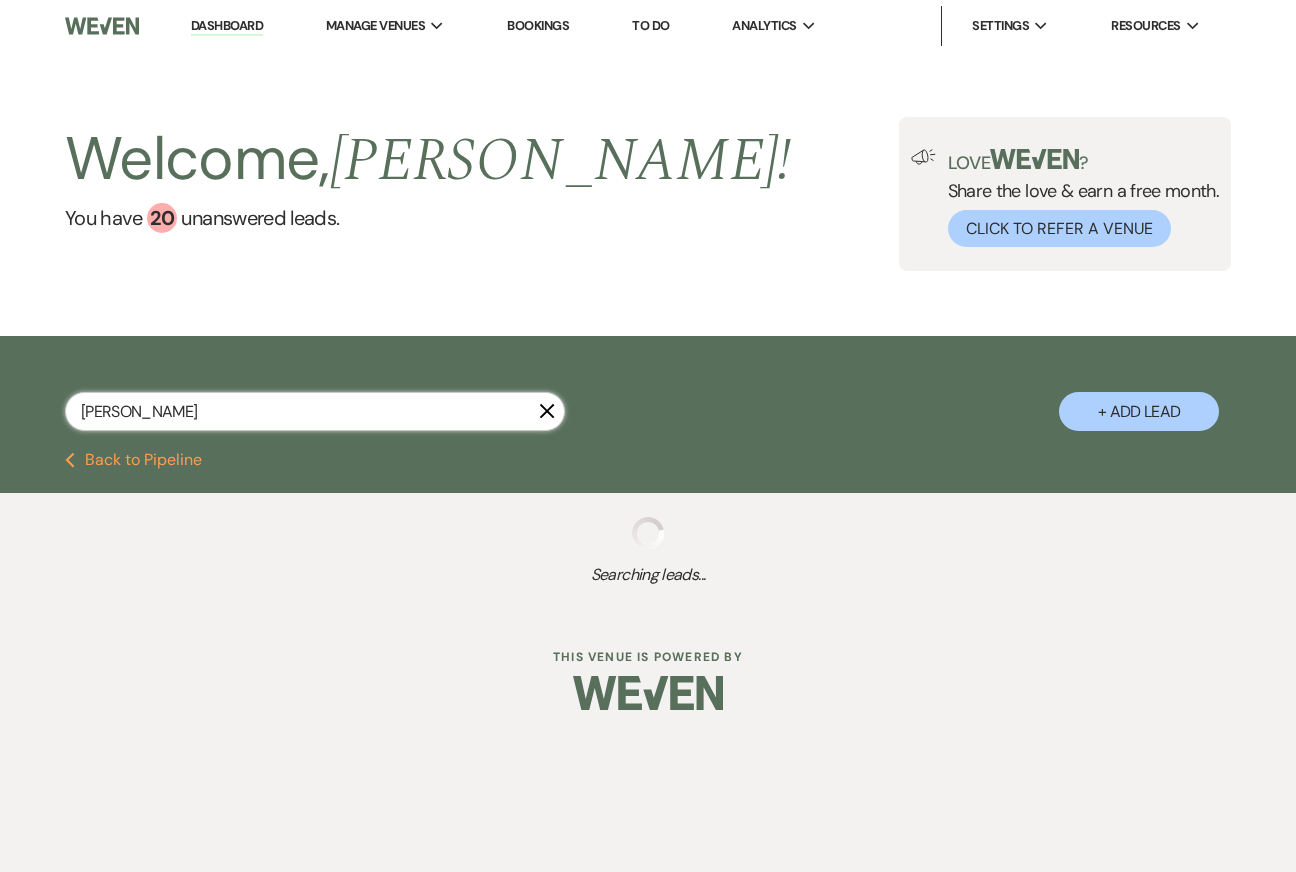 select on "5" 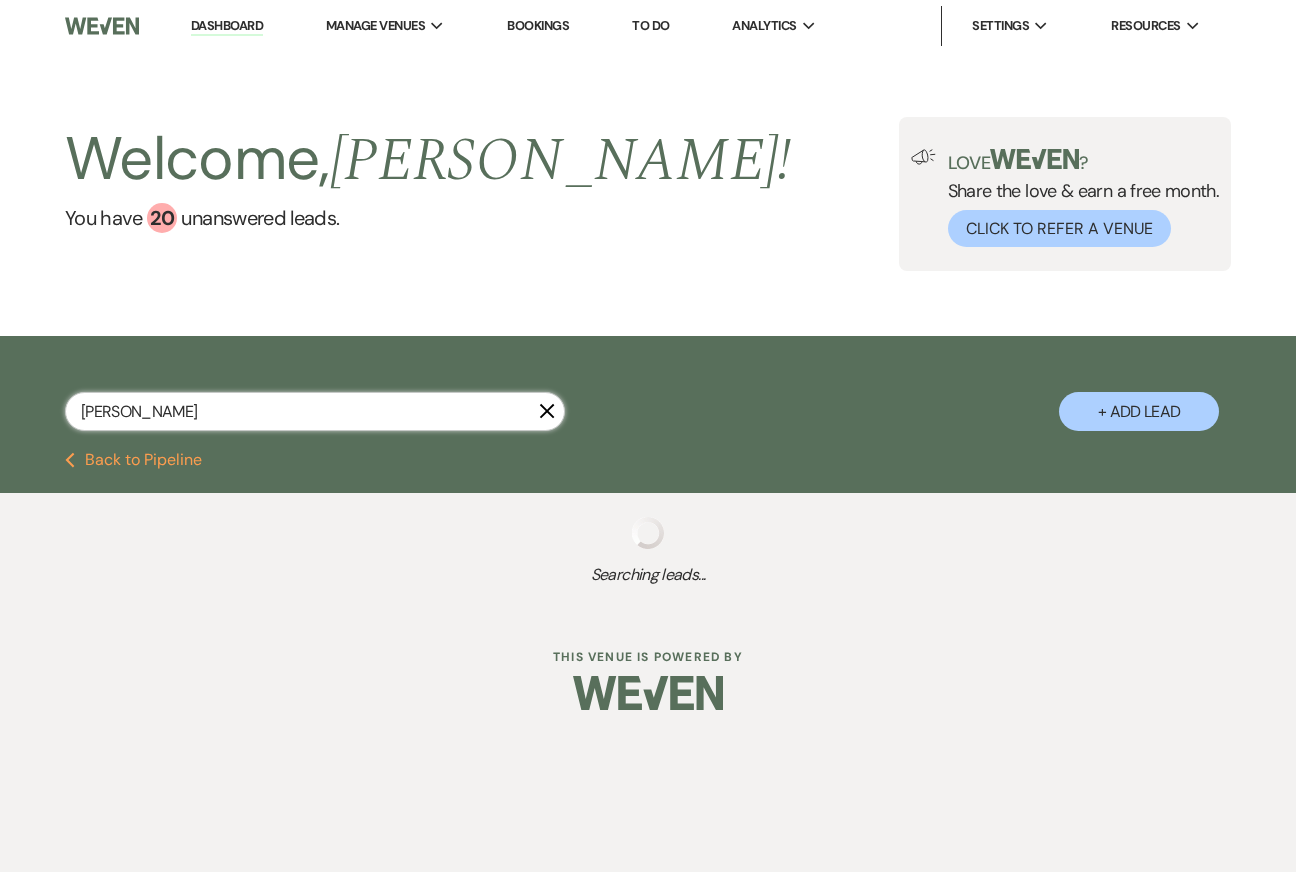 select on "8" 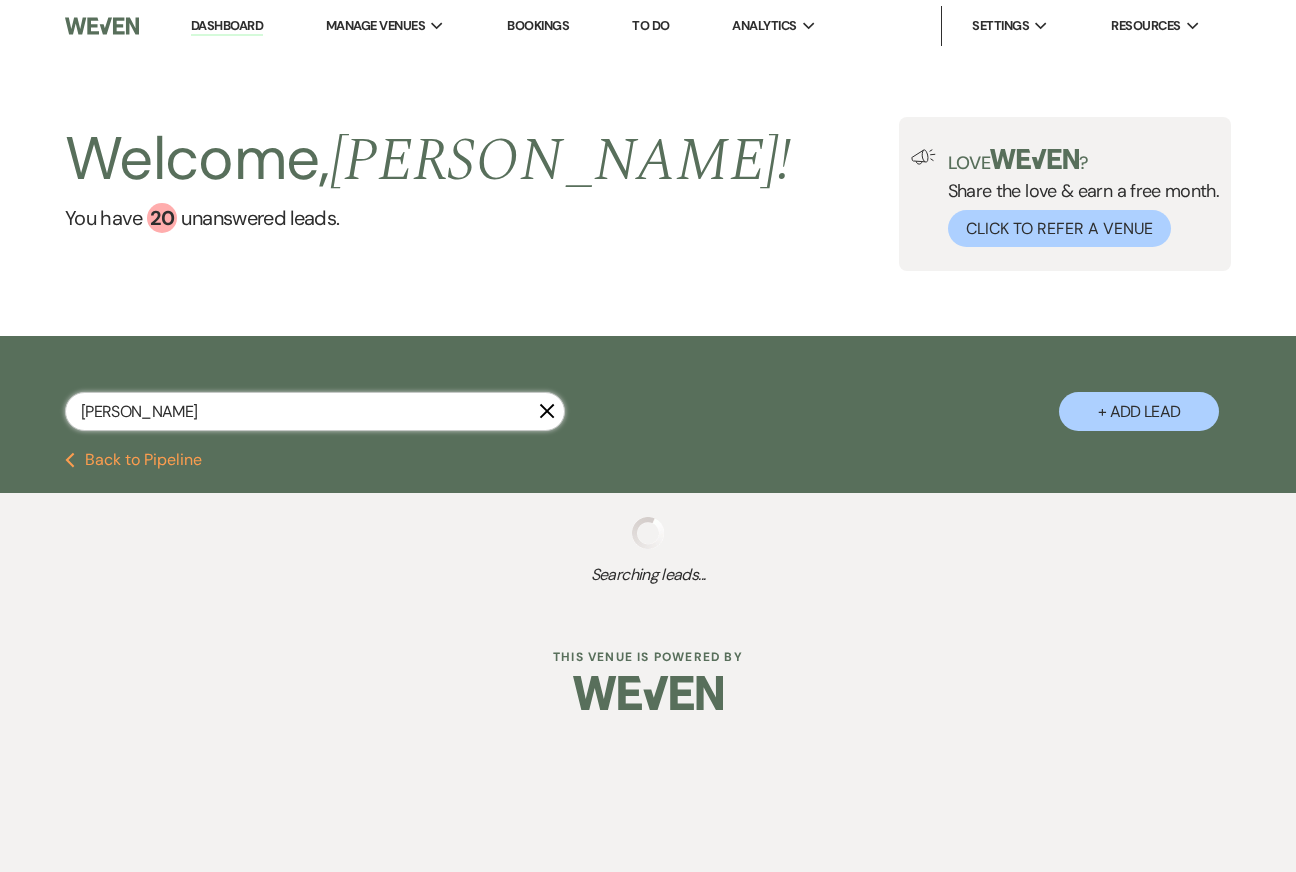 select on "5" 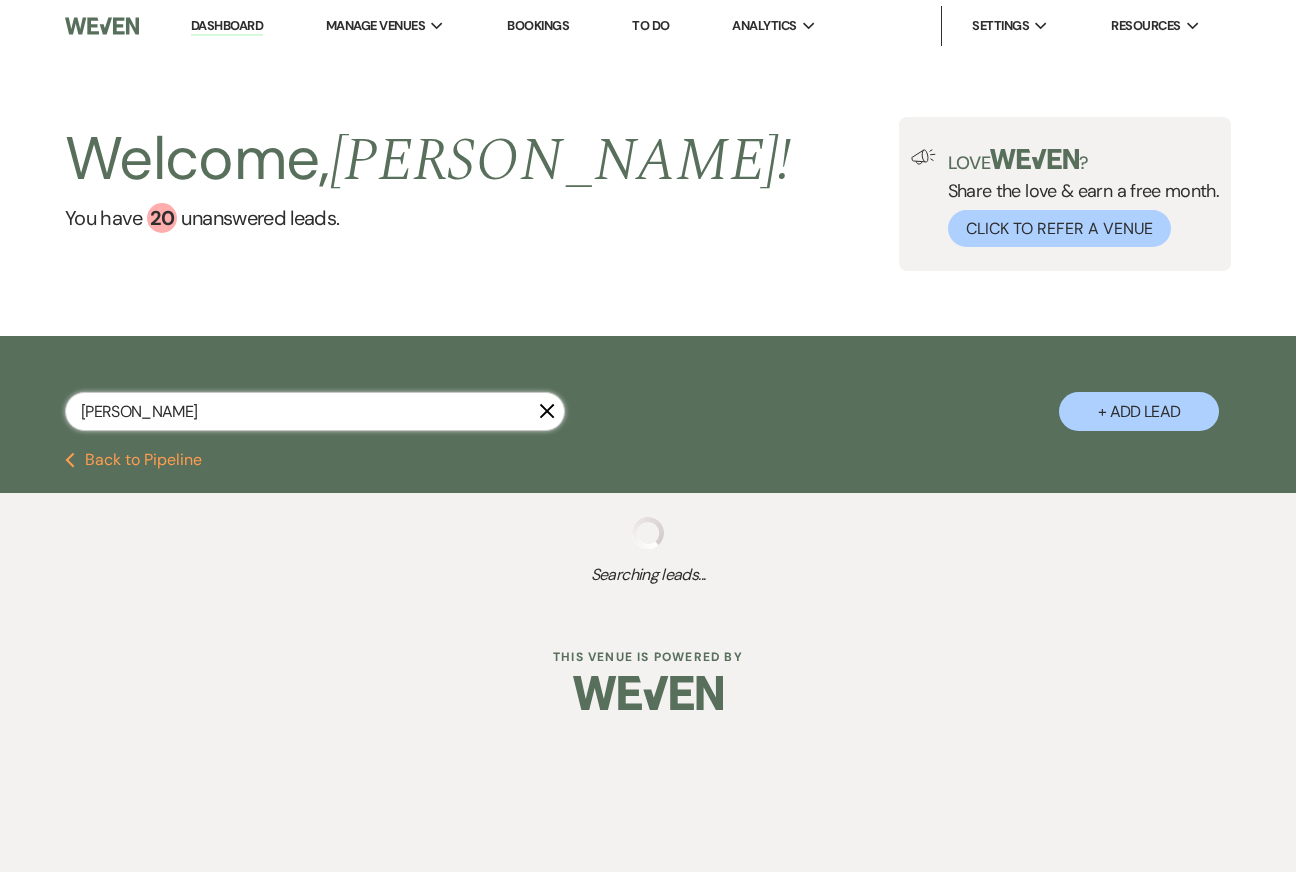 select on "8" 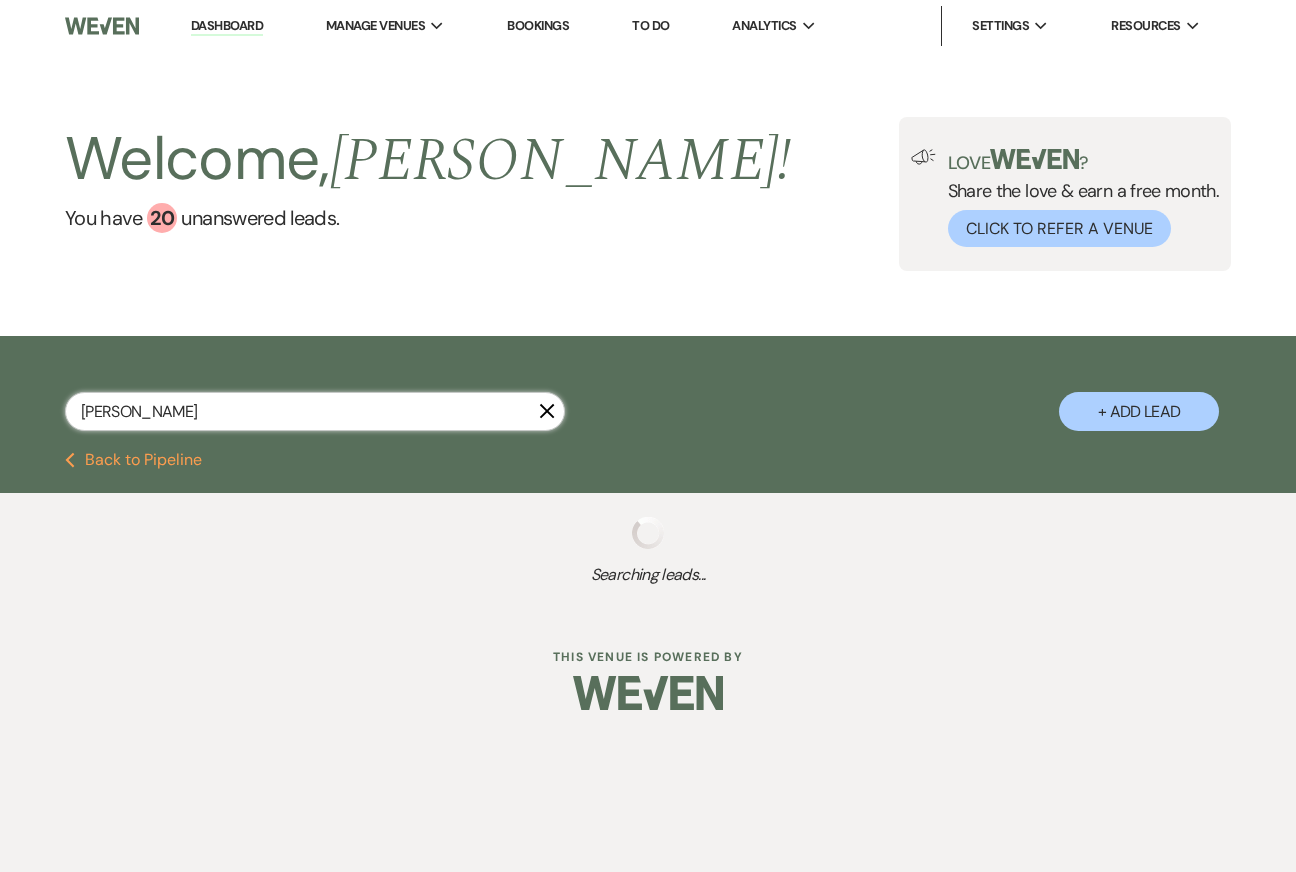 select on "5" 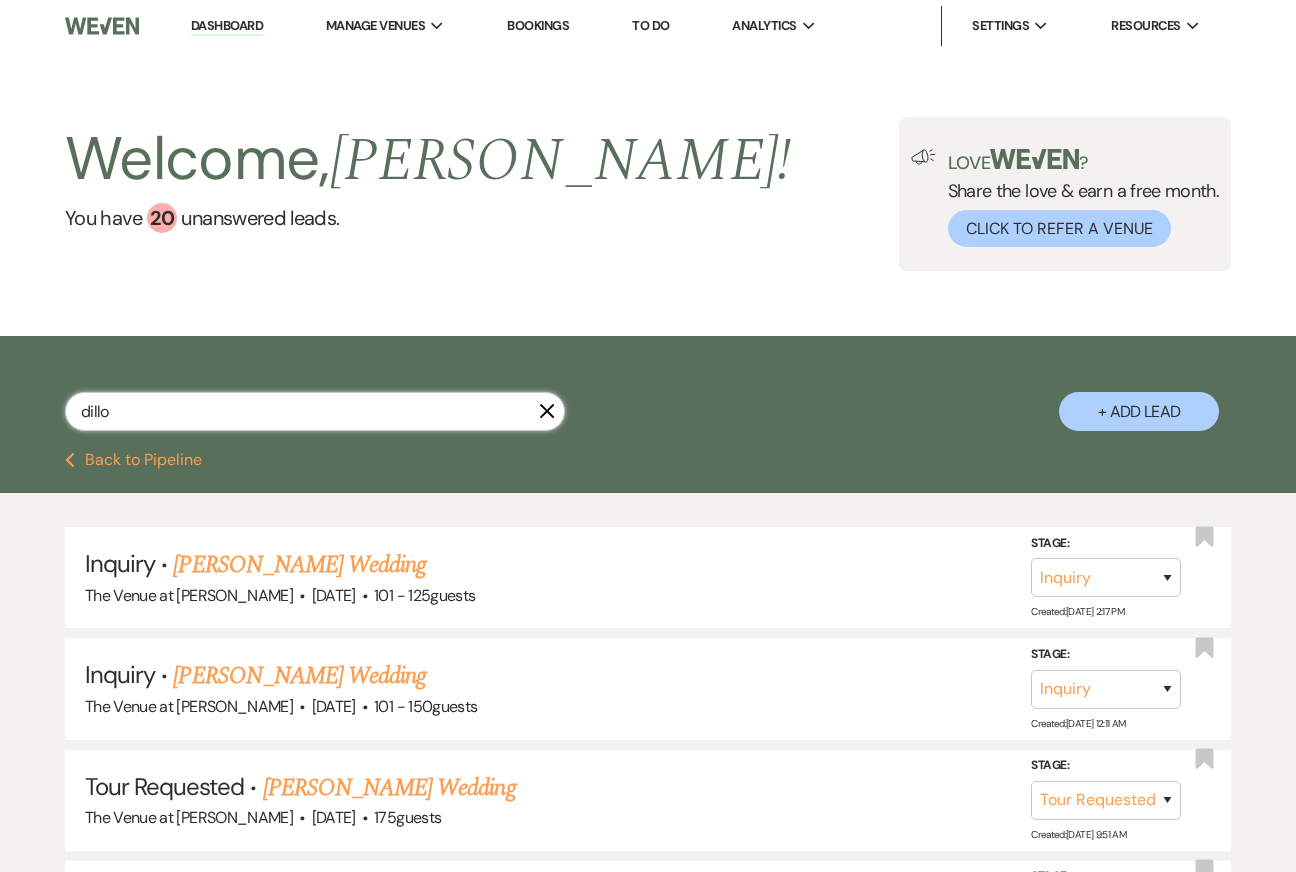 type on "[PERSON_NAME]" 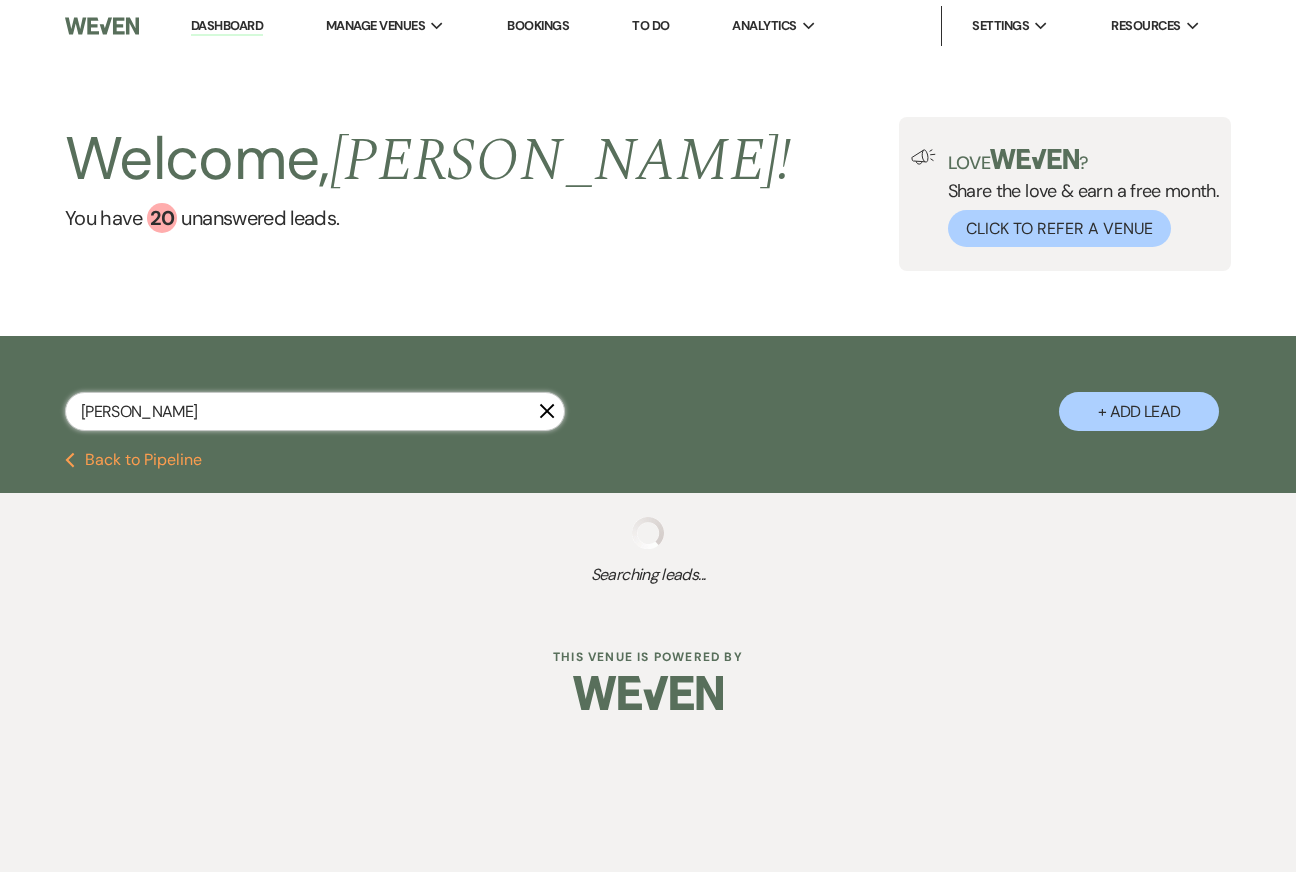 select on "2" 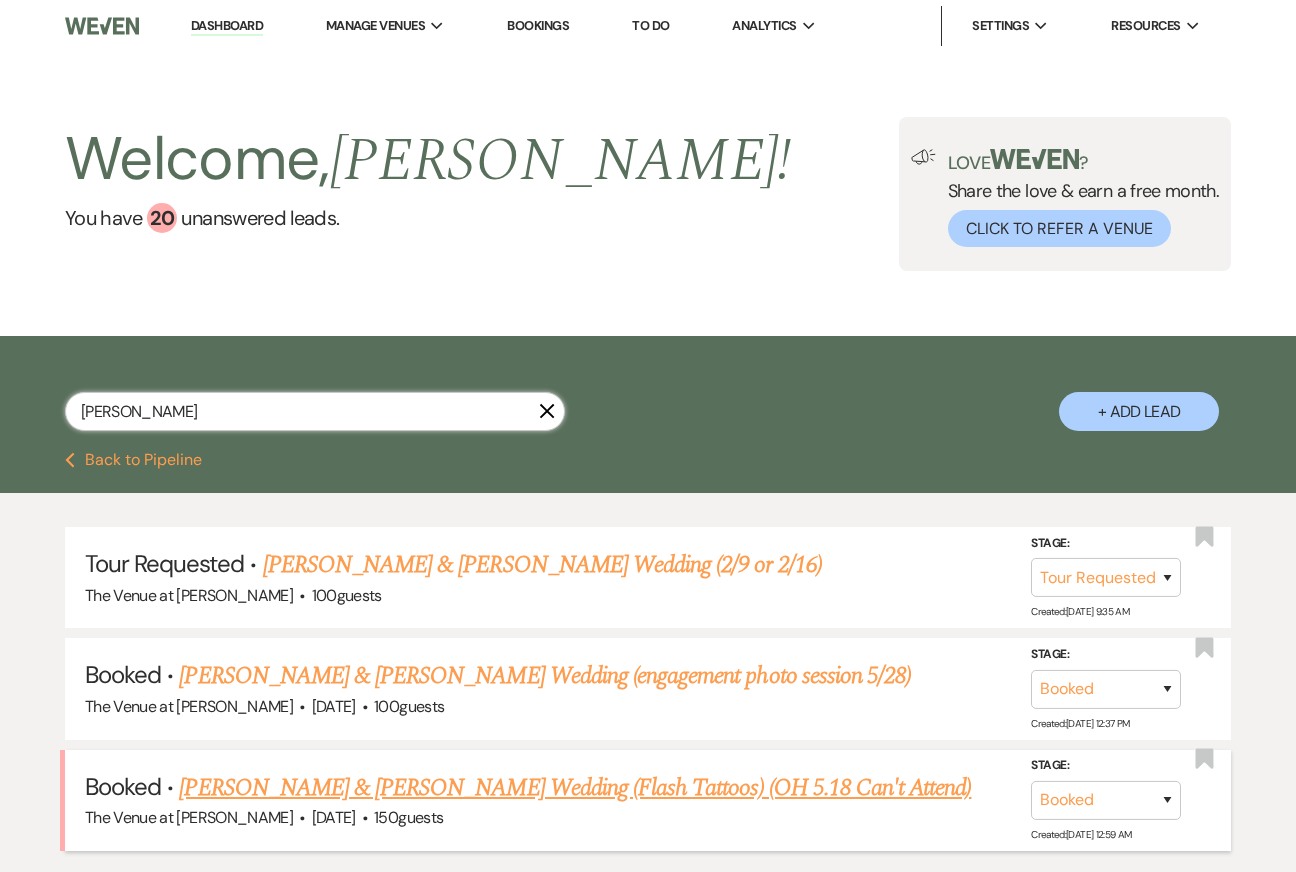 type on "[PERSON_NAME]" 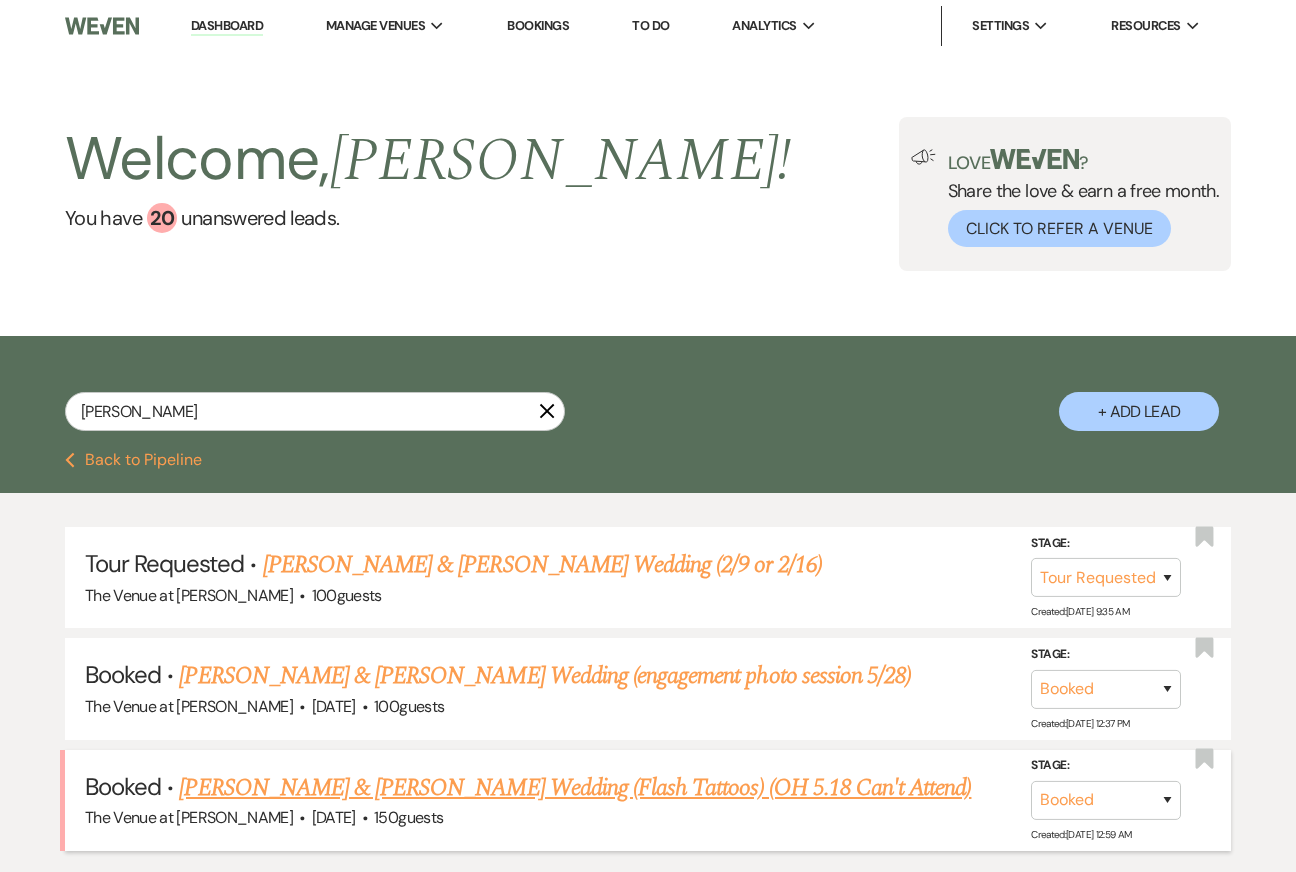 click on "Booked · [PERSON_NAME] & [PERSON_NAME] Wedding (Flash Tattoos) (OH 5.18 Can't Attend) The Venue at [PERSON_NAME] · [DATE] · 150  guests Stage: Booked Lost Created:  [DATE] 12:59 AM Bookmark" at bounding box center [648, 800] 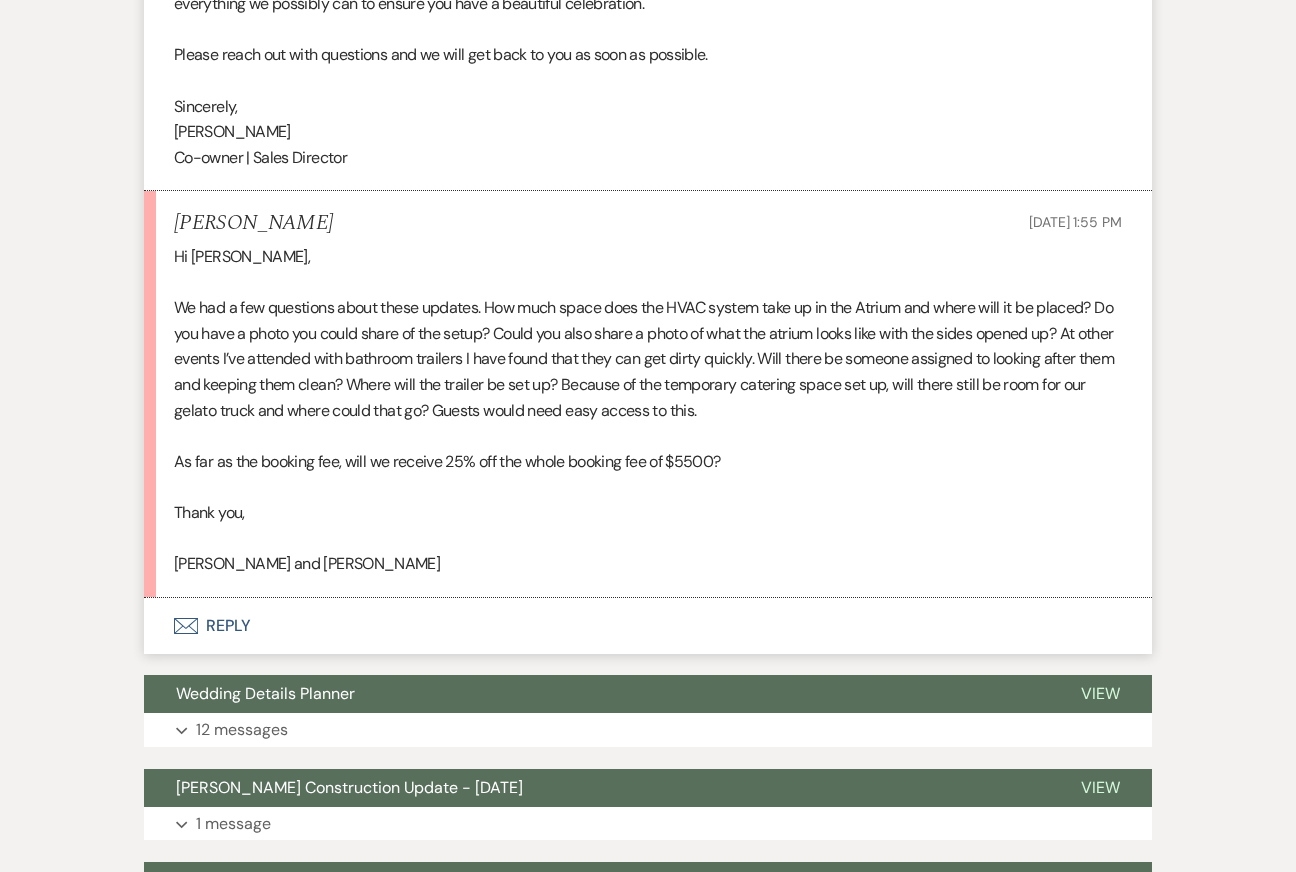 click on "Envelope Reply" at bounding box center (648, 626) 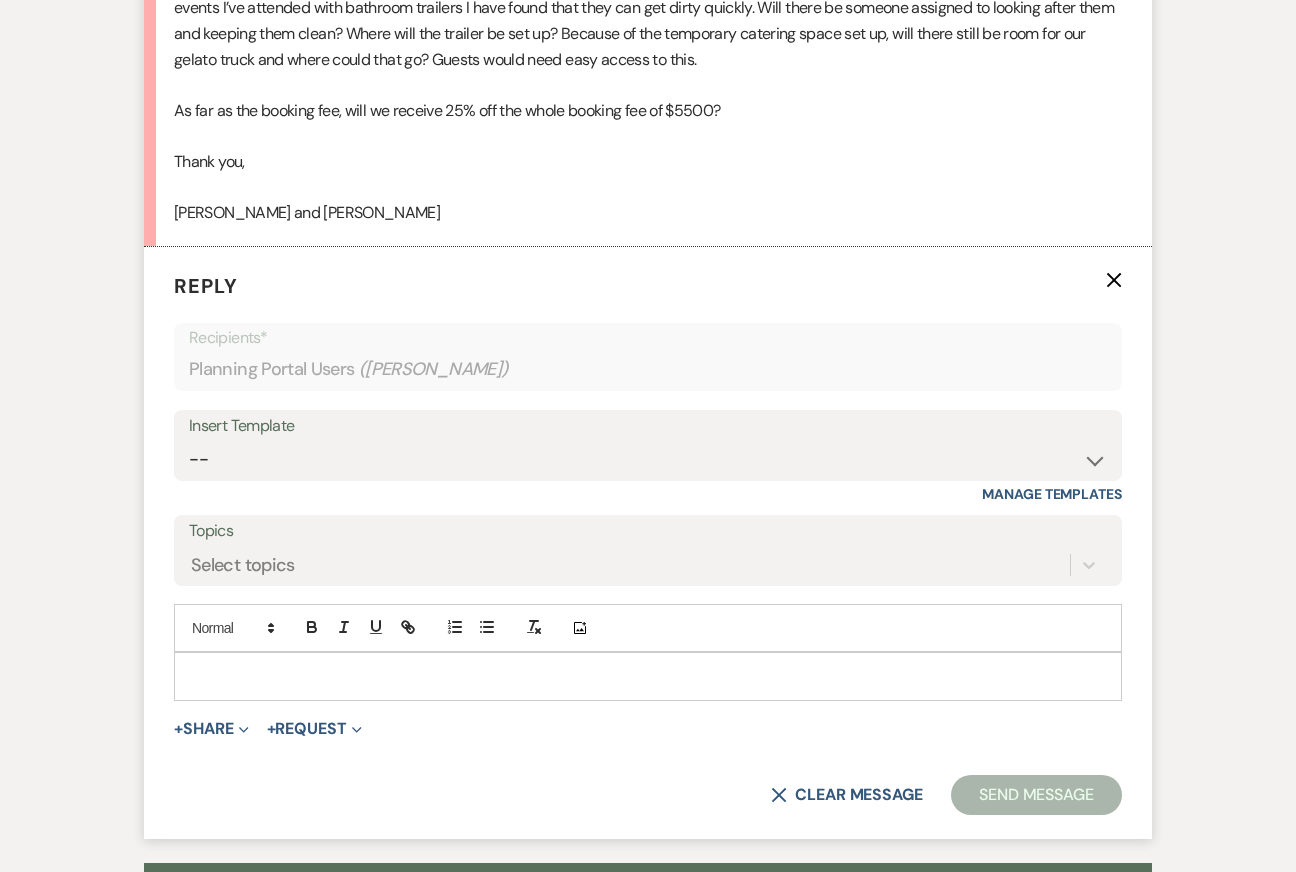 scroll, scrollTop: 2079, scrollLeft: 0, axis: vertical 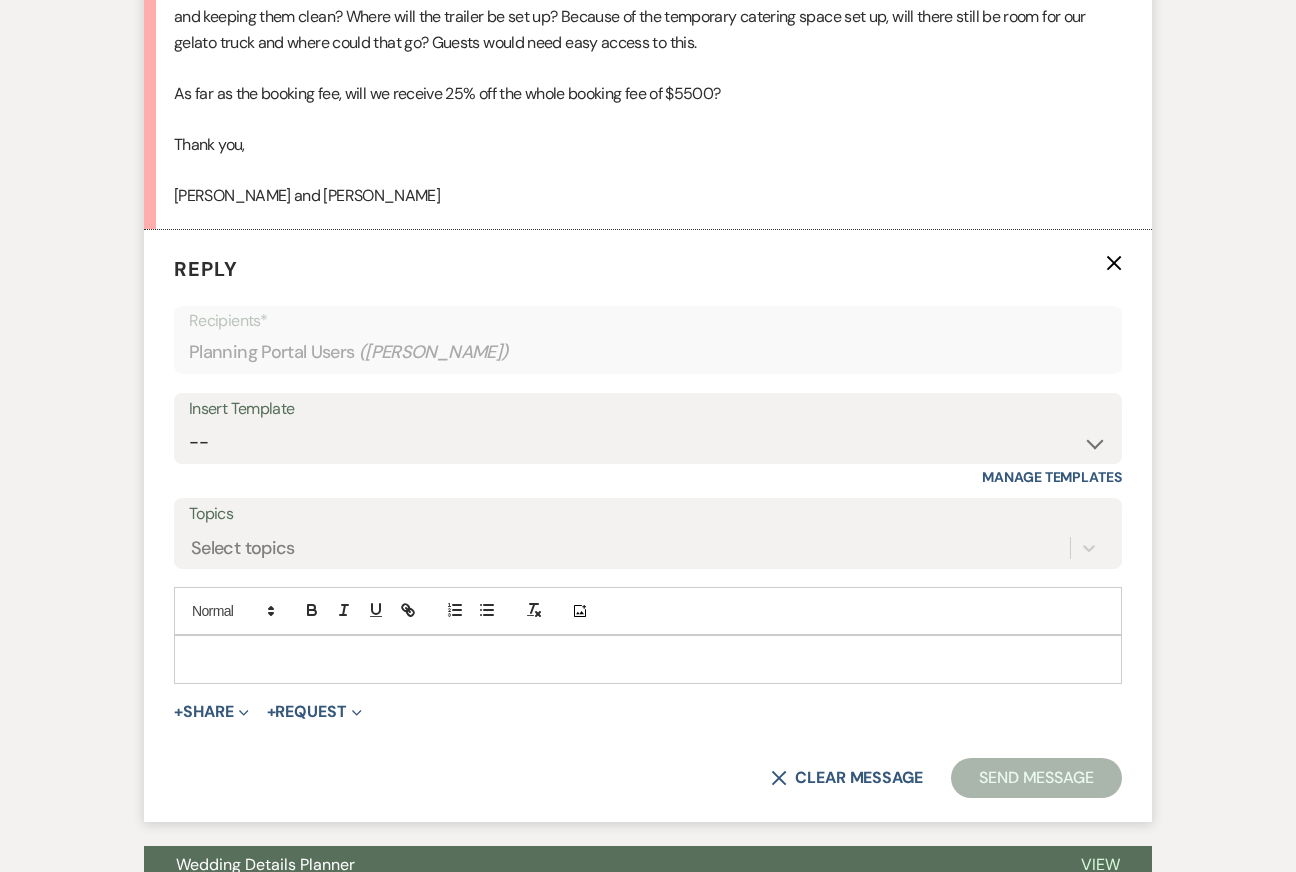 click at bounding box center (648, 659) 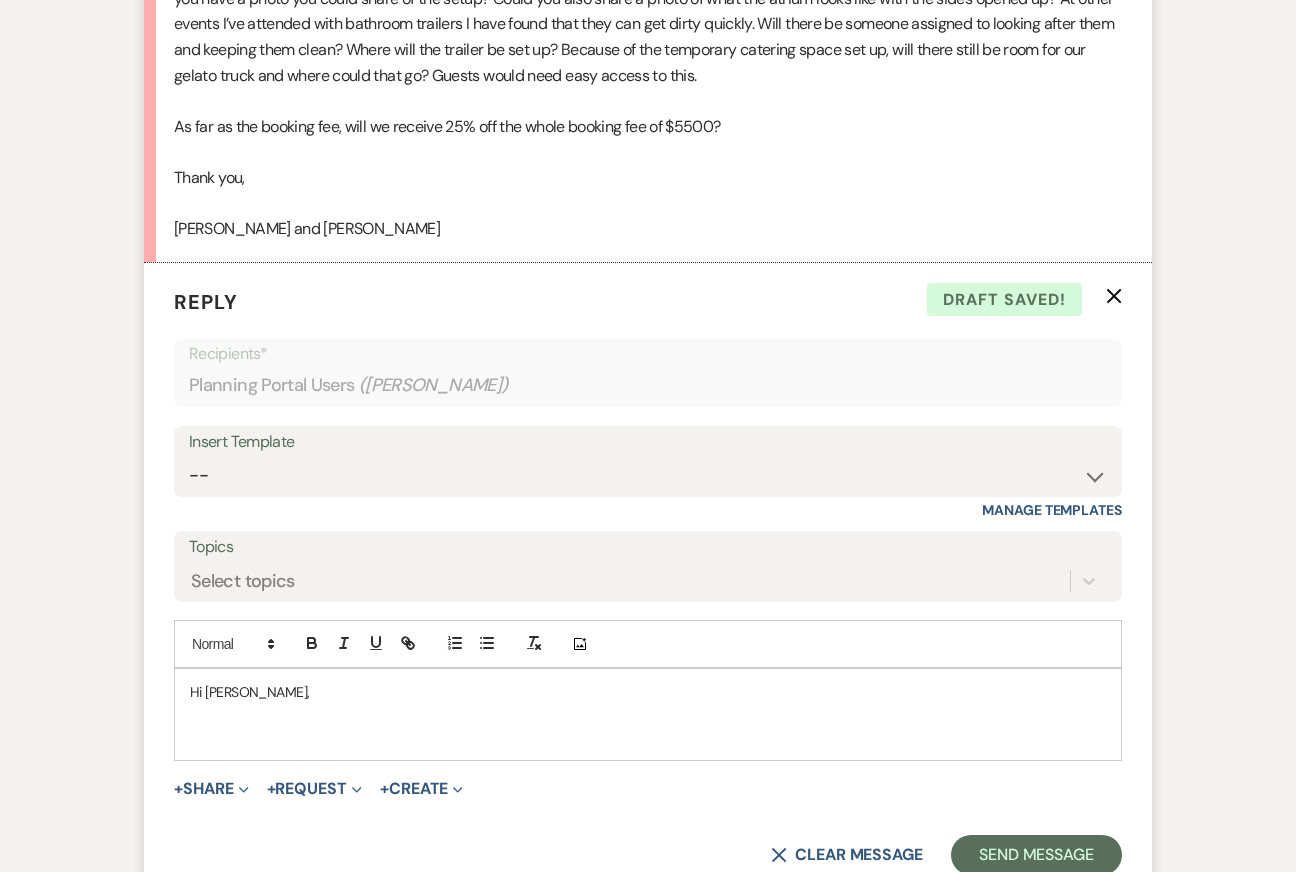 scroll, scrollTop: 2047, scrollLeft: 0, axis: vertical 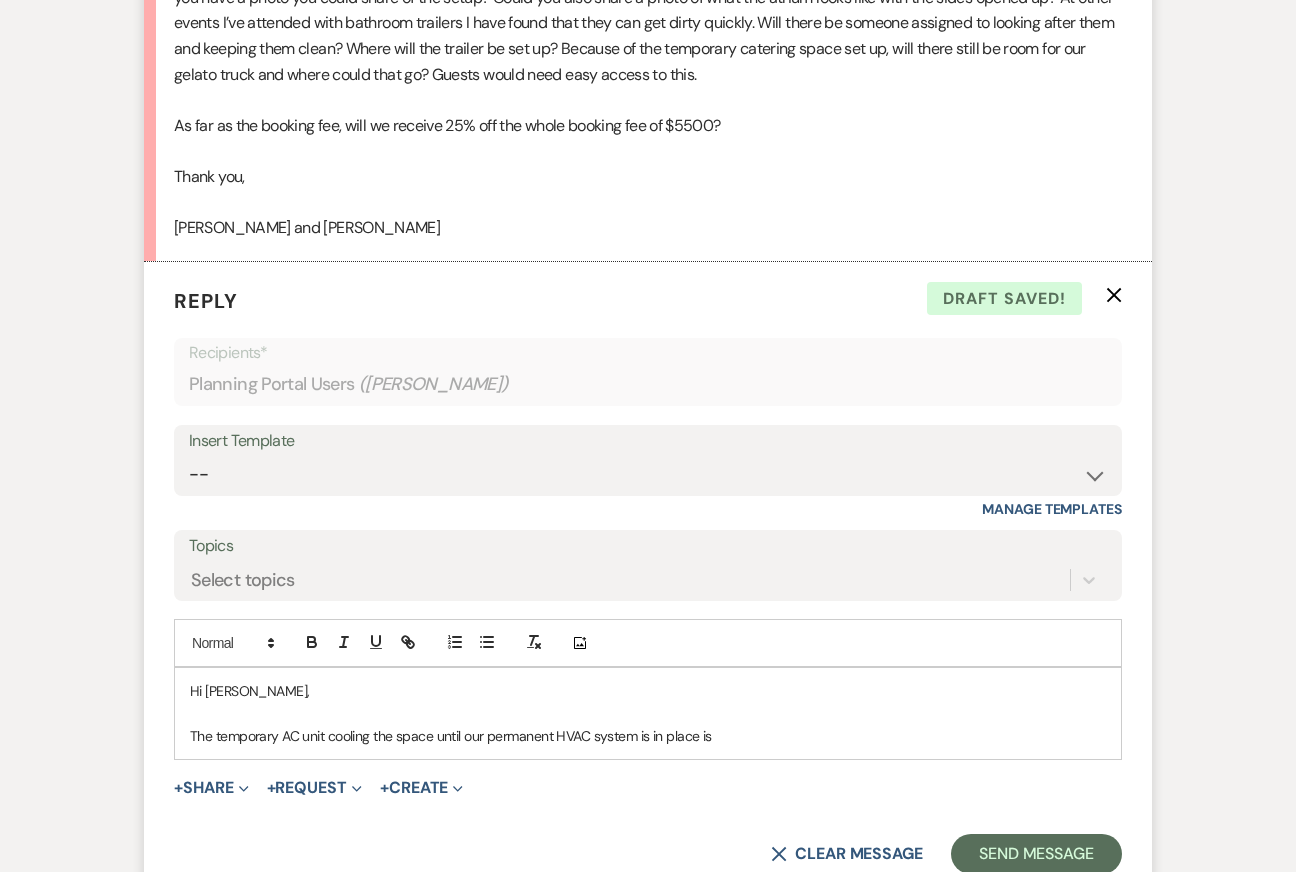 drag, startPoint x: 642, startPoint y: 734, endPoint x: 836, endPoint y: 734, distance: 194 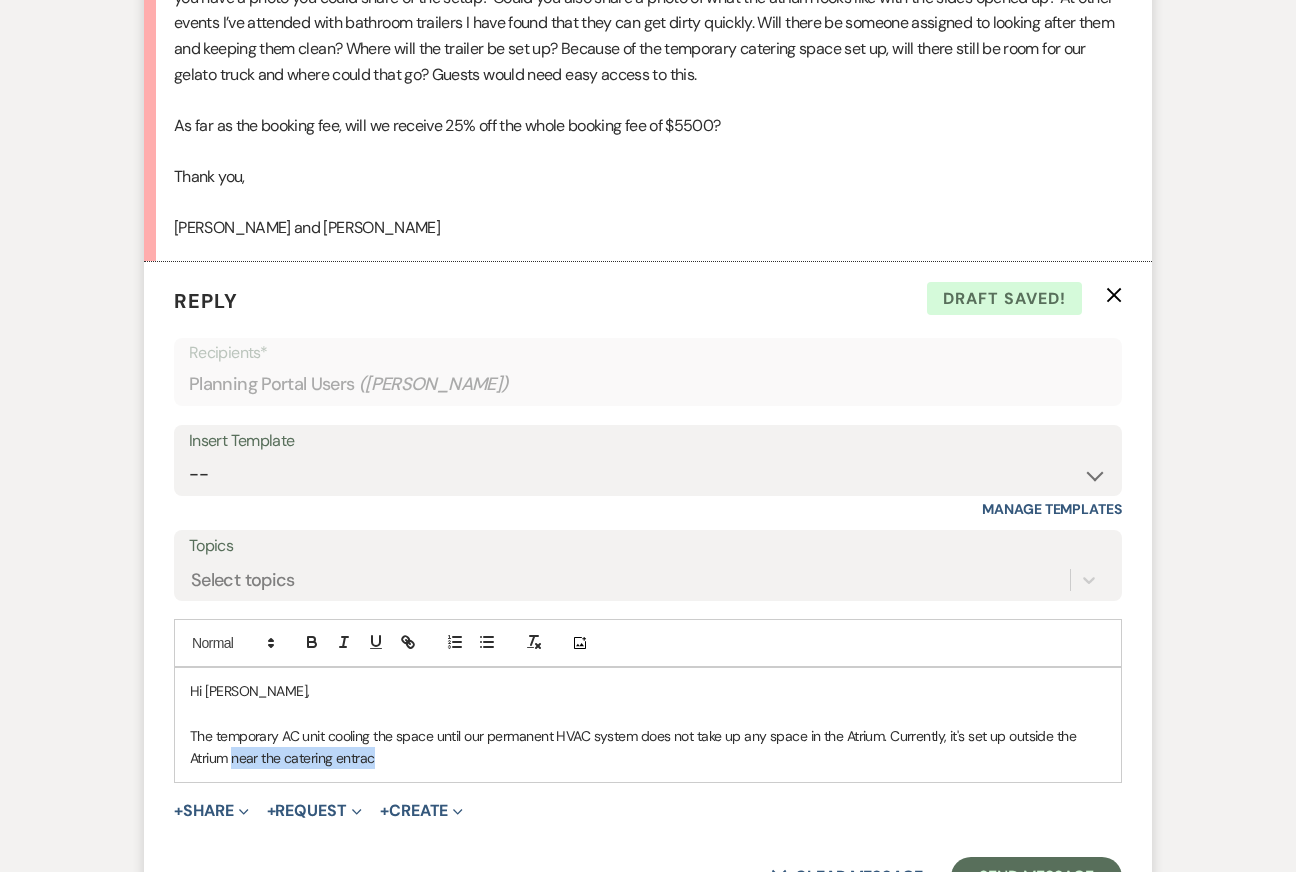 drag, startPoint x: 235, startPoint y: 757, endPoint x: 484, endPoint y: 757, distance: 249 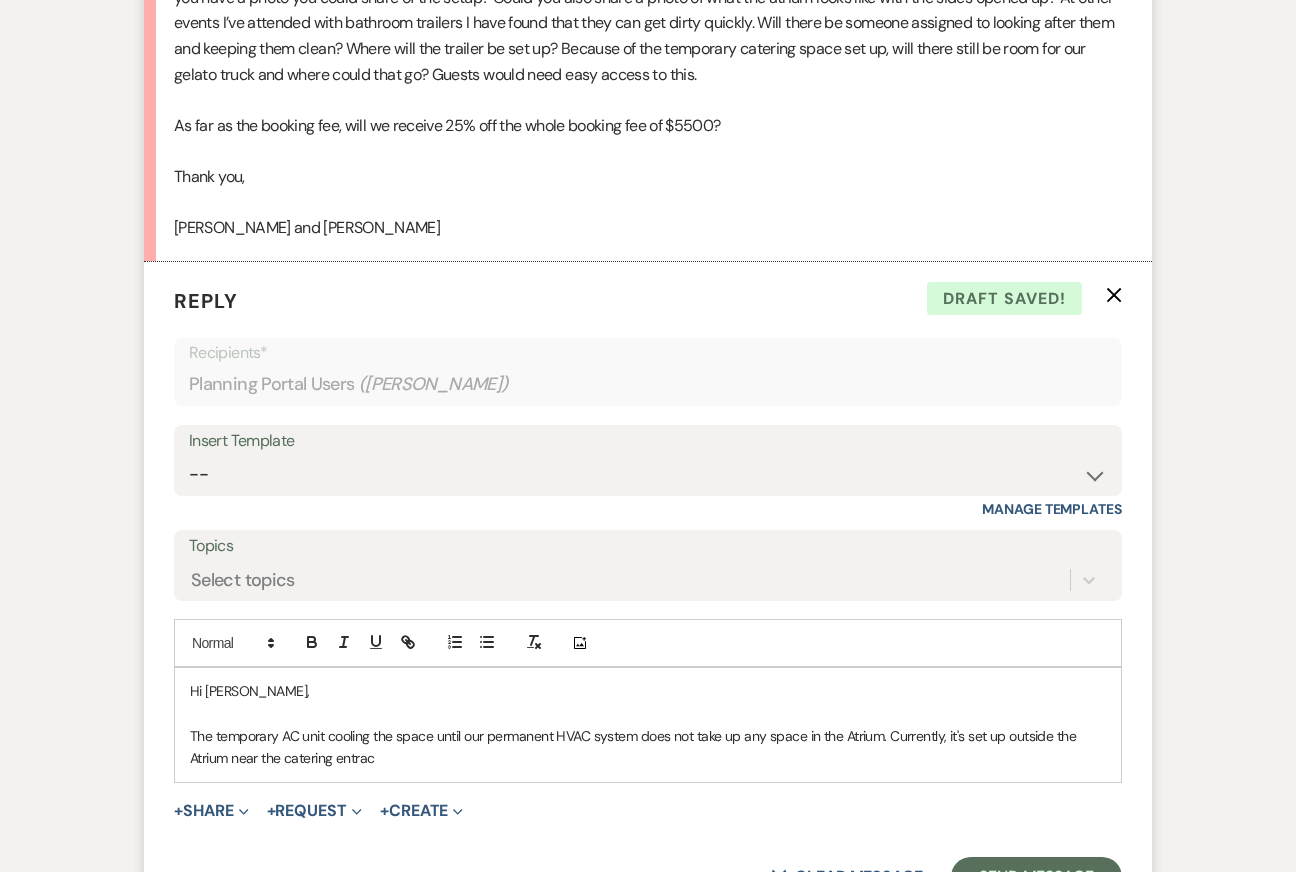 click on "The temporary AC unit cooling the space until our permanent HVAC system does not take up any space in the Atrium. Currently, it's set up outside the Atrium near the catering entrac" at bounding box center (648, 747) 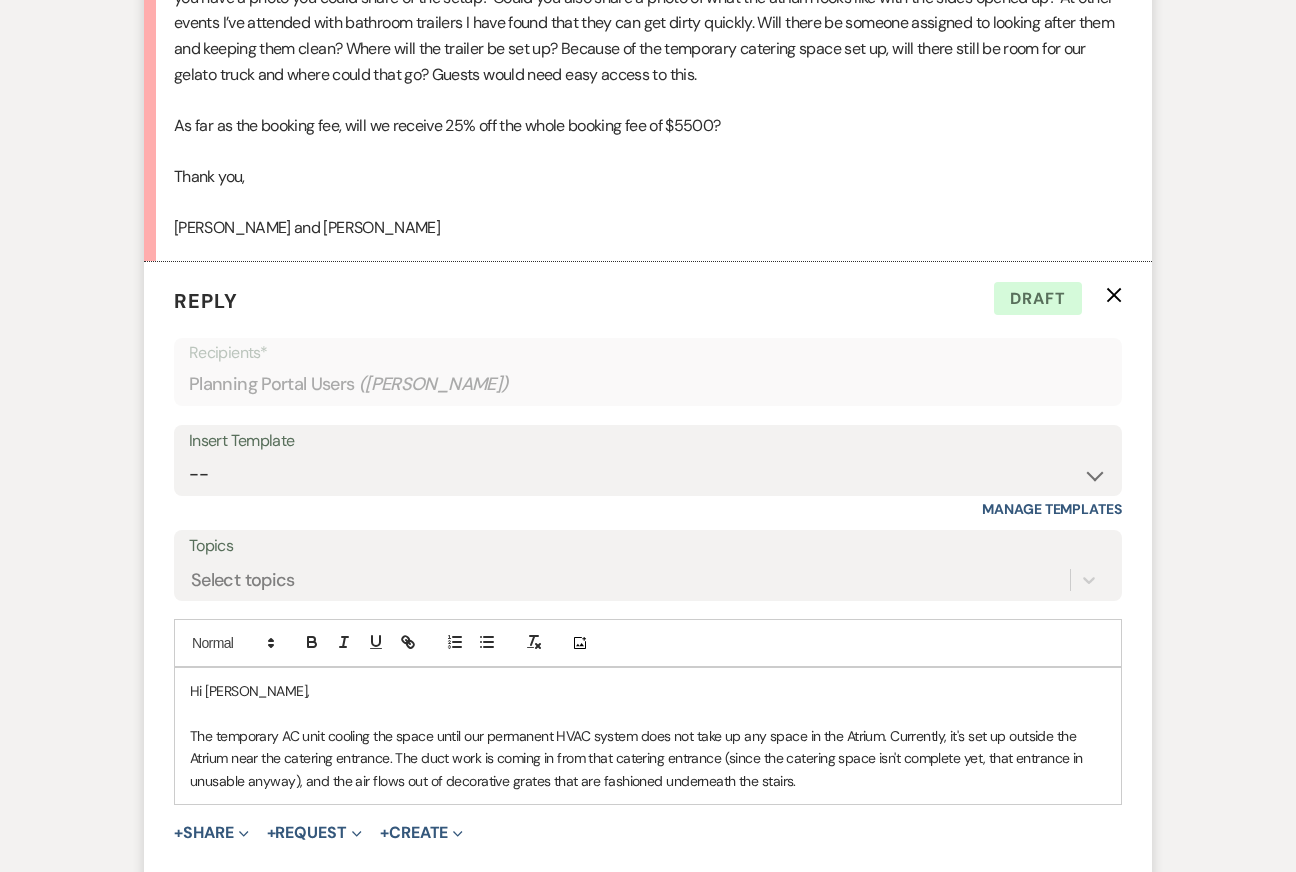 click on "The temporary AC unit cooling the space until our permanent HVAC system does not take up any space in the Atrium. Currently, it's set up outside the Atrium near the catering entrance. The duct work is coming in from that catering entrance (since the catering space isn't complete yet, that entrance in unusable anyway), and the air flows out of decorative grates that are fashioned underneath the stairs." at bounding box center [648, 758] 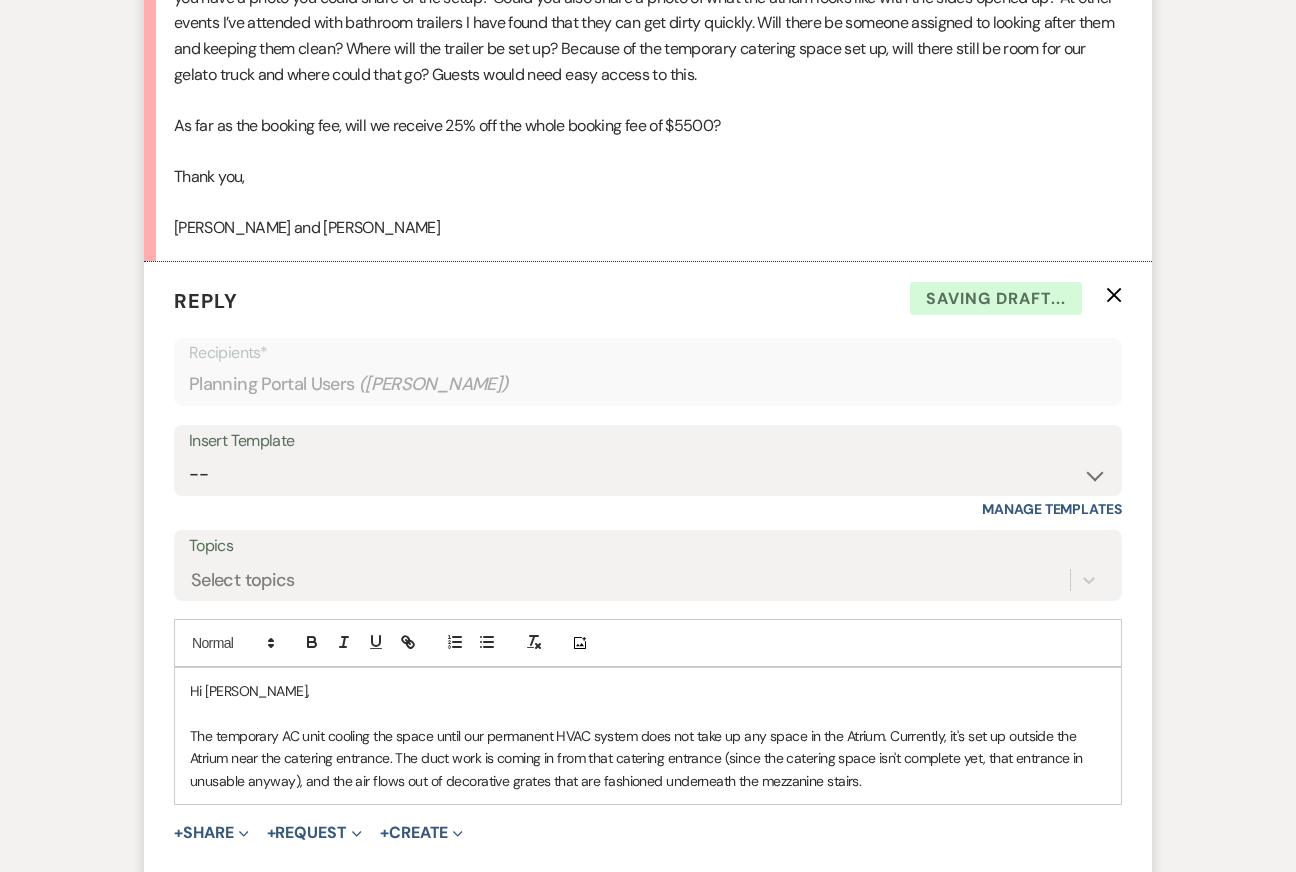 click on "Hi [PERSON_NAME],  The temporary AC unit cooling the space until our permanent HVAC system does not take up any space in the Atrium. Currently, it's set up outside the Atrium near the catering entrance. The duct work is coming in from that catering entrance (since the catering space isn't complete yet, that entrance in unusable anyway), and the air flows out of decorative grates that are fashioned underneath the mezzanine stairs." at bounding box center (648, 736) 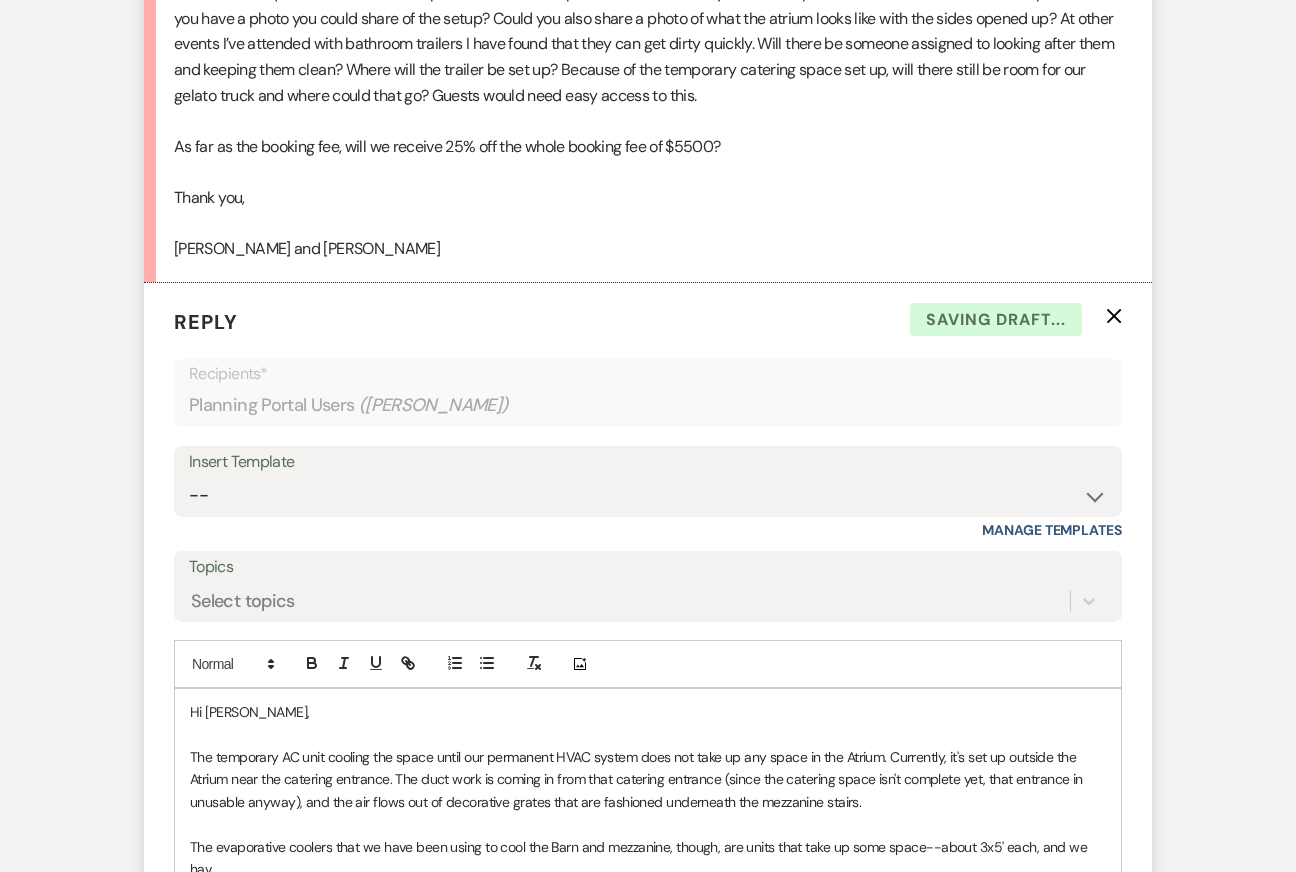 scroll, scrollTop: 2031, scrollLeft: 0, axis: vertical 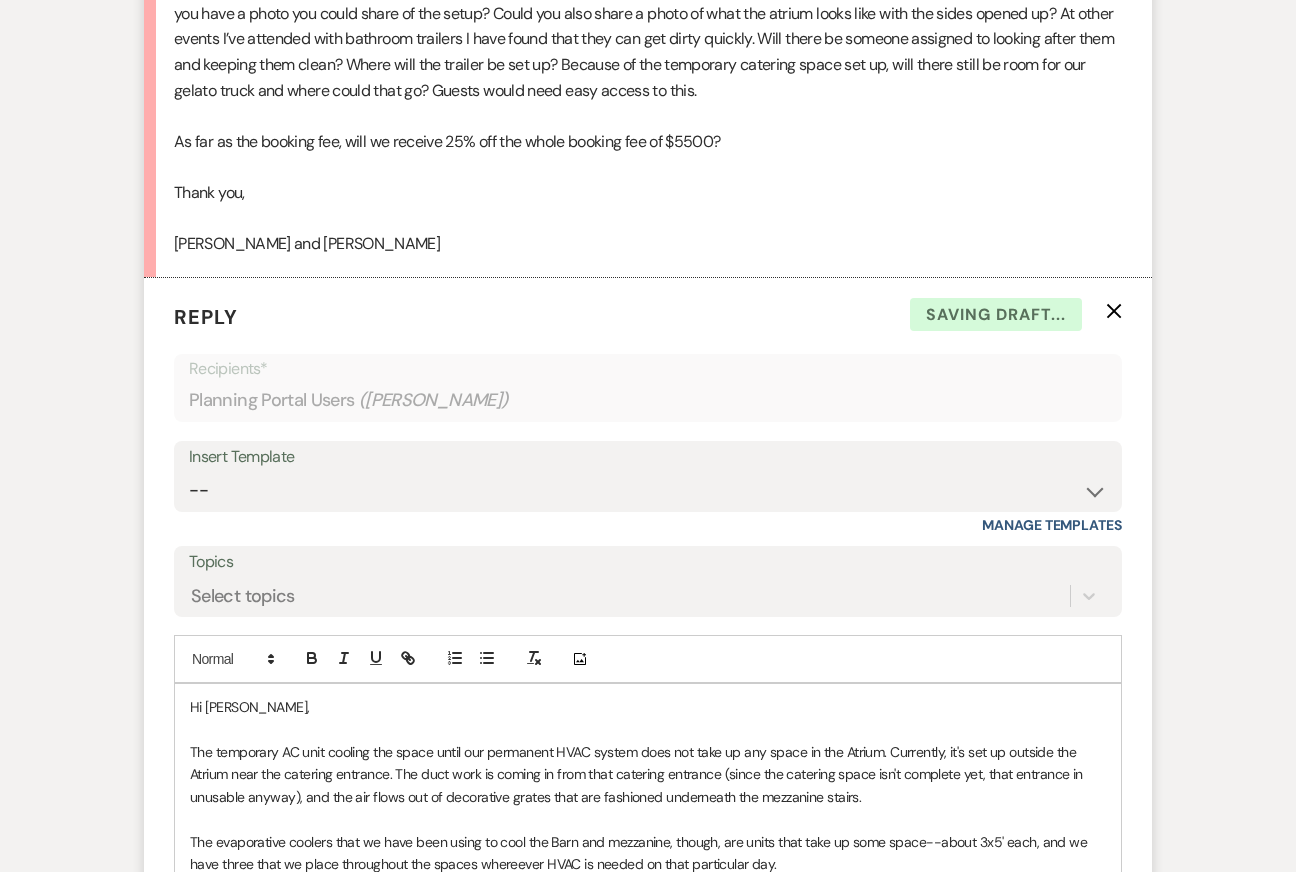 click on "The evaporative coolers that we have been using to cool the Barn and mezzanine, though, are units that take up some space--about 3x5' each, and we have three that we place throughout the spaces whereever HVAC is needed on that particular day." at bounding box center [648, 853] 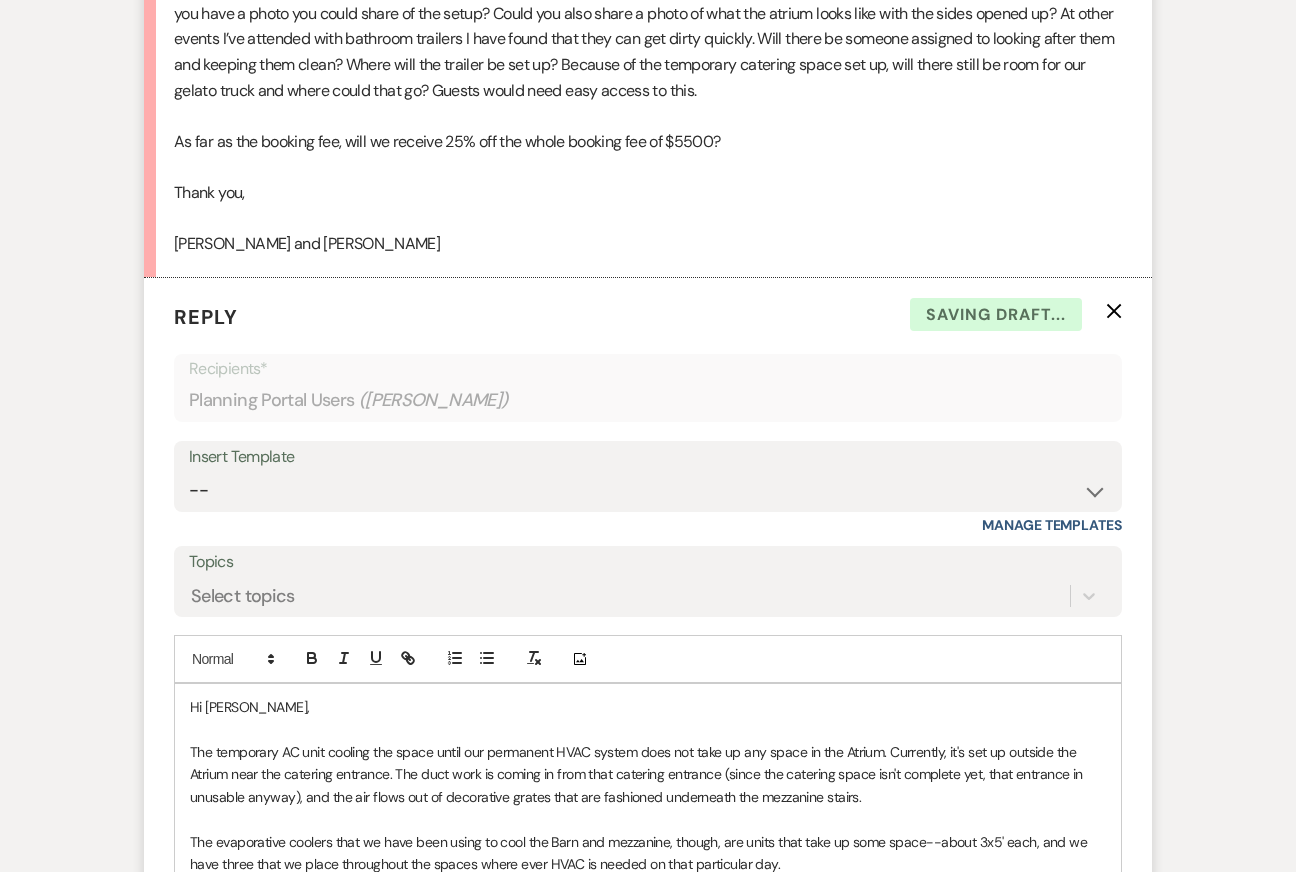 click on "The evaporative coolers that we have been using to cool the Barn and mezzanine, though, are units that take up some space--about 3x5' each, and we have three that we place throughout the spaces where ever HVAC is needed on that particular day." at bounding box center [648, 853] 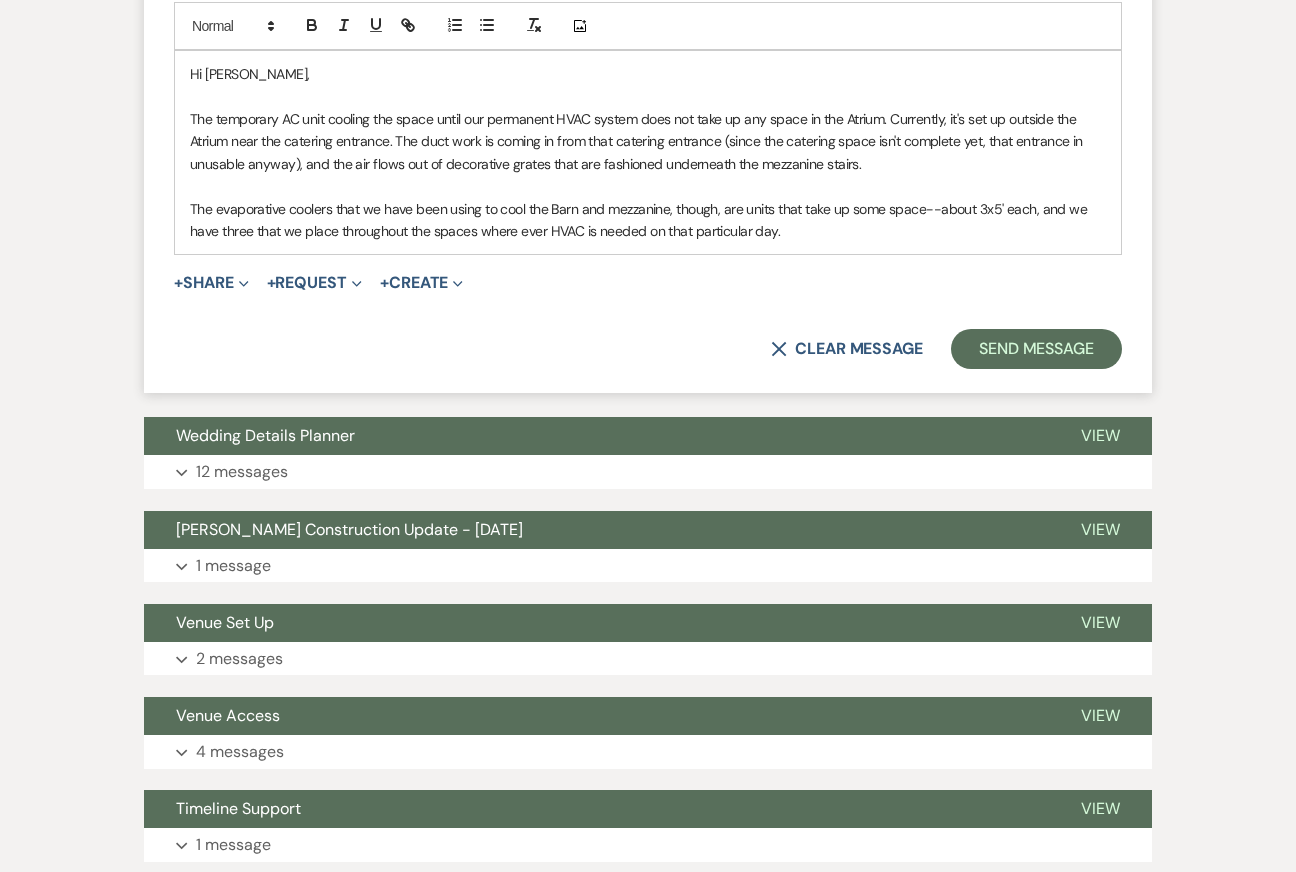 scroll, scrollTop: 2506, scrollLeft: 0, axis: vertical 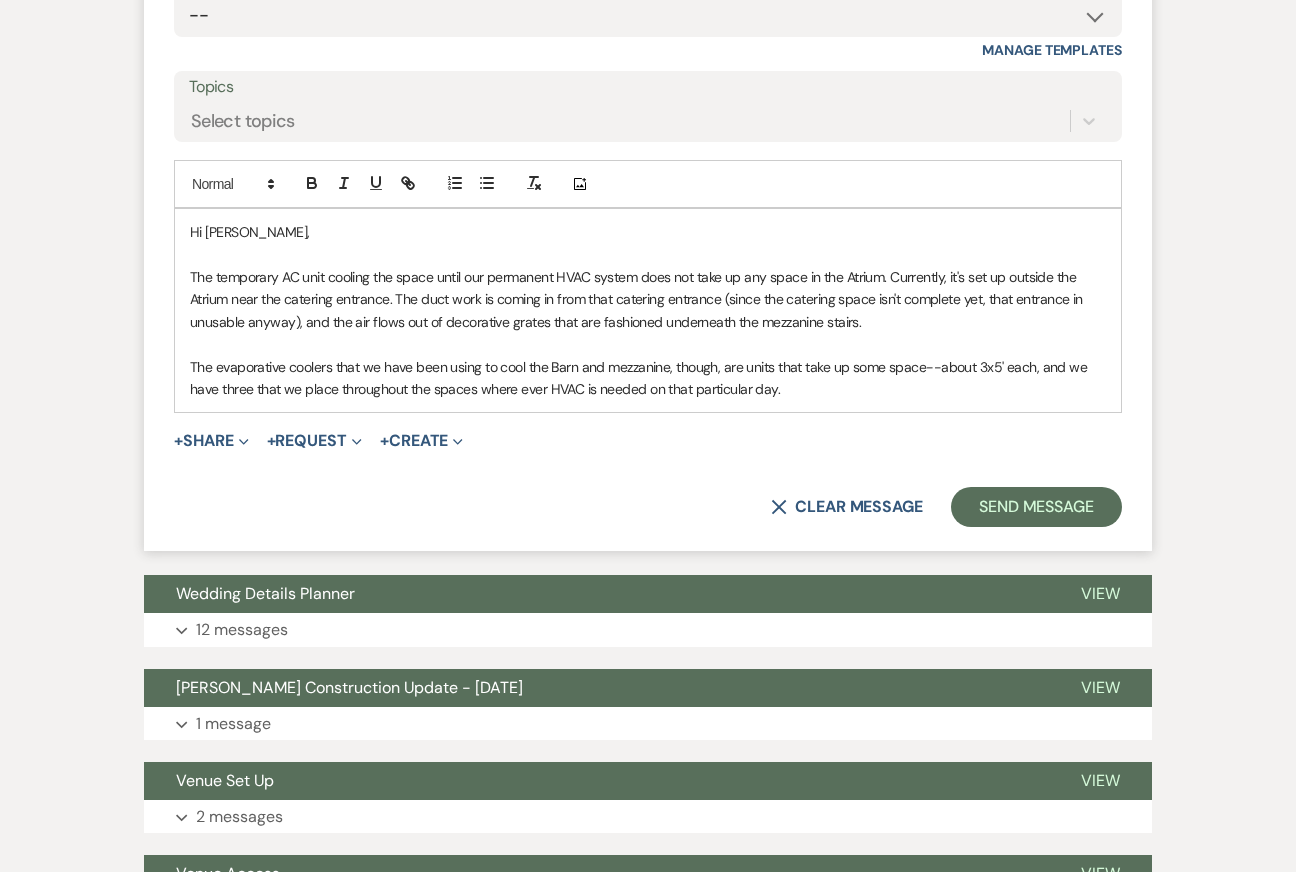 click on "The temporary AC unit cooling the space until our permanent HVAC system does not take up any space in the Atrium. Currently, it's set up outside the Atrium near the catering entrance. The duct work is coming in from that catering entrance (since the catering space isn't complete yet, that entrance in unusable anyway), and the air flows out of decorative grates that are fashioned underneath the mezzanine stairs." at bounding box center [648, 299] 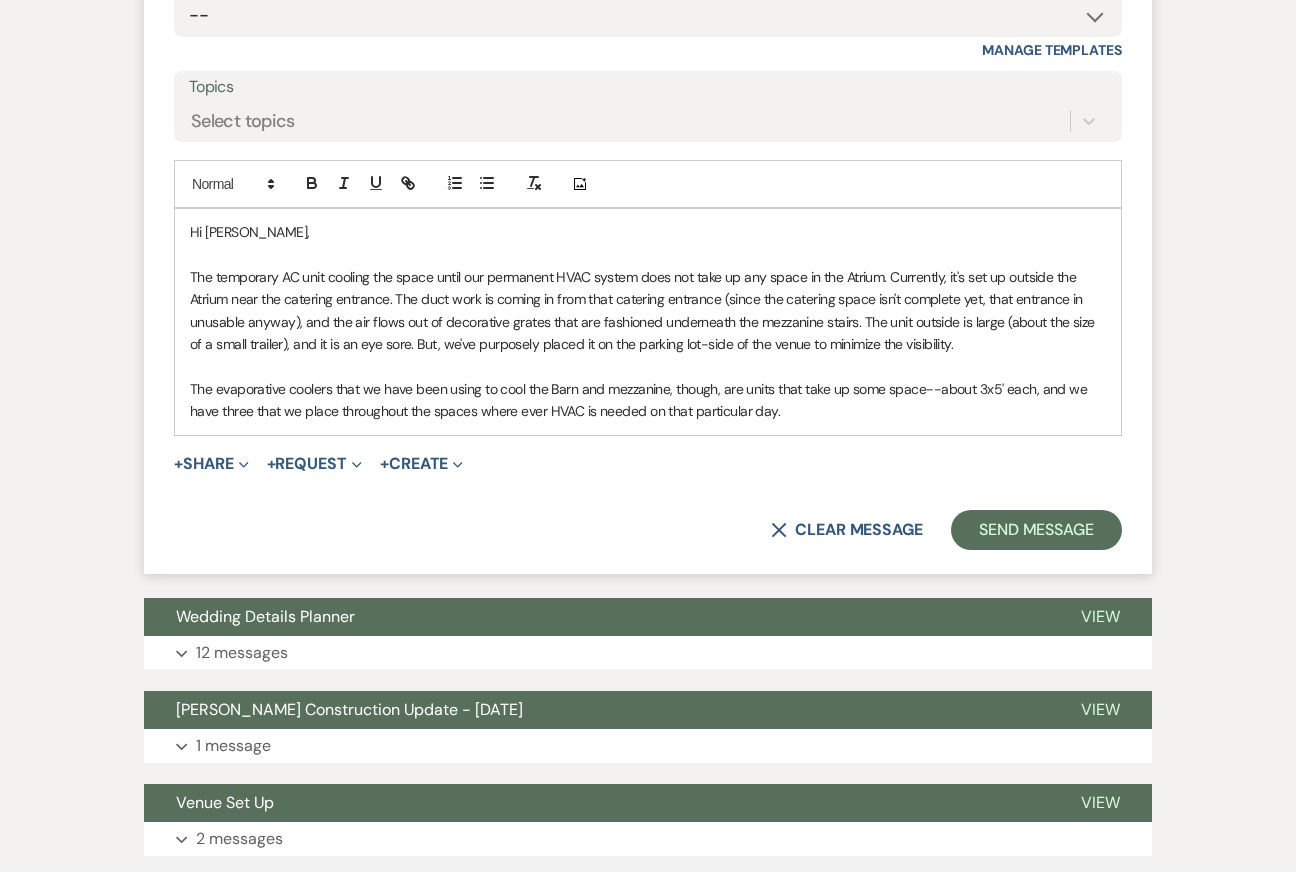 click on "The temporary AC unit cooling the space until our permanent HVAC system does not take up any space in the Atrium. Currently, it's set up outside the Atrium near the catering entrance. The duct work is coming in from that catering entrance (since the catering space isn't complete yet, that entrance in unusable anyway), and the air flows out of decorative grates that are fashioned underneath the mezzanine stairs. The unit outside is large (about the size of a small trailer), and it is an eye sore. But, we've purposely placed it on the parking lot-side of the venue to minimize the visibility." at bounding box center (648, 311) 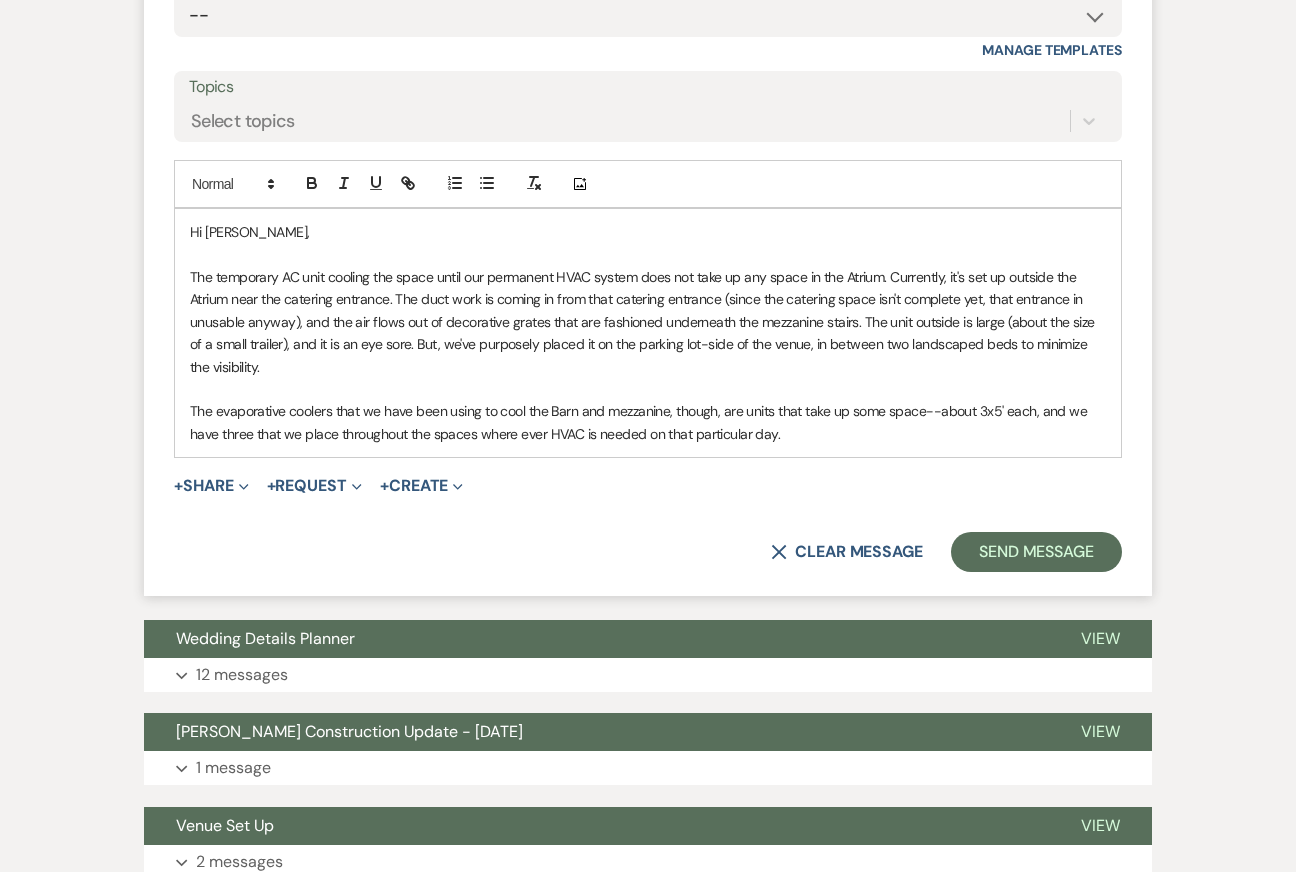 click on "The temporary AC unit cooling the space until our permanent HVAC system does not take up any space in the Atrium. Currently, it's set up outside the Atrium near the catering entrance. The duct work is coming in from that catering entrance (since the catering space isn't complete yet, that entrance in unusable anyway), and the air flows out of decorative grates that are fashioned underneath the mezzanine stairs. The unit outside is large (about the size of a small trailer), and it is an eye sore. But, we've purposely placed it on the parking lot-side of the venue, in between two landscaped beds to minimize the visibility." at bounding box center (648, 322) 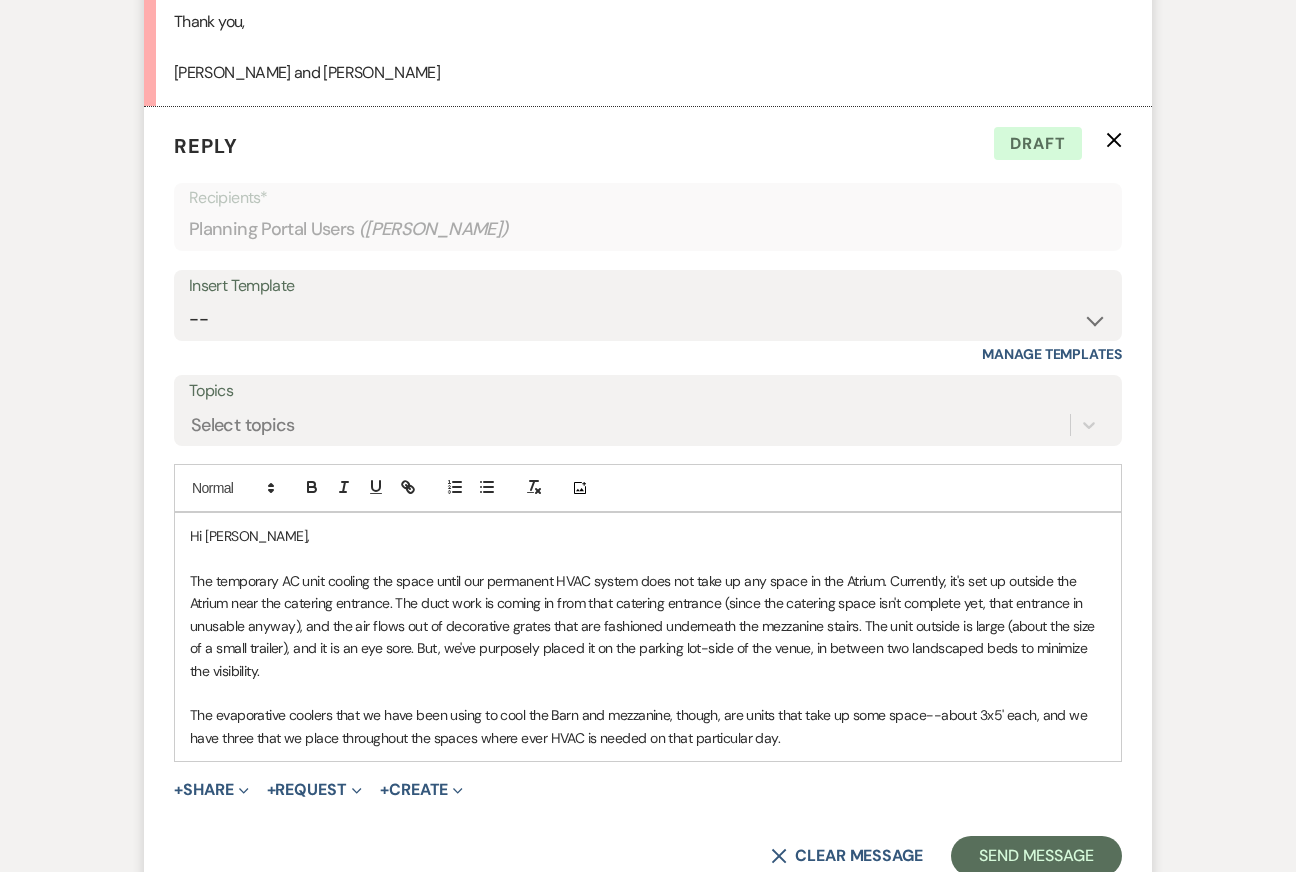scroll, scrollTop: 2205, scrollLeft: 0, axis: vertical 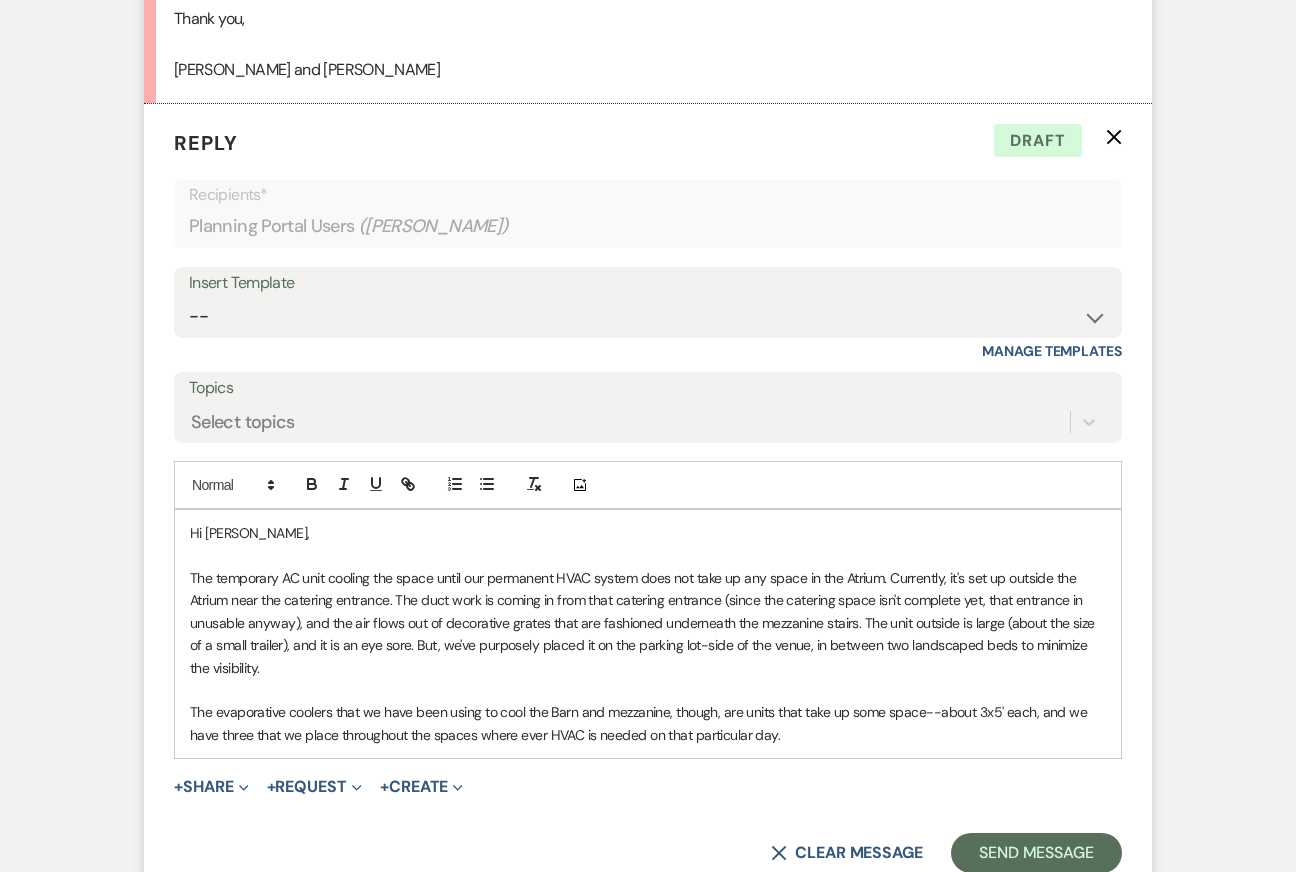 click on "The evaporative coolers that we have been using to cool the Barn and mezzanine, though, are units that take up some space--about 3x5' each, and we have three that we place throughout the spaces where ever HVAC is needed on that particular day." at bounding box center [648, 723] 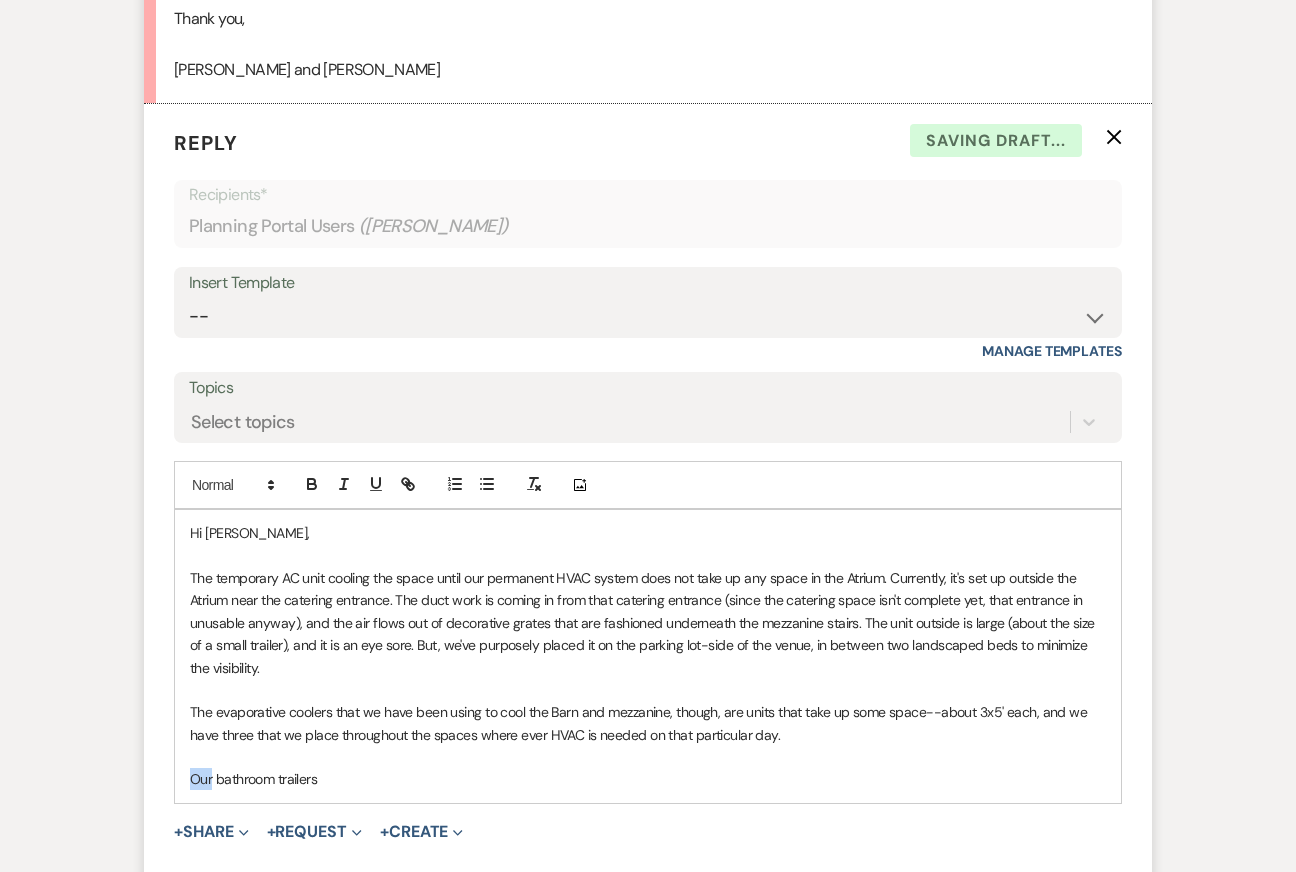 drag, startPoint x: 213, startPoint y: 777, endPoint x: 135, endPoint y: 777, distance: 78 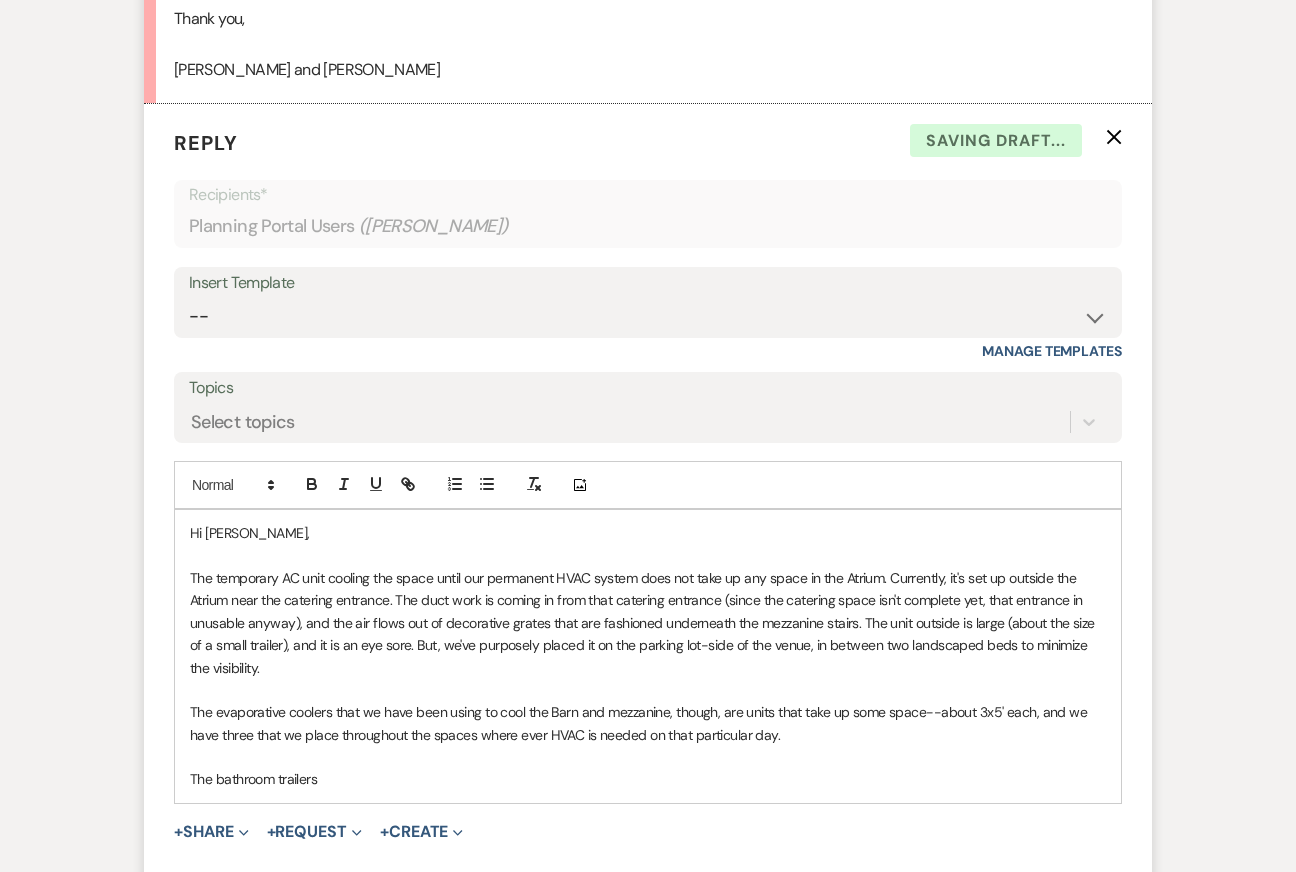 click on "The bathroom trailers" at bounding box center [648, 779] 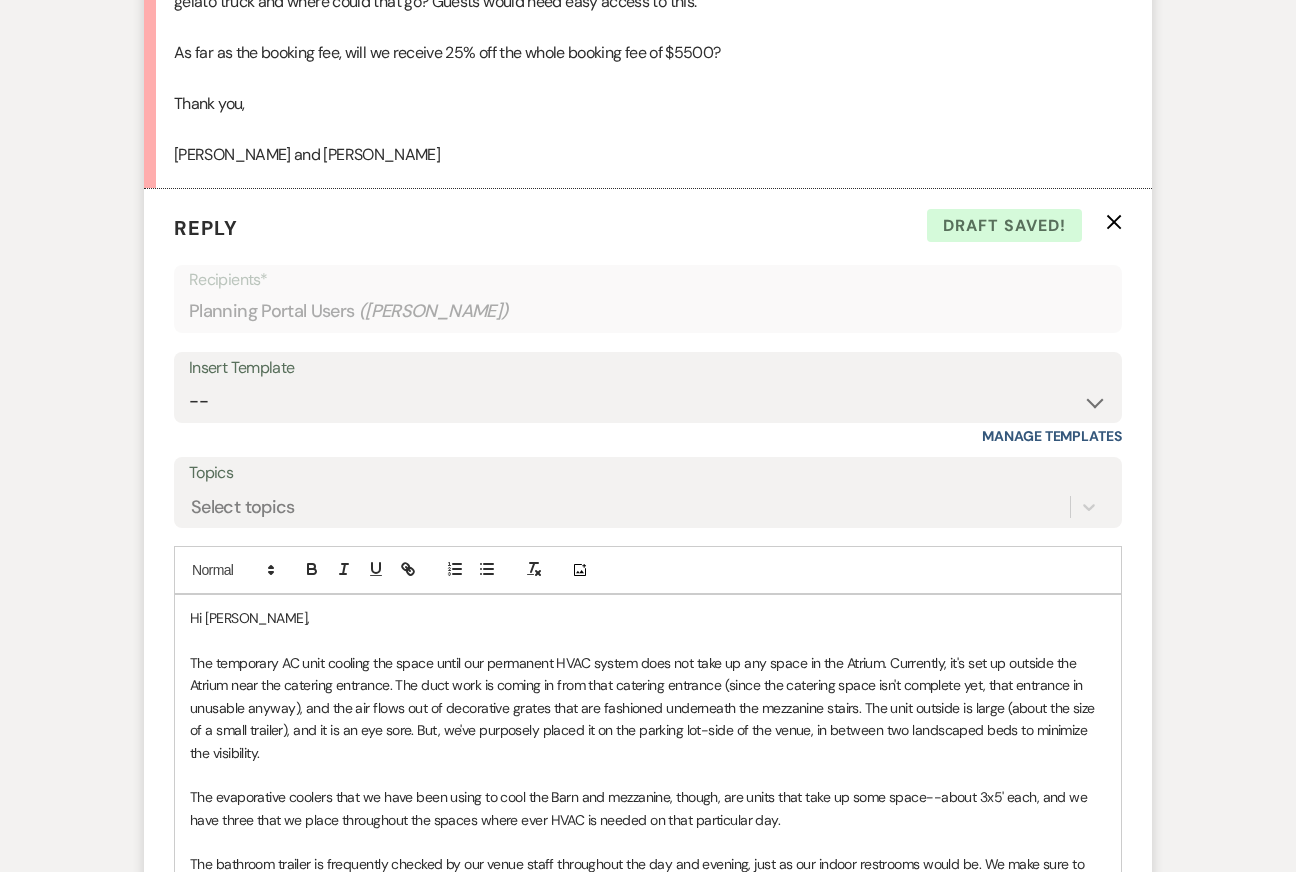 scroll, scrollTop: 2392, scrollLeft: 0, axis: vertical 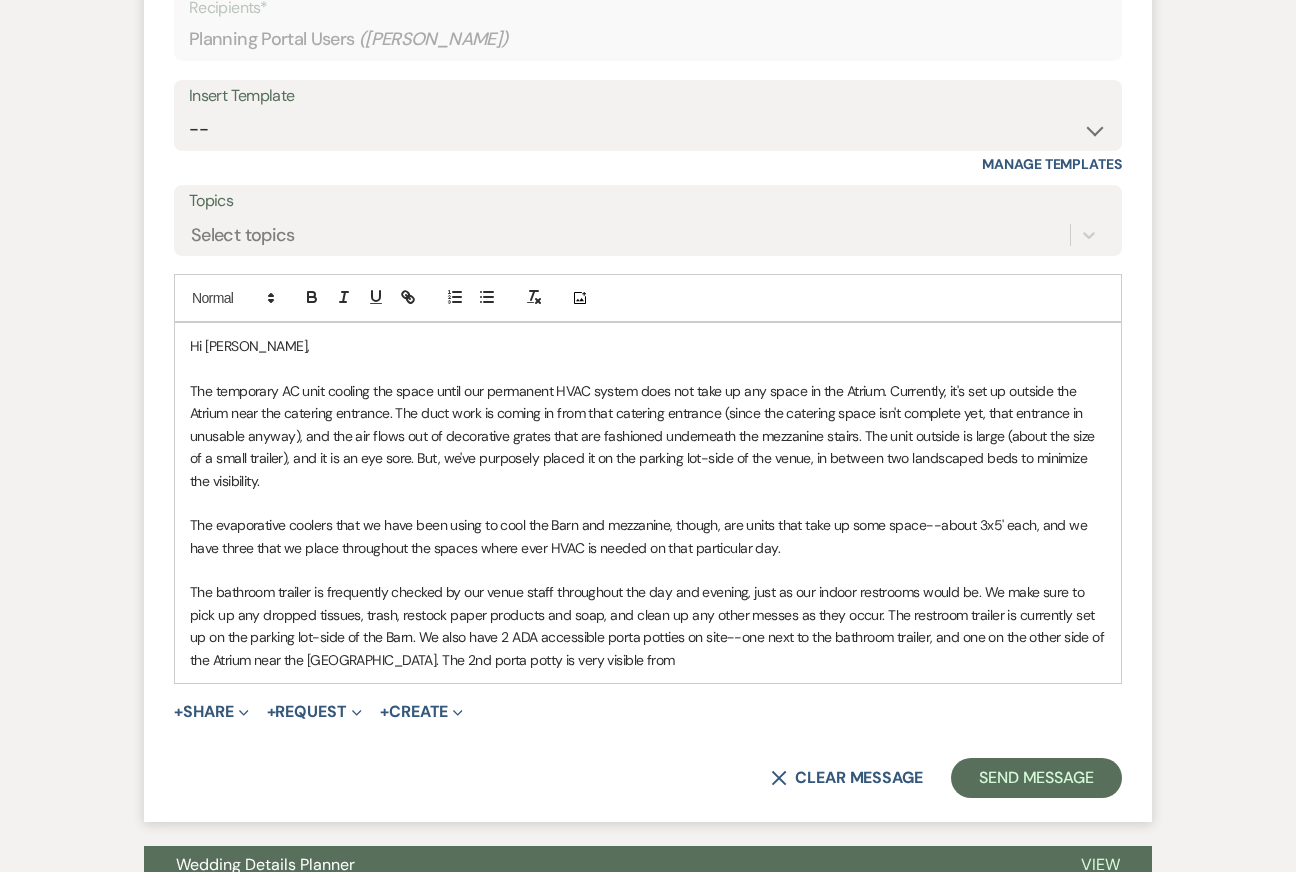 click on "The bathroom trailer is frequently checked by our venue staff throughout the day and evening, just as our indoor restrooms would be. We make sure to pick up any dropped tissues, trash, restock paper products and soap, and clean up any other messes as they occur. The restroom trailer is currently set up on the parking lot-side of the Barn. We also have 2 ADA accessible porta potties on site--one next to the bathroom trailer, and one on the other side of the Atrium near the [GEOGRAPHIC_DATA]. The 2nd porta potty is very visible from" at bounding box center [648, 626] 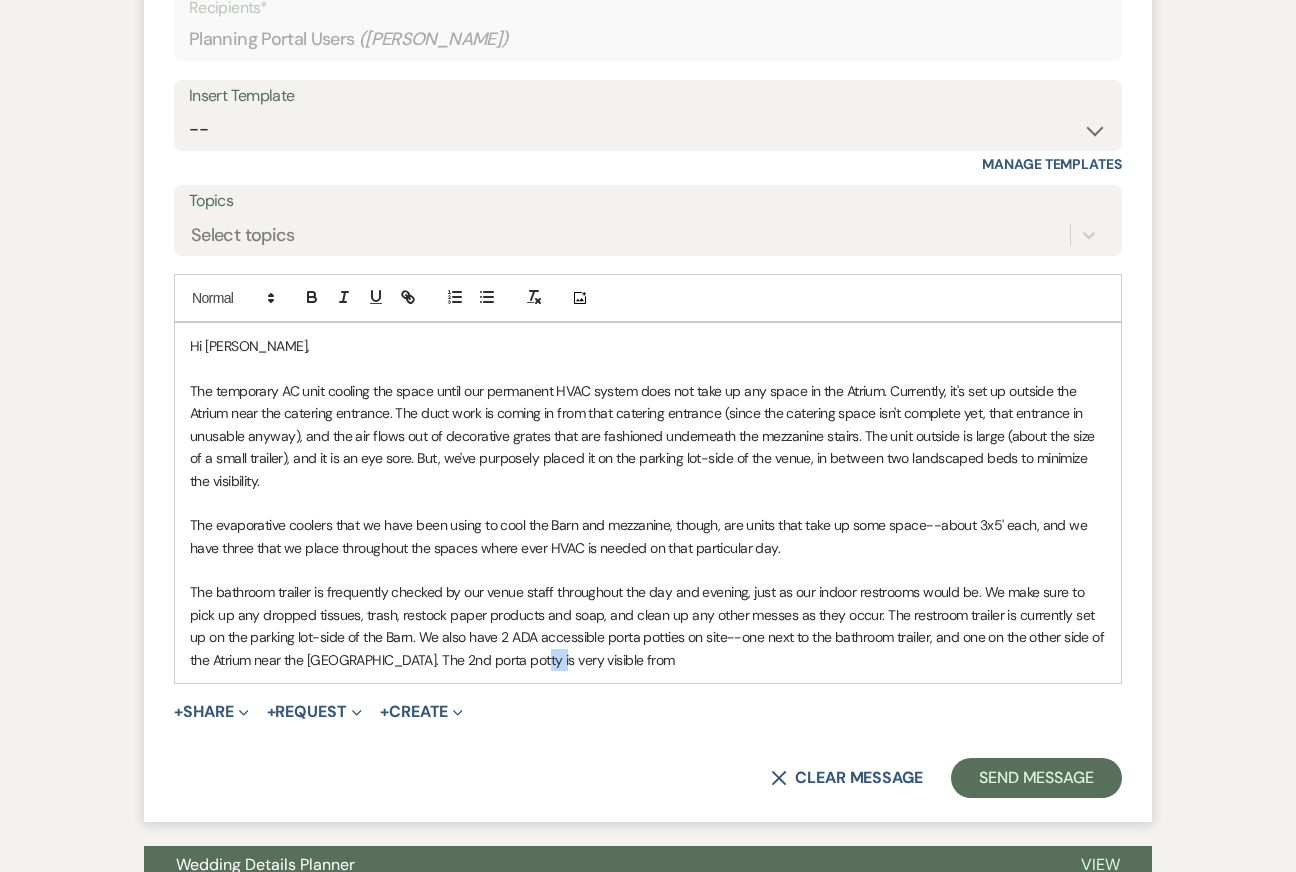 click on "The bathroom trailer is frequently checked by our venue staff throughout the day and evening, just as our indoor restrooms would be. We make sure to pick up any dropped tissues, trash, restock paper products and soap, and clean up any other messes as they occur. The restroom trailer is currently set up on the parking lot-side of the Barn. We also have 2 ADA accessible porta potties on site--one next to the bathroom trailer, and one on the other side of the Atrium near the [GEOGRAPHIC_DATA]. The 2nd porta potty is very visible from" at bounding box center (648, 626) 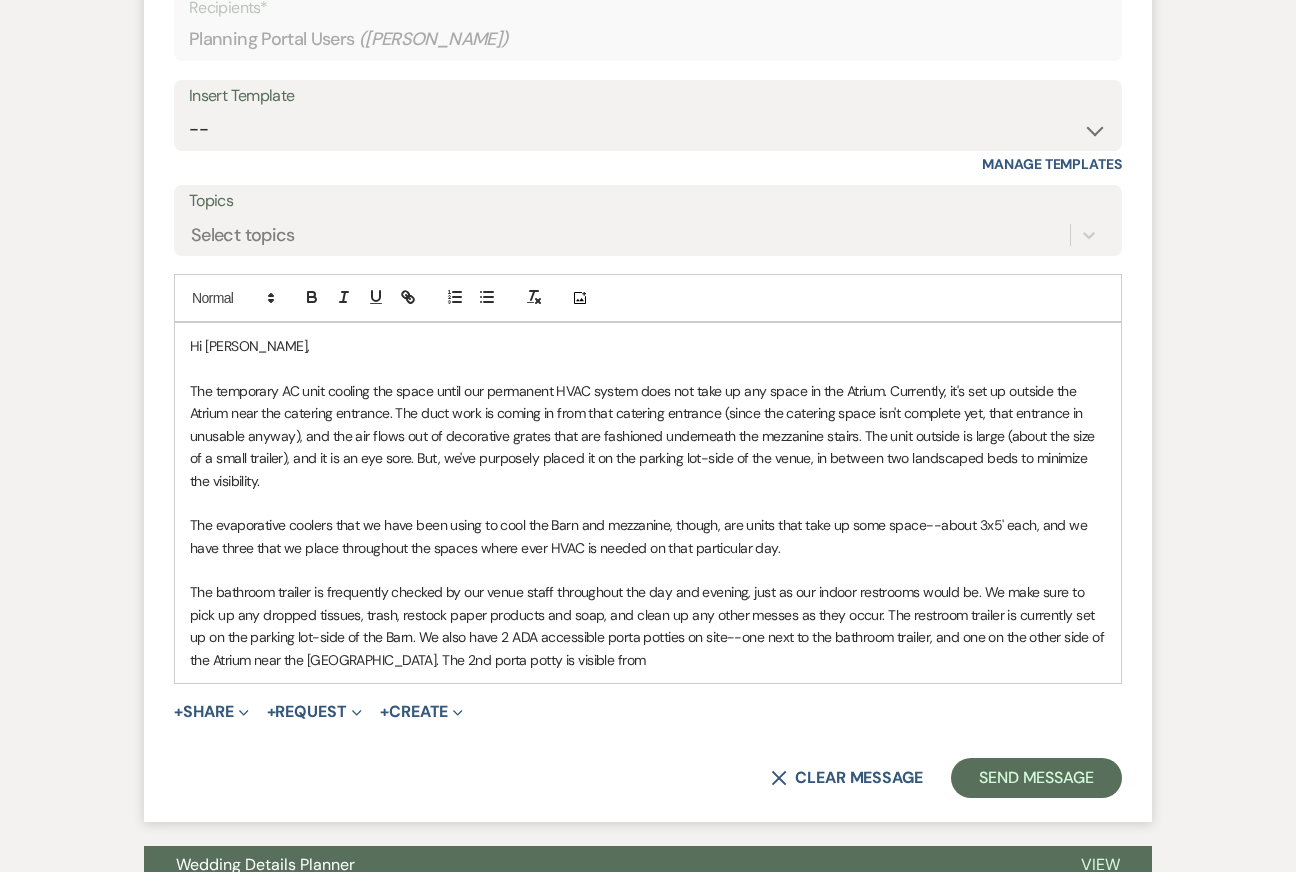 click on "The bathroom trailer is frequently checked by our venue staff throughout the day and evening, just as our indoor restrooms would be. We make sure to pick up any dropped tissues, trash, restock paper products and soap, and clean up any other messes as they occur. The restroom trailer is currently set up on the parking lot-side of the Barn. We also have 2 ADA accessible porta potties on site--one next to the bathroom trailer, and one on the other side of the Atrium near the [GEOGRAPHIC_DATA]. The 2nd porta potty is visible from" at bounding box center (648, 626) 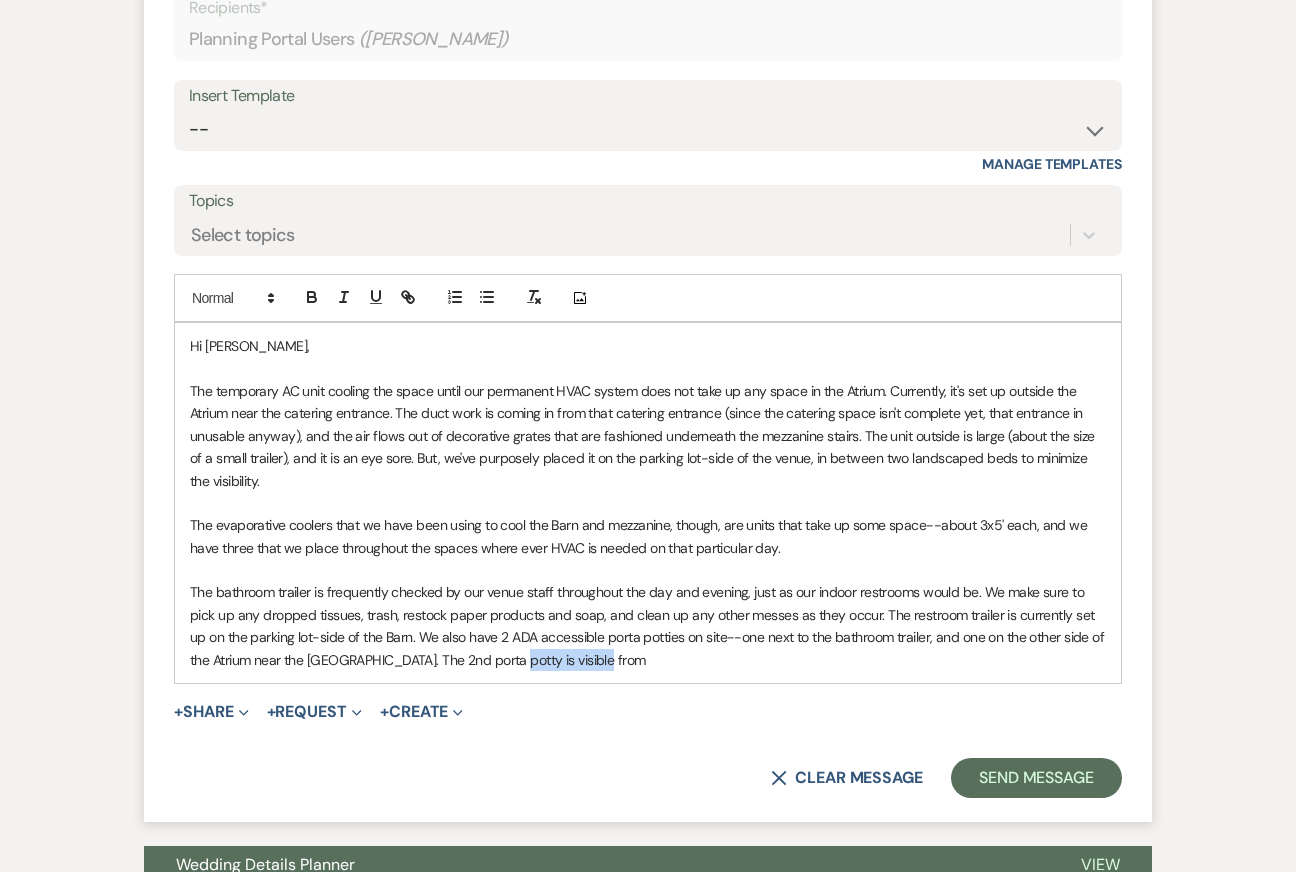 drag, startPoint x: 510, startPoint y: 661, endPoint x: 691, endPoint y: 661, distance: 181 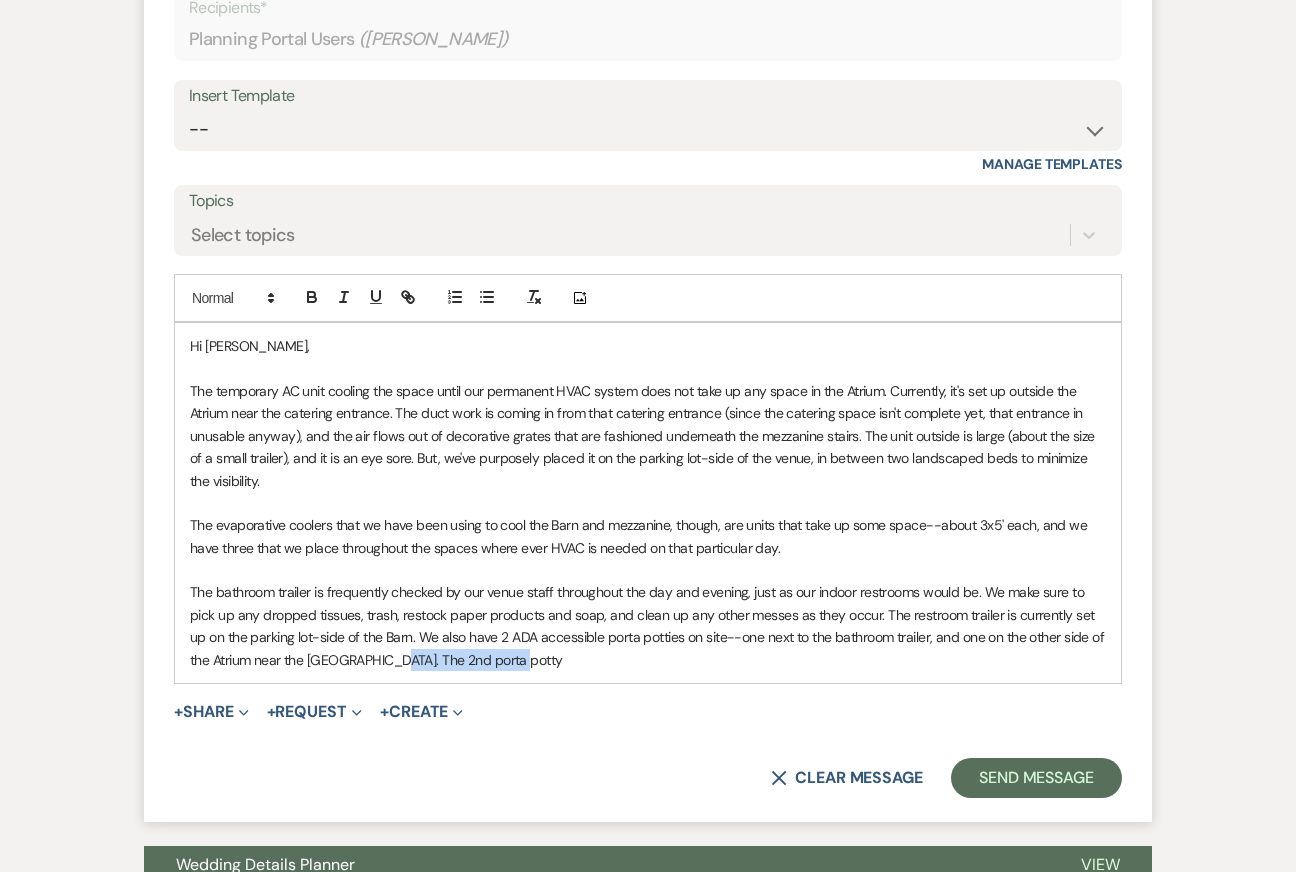drag, startPoint x: 388, startPoint y: 657, endPoint x: 576, endPoint y: 657, distance: 188 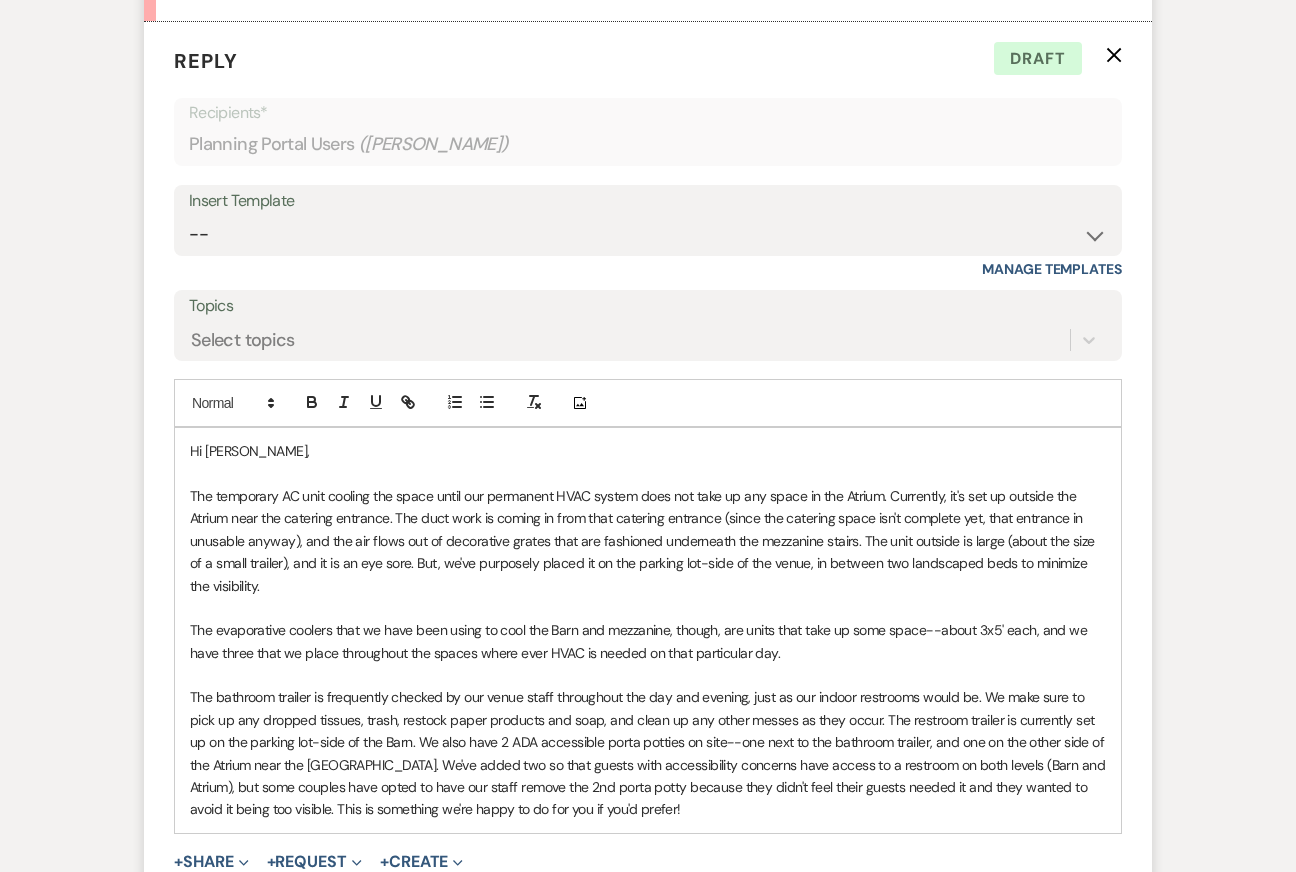 scroll, scrollTop: 2497, scrollLeft: 0, axis: vertical 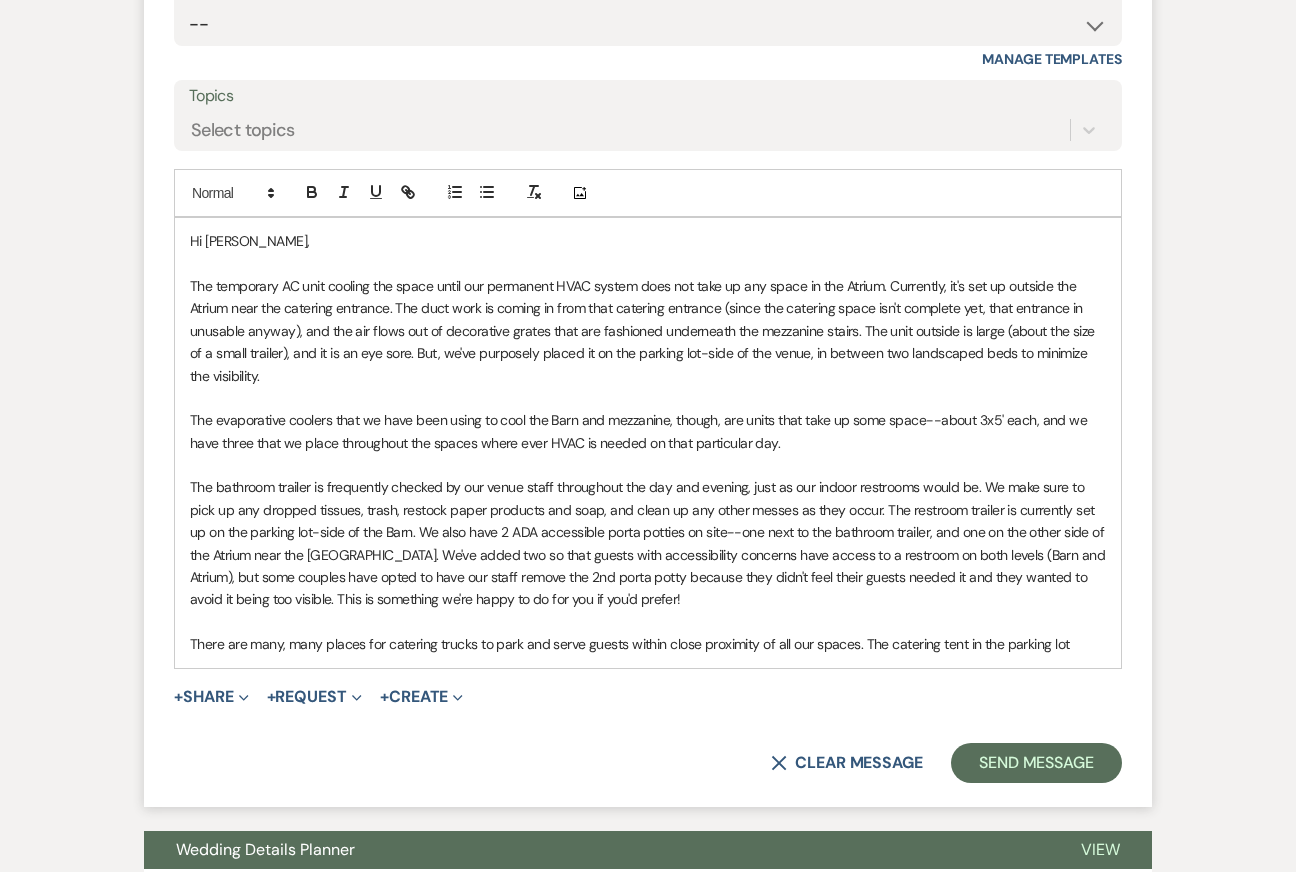 click on "There are many, many places for catering trucks to park and serve guests within close proximity of all our spaces. The catering tent in the parking lot" at bounding box center (648, 644) 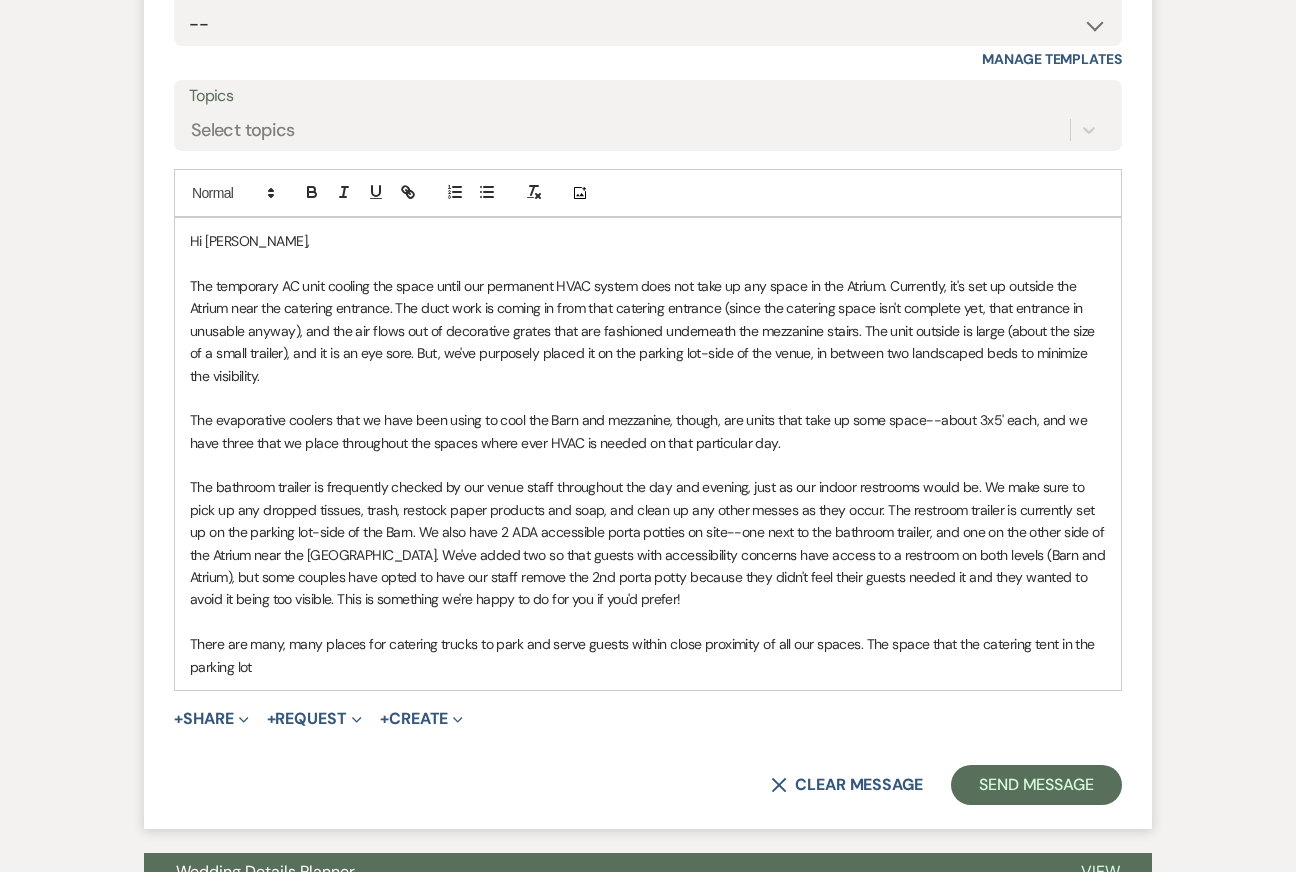 click on "There are many, many places for catering trucks to park and serve guests within close proximity of all our spaces. The space that the catering tent in the parking lot" at bounding box center [648, 655] 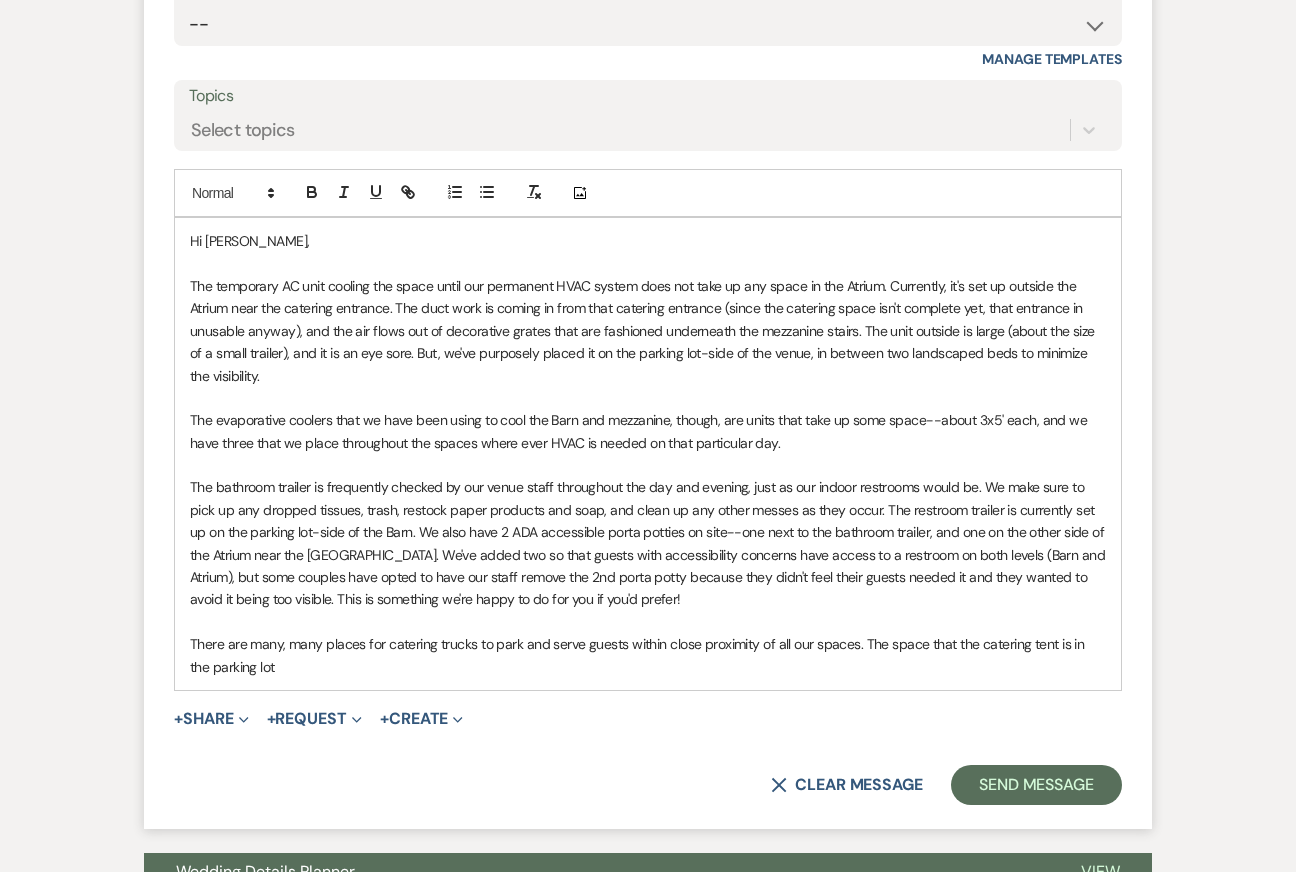 click on "There are many, many places for catering trucks to park and serve guests within close proximity of all our spaces. The space that the catering tent is in the parking lot" at bounding box center (648, 655) 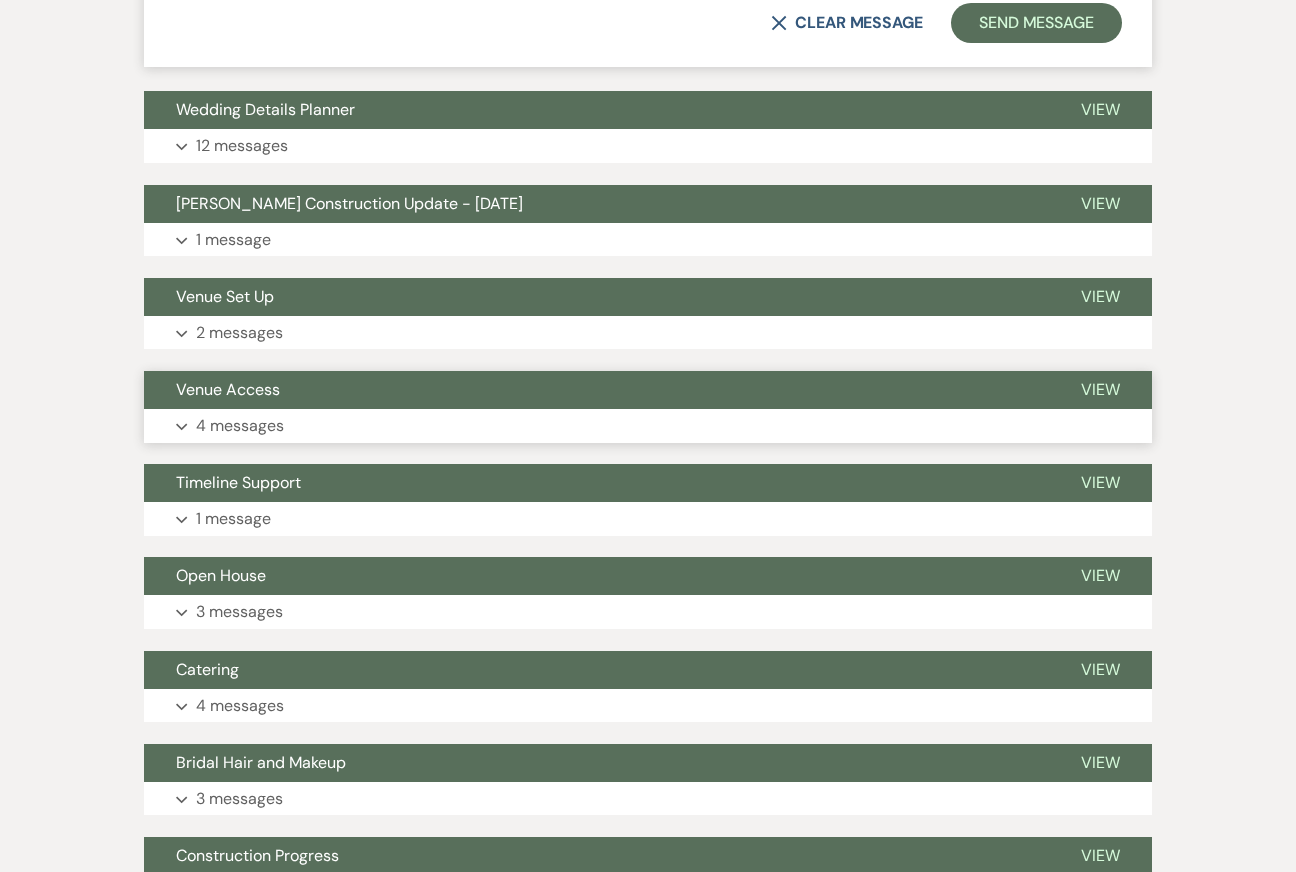 scroll, scrollTop: 3201, scrollLeft: 0, axis: vertical 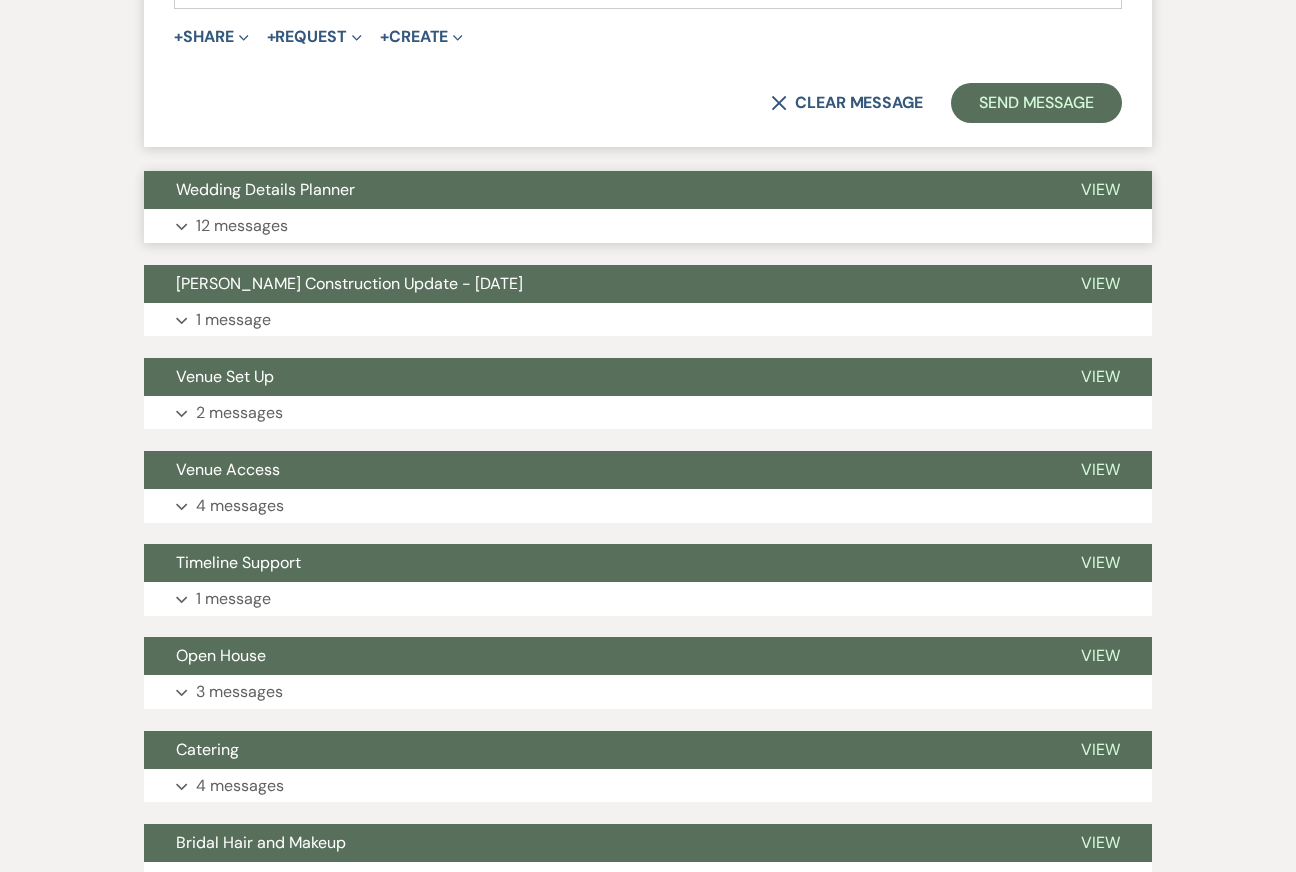click on "Wedding Details Planner" at bounding box center (596, 190) 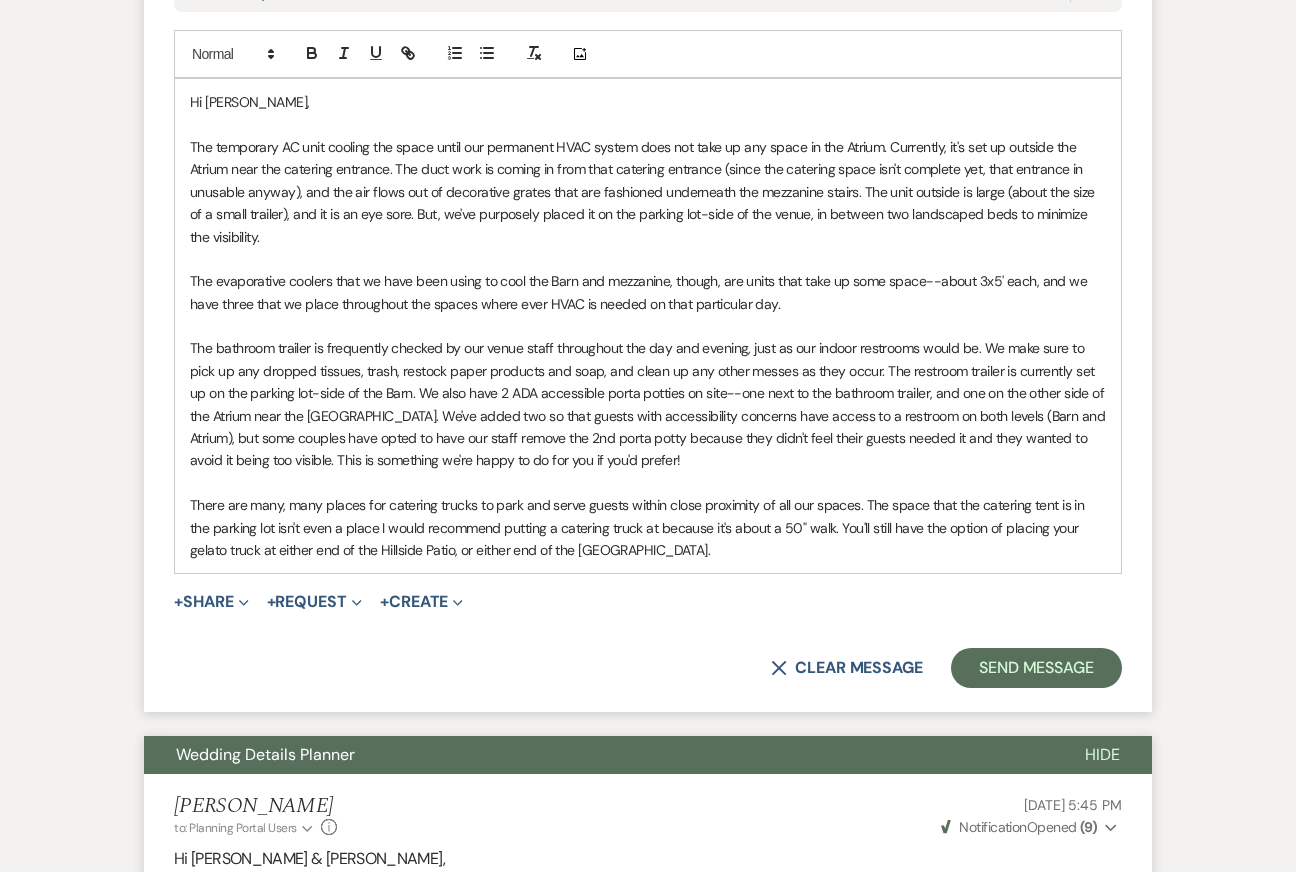 scroll, scrollTop: 2644, scrollLeft: 0, axis: vertical 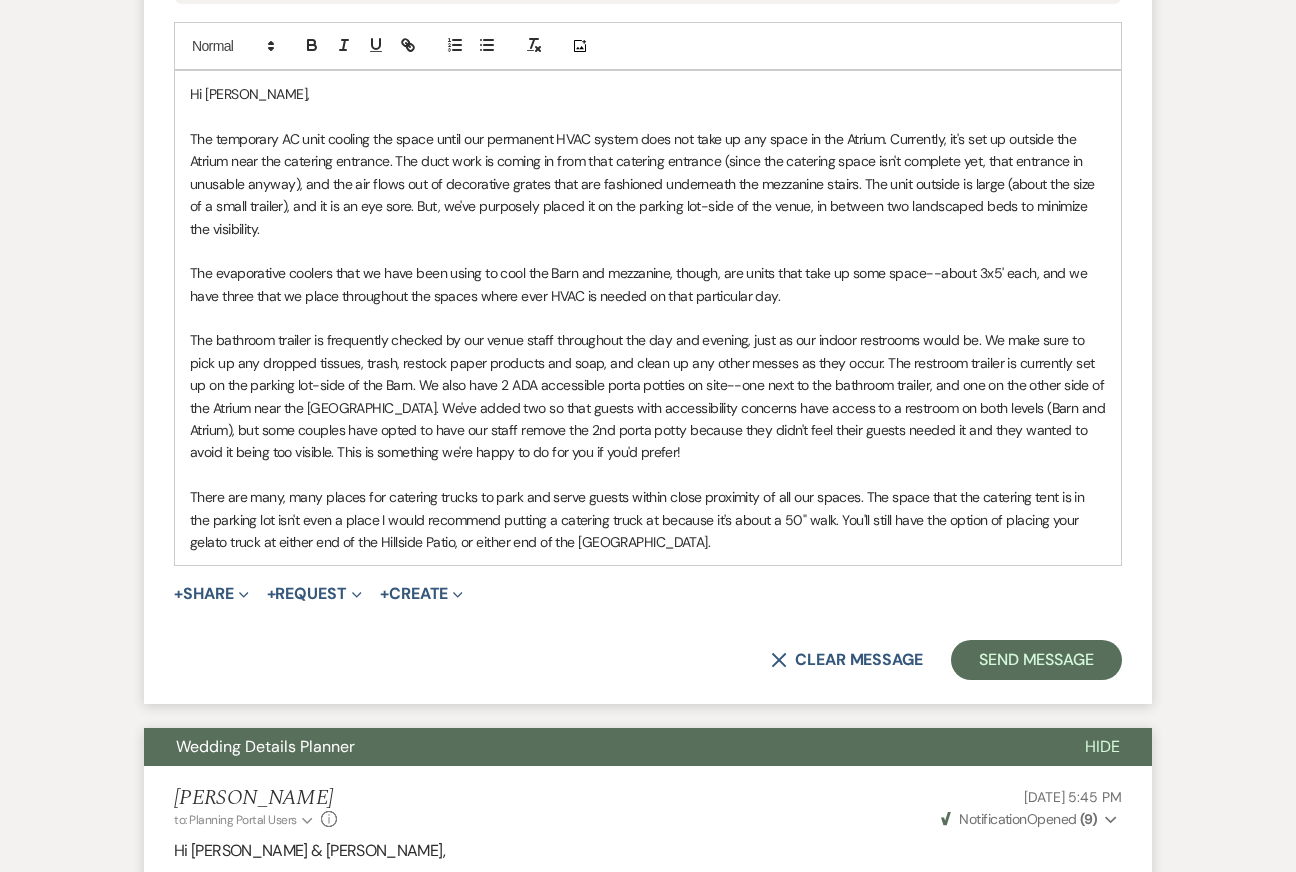 click on "There are many, many places for catering trucks to park and serve guests within close proximity of all our spaces. The space that the catering tent is in the parking lot isn't even a place I would recommend putting a catering truck at because it's about a 50" walk. You'll still have the option of placing your gelato truck at either end of the Hillside Patio, or either end of the [GEOGRAPHIC_DATA]." at bounding box center [648, 519] 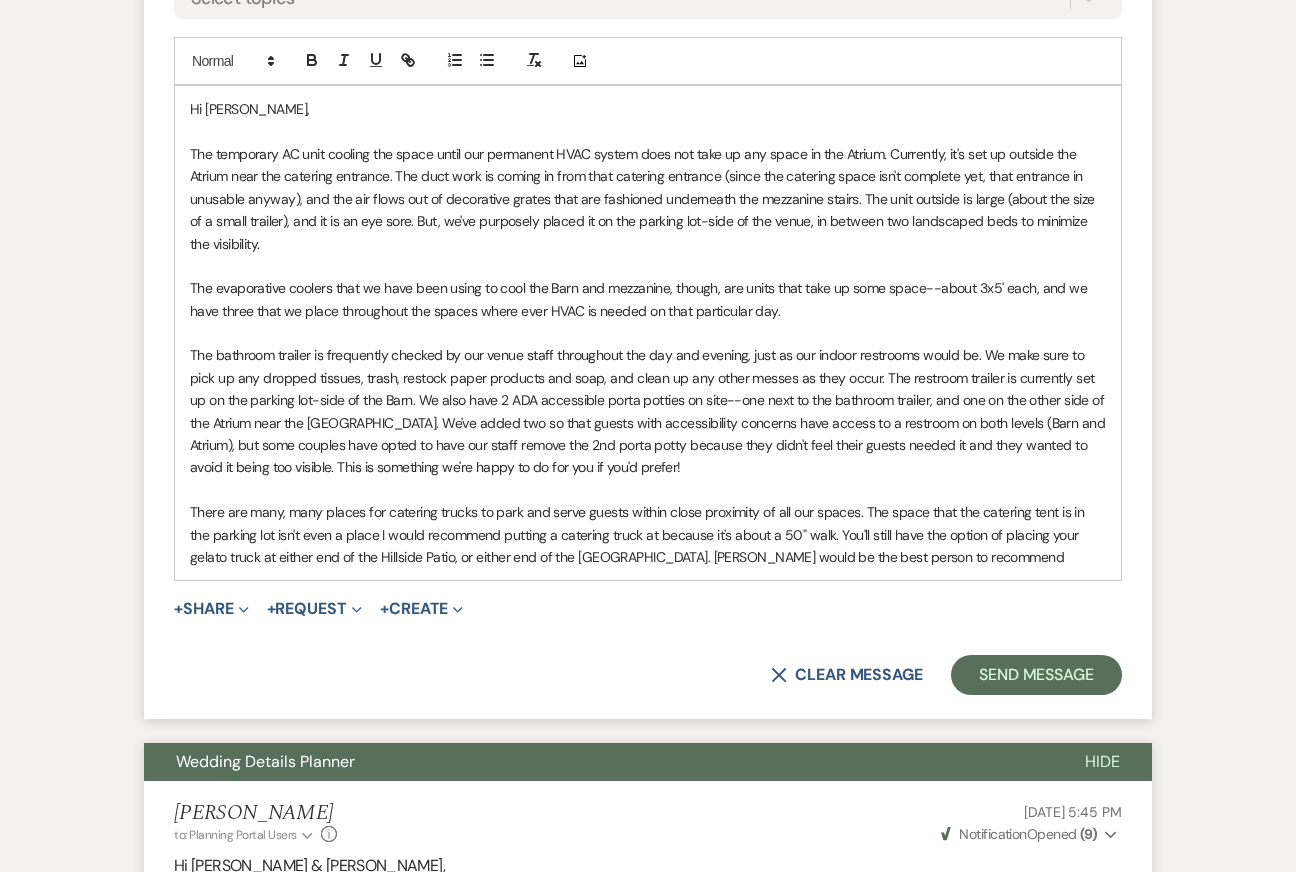 scroll, scrollTop: 2608, scrollLeft: 0, axis: vertical 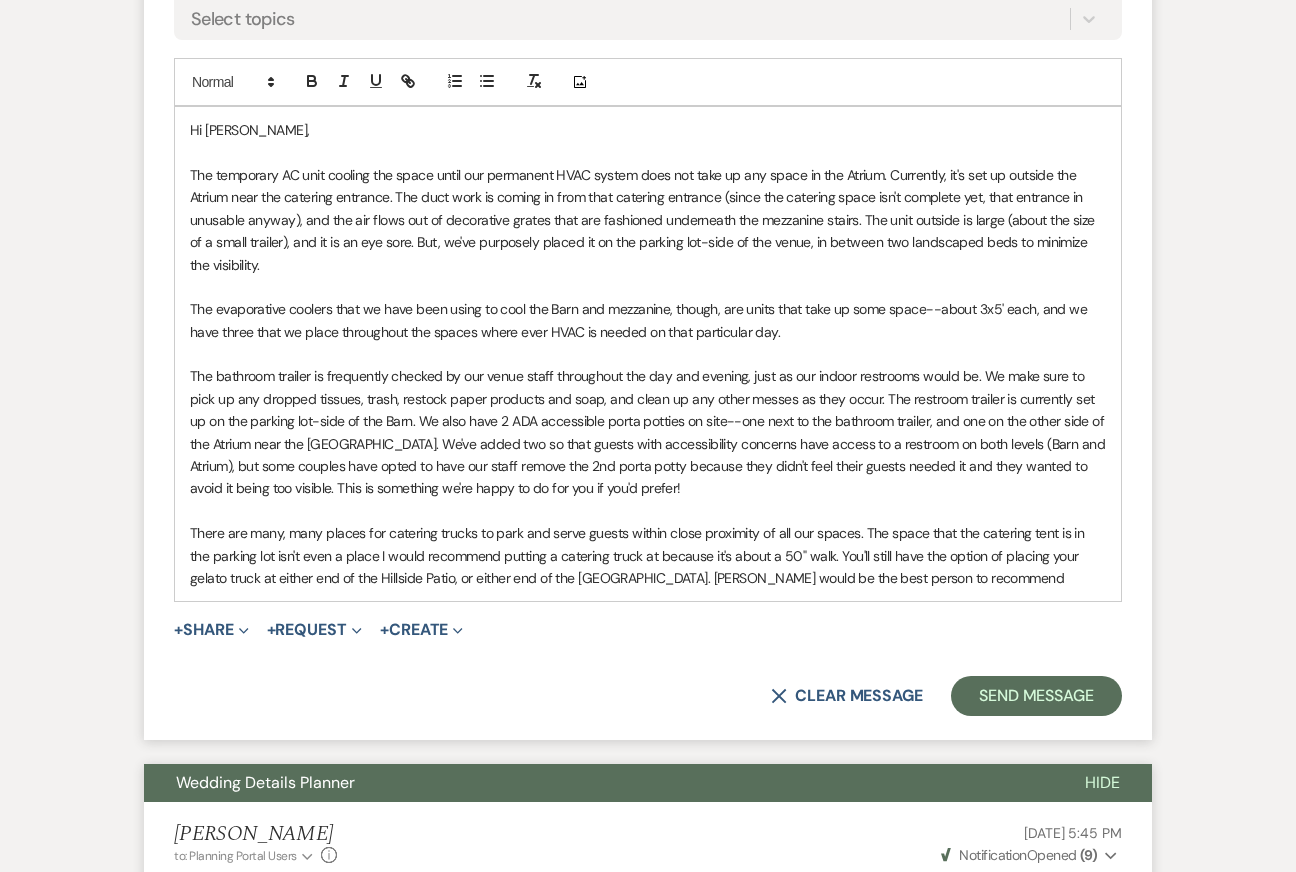 click on "There are many, many places for catering trucks to park and serve guests within close proximity of all our spaces. The space that the catering tent is in the parking lot isn't even a place I would recommend putting a catering truck at because it's about a 50" walk. You'll still have the option of placing your gelato truck at either end of the Hillside Patio, or either end of the [GEOGRAPHIC_DATA]. [PERSON_NAME] would be the best person to recommend" at bounding box center (648, 555) 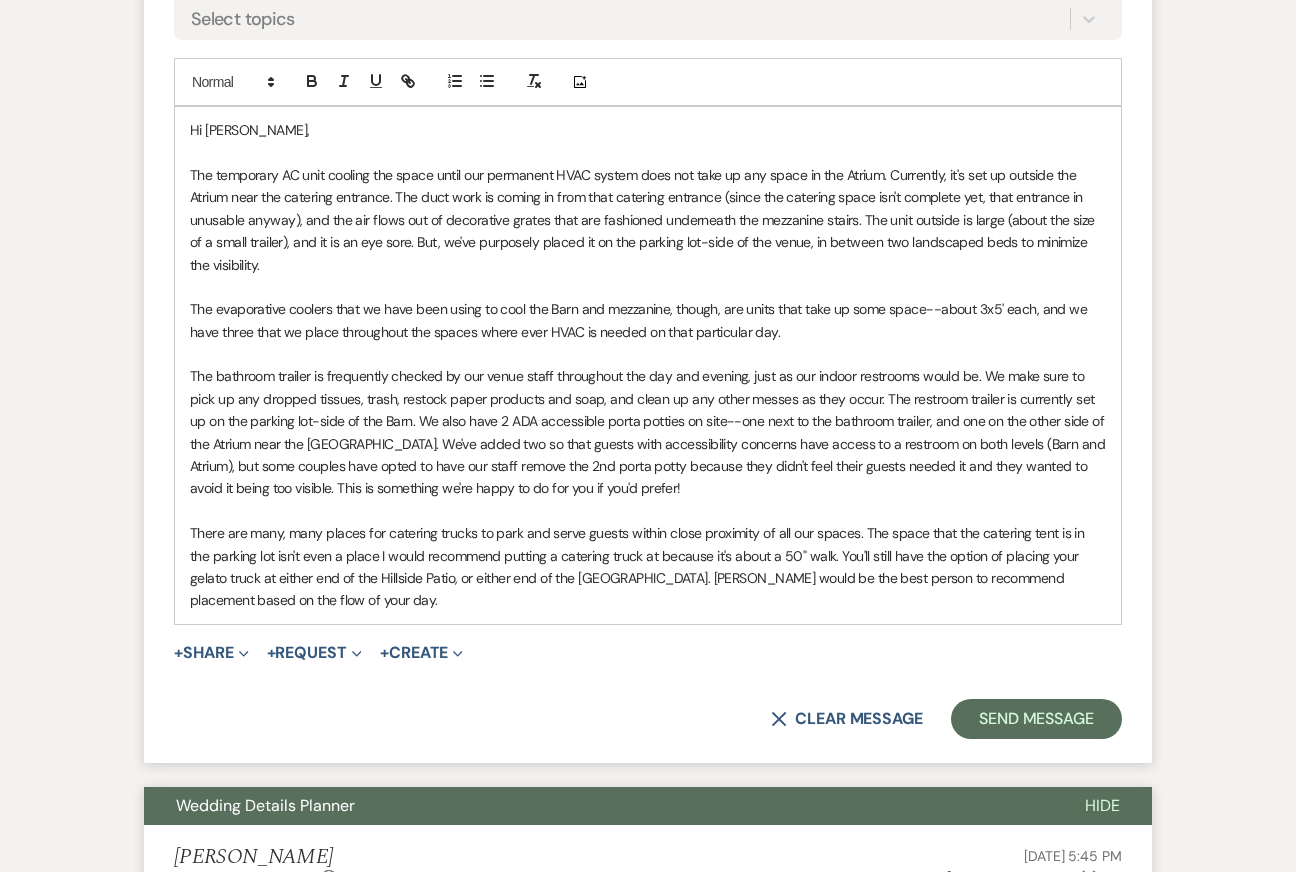 click on "There are many, many places for catering trucks to park and serve guests within close proximity of all our spaces. The space that the catering tent is in the parking lot isn't even a place I would recommend putting a catering truck at because it's about a 50" walk. You'll still have the option of placing your gelato truck at either end of the Hillside Patio, or either end of the [GEOGRAPHIC_DATA]. [PERSON_NAME] would be the best person to recommend placement based on the flow of your day." at bounding box center (648, 567) 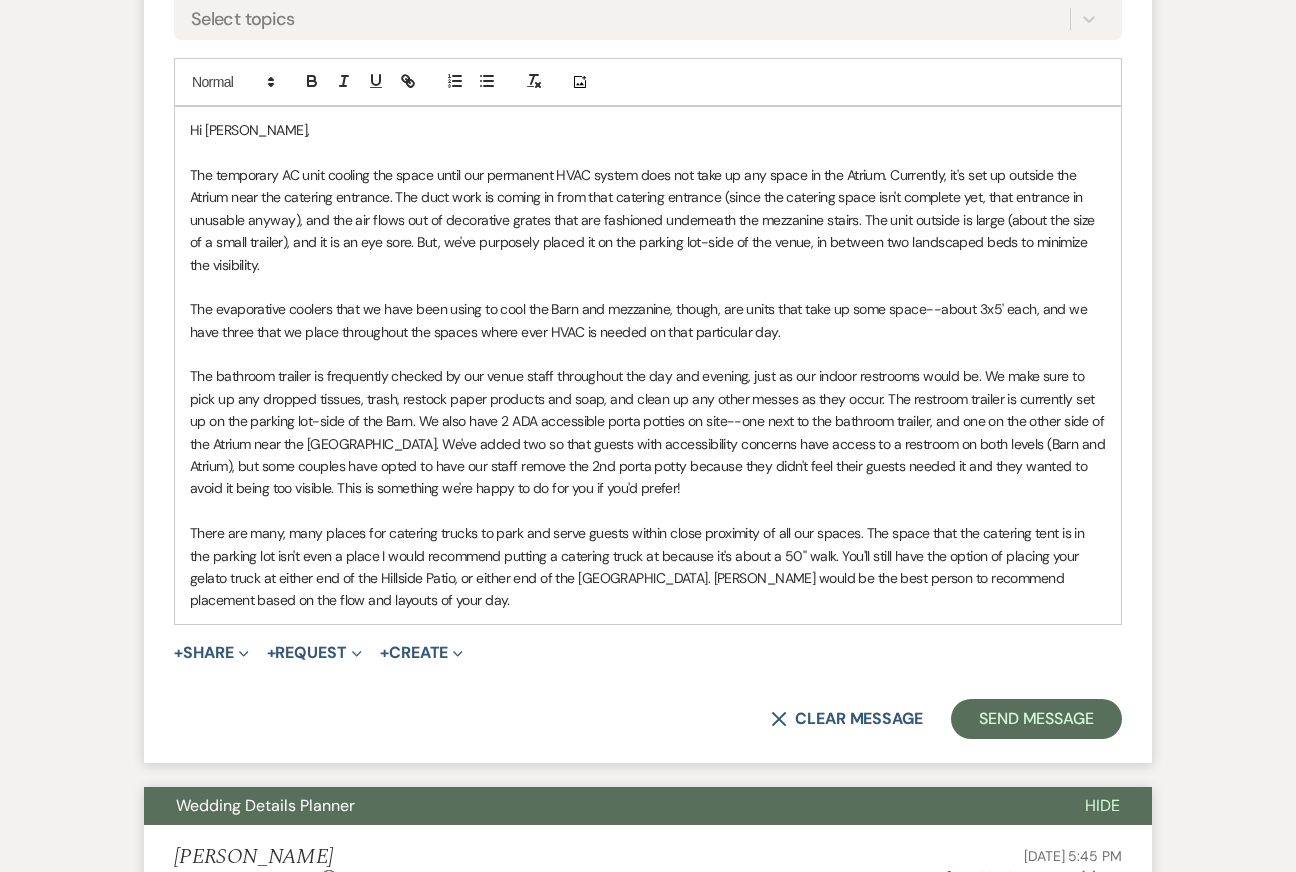 click on "The bathroom trailer is frequently checked by our venue staff throughout the day and evening, just as our indoor restrooms would be. We make sure to pick up any dropped tissues, trash, restock paper products and soap, and clean up any other messes as they occur. The restroom trailer is currently set up on the parking lot-side of the Barn. We also have 2 ADA accessible porta potties on site--one next to the bathroom trailer, and one on the other side of the Atrium near the [GEOGRAPHIC_DATA]. We've added two so that guests with accessibility concerns have access to a restroom on both levels (Barn and Atrium), but some couples have opted to have our staff remove the 2nd porta potty because they didn't feel their guests needed it and they wanted to avoid it being too visible. This is something we're happy to do for you if you'd prefer!" at bounding box center (648, 432) 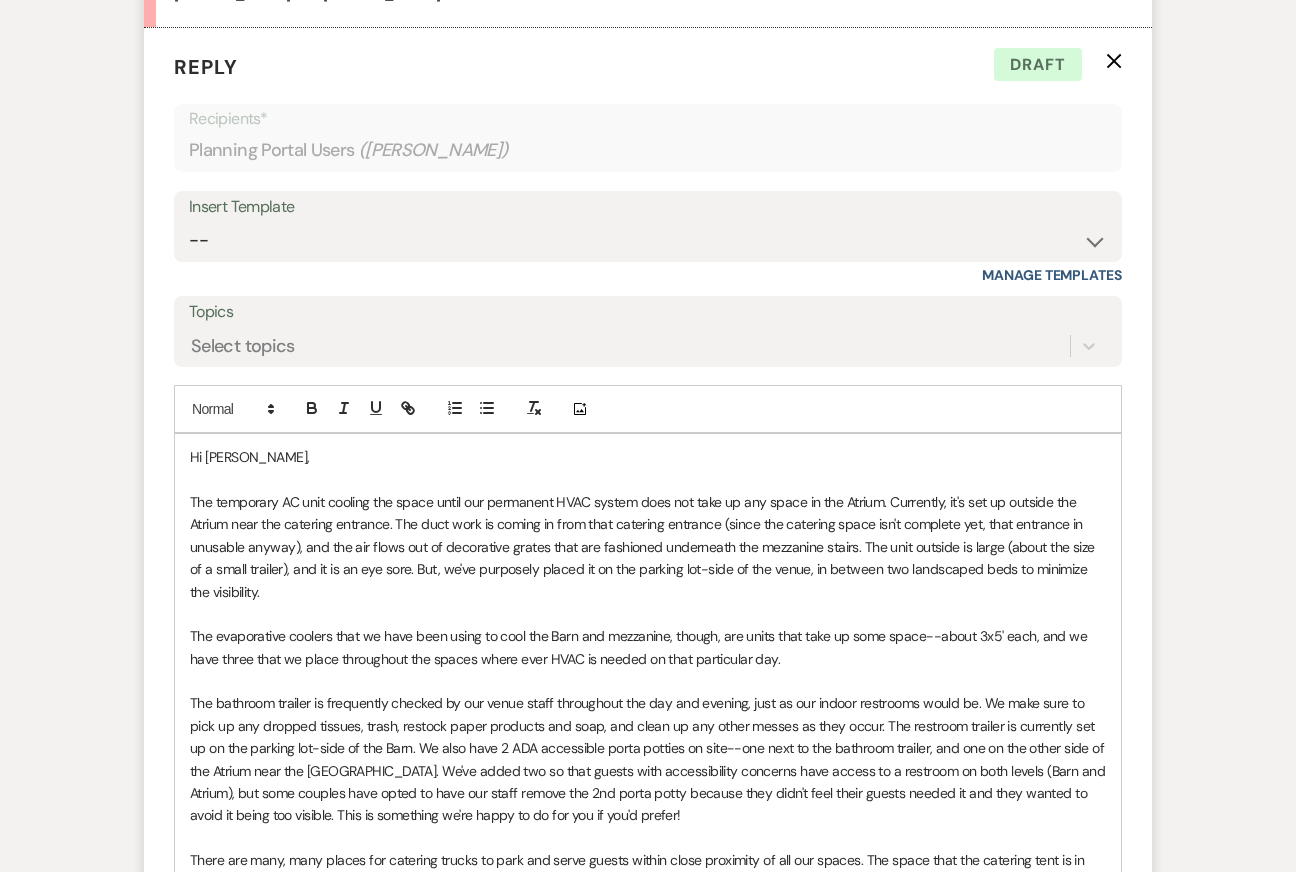 scroll, scrollTop: 2509, scrollLeft: 0, axis: vertical 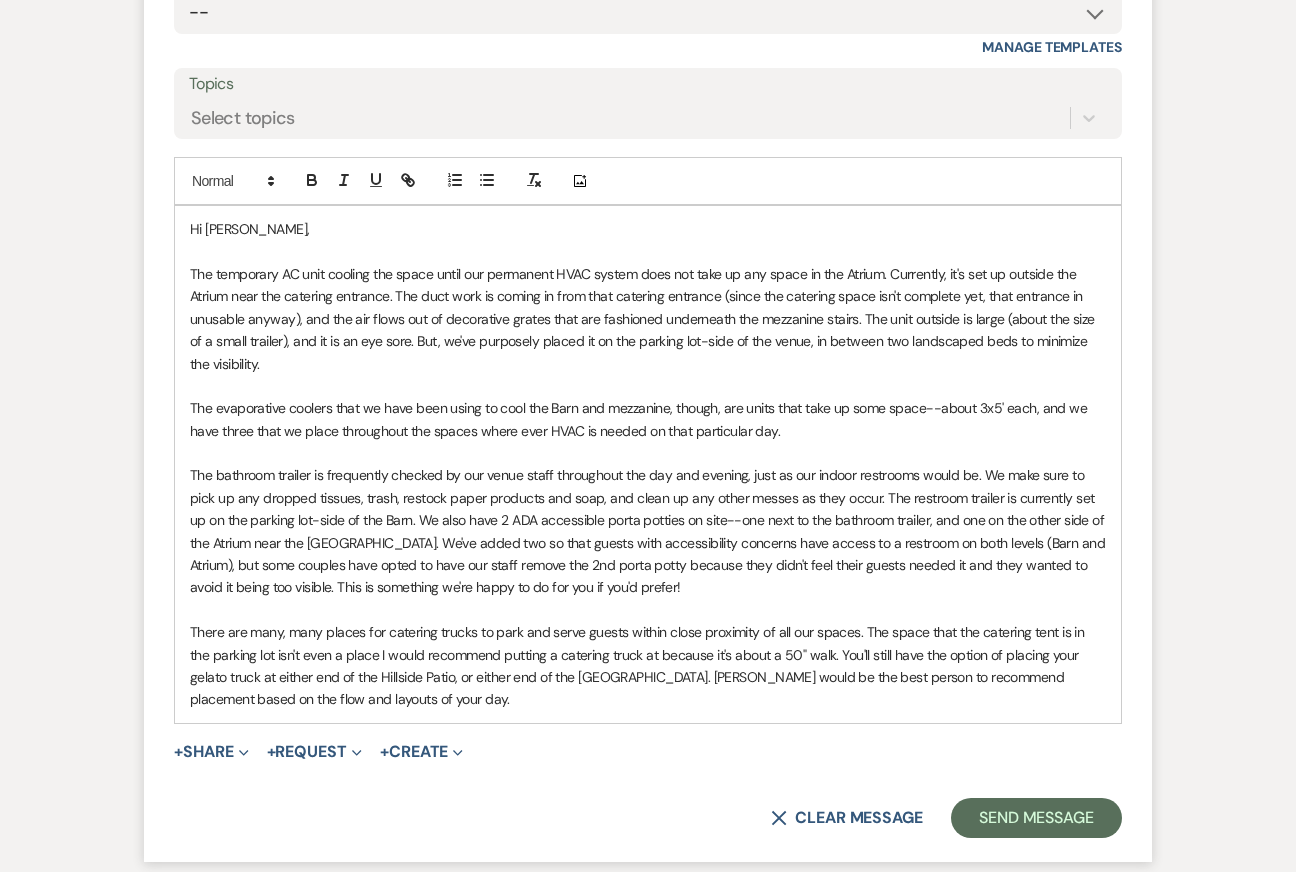 click on "There are many, many places for catering trucks to park and serve guests within close proximity of all our spaces. The space that the catering tent is in the parking lot isn't even a place I would recommend putting a catering truck at because it's about a 50" walk. You'll still have the option of placing your gelato truck at either end of the Hillside Patio, or either end of the [GEOGRAPHIC_DATA]. [PERSON_NAME] would be the best person to recommend placement based on the flow and layouts of your day." at bounding box center (648, 666) 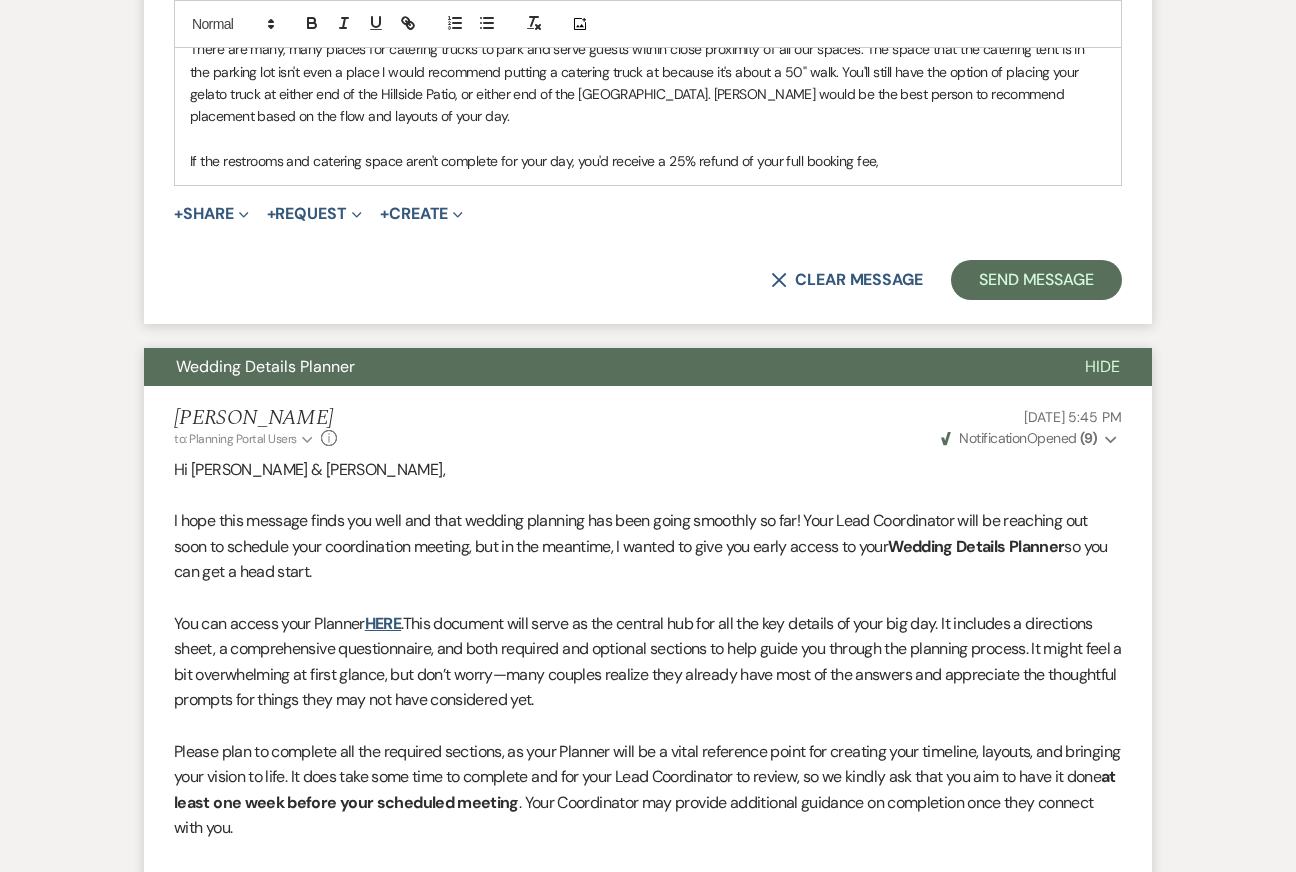 scroll, scrollTop: 2894, scrollLeft: 0, axis: vertical 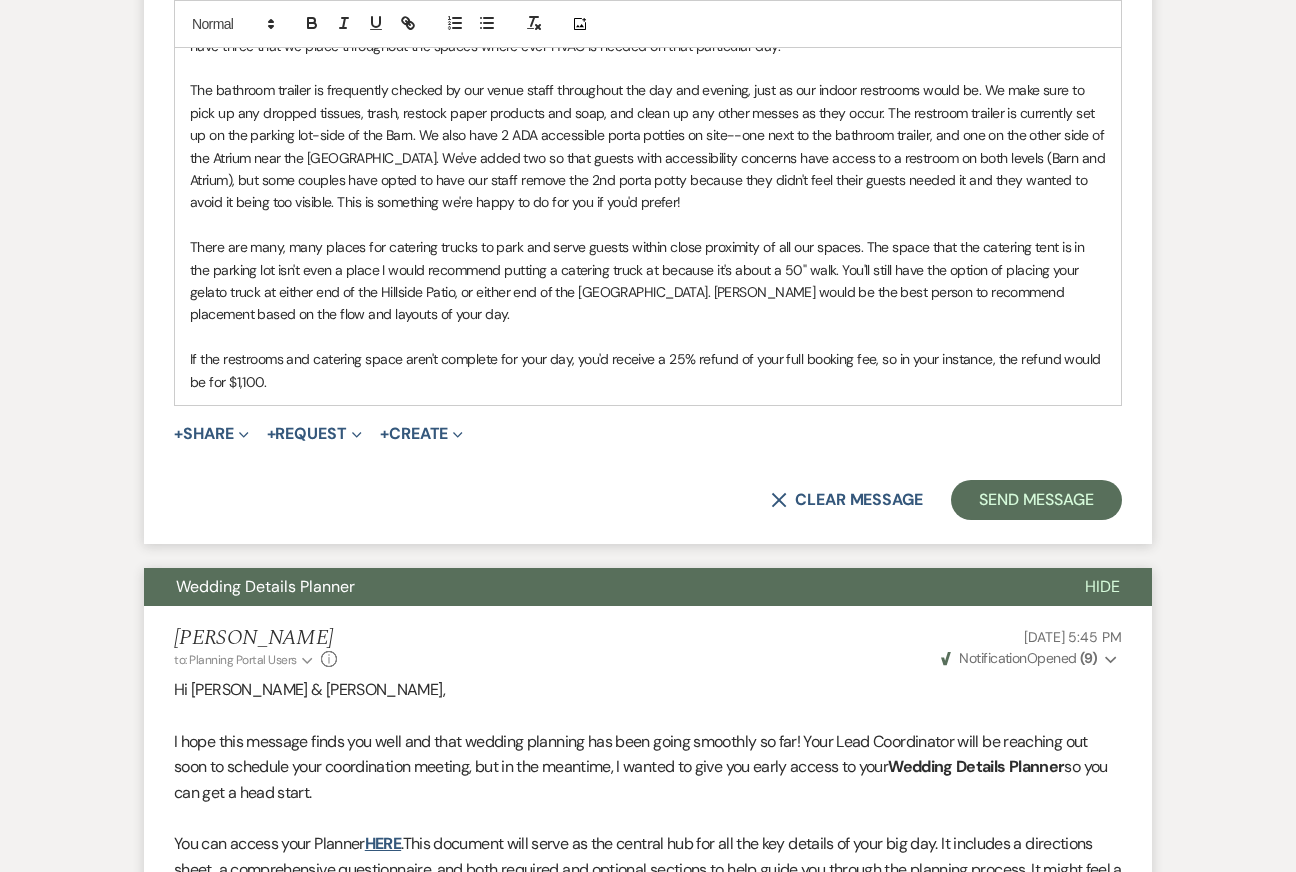 click on "If the restrooms and catering space aren't complete for your day, you'd receive a 25% refund of your full booking fee, so in your instance, the refund would be for $1,100." at bounding box center (648, 370) 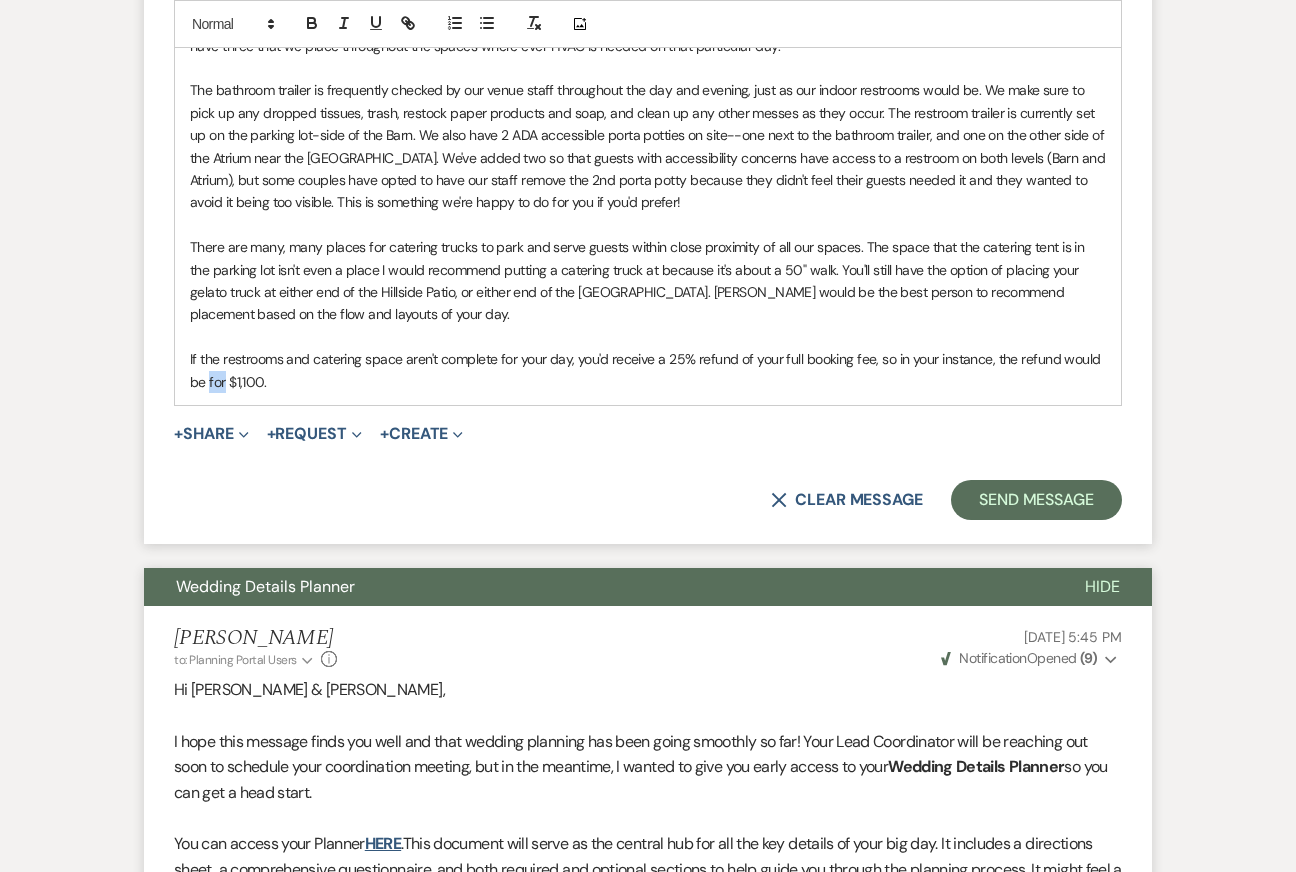 click on "If the restrooms and catering space aren't complete for your day, you'd receive a 25% refund of your full booking fee, so in your instance, the refund would be for $1,100." at bounding box center (648, 370) 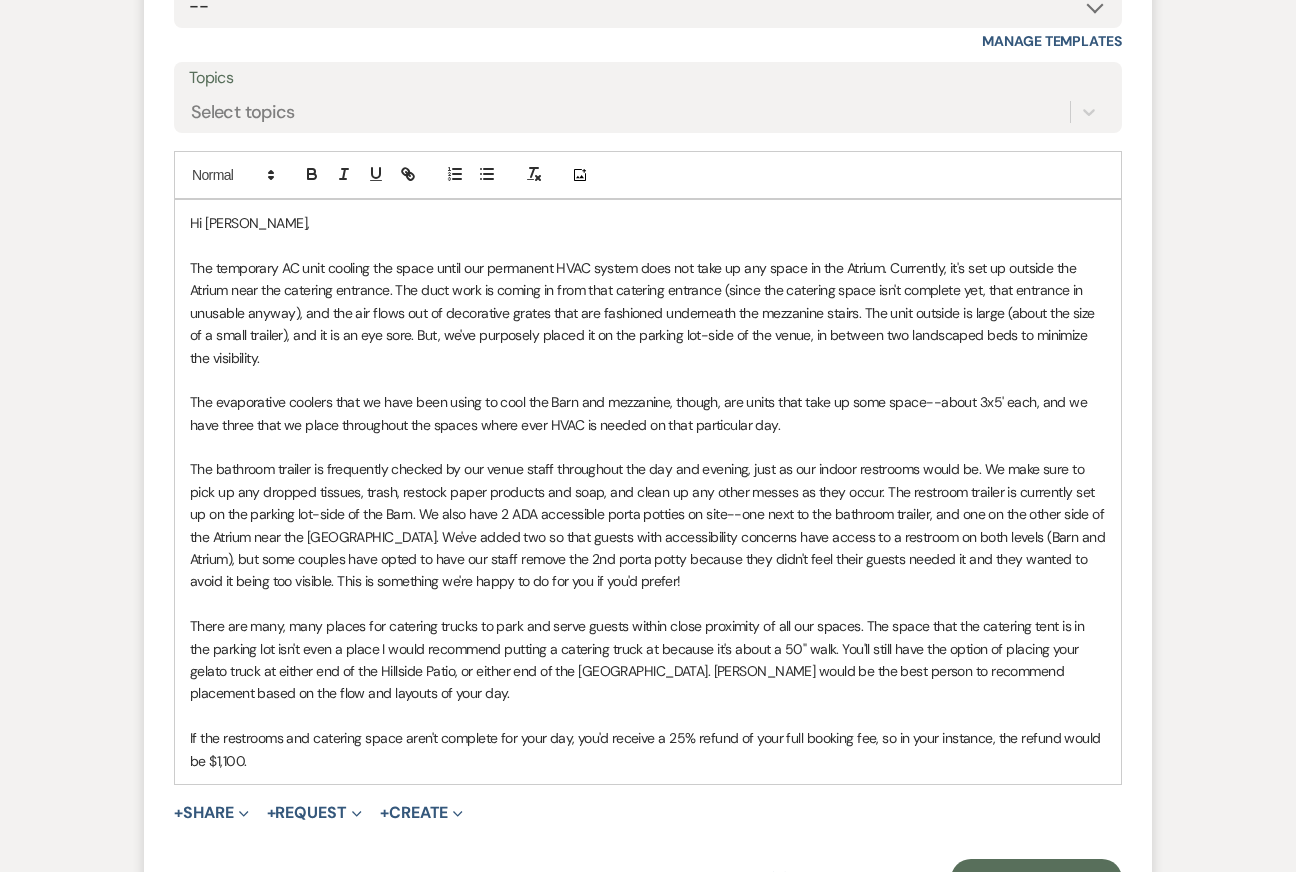 scroll, scrollTop: 2518, scrollLeft: 0, axis: vertical 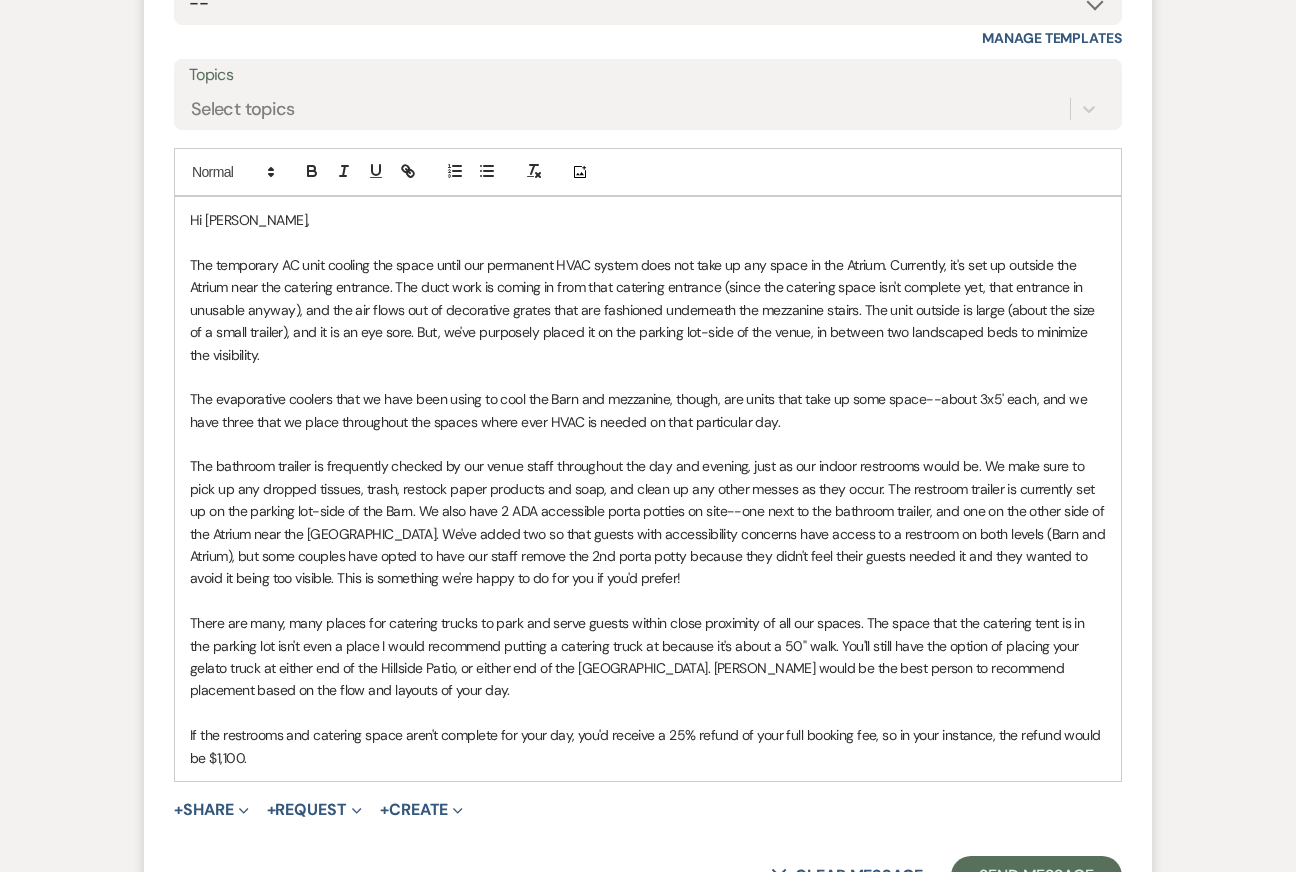 click on "The bathroom trailer is frequently checked by our venue staff throughout the day and evening, just as our indoor restrooms would be. We make sure to pick up any dropped tissues, trash, restock paper products and soap, and clean up any other messes as they occur. The restroom trailer is currently set up on the parking lot-side of the Barn. We also have 2 ADA accessible porta potties on site--one next to the bathroom trailer, and one on the other side of the Atrium near the [GEOGRAPHIC_DATA]. We've added two so that guests with accessibility concerns have access to a restroom on both levels (Barn and Atrium), but some couples have opted to have our staff remove the 2nd porta potty because they didn't feel their guests needed it and they wanted to avoid it being too visible. This is something we're happy to do for you if you'd prefer!" at bounding box center (648, 522) 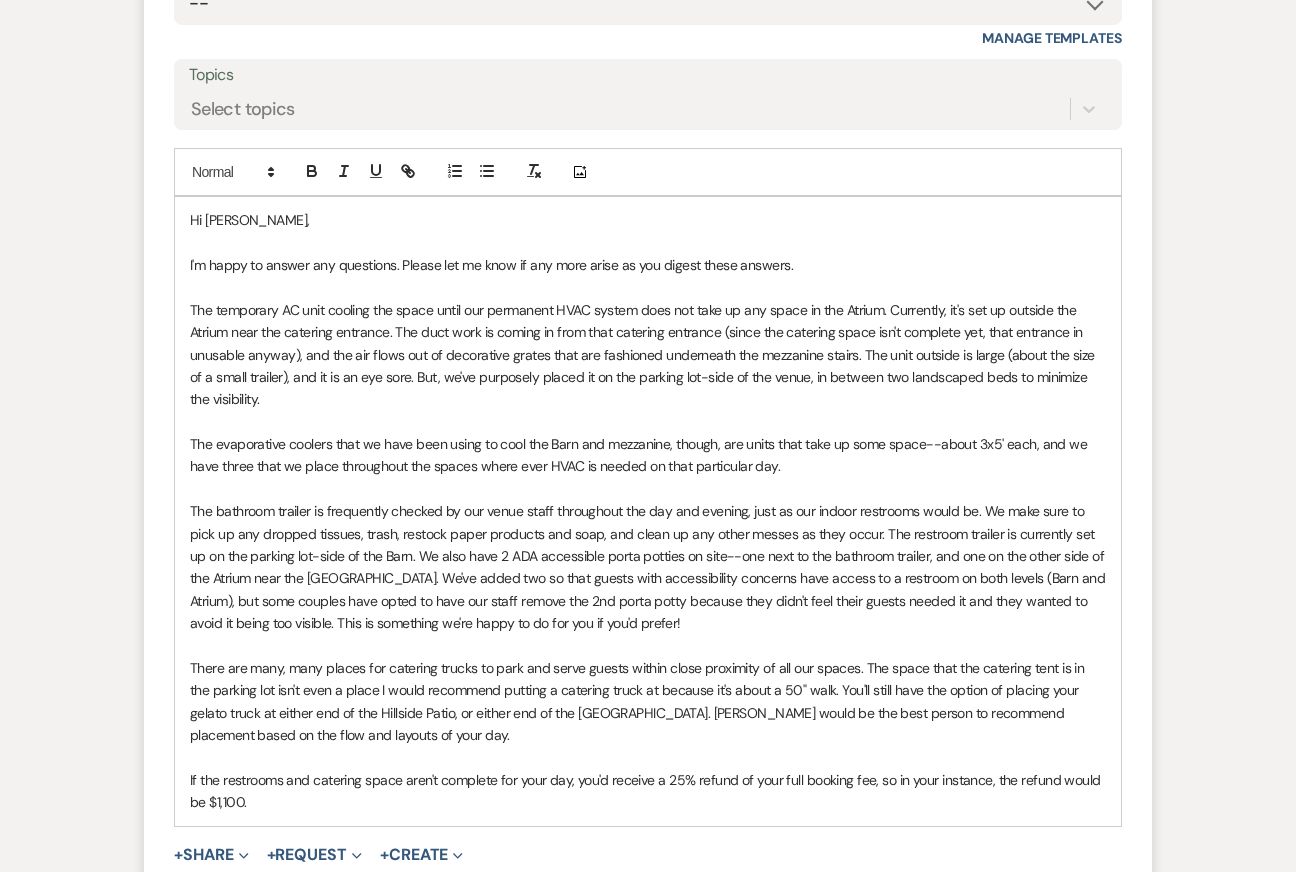 click on "The bathroom trailer is frequently checked by our venue staff throughout the day and evening, just as our indoor restrooms would be. We make sure to pick up any dropped tissues, trash, restock paper products and soap, and clean up any other messes as they occur. The restroom trailer is currently set up on the parking lot-side of the Barn. We also have 2 ADA accessible porta potties on site--one next to the bathroom trailer, and one on the other side of the Atrium near the [GEOGRAPHIC_DATA]. We've added two so that guests with accessibility concerns have access to a restroom on both levels (Barn and Atrium), but some couples have opted to have our staff remove the 2nd porta potty because they didn't feel their guests needed it and they wanted to avoid it being too visible. This is something we're happy to do for you if you'd prefer!" at bounding box center [648, 567] 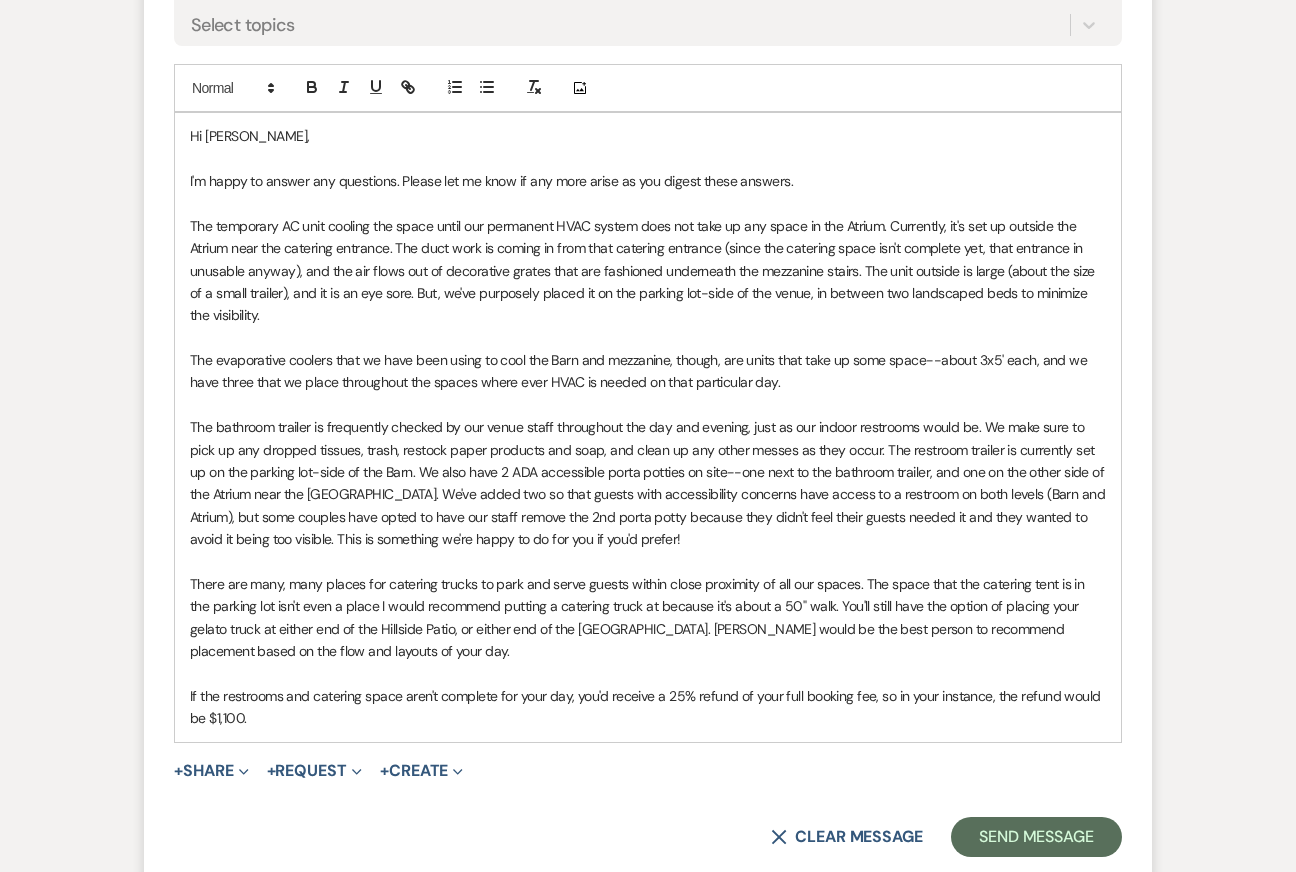 scroll, scrollTop: 2603, scrollLeft: 0, axis: vertical 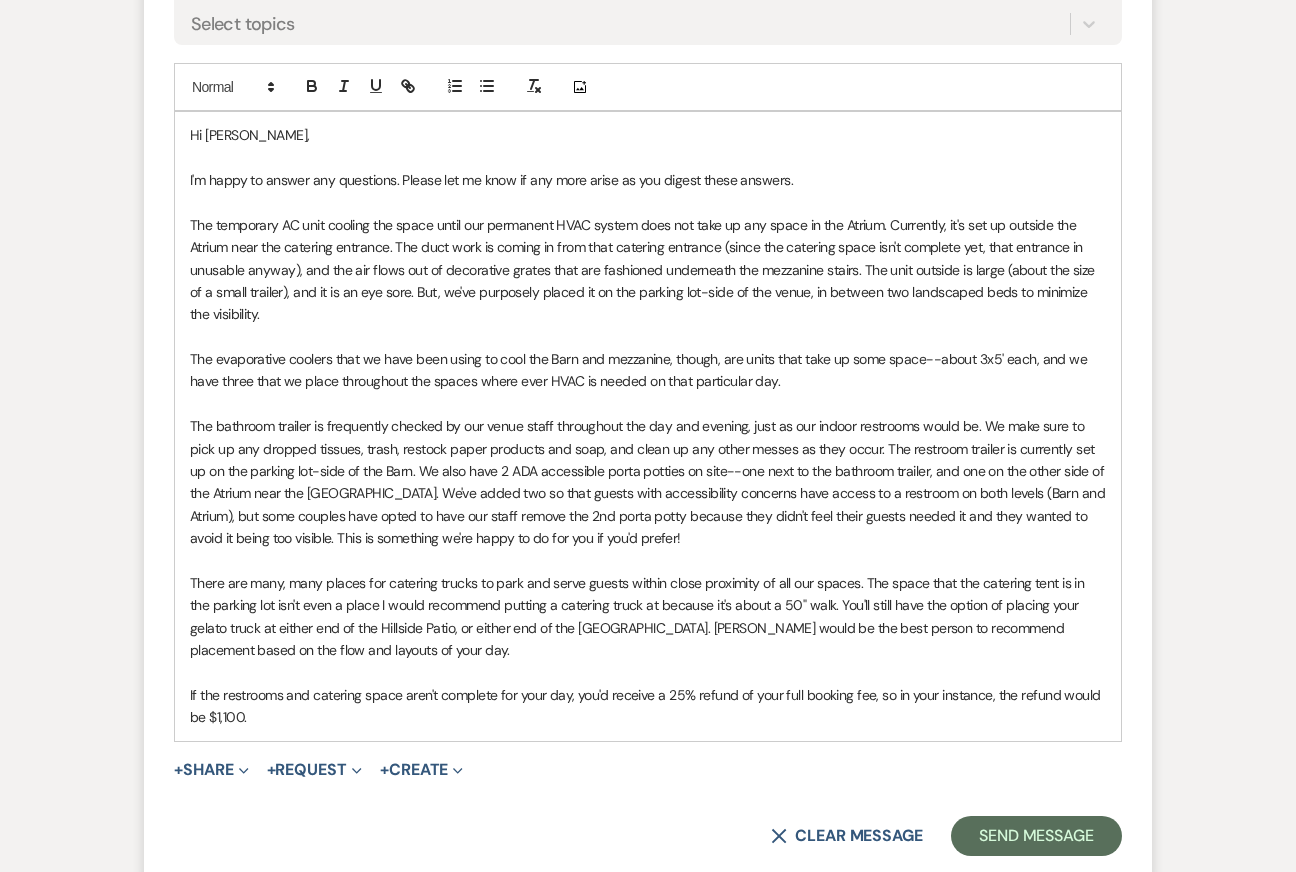 click on "There are many, many places for catering trucks to park and serve guests within close proximity of all our spaces. The space that the catering tent is in the parking lot isn't even a place I would recommend putting a catering truck at because it's about a 50" walk. You'll still have the option of placing your gelato truck at either end of the Hillside Patio, or either end of the [GEOGRAPHIC_DATA]. [PERSON_NAME] would be the best person to recommend placement based on the flow and layouts of your day." at bounding box center [648, 617] 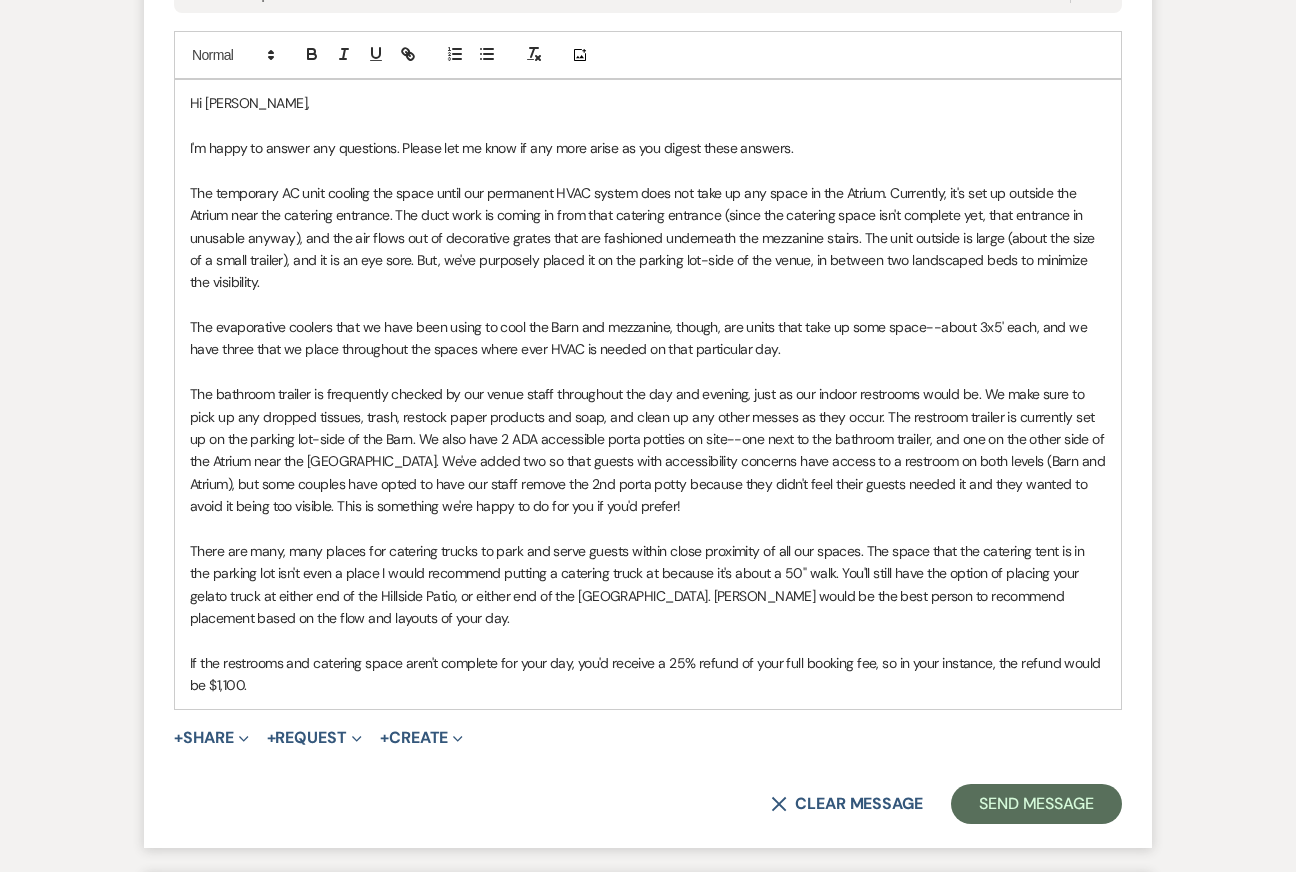 click on "The bathroom trailer is frequently checked by our venue staff throughout the day and evening, just as our indoor restrooms would be. We make sure to pick up any dropped tissues, trash, restock paper products and soap, and clean up any other messes as they occur. The restroom trailer is currently set up on the parking lot-side of the Barn. We also have 2 ADA accessible porta potties on site--one next to the bathroom trailer, and one on the other side of the Atrium near the [GEOGRAPHIC_DATA]. We've added two so that guests with accessibility concerns have access to a restroom on both levels (Barn and Atrium), but some couples have opted to have our staff remove the 2nd porta potty because they didn't feel their guests needed it and they wanted to avoid it being too visible. This is something we're happy to do for you if you'd prefer!" at bounding box center [648, 450] 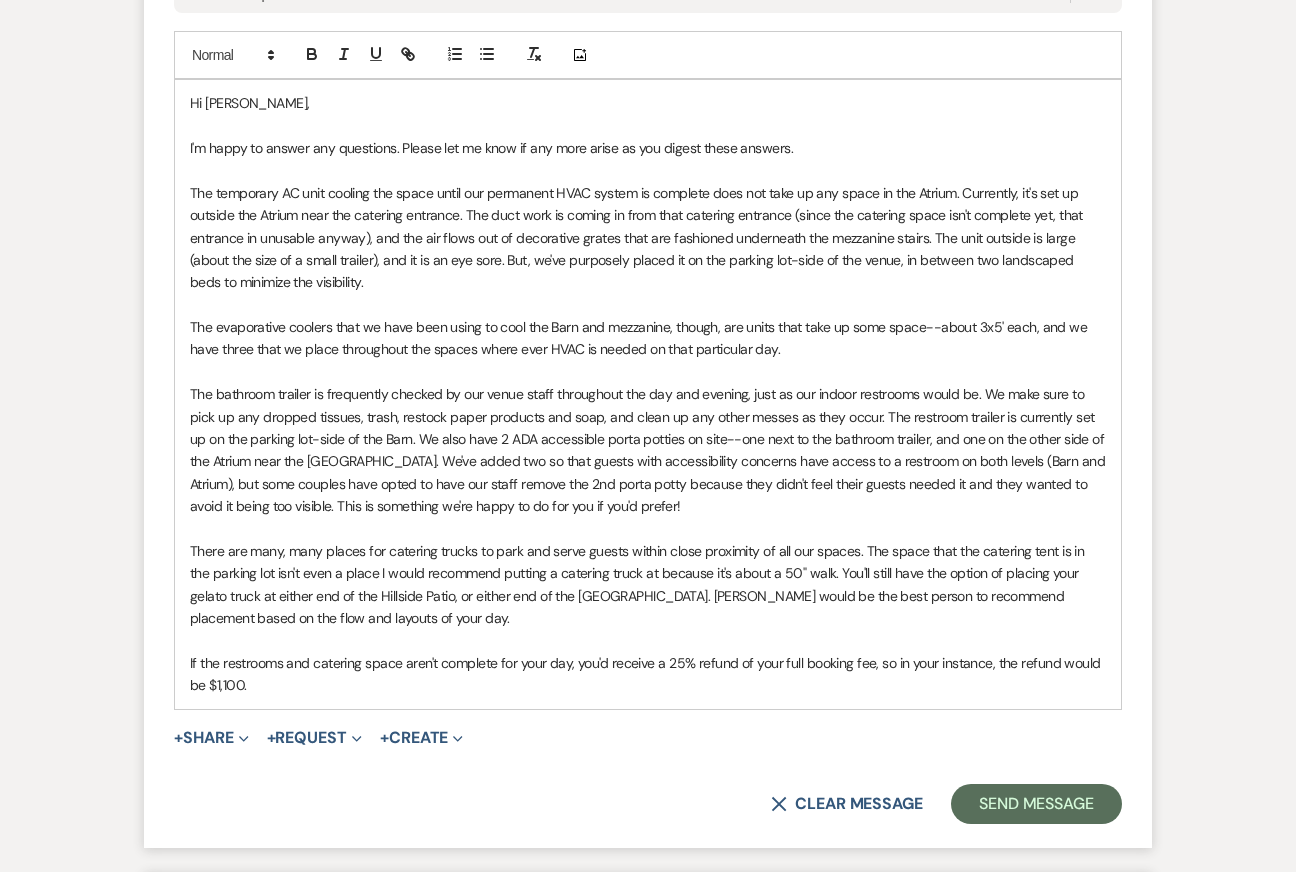 click on "The evaporative coolers that we have been using to cool the Barn and mezzanine, though, are units that take up some space--about 3x5' each, and we have three that we place throughout the spaces where ever HVAC is needed on that particular day." at bounding box center [648, 338] 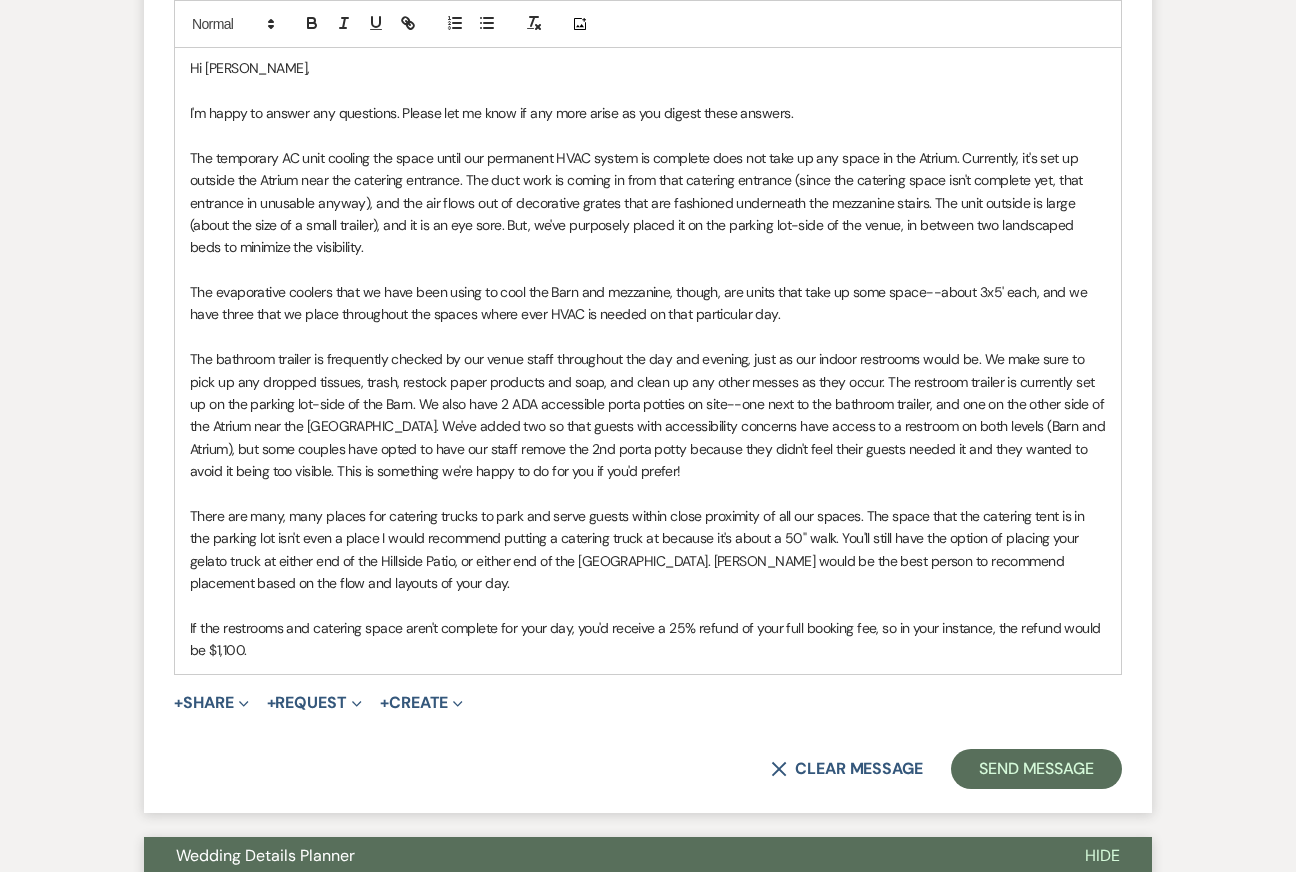 scroll, scrollTop: 2675, scrollLeft: 0, axis: vertical 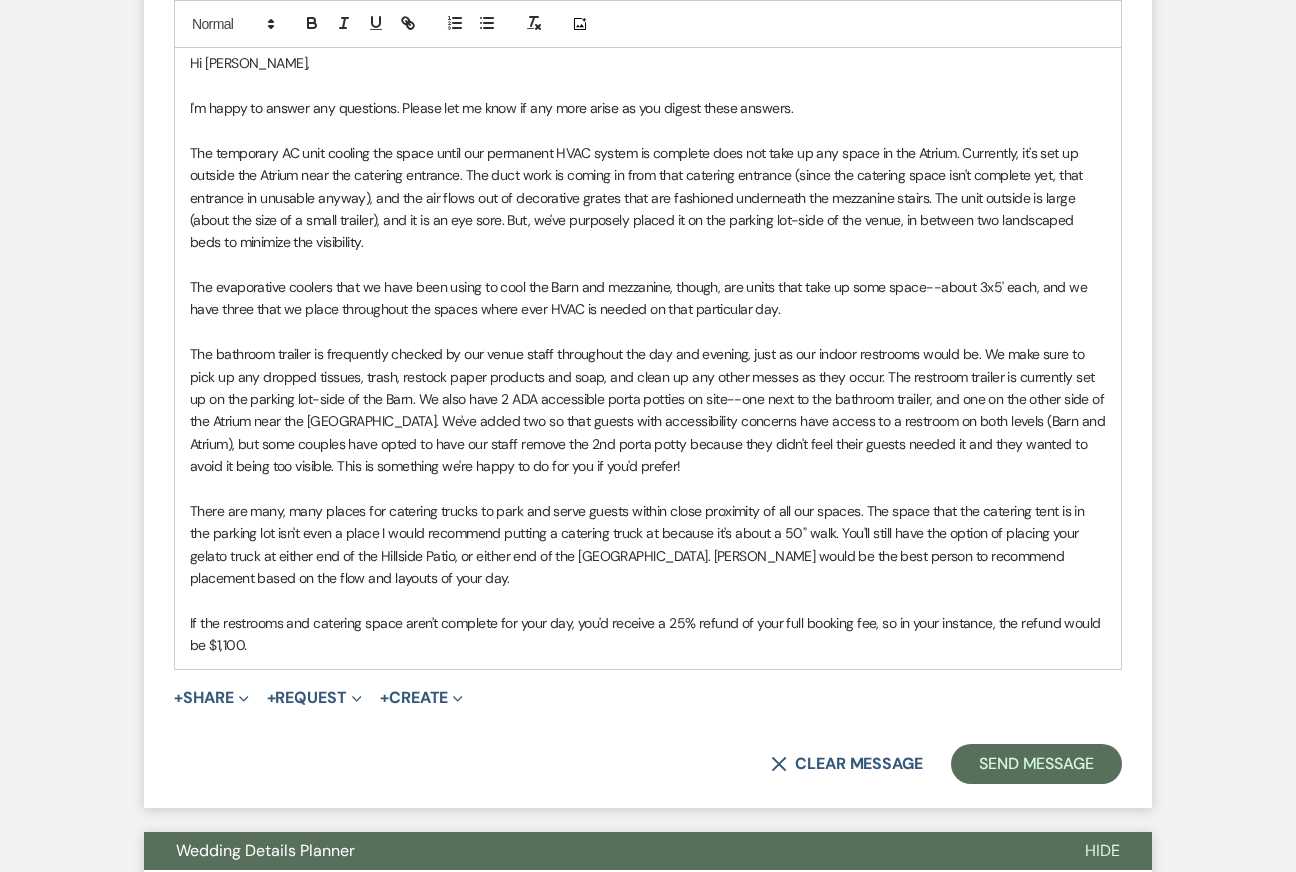 click on "The temporary AC unit cooling the space until our permanent HVAC system is complete does not take up any space in the Atrium. Currently, it's set up outside the Atrium near the catering entrance. The duct work is coming in from that catering entrance (since the catering space isn't complete yet, that entrance in unusable anyway), and the air flows out of decorative grates that are fashioned underneath the mezzanine stairs. The unit outside is large (about the size of a small trailer), and it is an eye sore. But, we've purposely placed it on the parking lot-side of the venue, in between two landscaped beds to minimize the visibility." at bounding box center [648, 198] 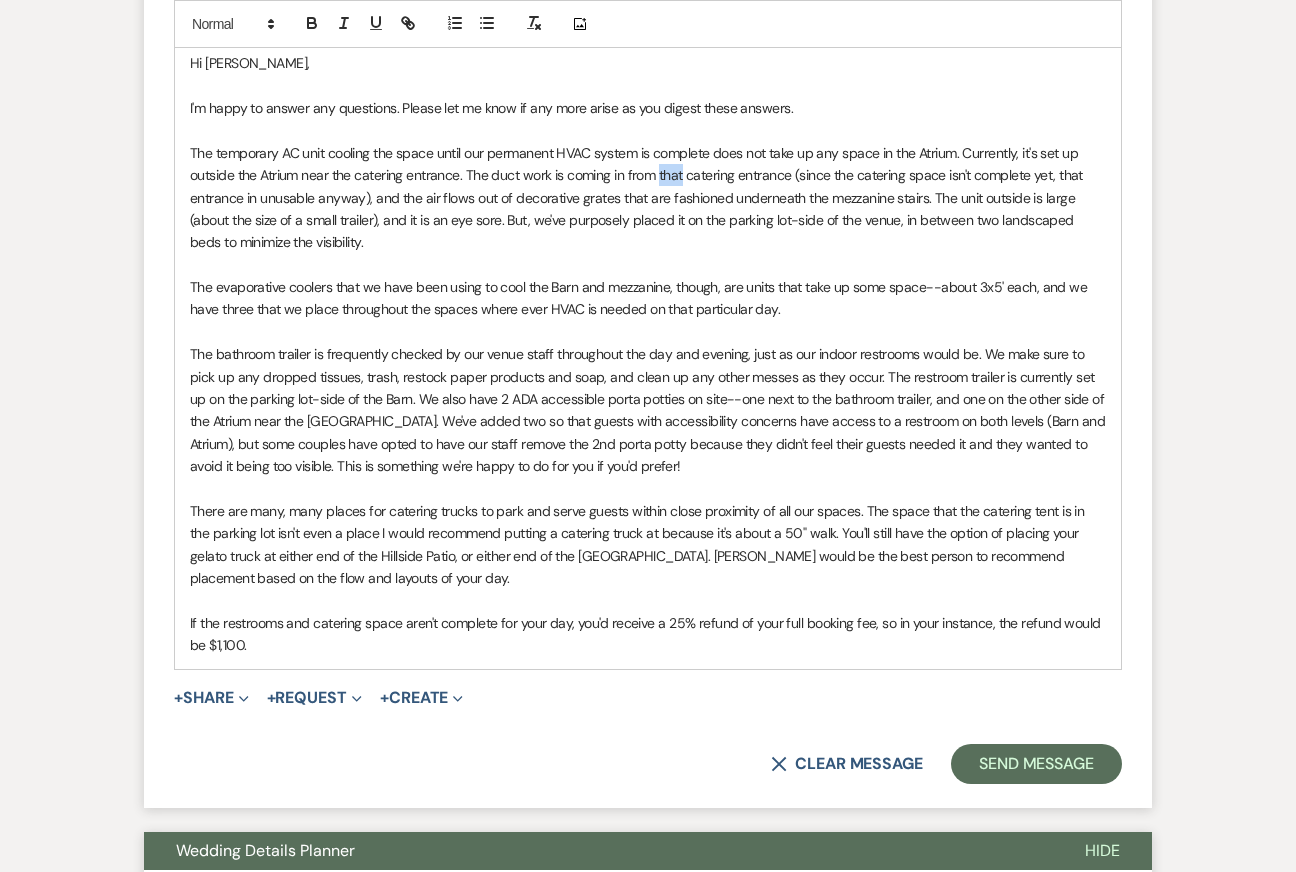 click on "The temporary AC unit cooling the space until our permanent HVAC system is complete does not take up any space in the Atrium. Currently, it's set up outside the Atrium near the catering entrance. The duct work is coming in from that catering entrance (since the catering space isn't complete yet, that entrance in unusable anyway), and the air flows out of decorative grates that are fashioned underneath the mezzanine stairs. The unit outside is large (about the size of a small trailer), and it is an eye sore. But, we've purposely placed it on the parking lot-side of the venue, in between two landscaped beds to minimize the visibility." at bounding box center [648, 198] 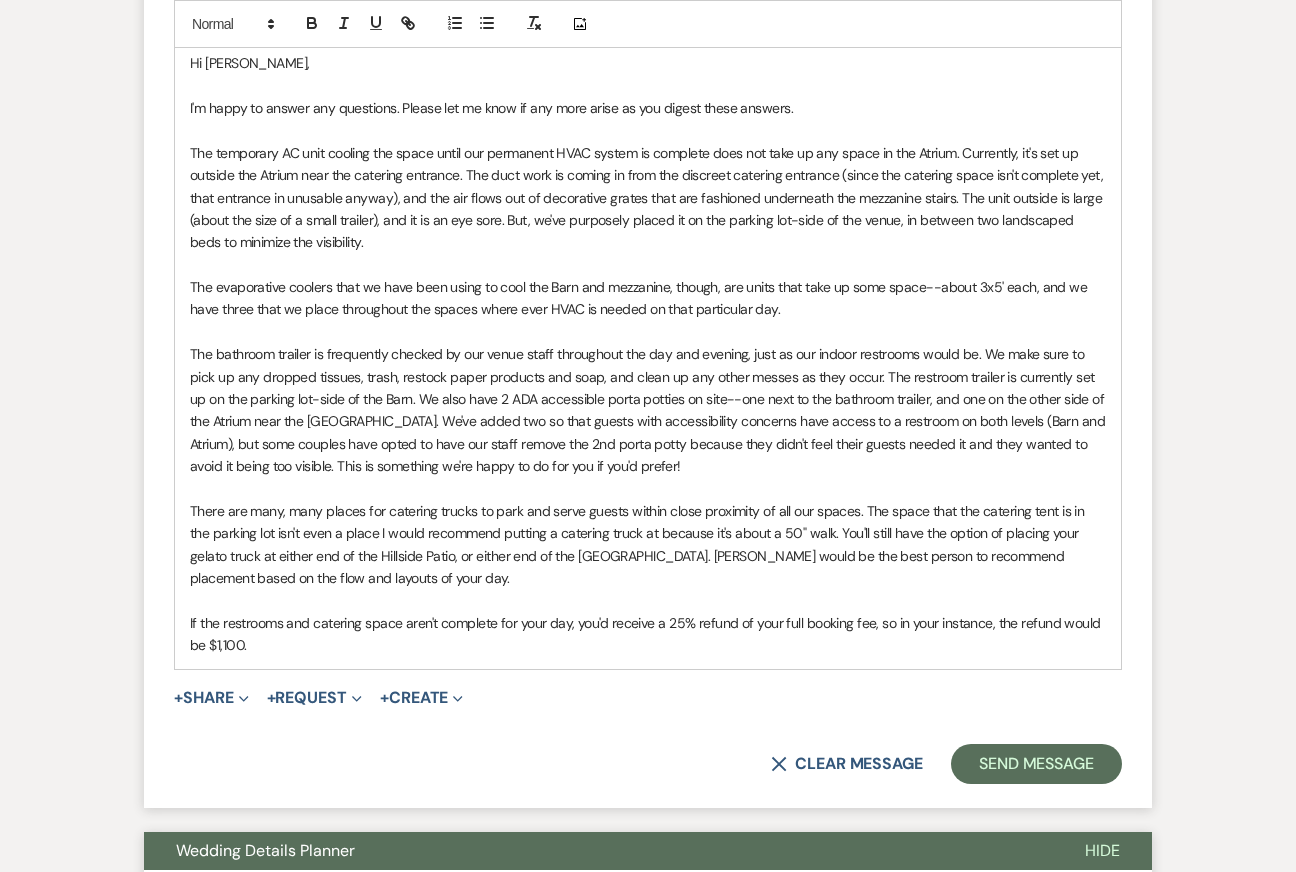 click on "The evaporative coolers that we have been using to cool the Barn and mezzanine, though, are units that take up some space--about 3x5' each, and we have three that we place throughout the spaces where ever HVAC is needed on that particular day." at bounding box center [648, 298] 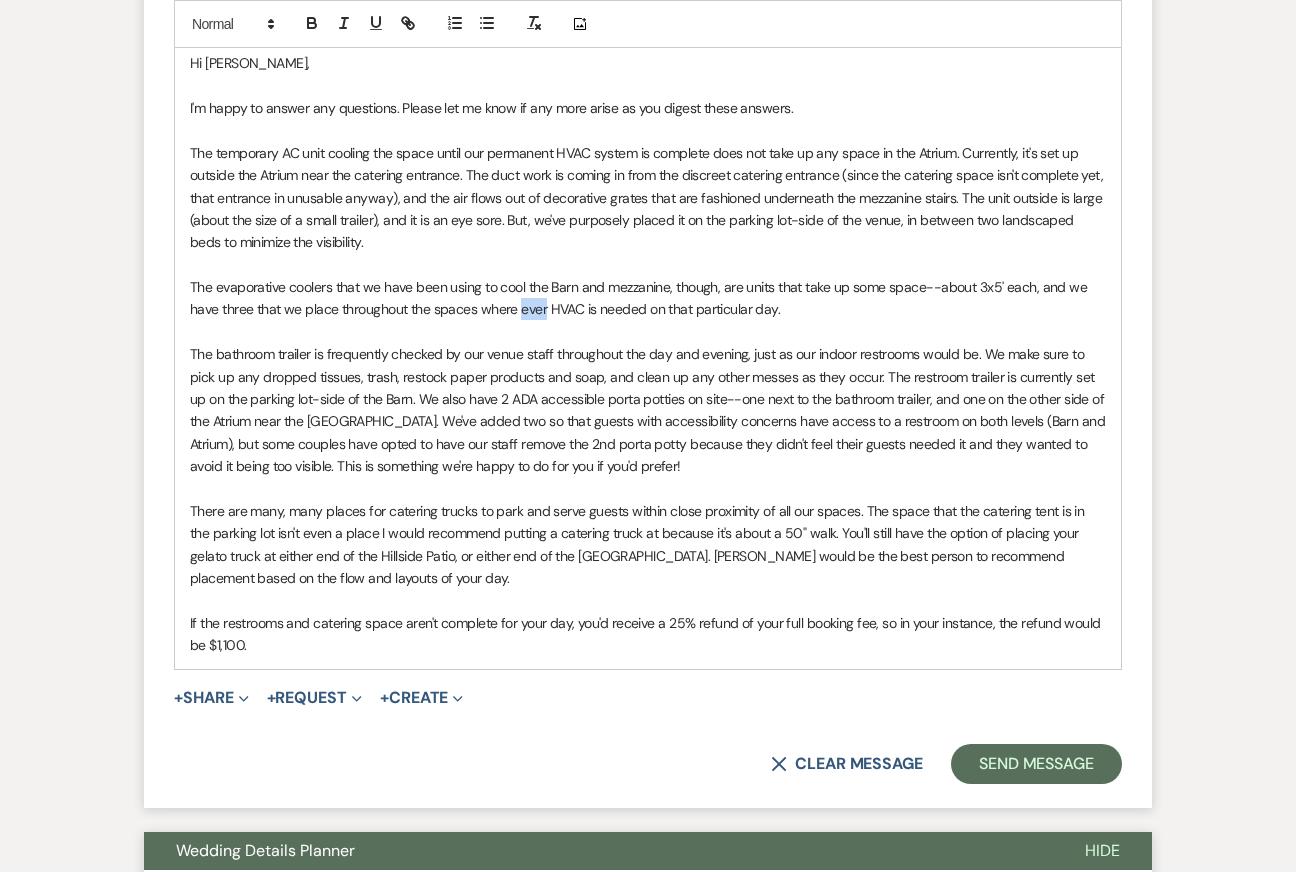 click on "The evaporative coolers that we have been using to cool the Barn and mezzanine, though, are units that take up some space--about 3x5' each, and we have three that we place throughout the spaces where ever HVAC is needed on that particular day." at bounding box center (648, 298) 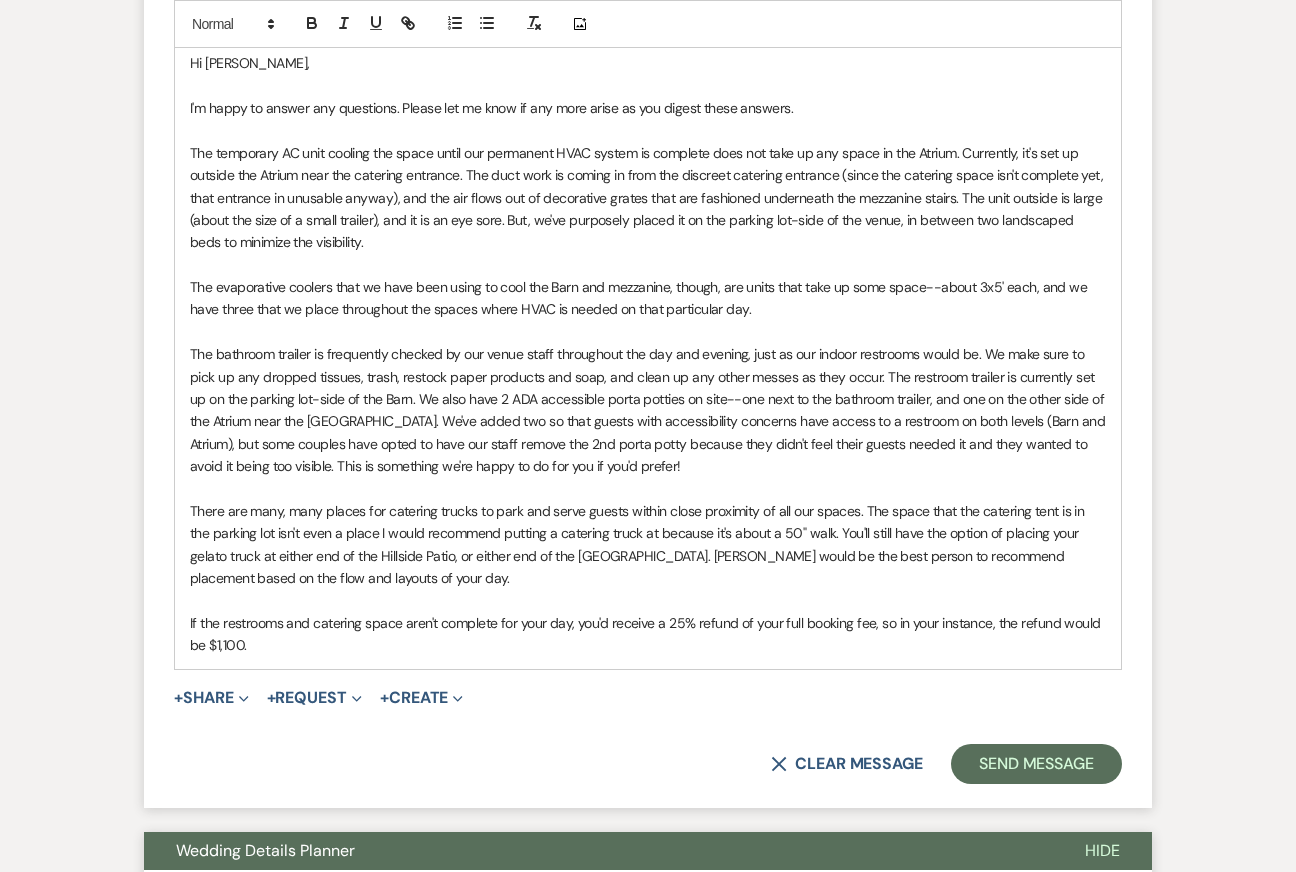 click on "The bathroom trailer is frequently checked by our venue staff throughout the day and evening, just as our indoor restrooms would be. We make sure to pick up any dropped tissues, trash, restock paper products and soap, and clean up any other messes as they occur. The restroom trailer is currently set up on the parking lot-side of the Barn. We also have 2 ADA accessible porta potties on site--one next to the bathroom trailer, and one on the other side of the Atrium near the [GEOGRAPHIC_DATA]. We've added two so that guests with accessibility concerns have access to a restroom on both levels (Barn and Atrium), but some couples have opted to have our staff remove the 2nd porta potty because they didn't feel their guests needed it and they wanted to avoid it being too visible. This is something we're happy to do for you if you'd prefer!" at bounding box center (648, 410) 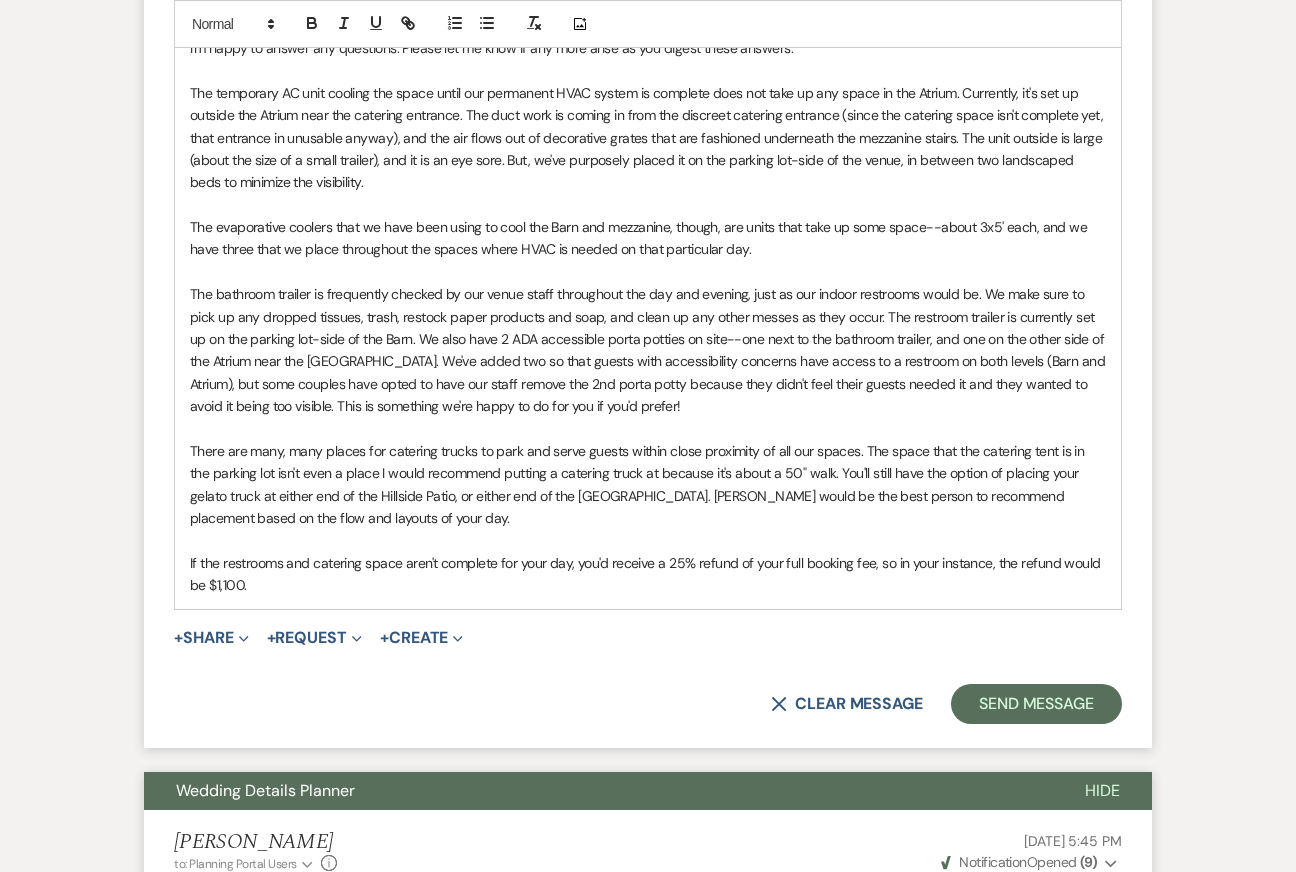scroll, scrollTop: 2738, scrollLeft: 0, axis: vertical 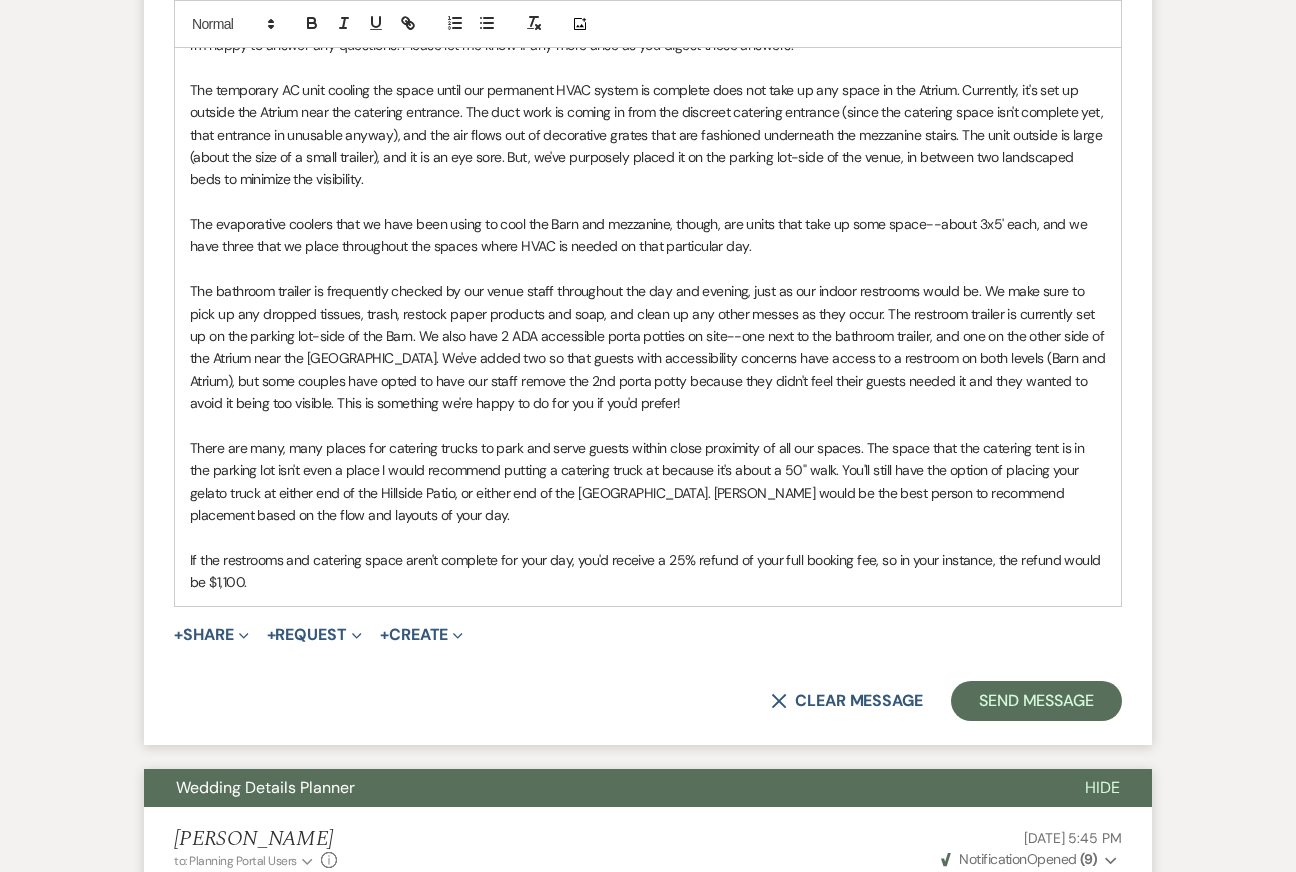 click on "The evaporative coolers that we have been using to cool the Barn and mezzanine, though, are units that take up some space--about 3x5' each, and we have three that we place throughout the spaces where HVAC is needed on that particular day." at bounding box center [648, 235] 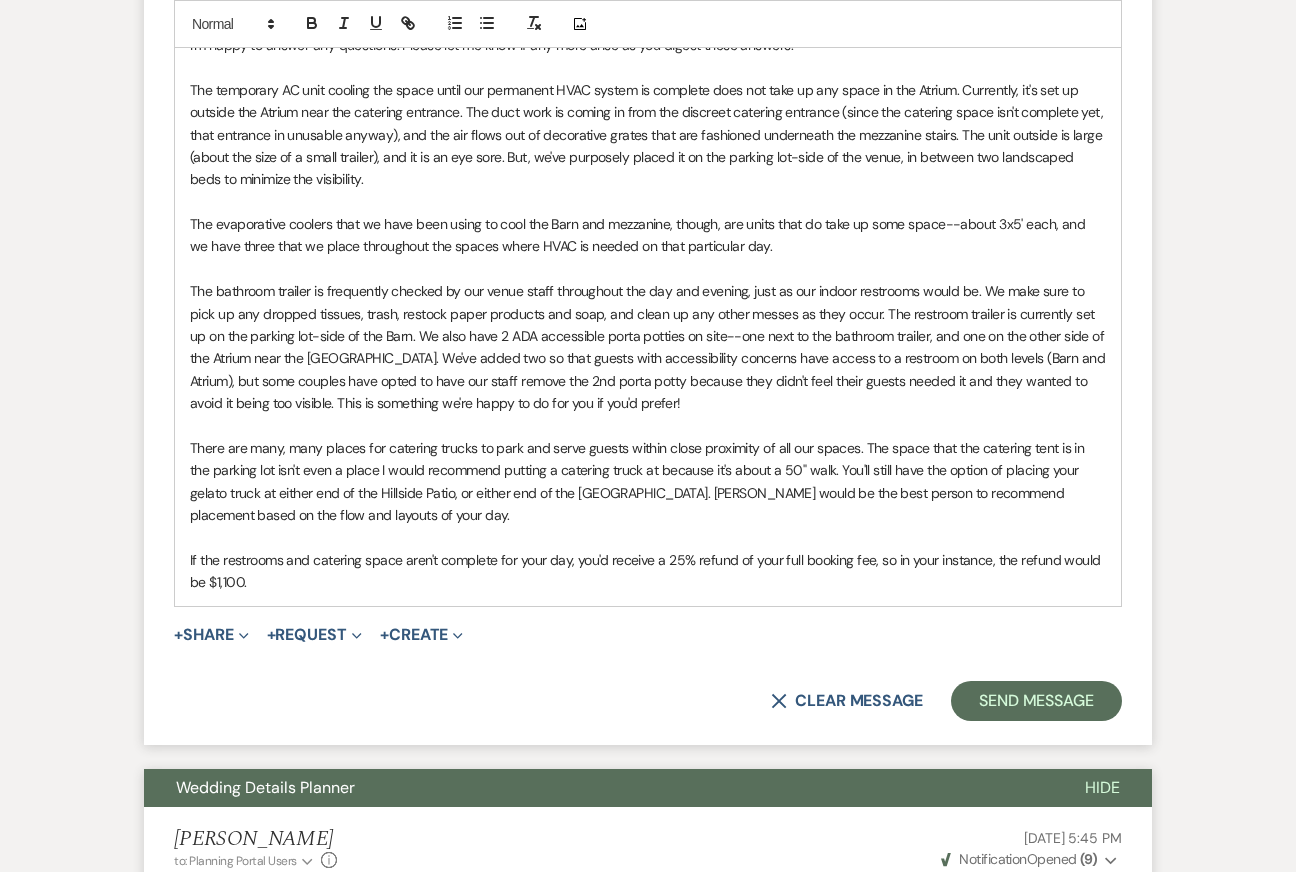 click on "The temporary AC unit cooling the space until our permanent HVAC system is complete does not take up any space in the Atrium. Currently, it's set up outside the Atrium near the catering entrance. The duct work is coming in from the discreet catering entrance (since the catering space isn't complete yet, that entrance in unusable anyway), and the air flows out of decorative grates that are fashioned underneath the mezzanine stairs. The unit outside is large (about the size of a small trailer), and it is an eye sore. But, we've purposely placed it on the parking lot-side of the venue, in between two landscaped beds to minimize the visibility." at bounding box center (648, 135) 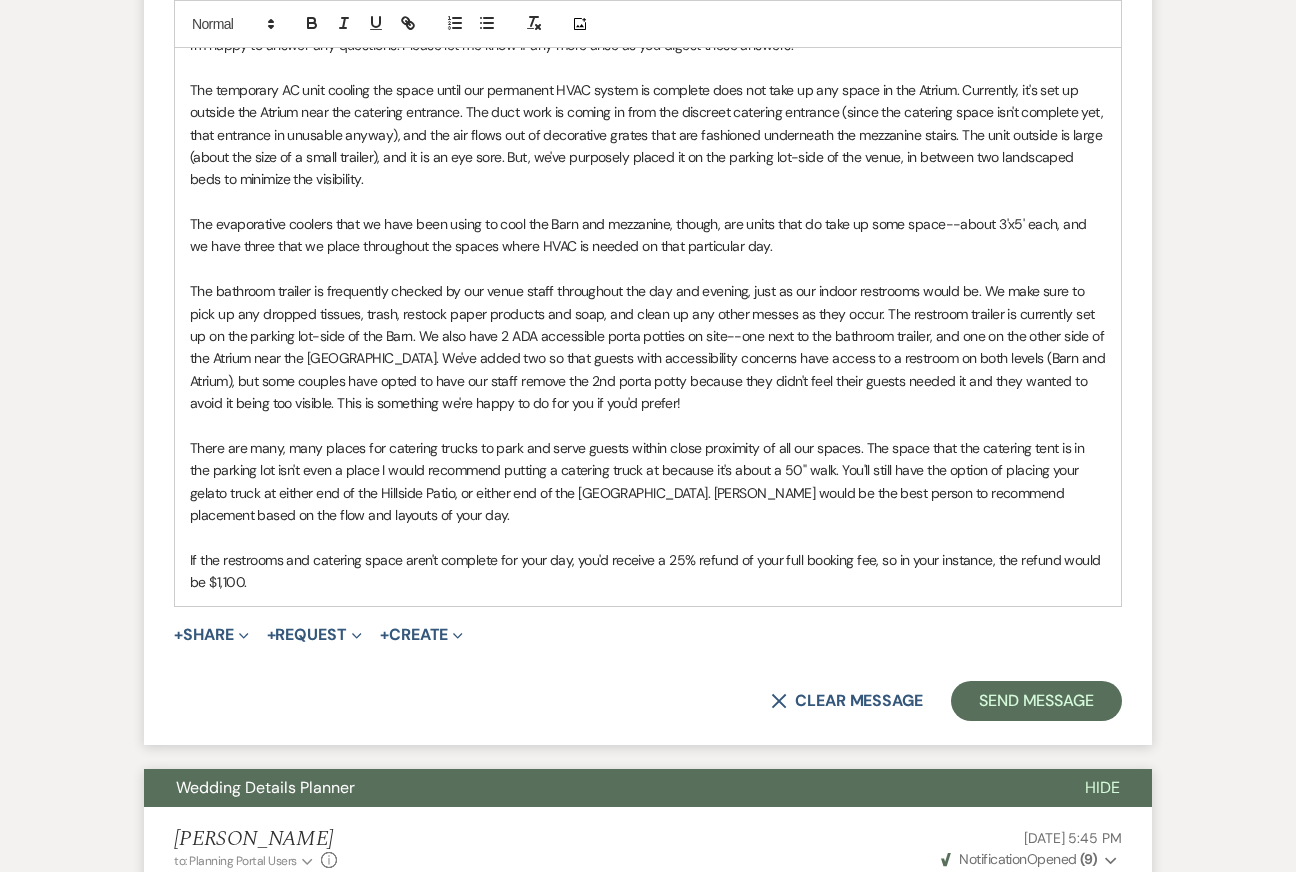 click on "There are many, many places for catering trucks to park and serve guests within close proximity of all our spaces. The space that the catering tent is in the parking lot isn't even a place I would recommend putting a catering truck at because it's about a 50" walk. You'll still have the option of placing your gelato truck at either end of the Hillside Patio, or either end of the [GEOGRAPHIC_DATA]. [PERSON_NAME] would be the best person to recommend placement based on the flow and layouts of your day." at bounding box center [648, 482] 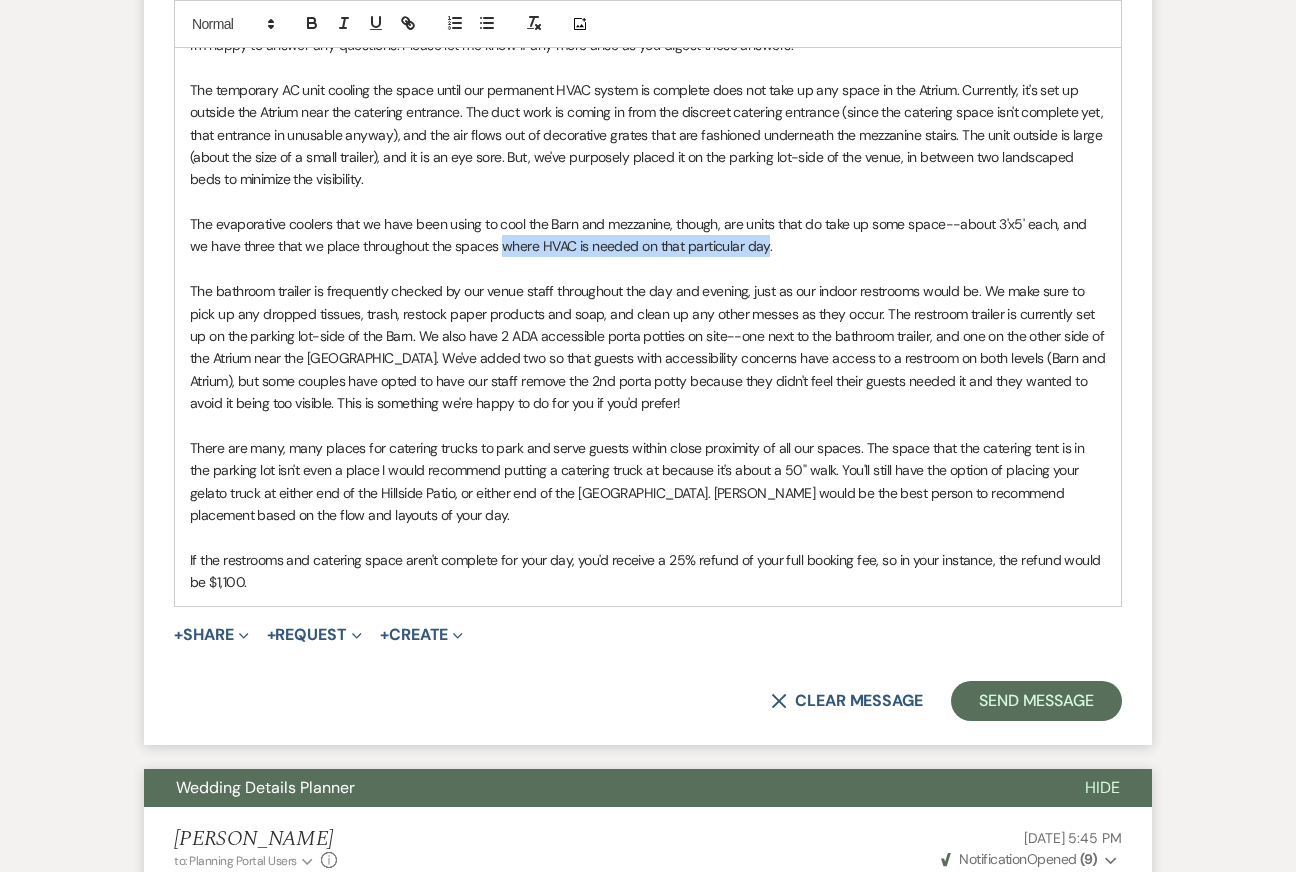 drag, startPoint x: 480, startPoint y: 245, endPoint x: 744, endPoint y: 237, distance: 264.1212 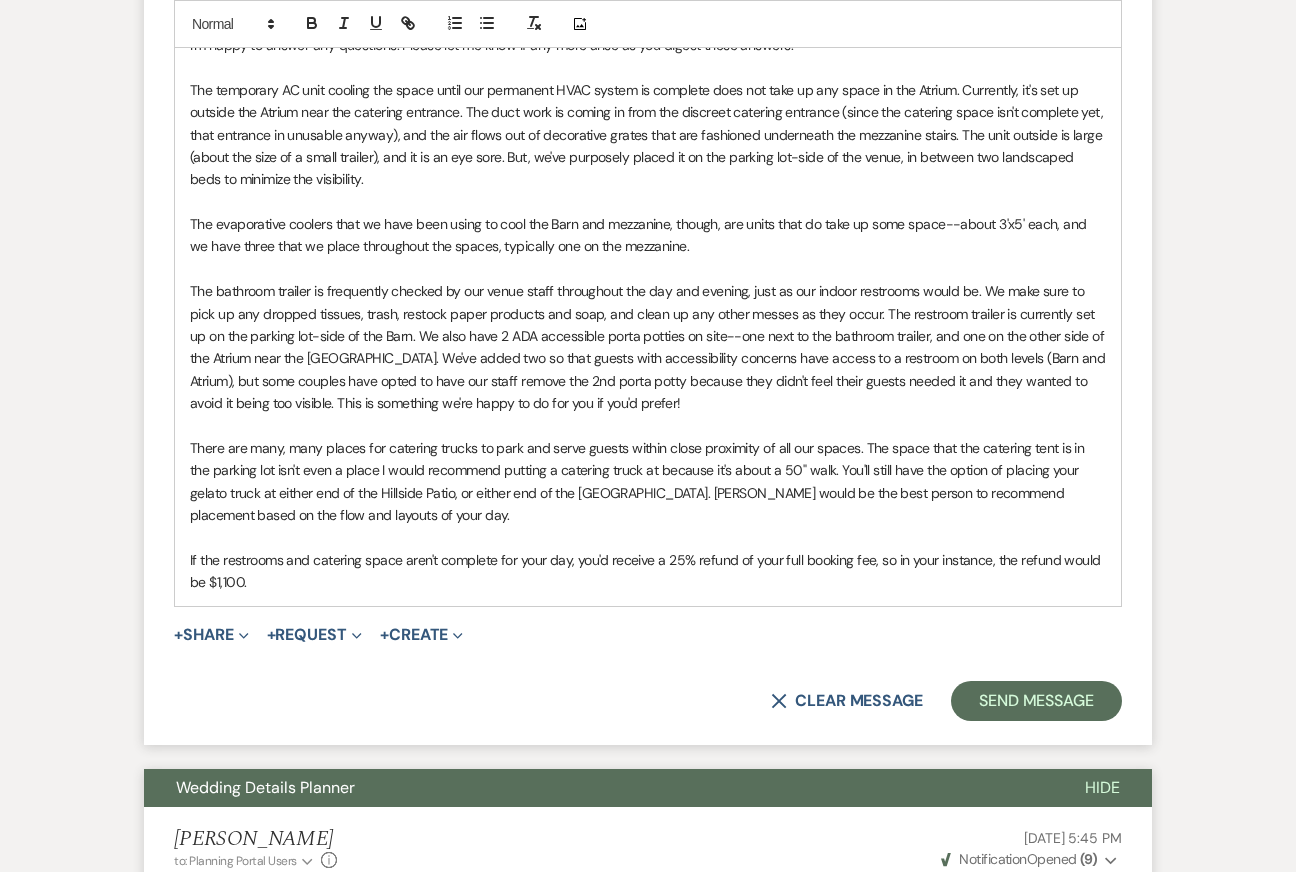 click on "The evaporative coolers that we have been using to cool the Barn and mezzanine, though, are units that do take up some space--about 3'x5' each, and we have three that we place throughout the spaces, typically one on the mezzanine." at bounding box center (648, 235) 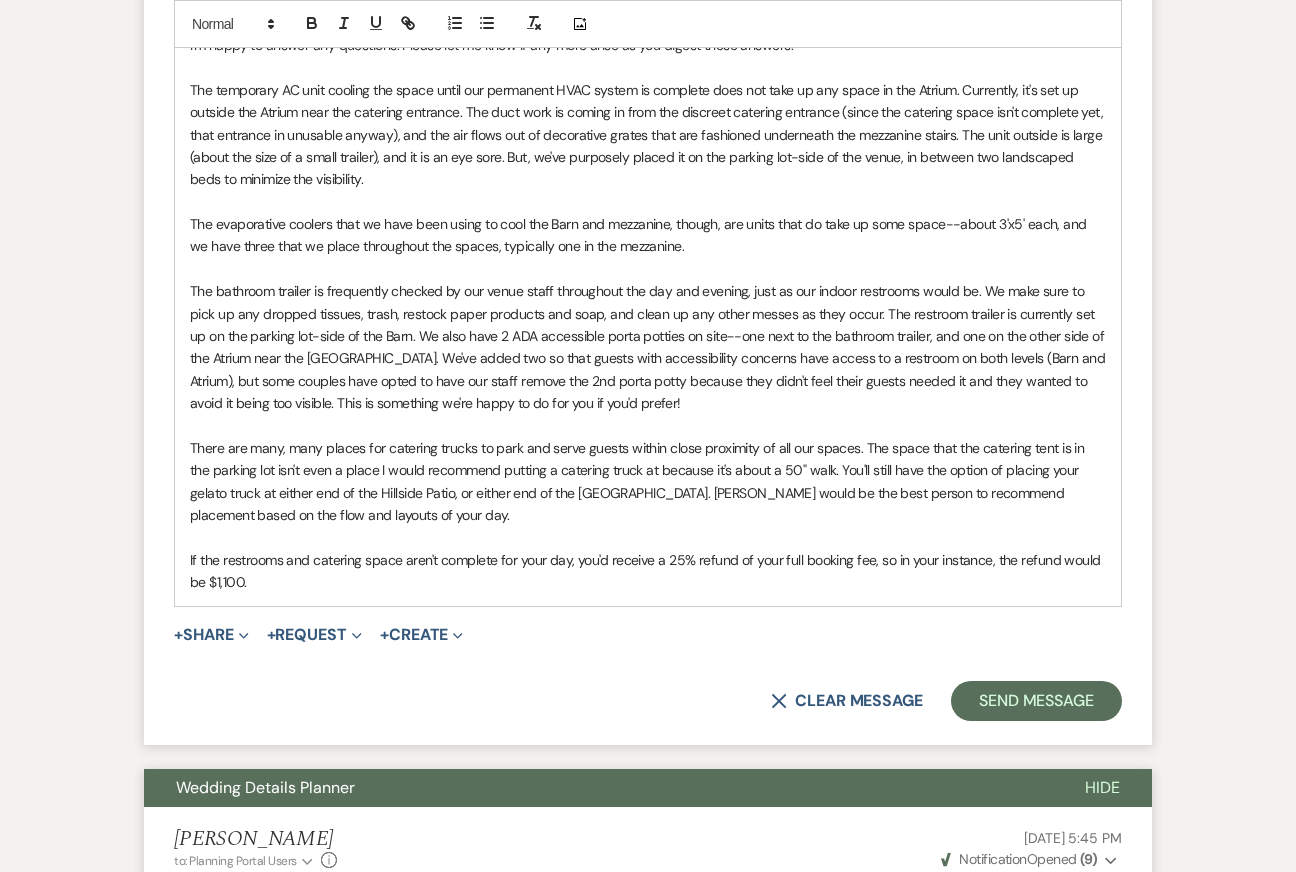 click on "The evaporative coolers that we have been using to cool the Barn and mezzanine, though, are units that do take up some space--about 3'x5' each, and we have three that we place throughout the spaces, typically one in the mezzanine." at bounding box center [648, 235] 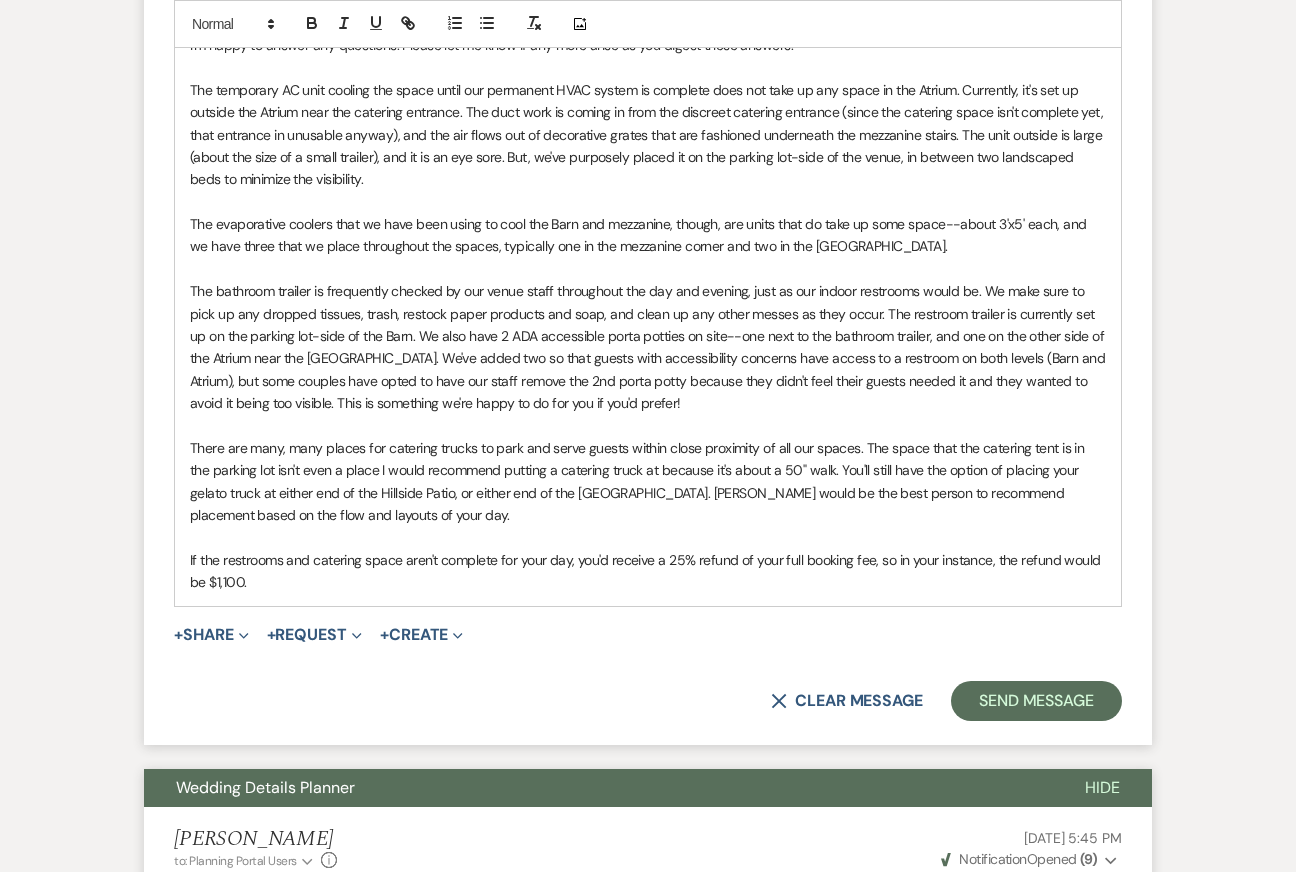 click on "The bathroom trailer is frequently checked by our venue staff throughout the day and evening, just as our indoor restrooms would be. We make sure to pick up any dropped tissues, trash, restock paper products and soap, and clean up any other messes as they occur. The restroom trailer is currently set up on the parking lot-side of the Barn. We also have 2 ADA accessible porta potties on site--one next to the bathroom trailer, and one on the other side of the Atrium near the [GEOGRAPHIC_DATA]. We've added two so that guests with accessibility concerns have access to a restroom on both levels (Barn and Atrium), but some couples have opted to have our staff remove the 2nd porta potty because they didn't feel their guests needed it and they wanted to avoid it being too visible. This is something we're happy to do for you if you'd prefer!" at bounding box center (648, 347) 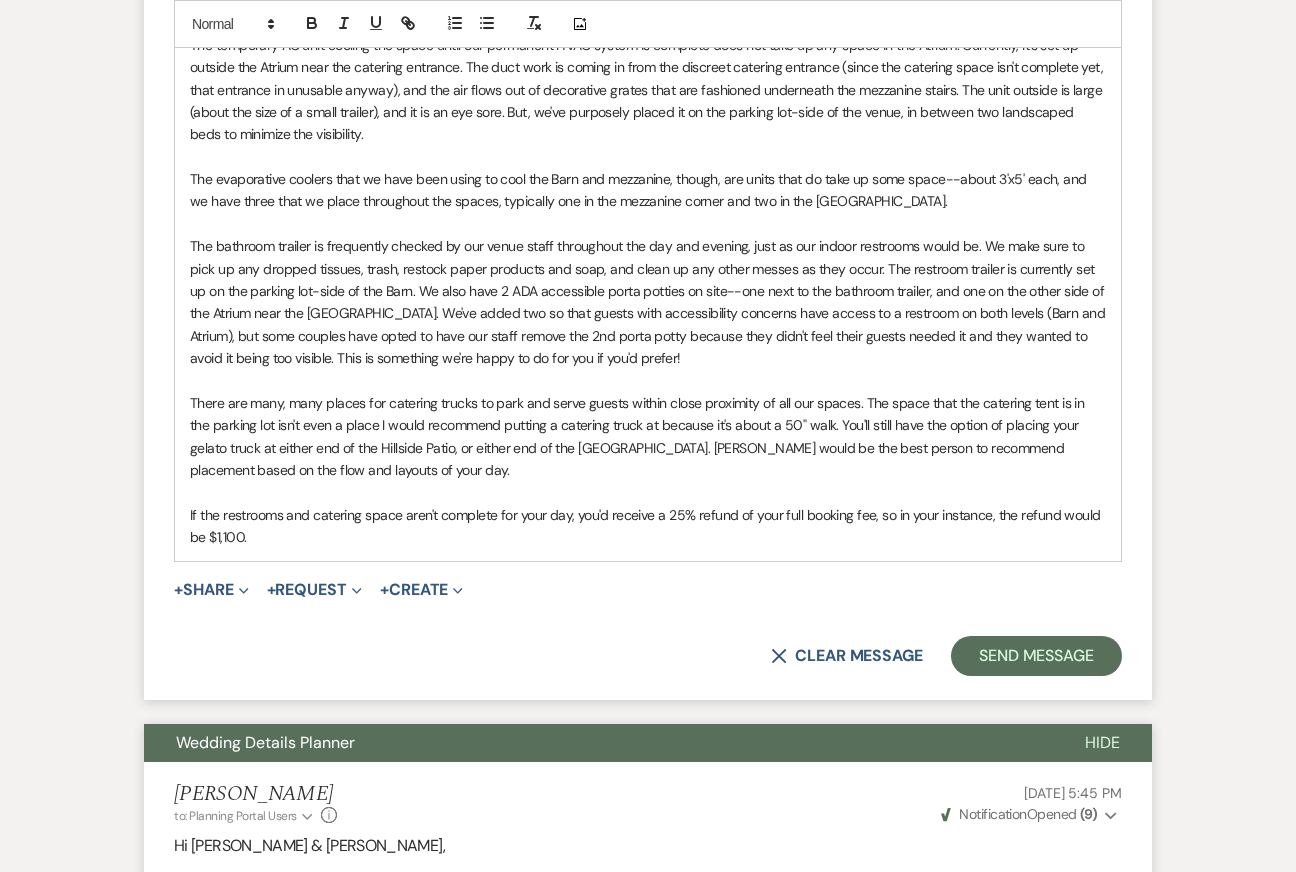 scroll, scrollTop: 2788, scrollLeft: 0, axis: vertical 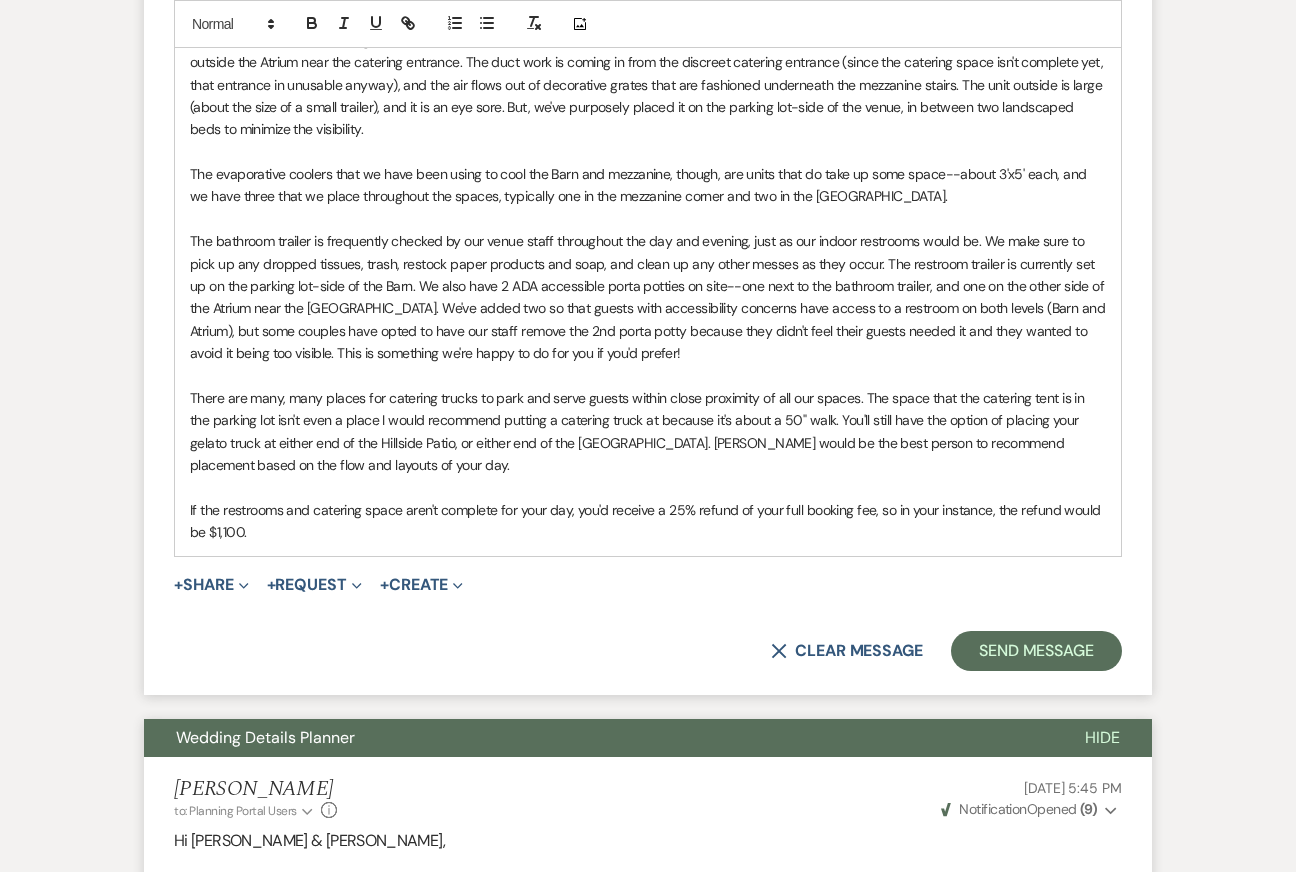 click on "There are many, many places for catering trucks to park and serve guests within close proximity of all our spaces. The space that the catering tent is in the parking lot isn't even a place I would recommend putting a catering truck at because it's about a 50" walk. You'll still have the option of placing your gelato truck at either end of the Hillside Patio, or either end of the [GEOGRAPHIC_DATA]. [PERSON_NAME] would be the best person to recommend placement based on the flow and layouts of your day." at bounding box center (648, 432) 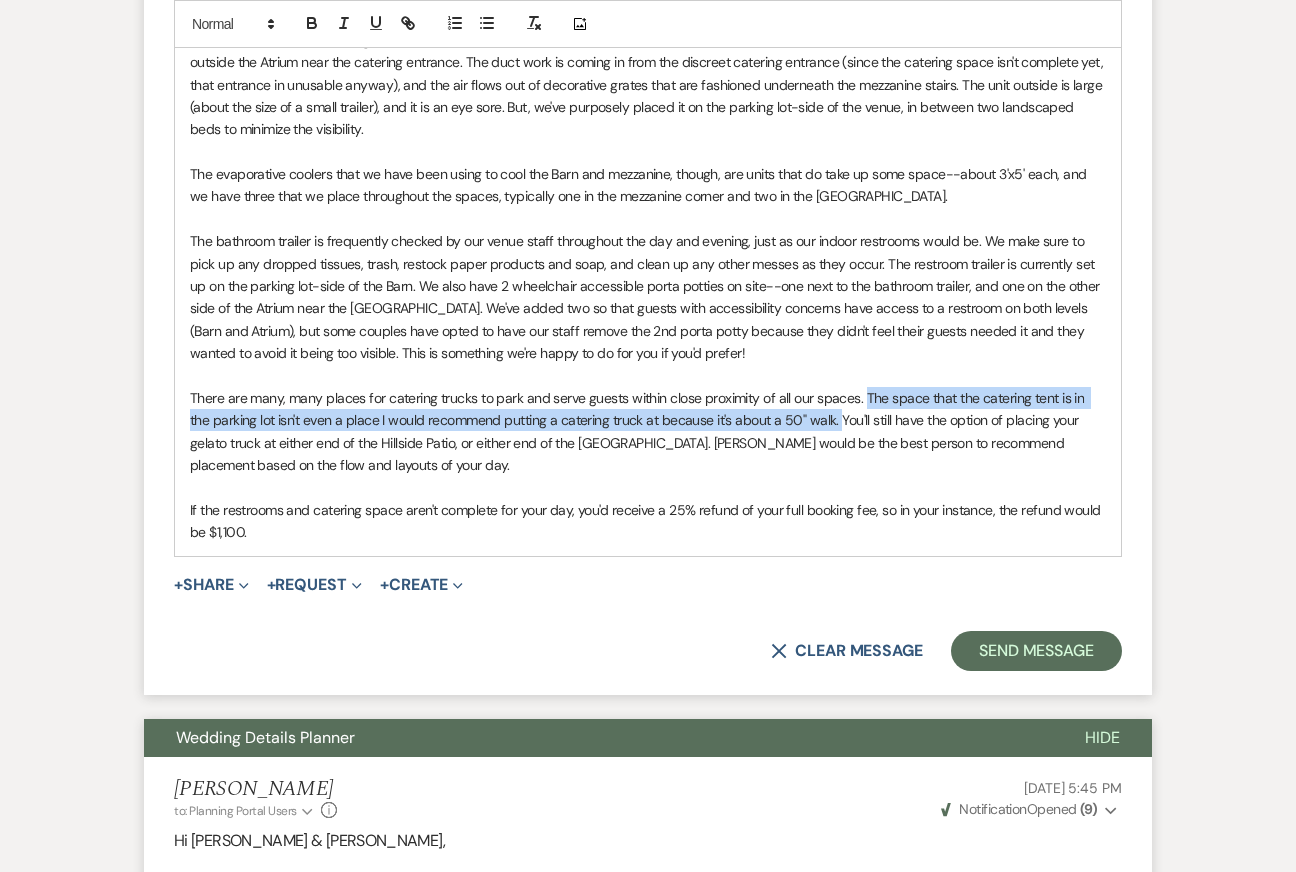 drag, startPoint x: 862, startPoint y: 395, endPoint x: 817, endPoint y: 411, distance: 47.759815 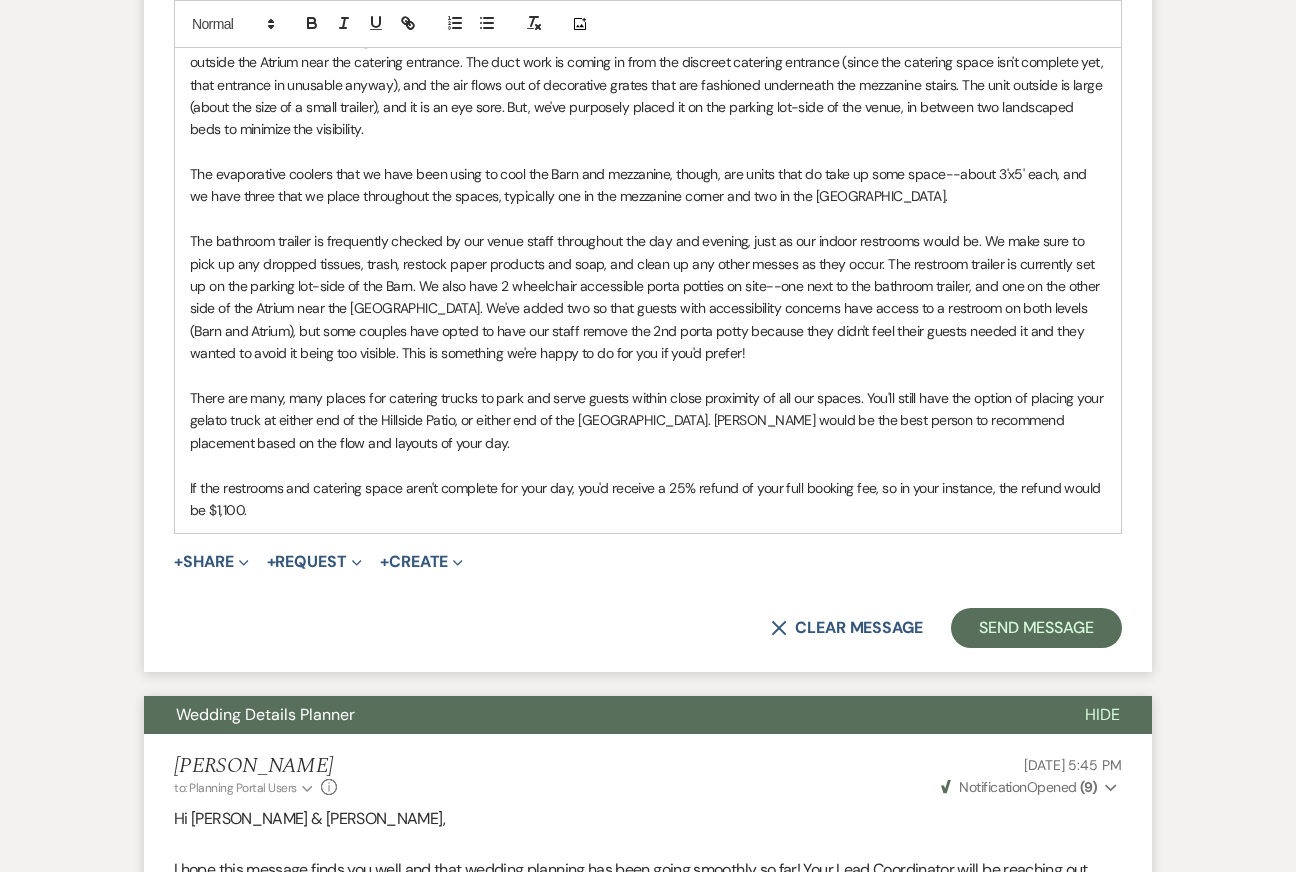 click at bounding box center [648, 219] 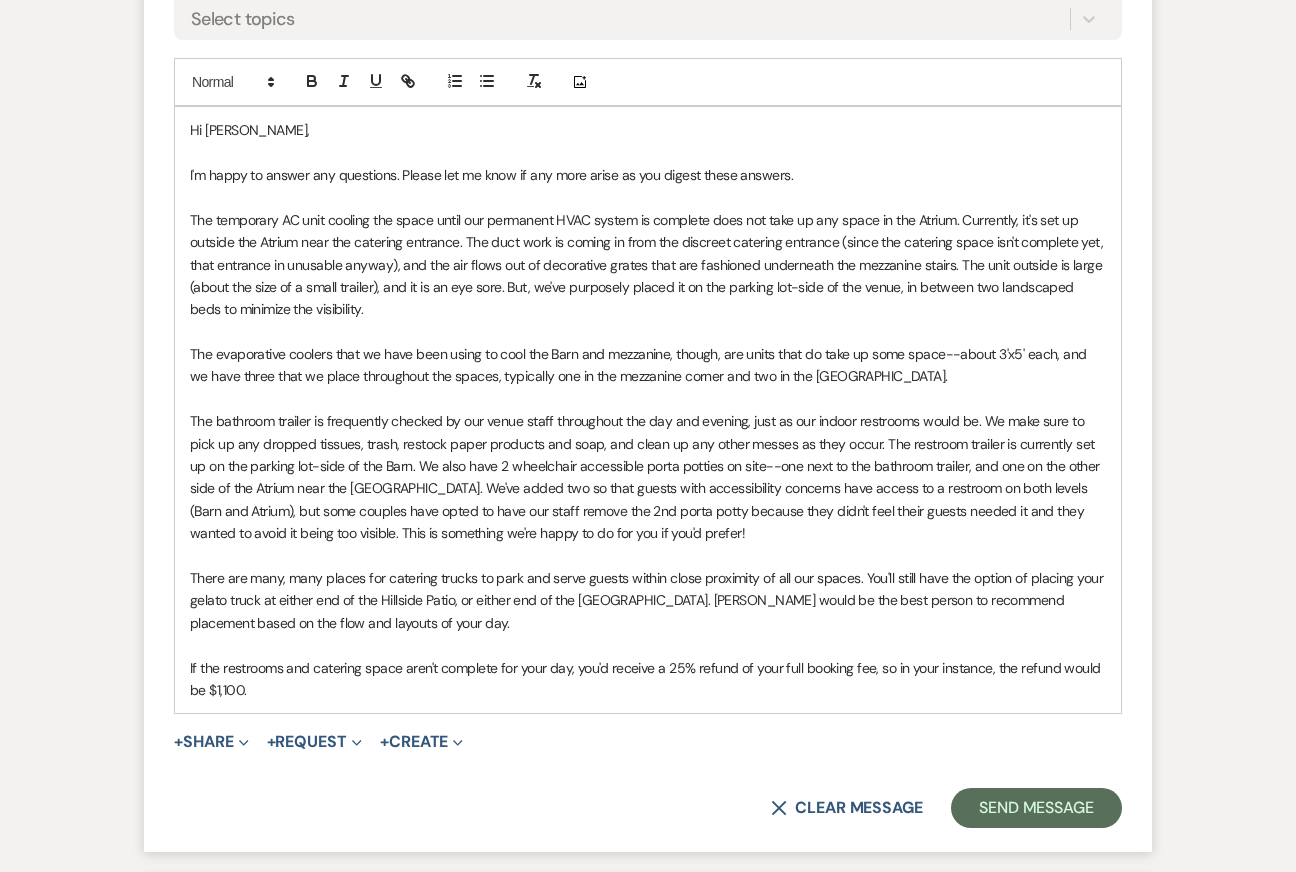 scroll, scrollTop: 2613, scrollLeft: 0, axis: vertical 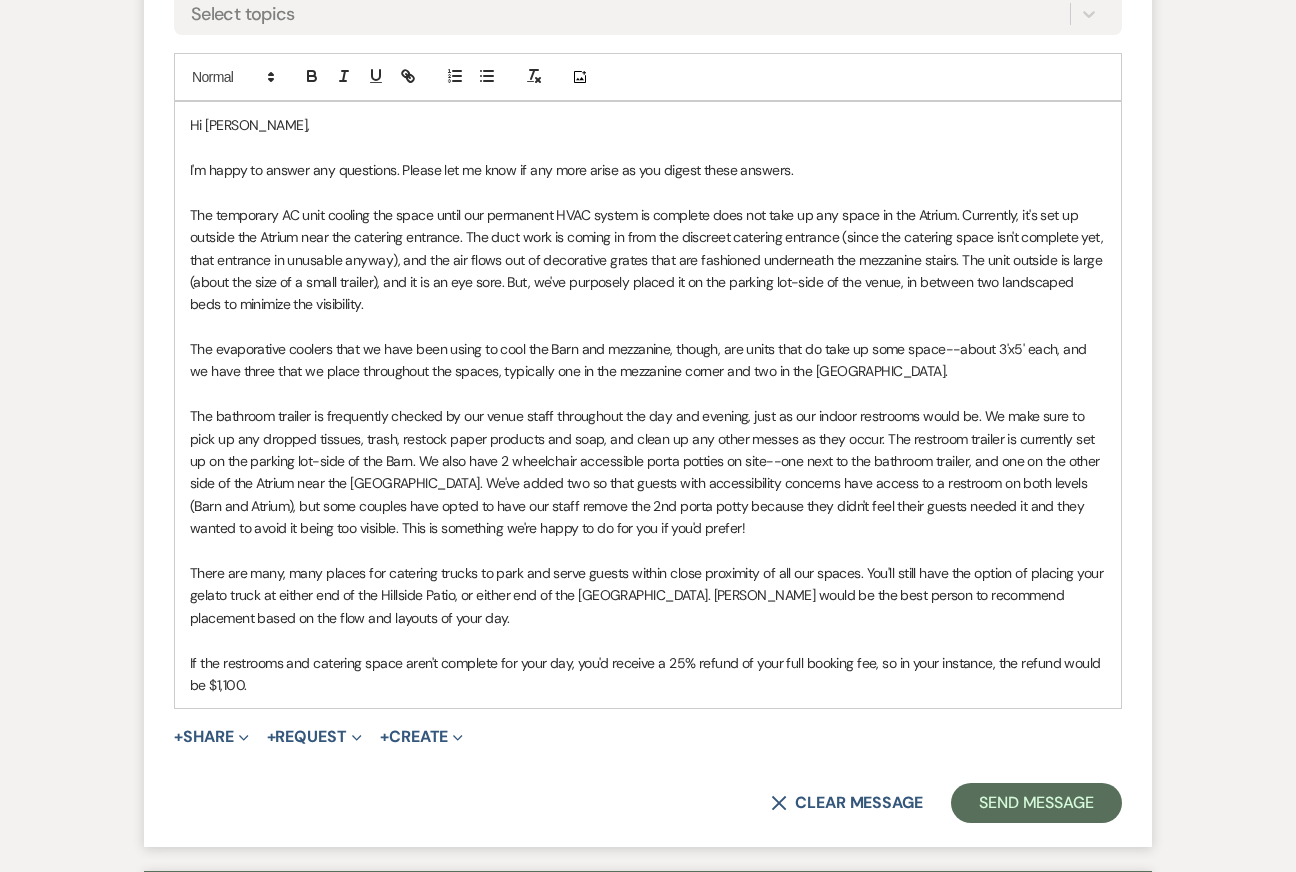 click on "If the restrooms and catering space aren't complete for your day, you'd receive a 25% refund of your full booking fee, so in your instance, the refund would be $1,100." at bounding box center [648, 674] 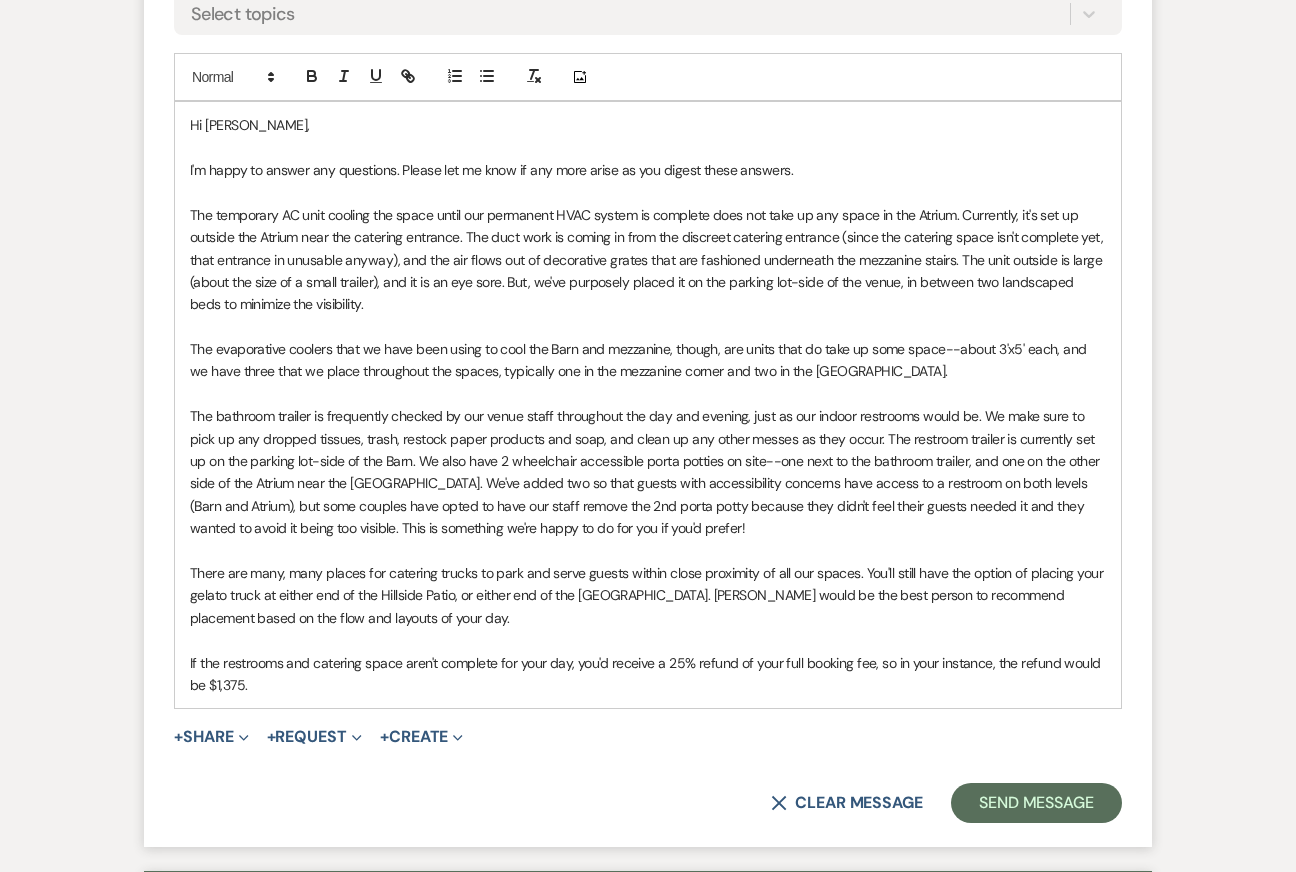 click at bounding box center (648, 551) 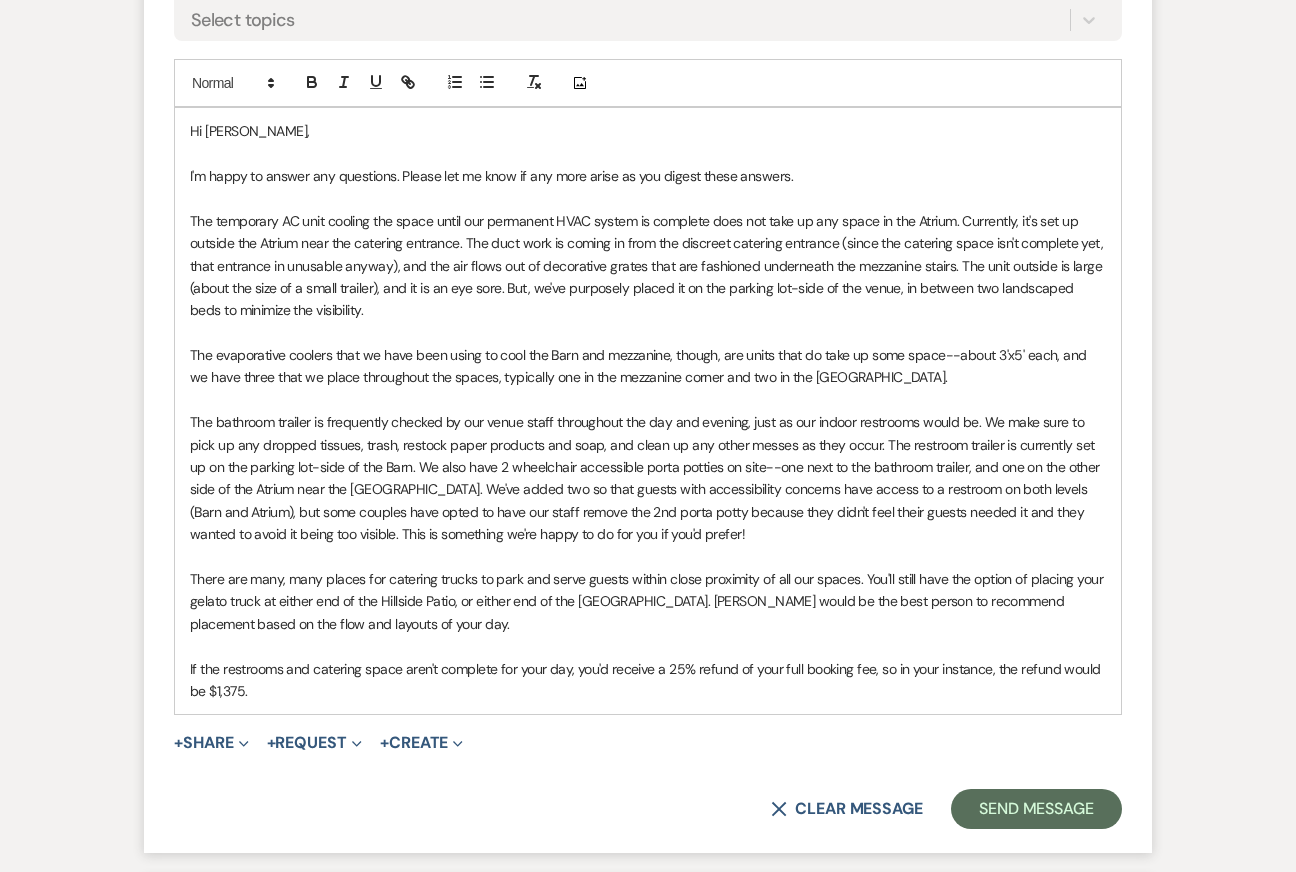scroll, scrollTop: 2670, scrollLeft: 0, axis: vertical 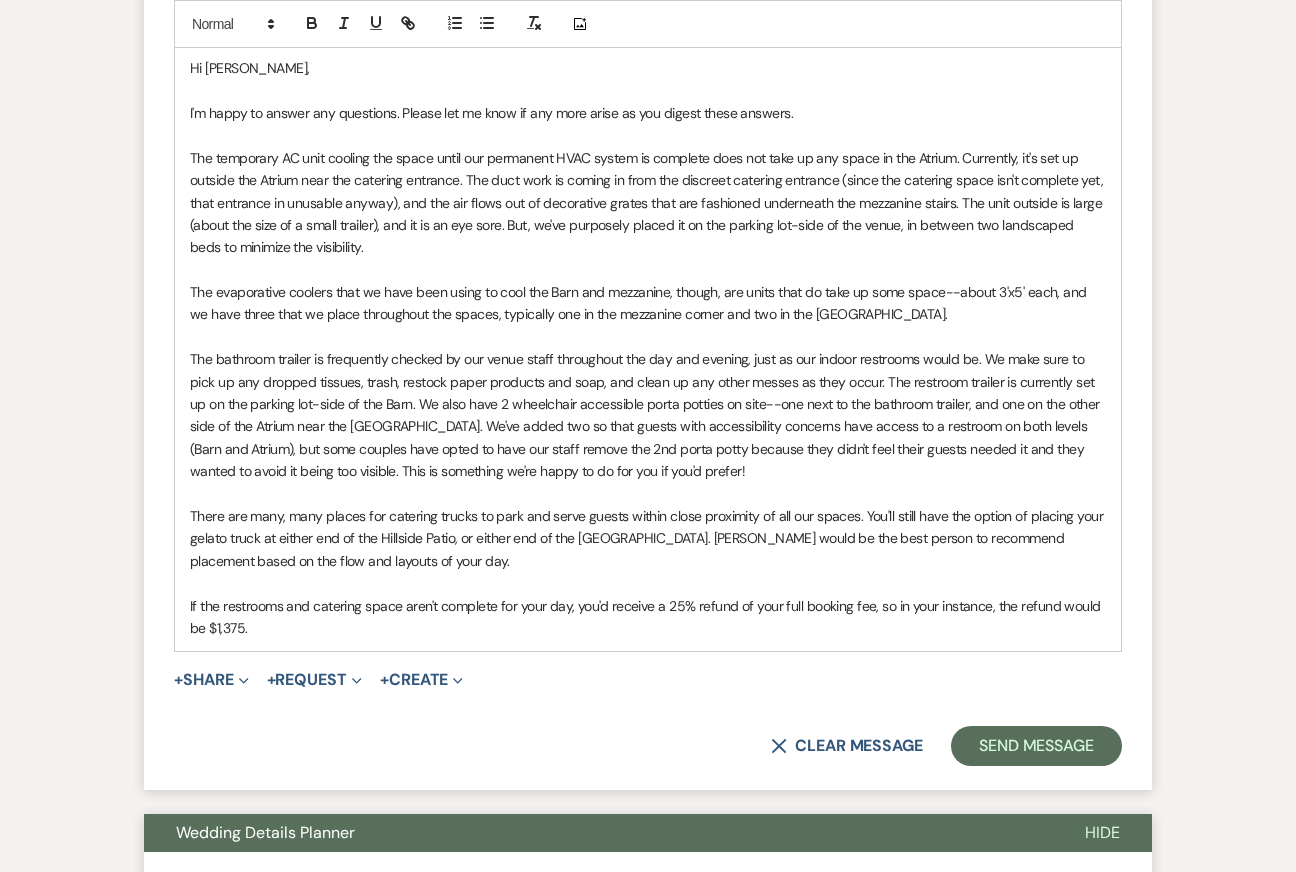 click on "If the restrooms and catering space aren't complete for your day, you'd receive a 25% refund of your full booking fee, so in your instance, the refund would be $1,375." at bounding box center (648, 617) 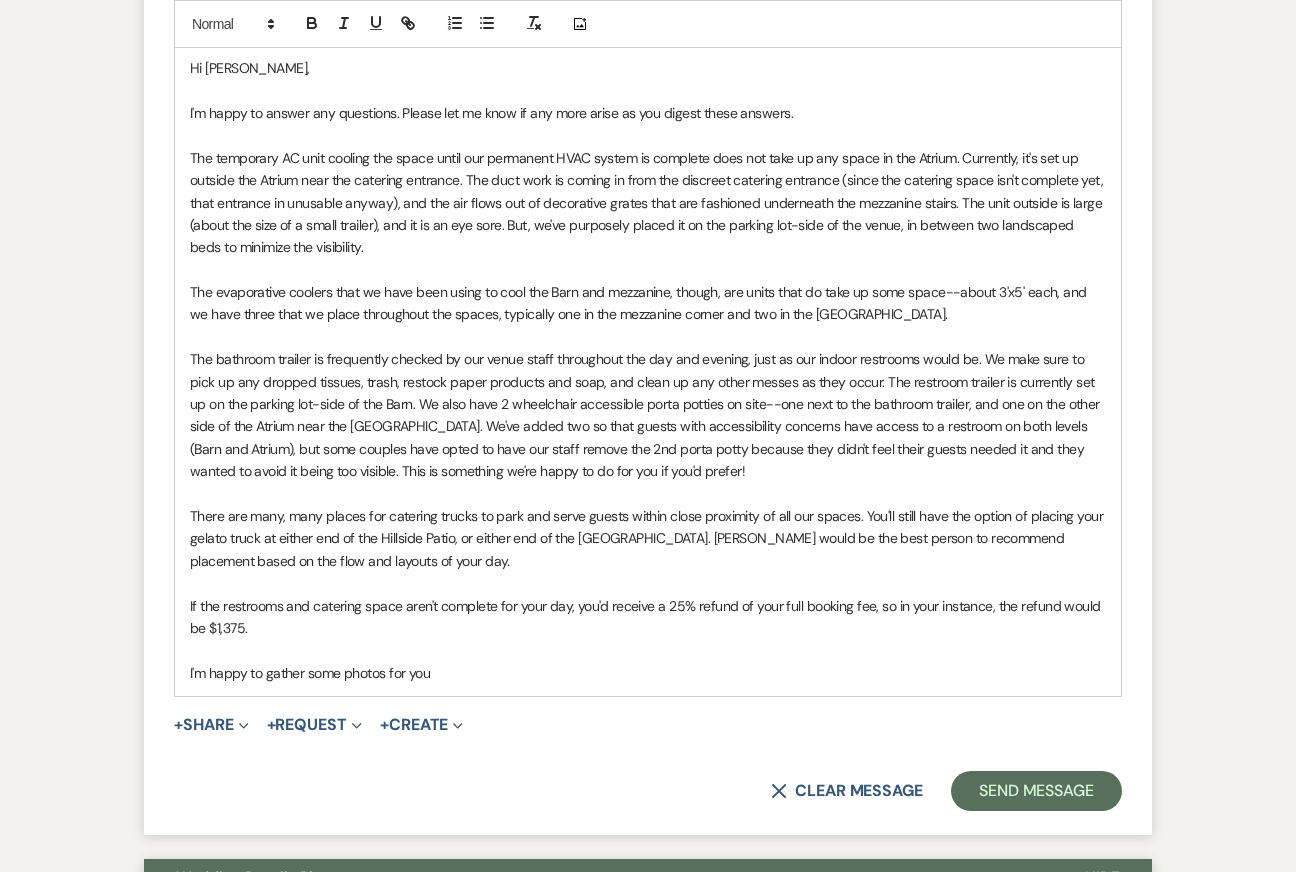 click on "I'm happy to gather some photos for you" at bounding box center [648, 673] 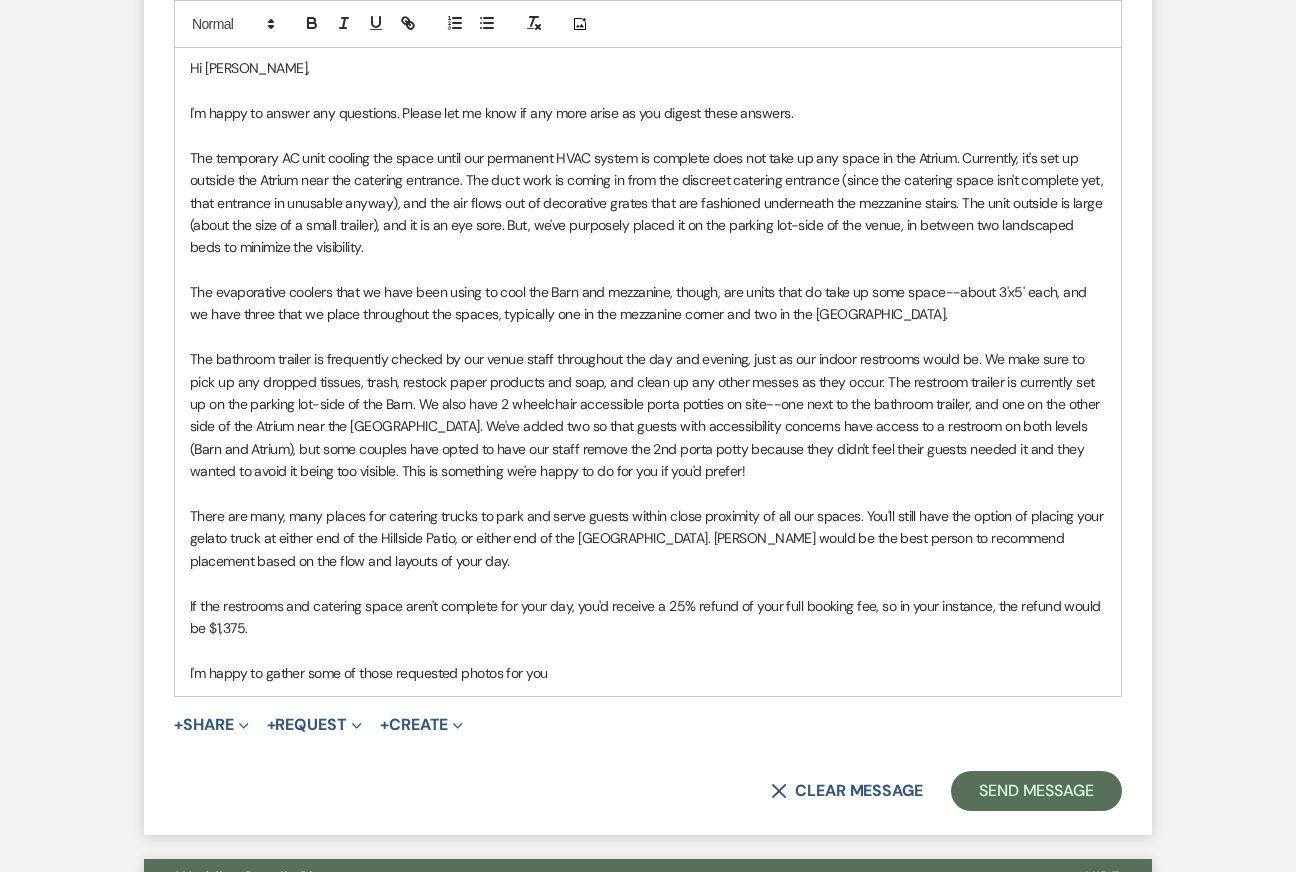 click on "I'm happy to gather some of those requested photos for you" at bounding box center [648, 673] 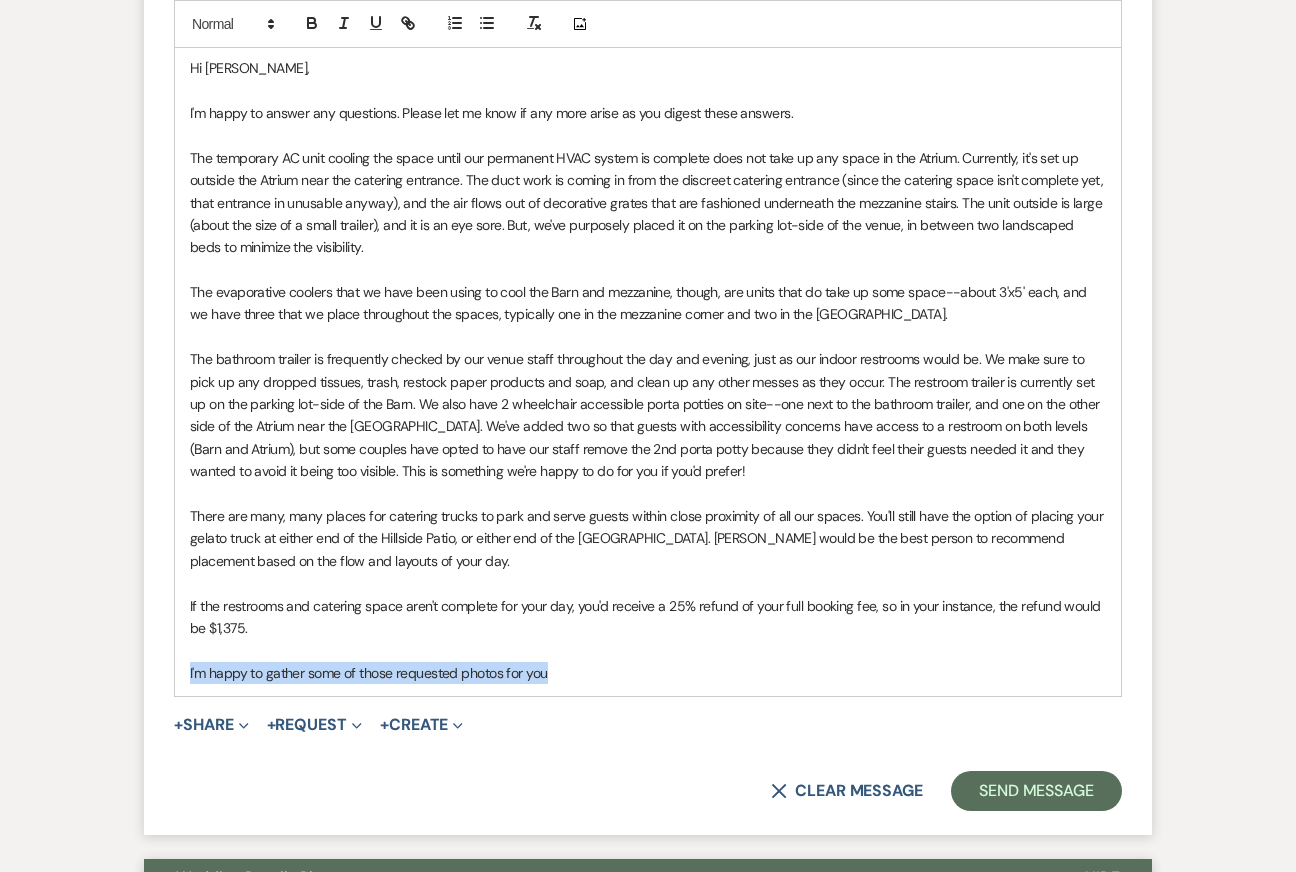 drag, startPoint x: 556, startPoint y: 676, endPoint x: 153, endPoint y: 674, distance: 403.00497 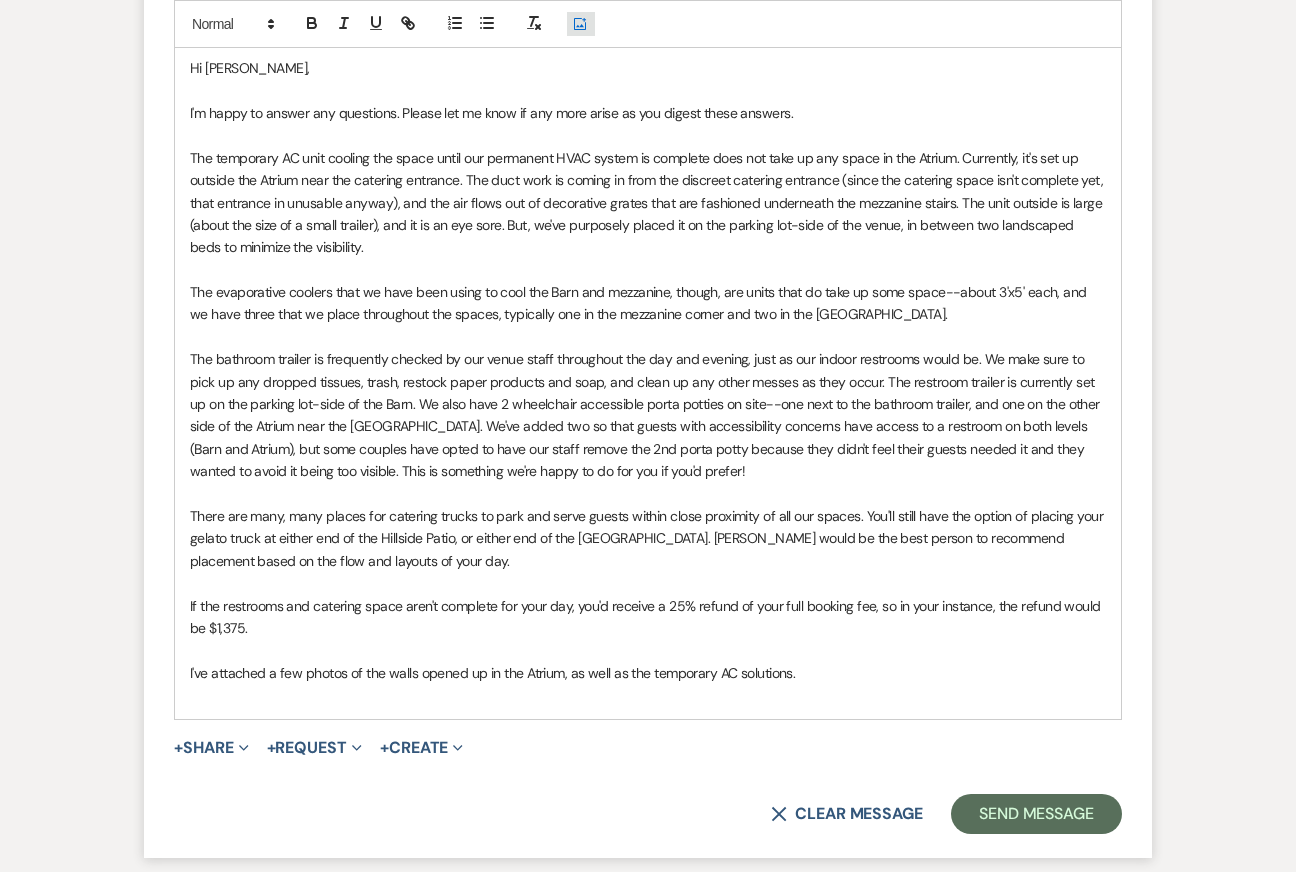 click on "Add Photo" 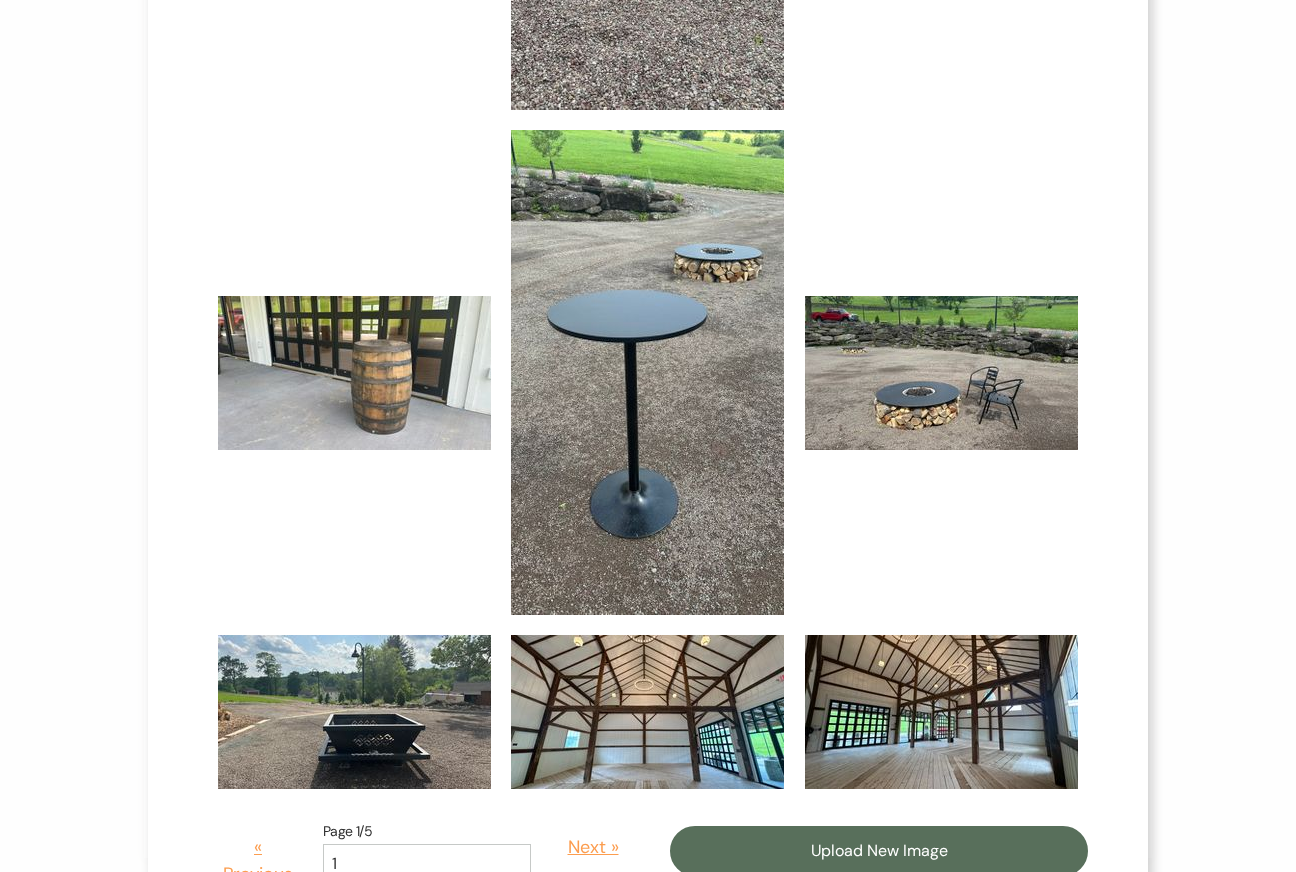 scroll, scrollTop: 817, scrollLeft: 0, axis: vertical 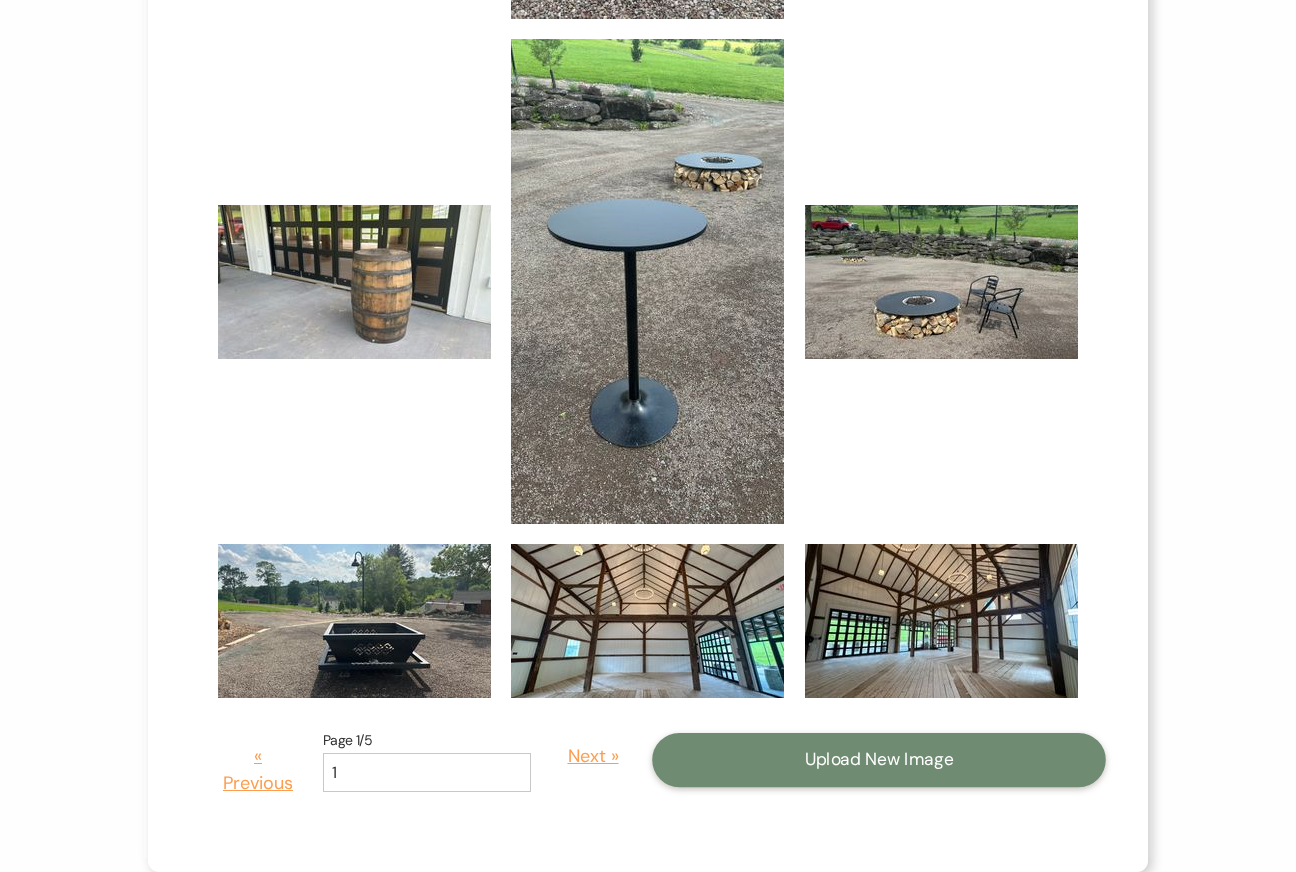 click on "Upload New Image" at bounding box center [879, 760] 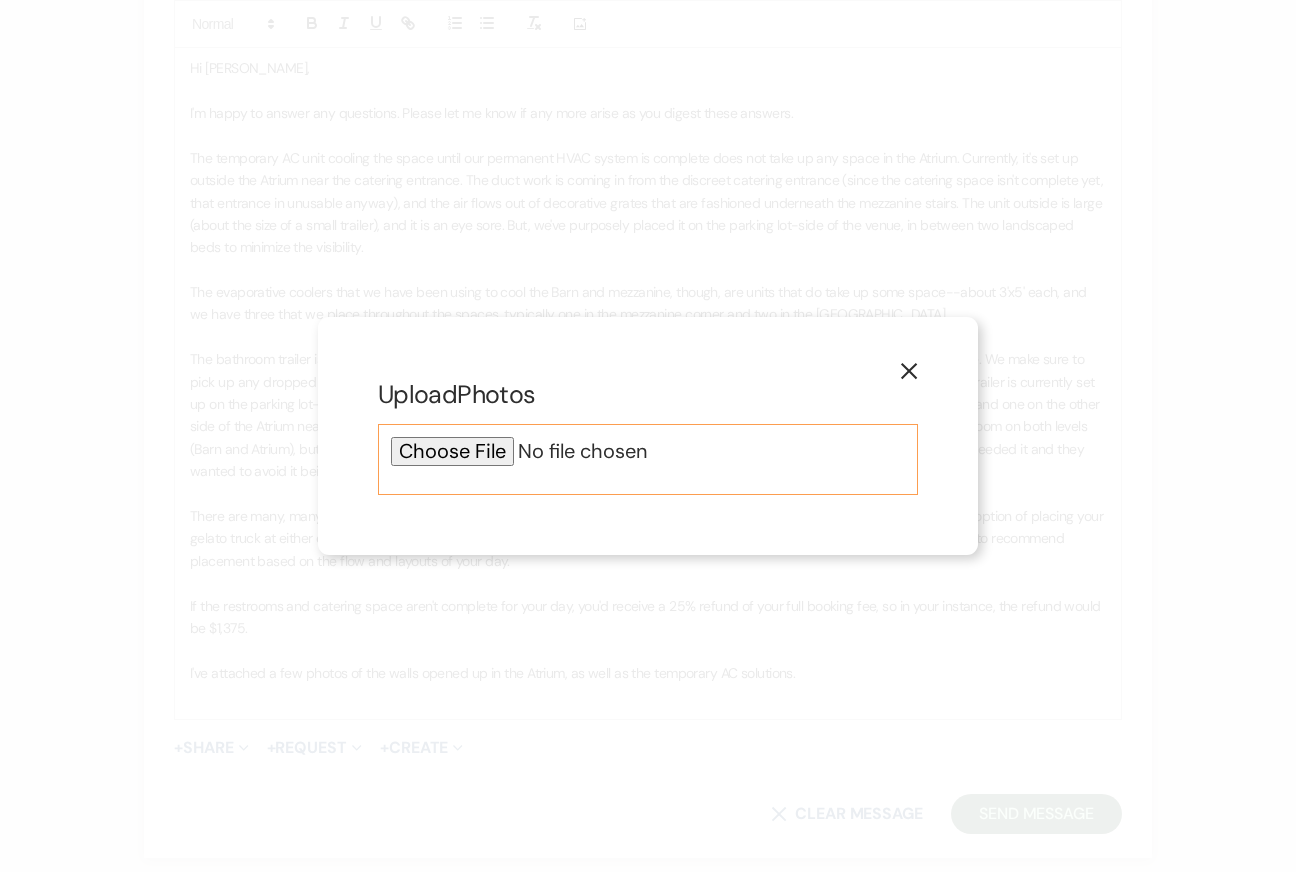 click at bounding box center (648, 451) 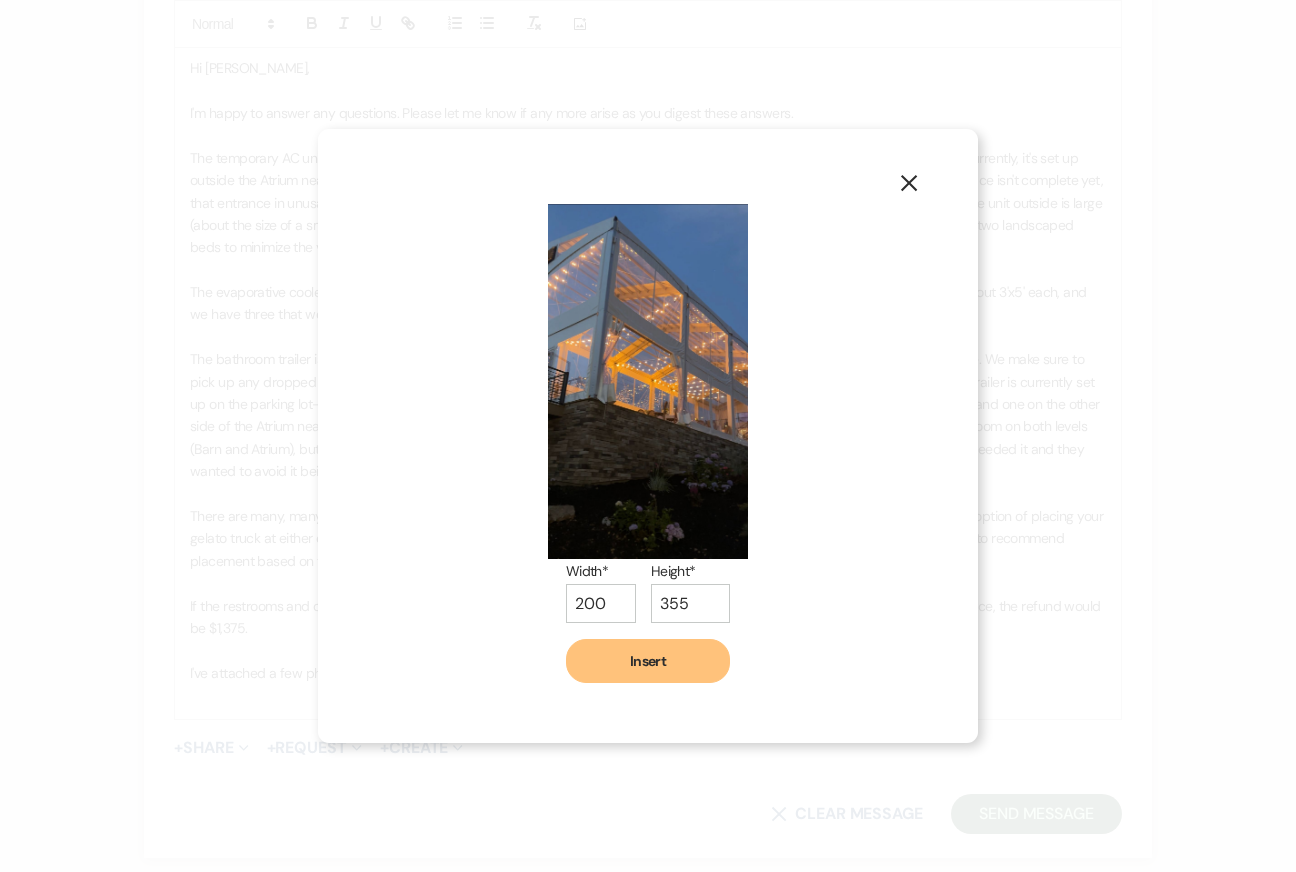 click on "Insert" at bounding box center [648, 661] 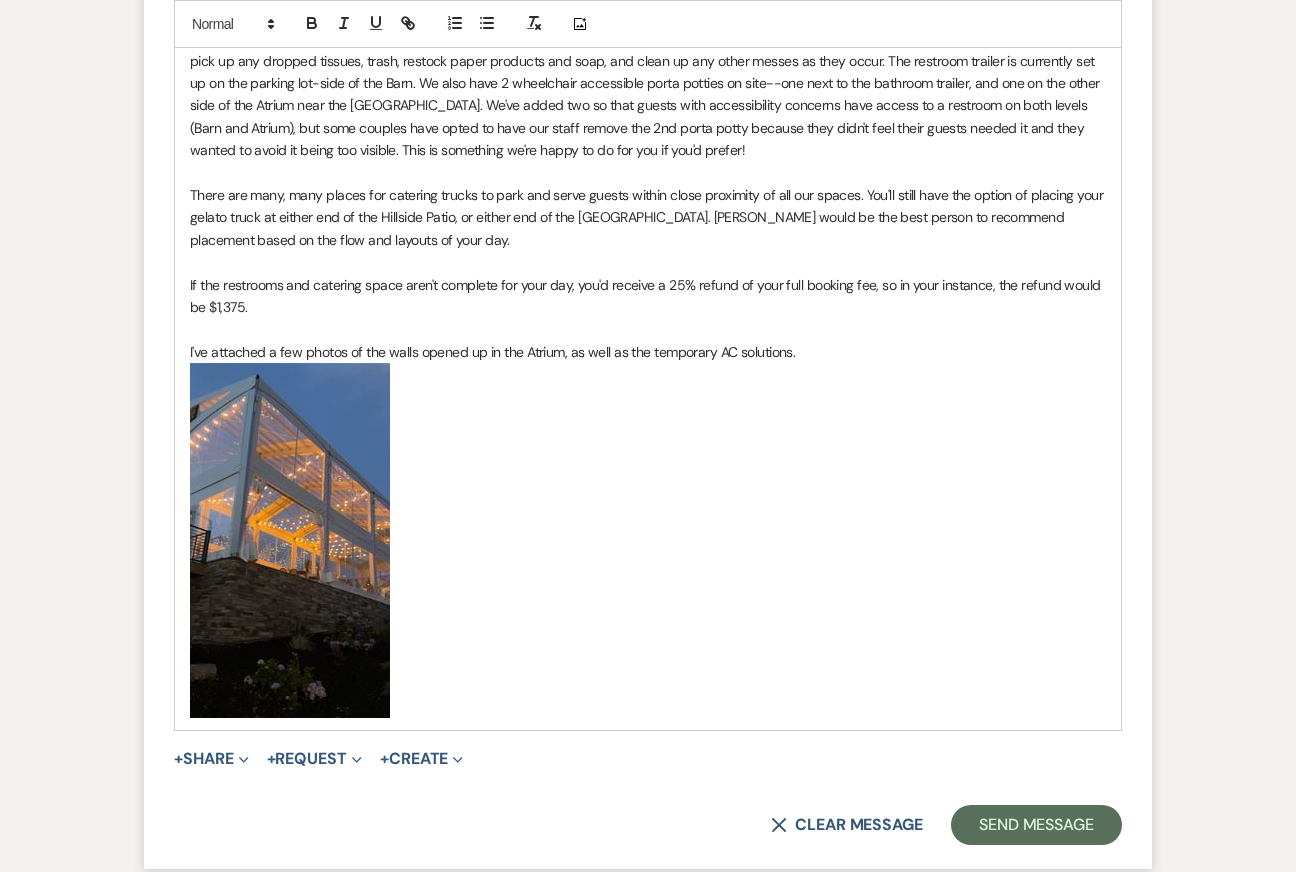 scroll, scrollTop: 3000, scrollLeft: 0, axis: vertical 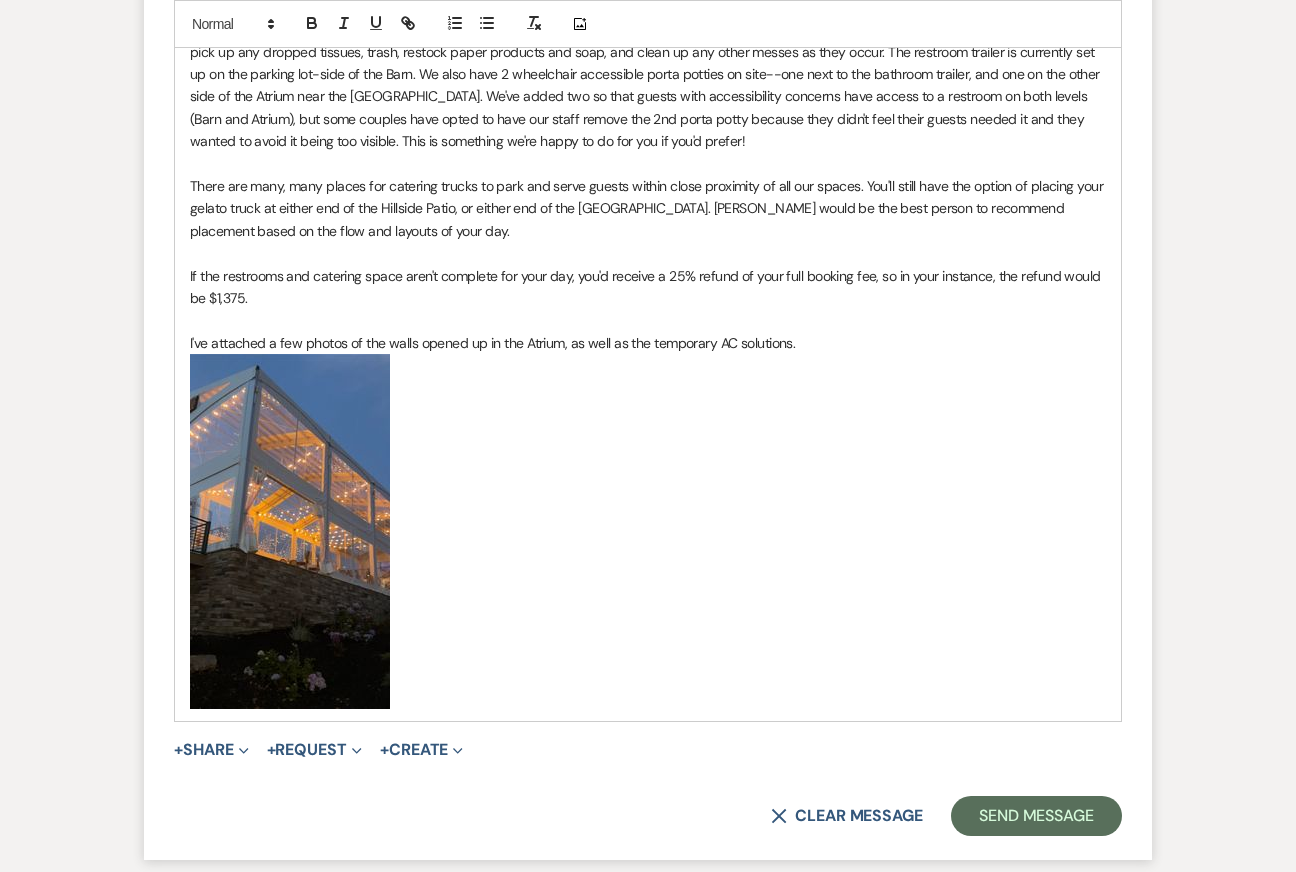click on "﻿ ﻿" at bounding box center (648, 531) 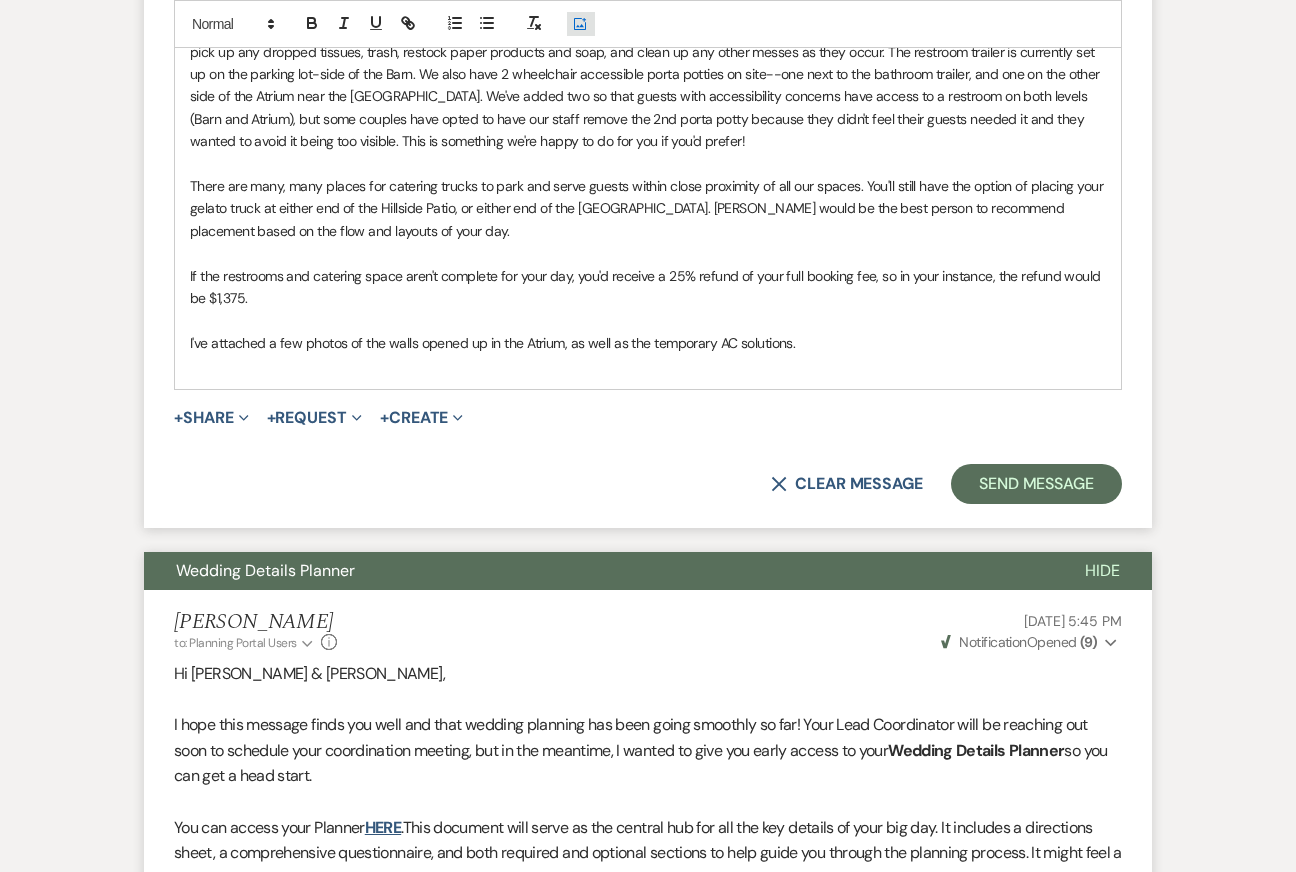 click on "Add Photo" 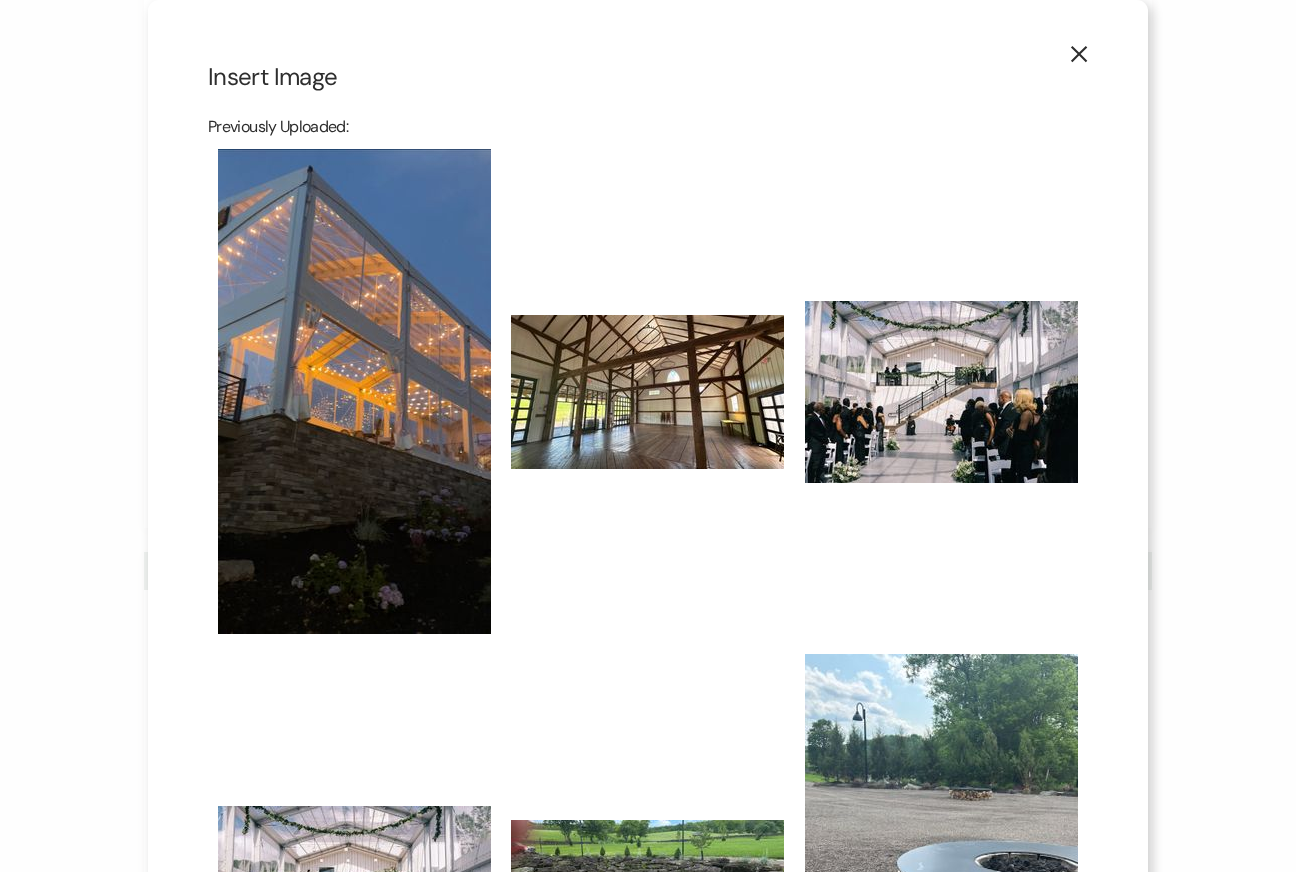 click at bounding box center (354, 391) 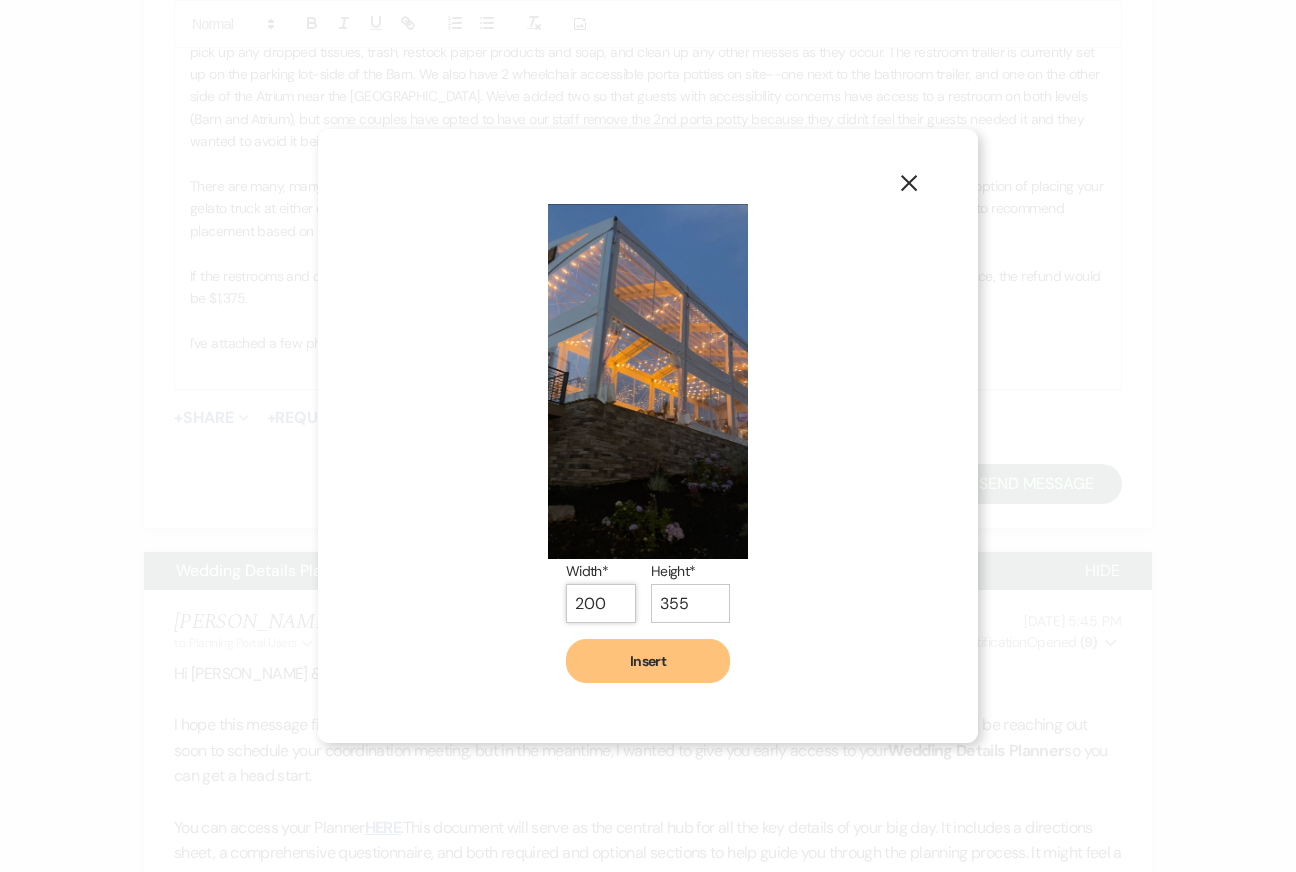 click on "200" at bounding box center [601, 603] 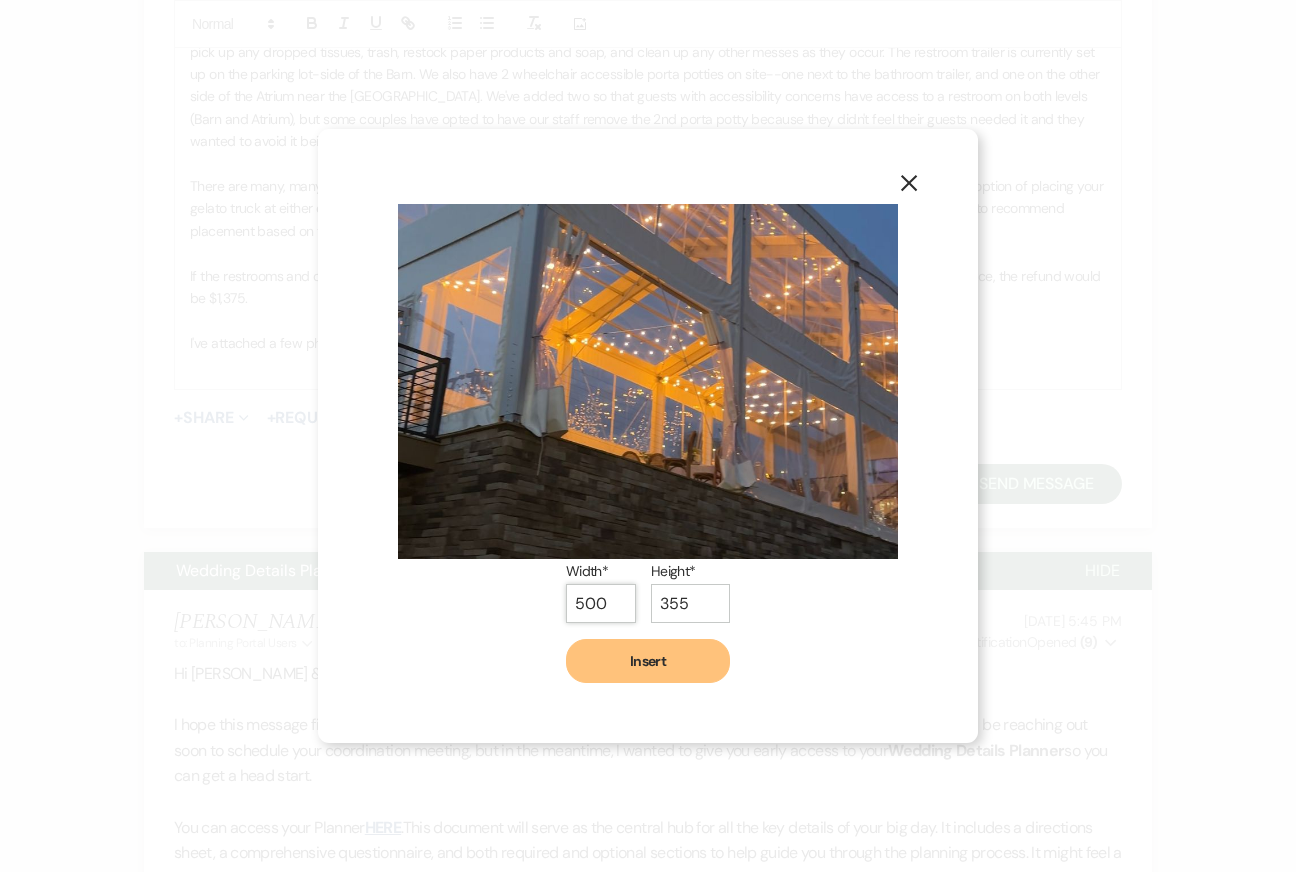 type on "500" 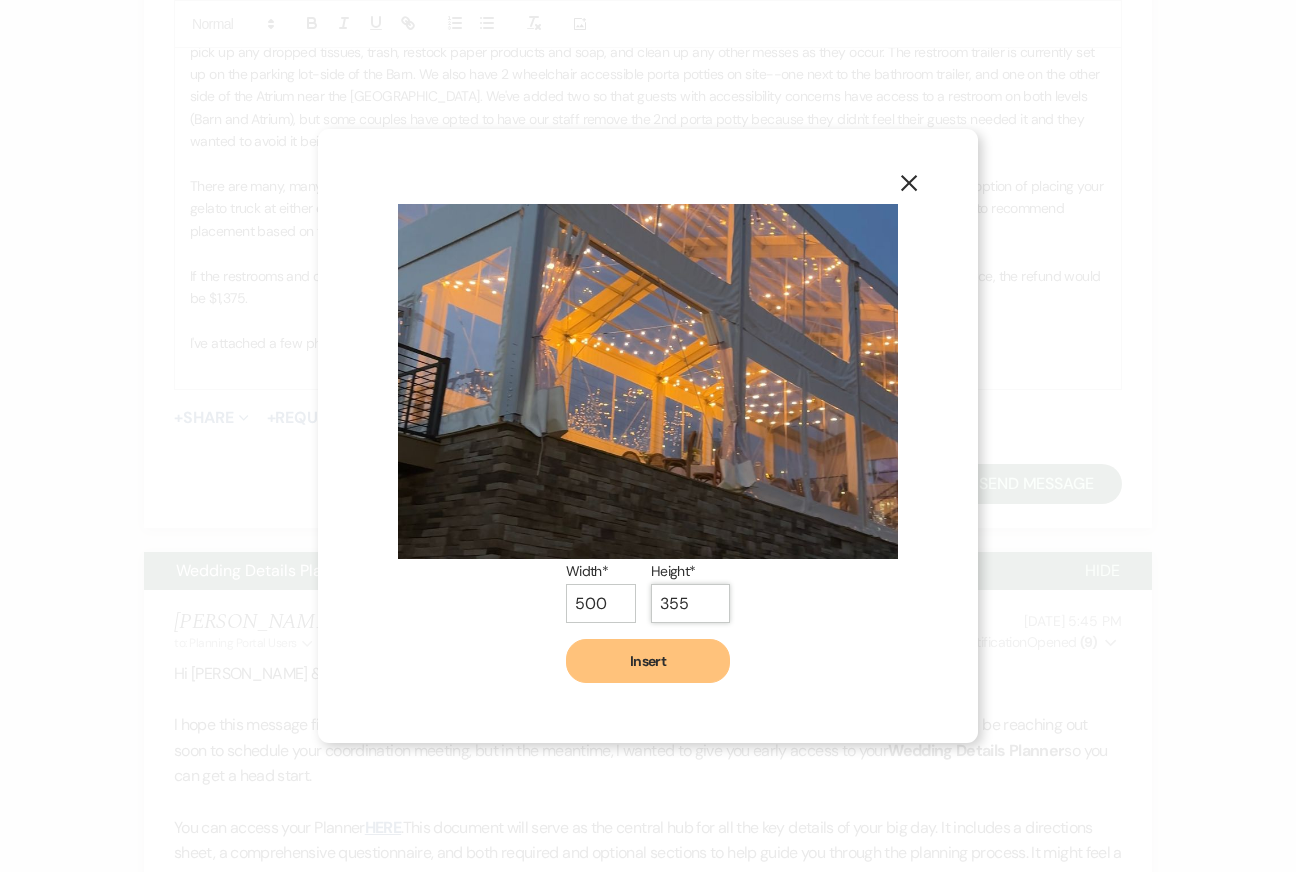 click on "355" at bounding box center (690, 603) 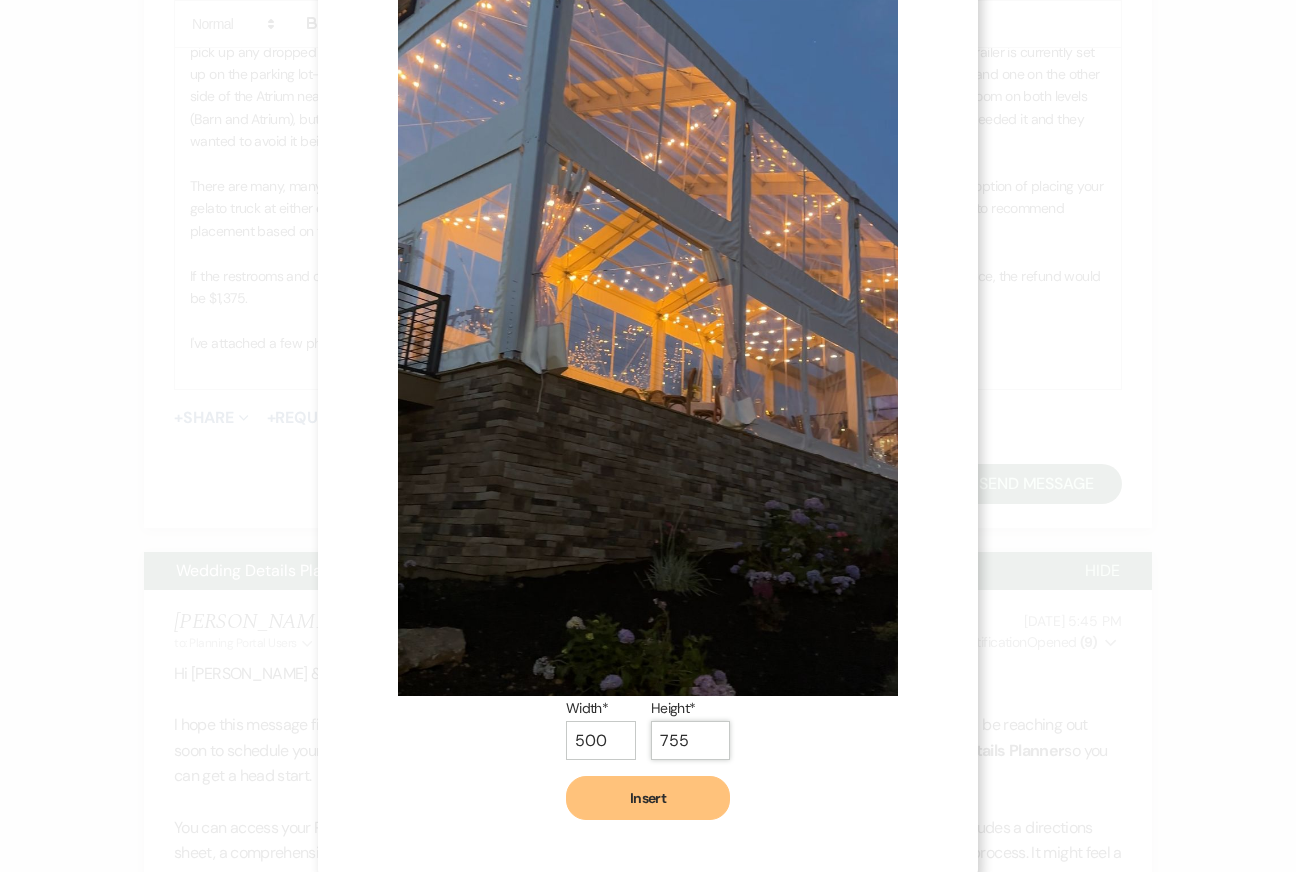 scroll, scrollTop: 142, scrollLeft: 0, axis: vertical 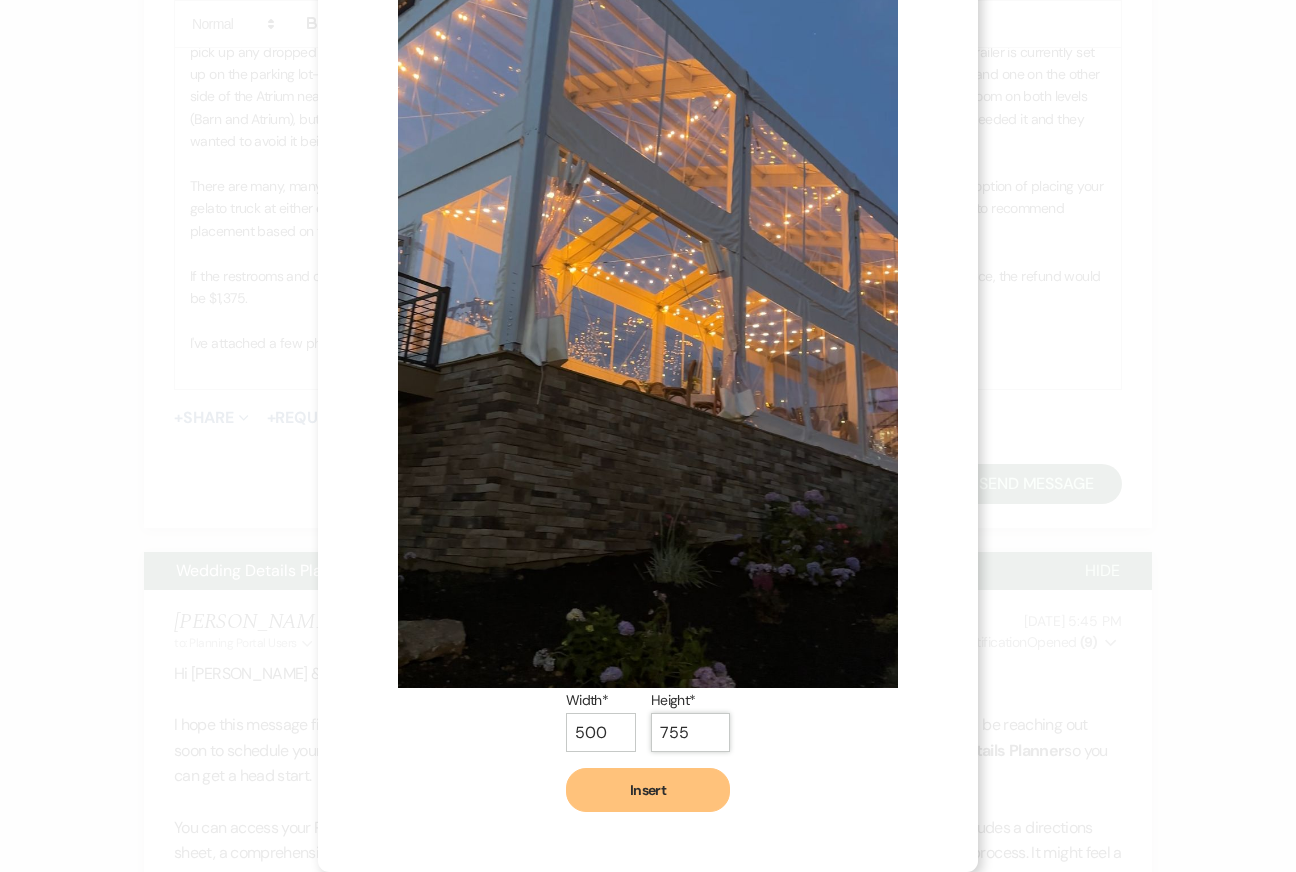 type on "755" 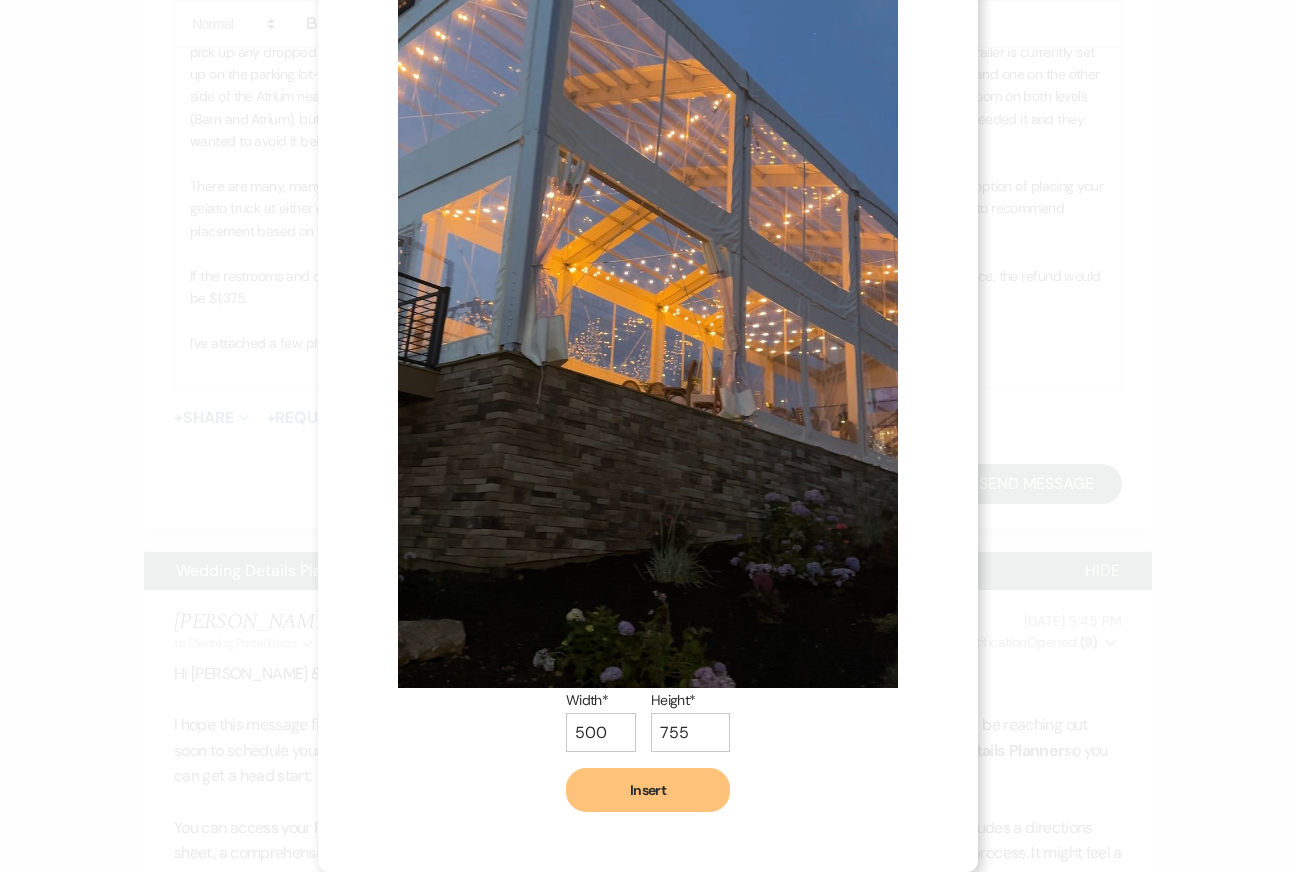 drag, startPoint x: 760, startPoint y: 455, endPoint x: 760, endPoint y: 550, distance: 95 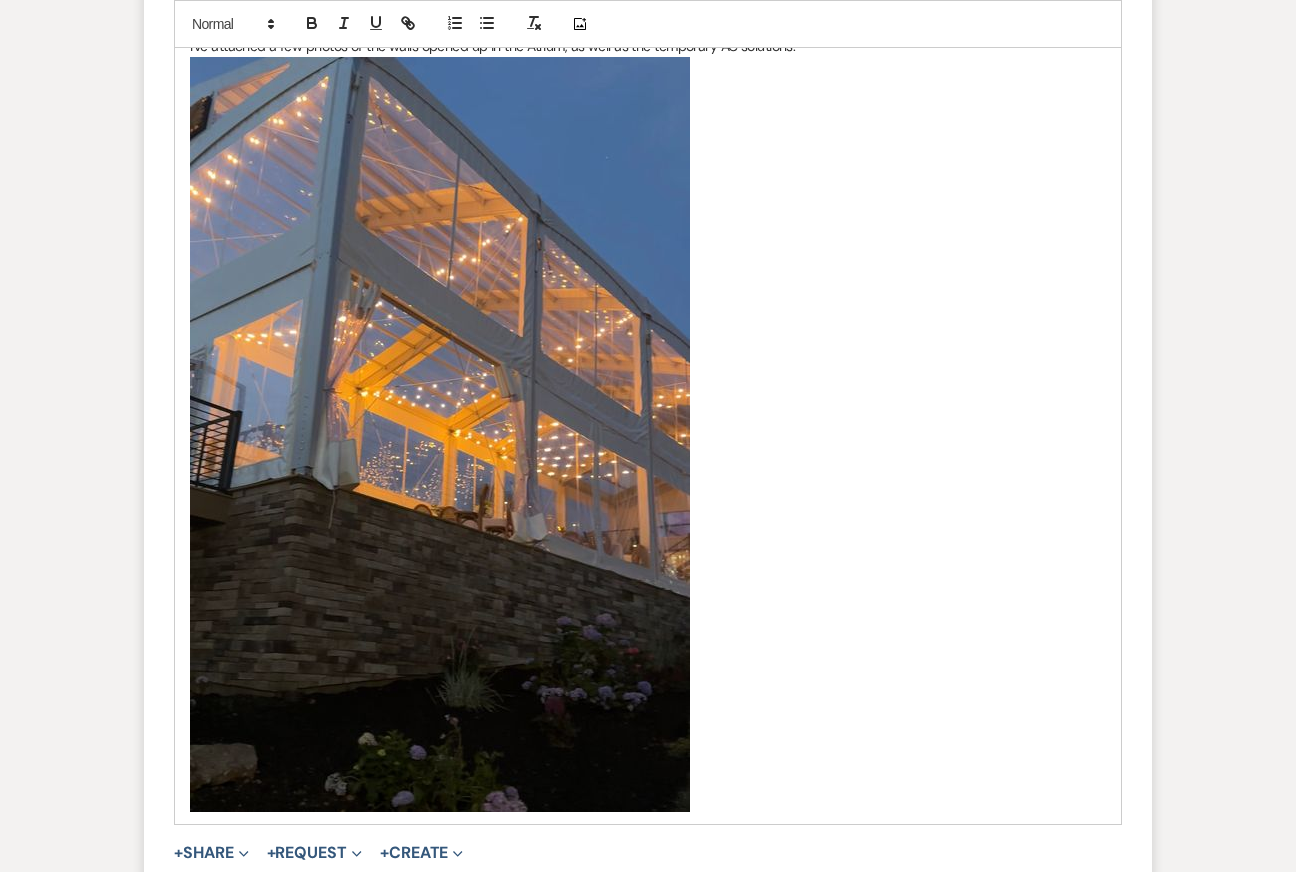 scroll, scrollTop: 3315, scrollLeft: 0, axis: vertical 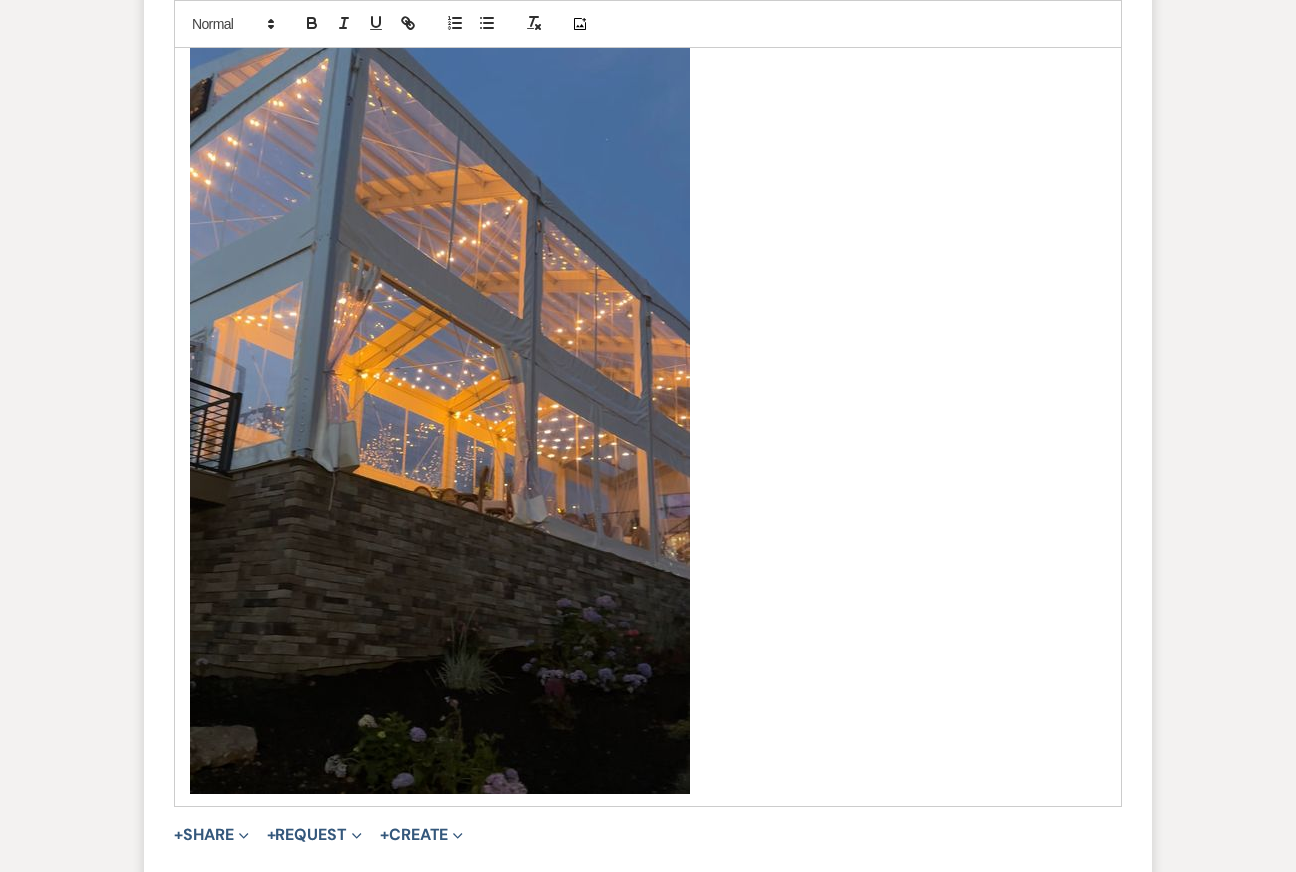 click on "﻿ ﻿" at bounding box center [648, 416] 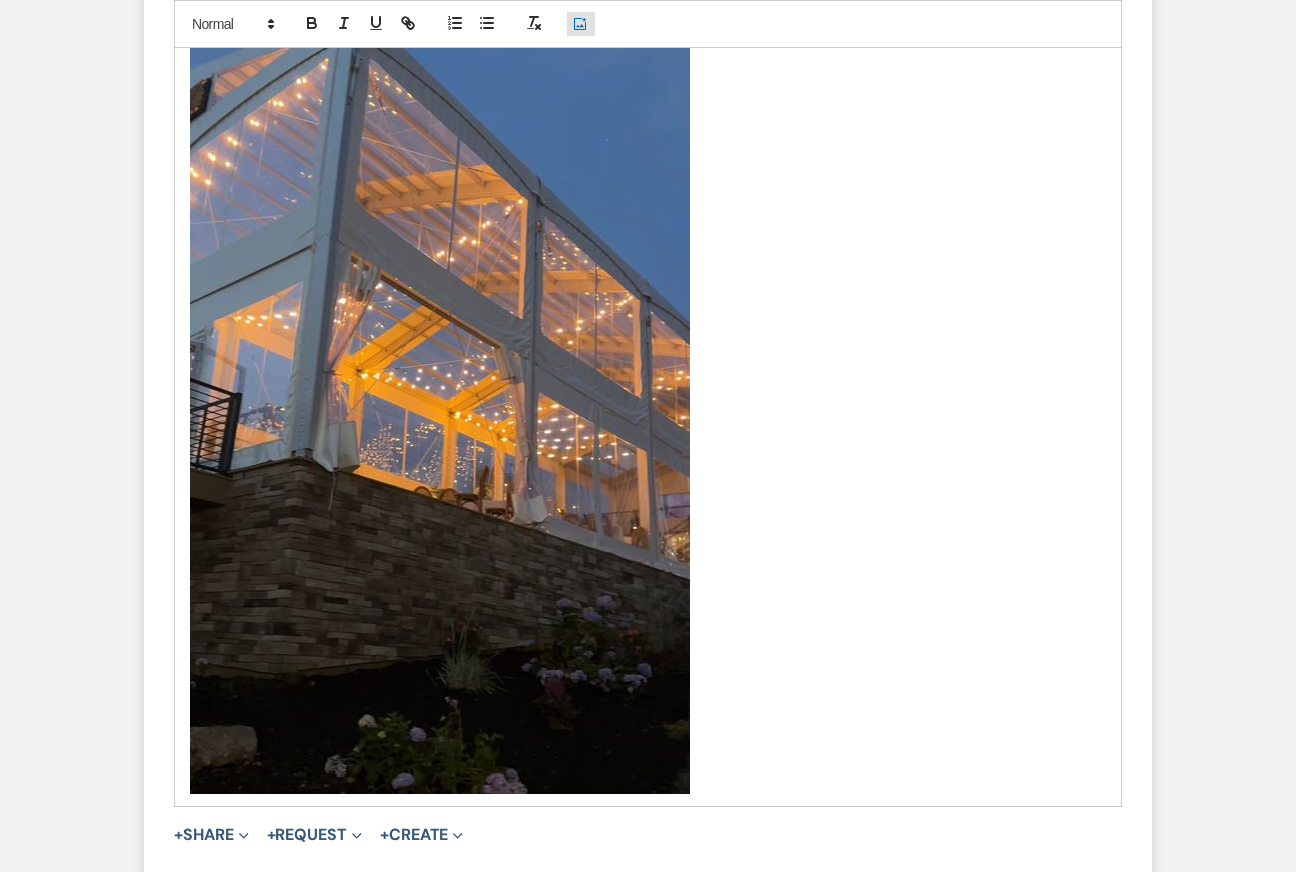 click on "Add Photo" at bounding box center (581, 24) 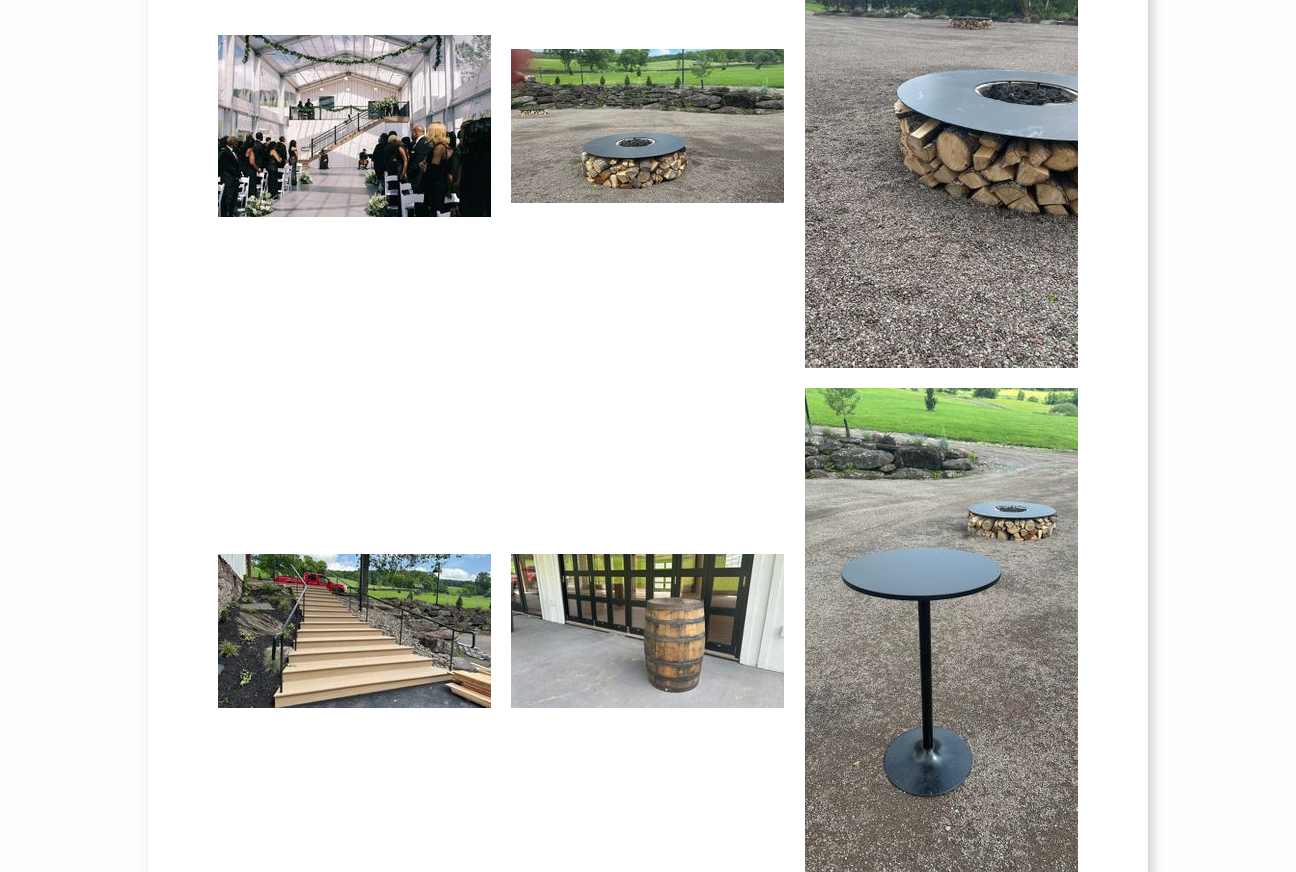 scroll, scrollTop: 1120, scrollLeft: 0, axis: vertical 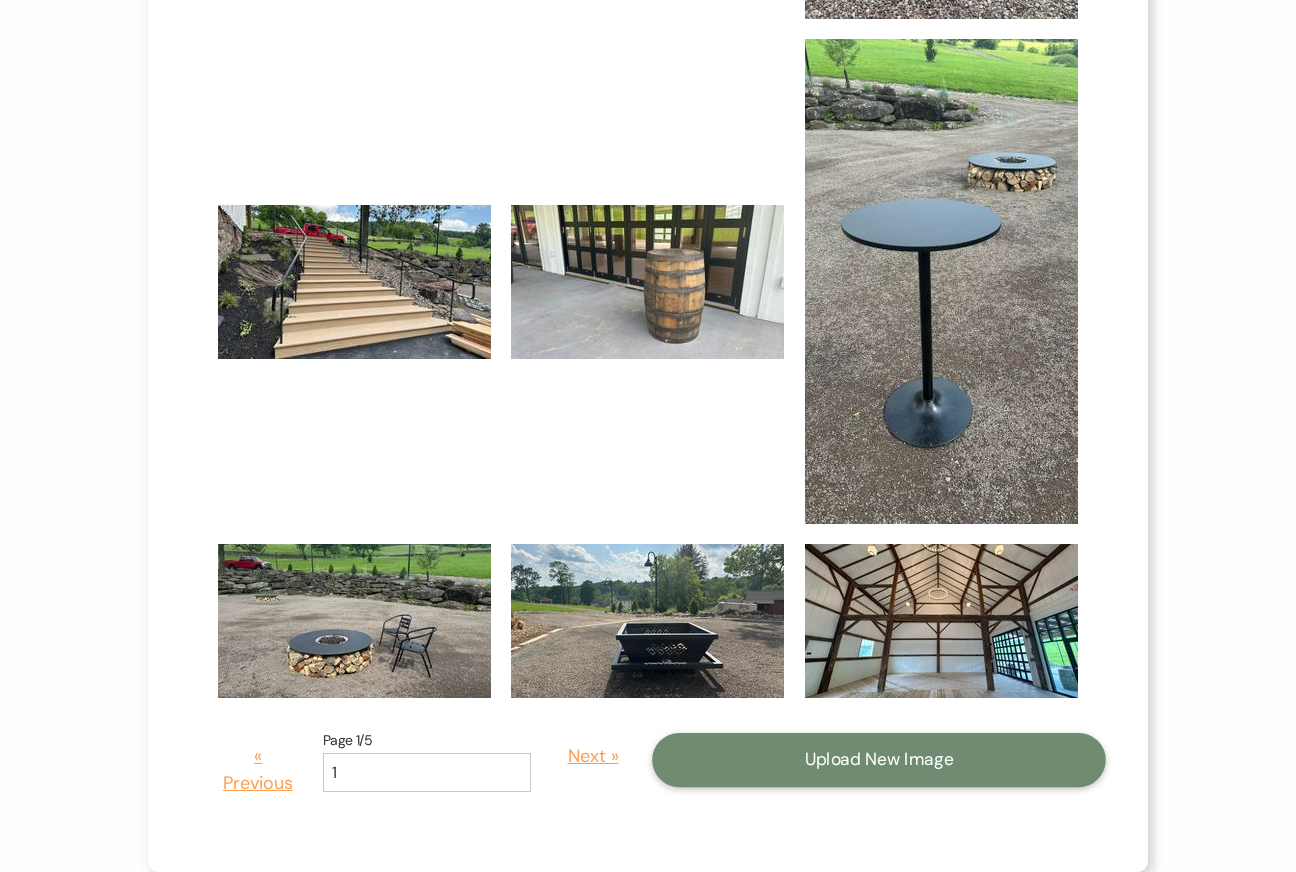 click on "Upload New Image" at bounding box center [879, 760] 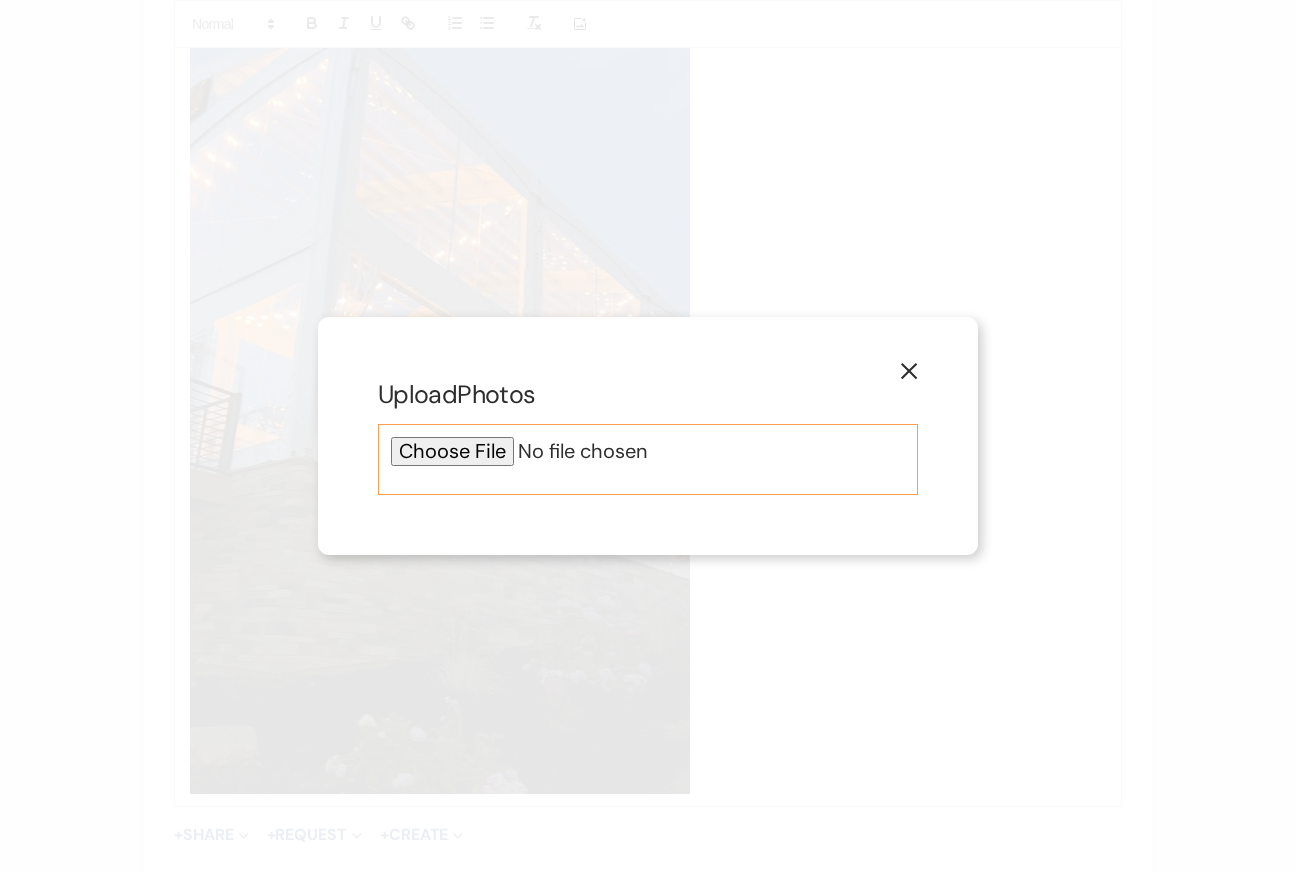 click at bounding box center (648, 451) 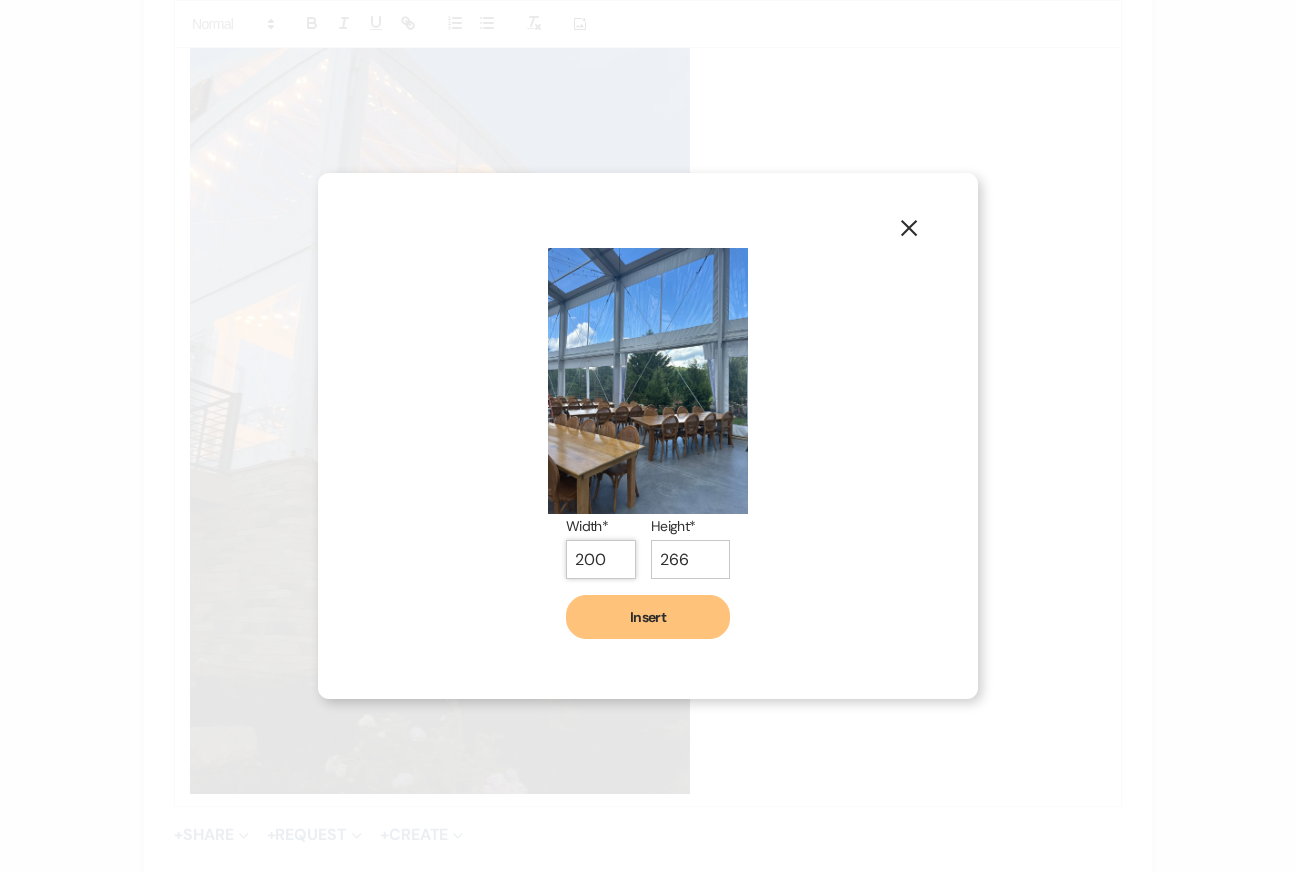 click on "200" at bounding box center (601, 559) 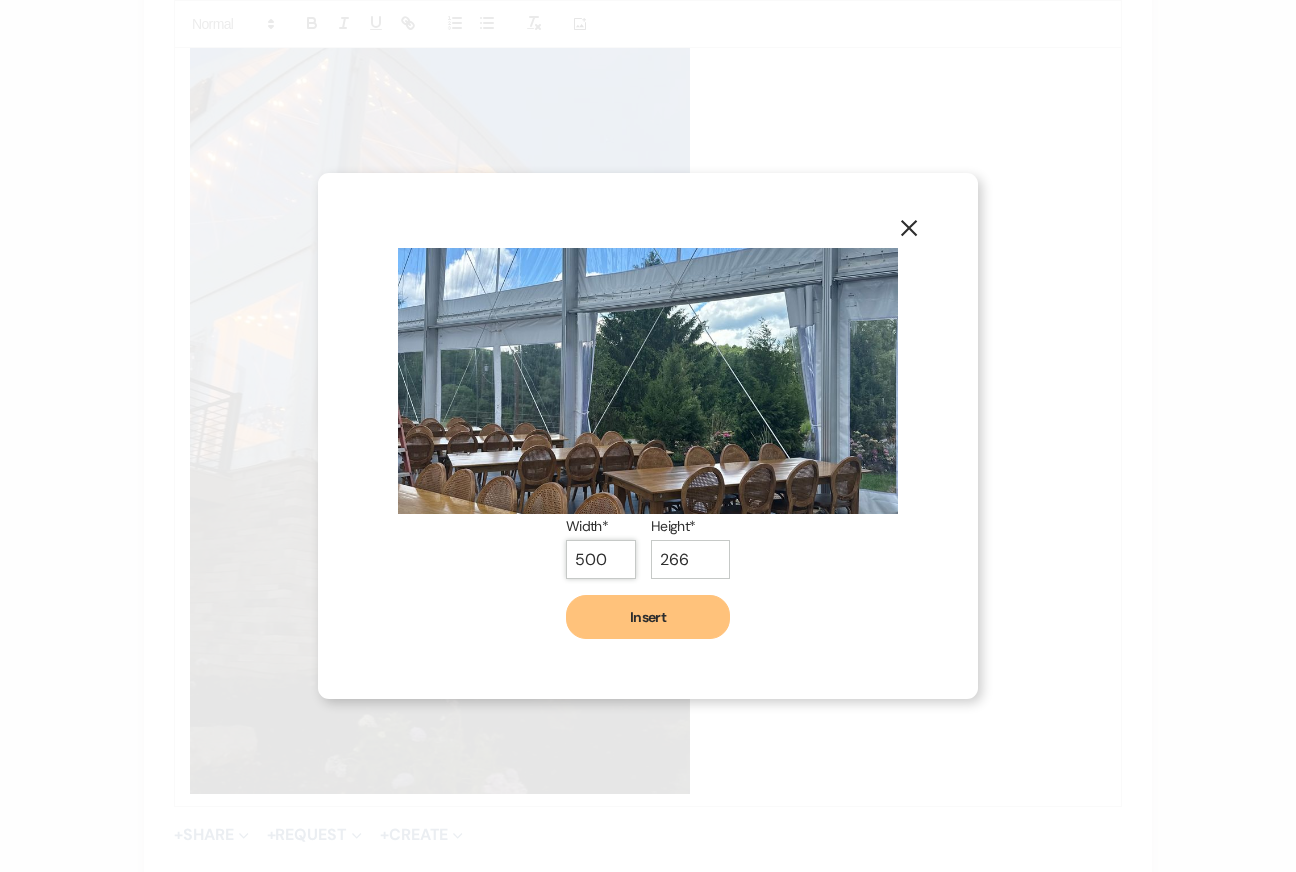 type on "500" 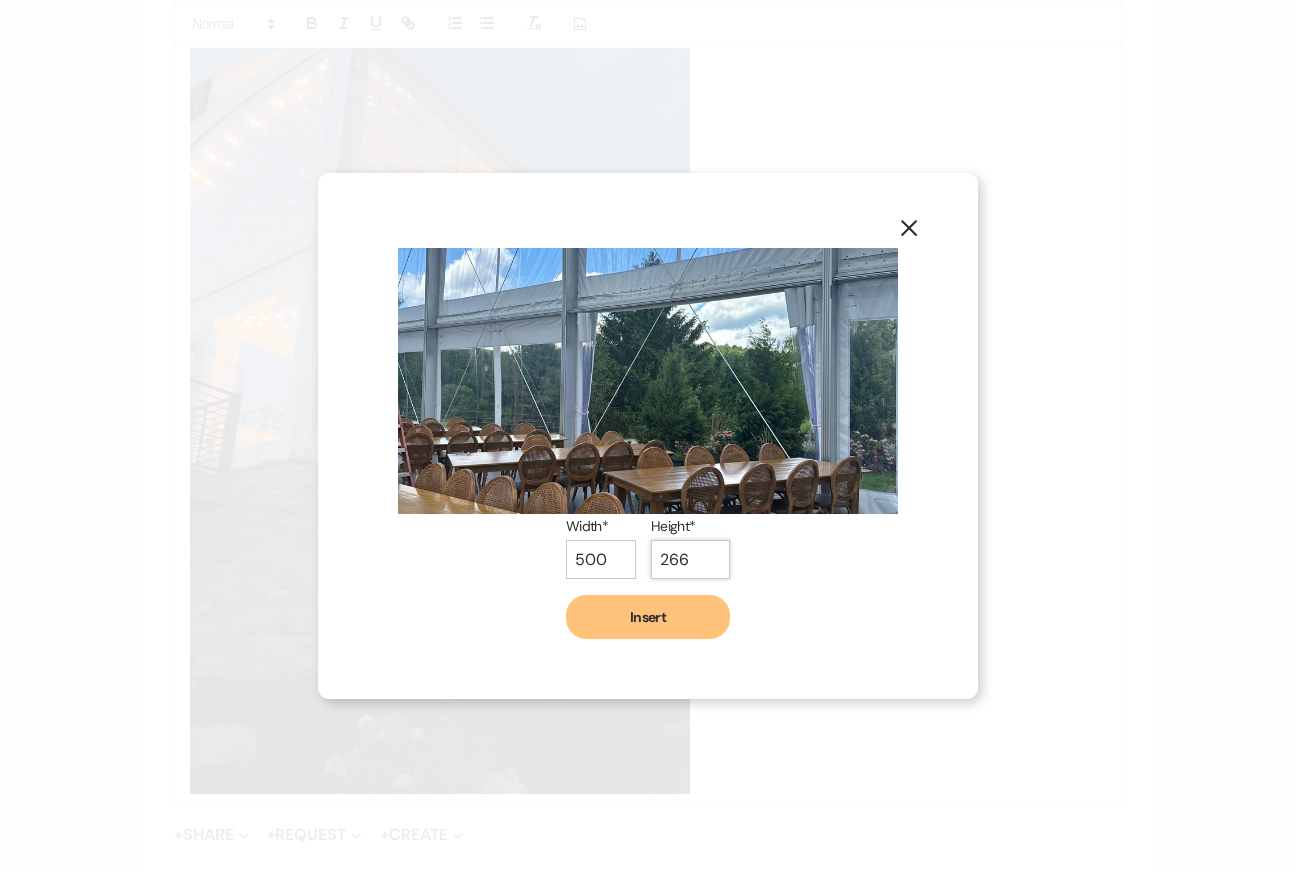 click on "266" at bounding box center [690, 559] 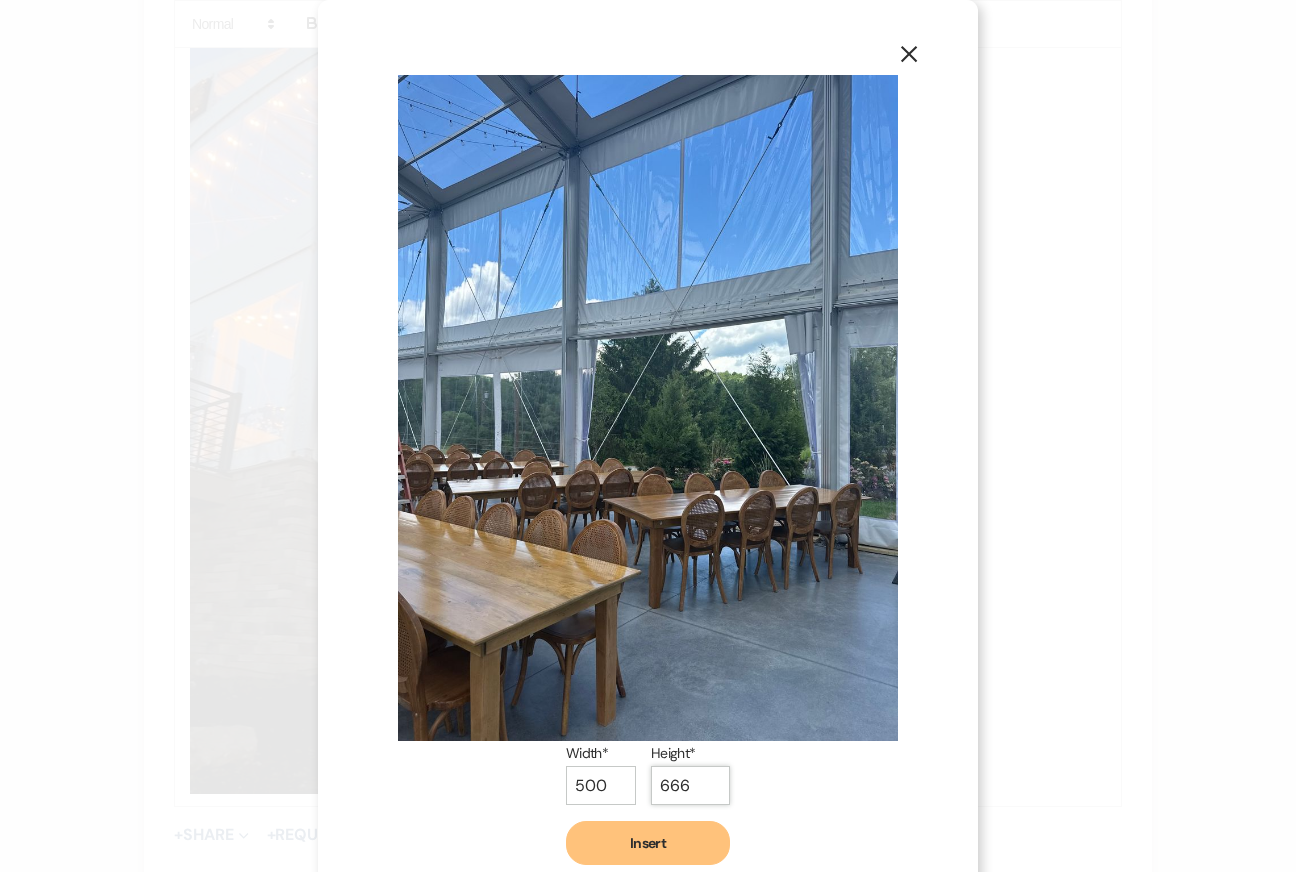 type on "666" 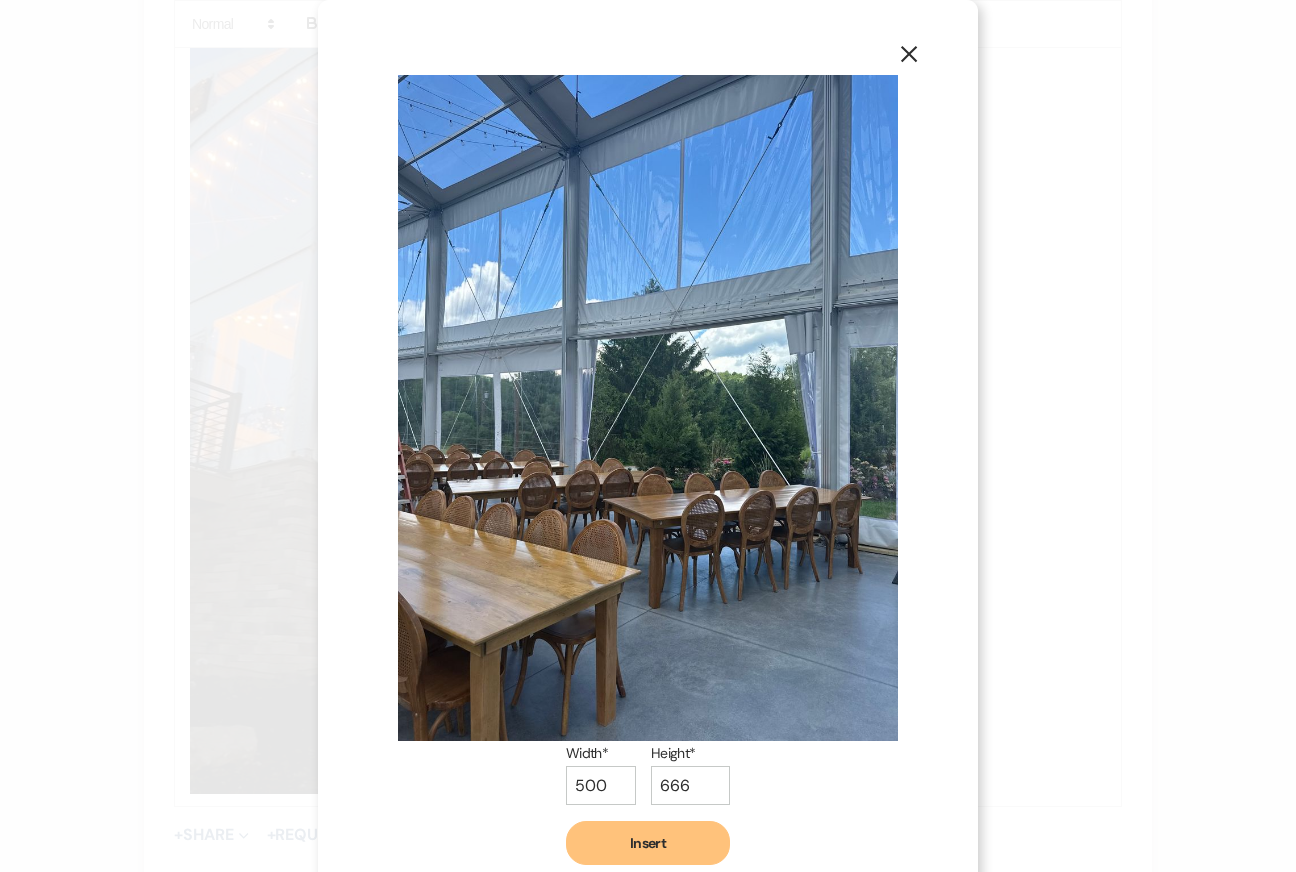 click on "Insert" at bounding box center [648, 843] 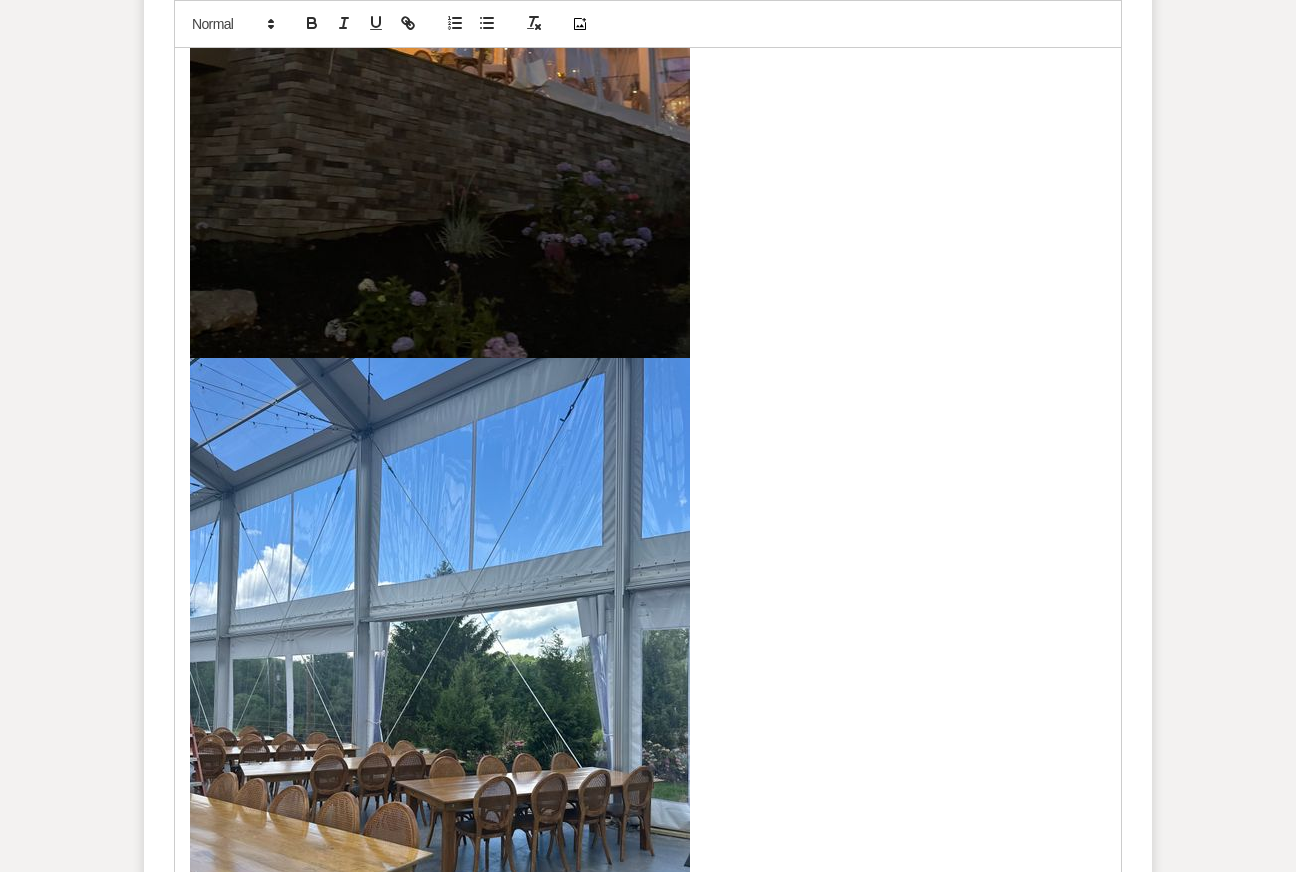 scroll, scrollTop: 3952, scrollLeft: 0, axis: vertical 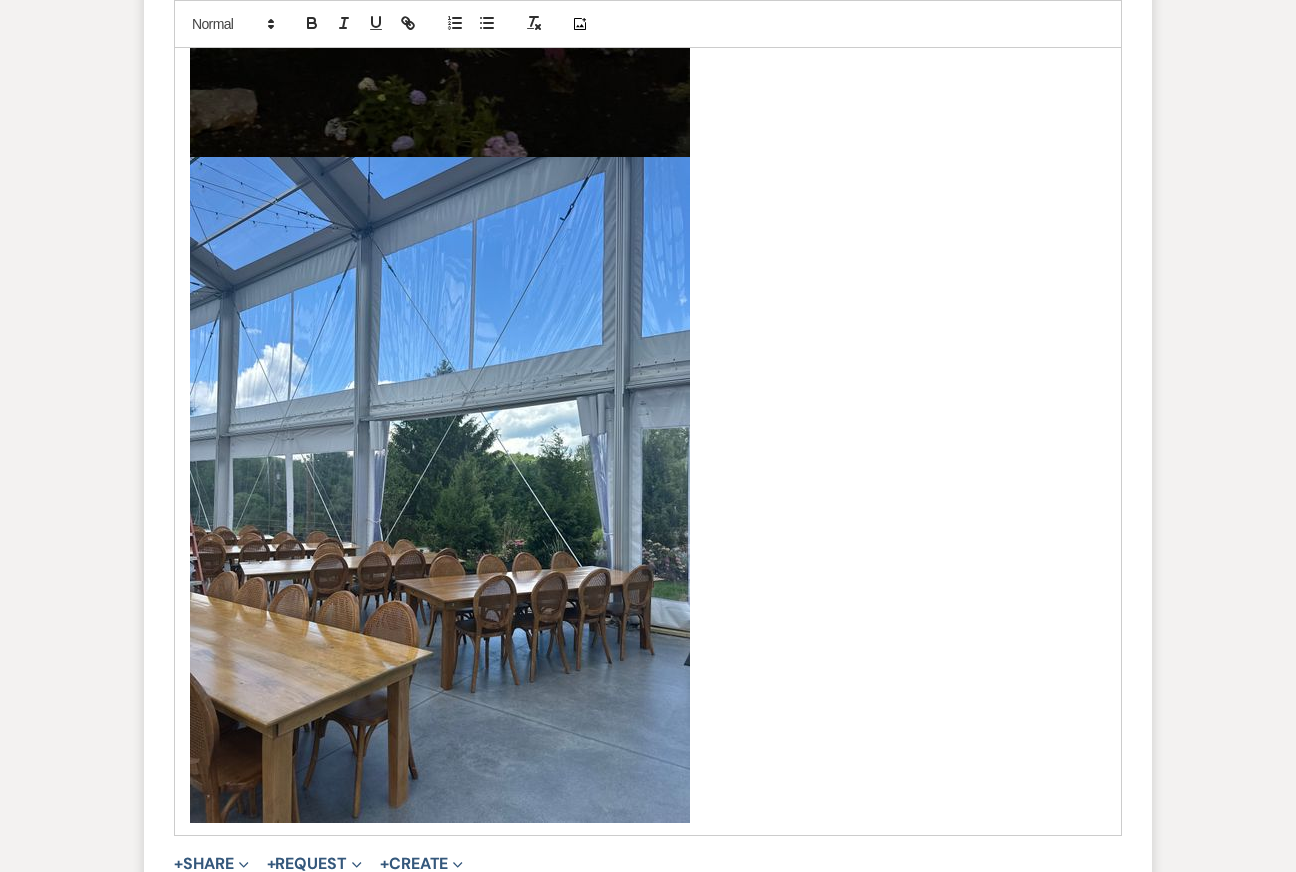 click on "﻿ ﻿   ﻿ ﻿" at bounding box center [648, 112] 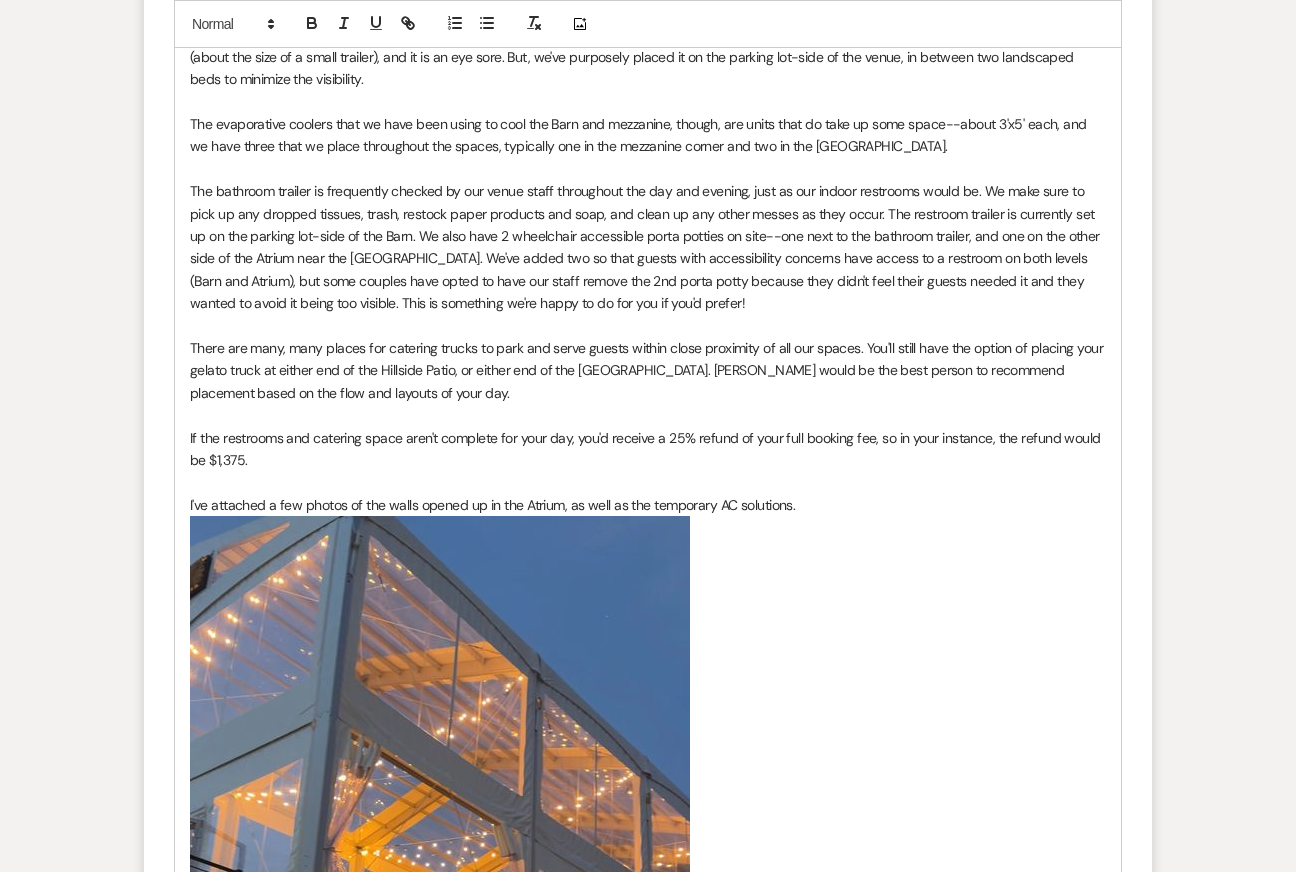 scroll, scrollTop: 2715, scrollLeft: 0, axis: vertical 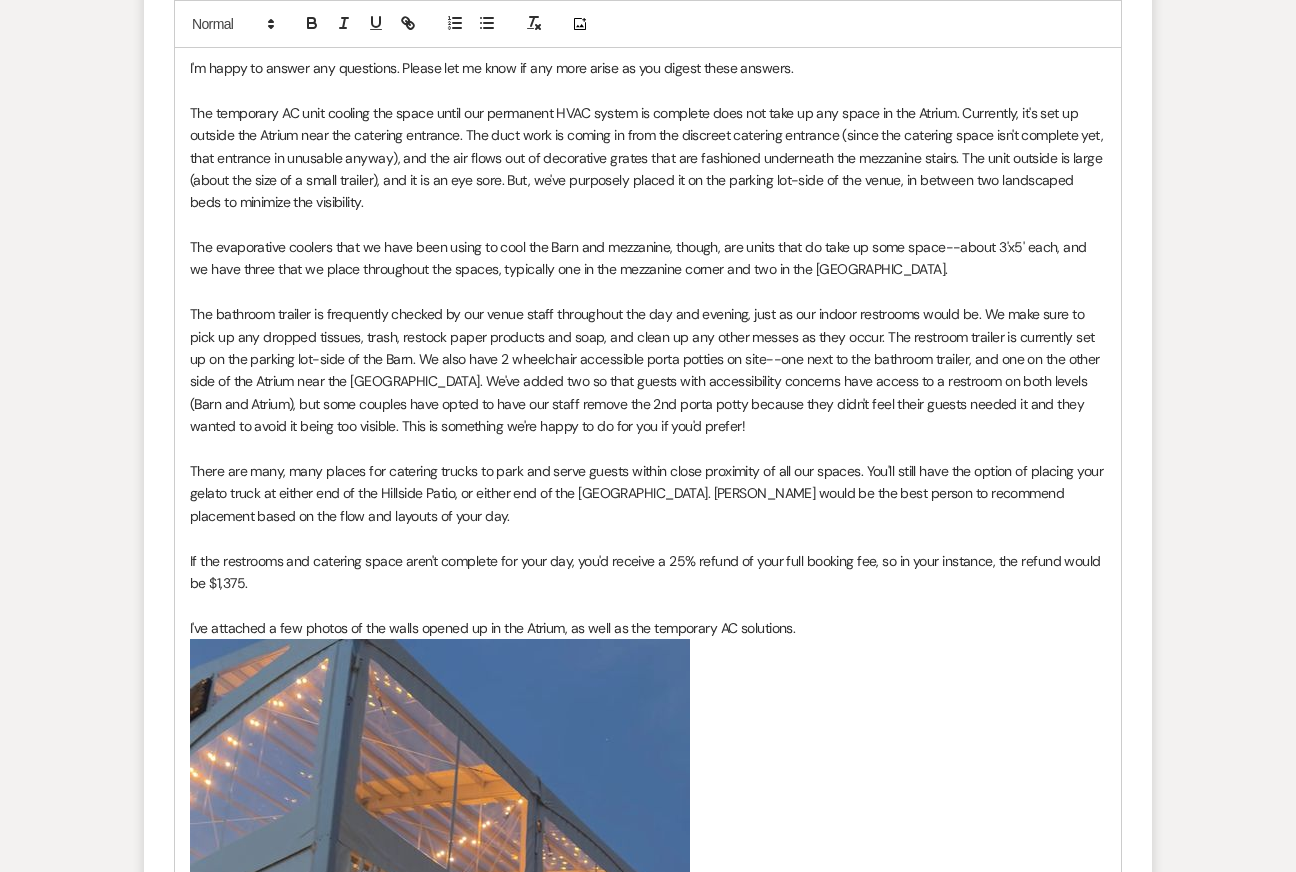 click on "I've attached a few photos of the walls opened up in the Atrium, as well as the temporary AC solutions." at bounding box center [648, 628] 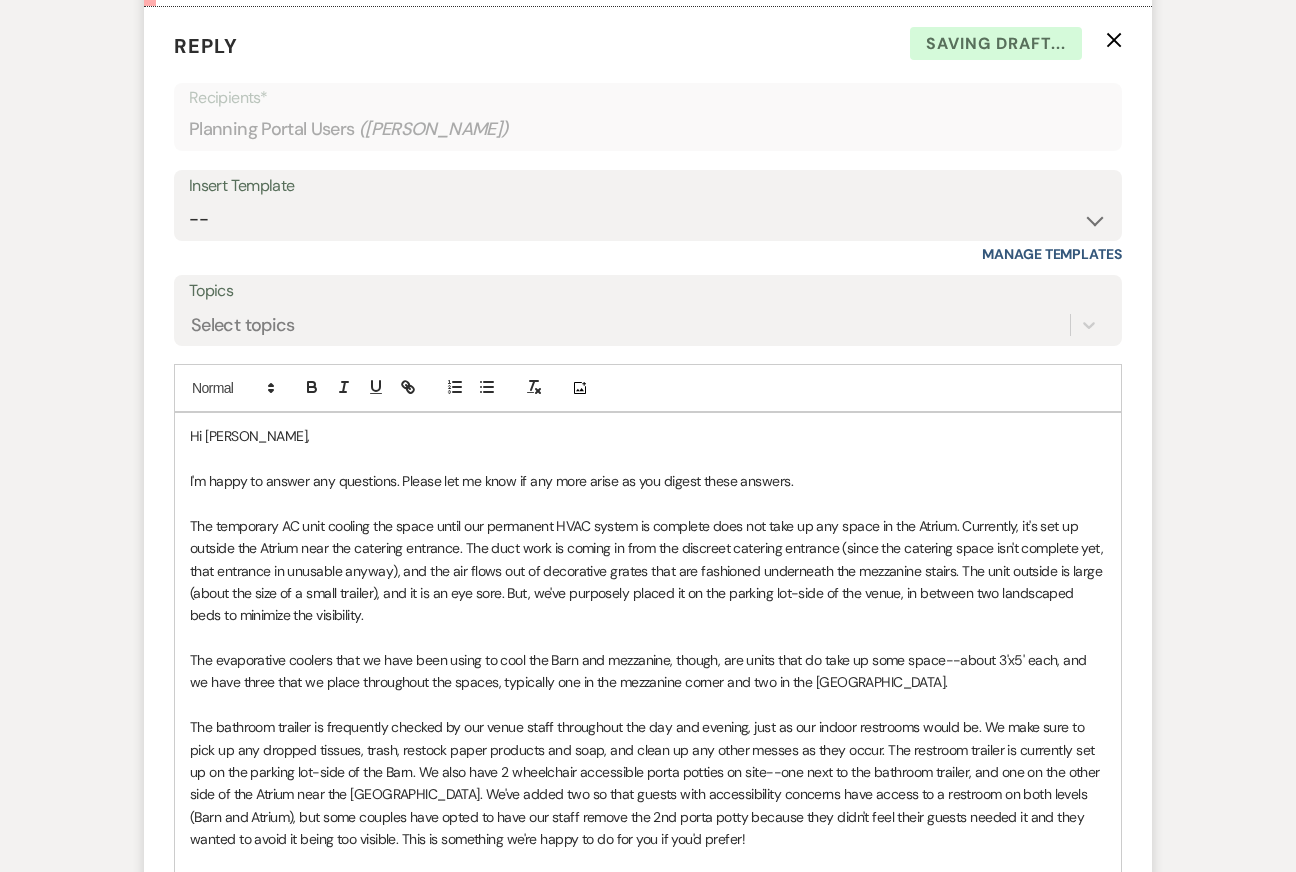 scroll, scrollTop: 1846, scrollLeft: 0, axis: vertical 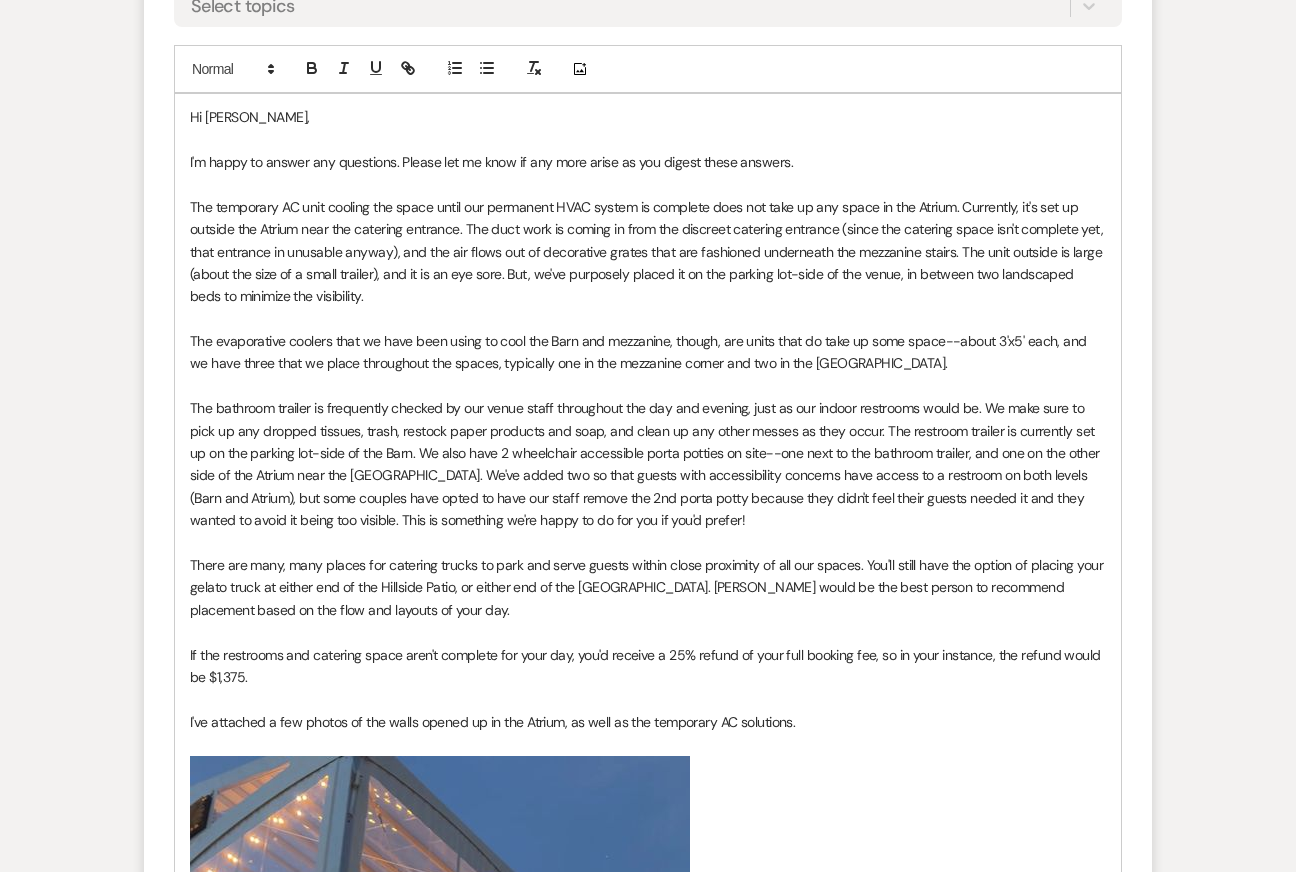 click on "The bathroom trailer is frequently checked by our venue staff throughout the day and evening, just as our indoor restrooms would be. We make sure to pick up any dropped tissues, trash, restock paper products and soap, and clean up any other messes as they occur. The restroom trailer is currently set up on the parking lot-side of the Barn. We also have 2 wheelchair accessible porta potties on site--one next to the bathroom trailer, and one on the other side of the Atrium near the [GEOGRAPHIC_DATA]. We've added two so that guests with accessibility concerns have access to a restroom on both levels (Barn and Atrium), but some couples have opted to have our staff remove the 2nd porta potty because they didn't feel their guests needed it and they wanted to avoid it being too visible. This is something we're happy to do for you if you'd prefer!" at bounding box center [648, 464] 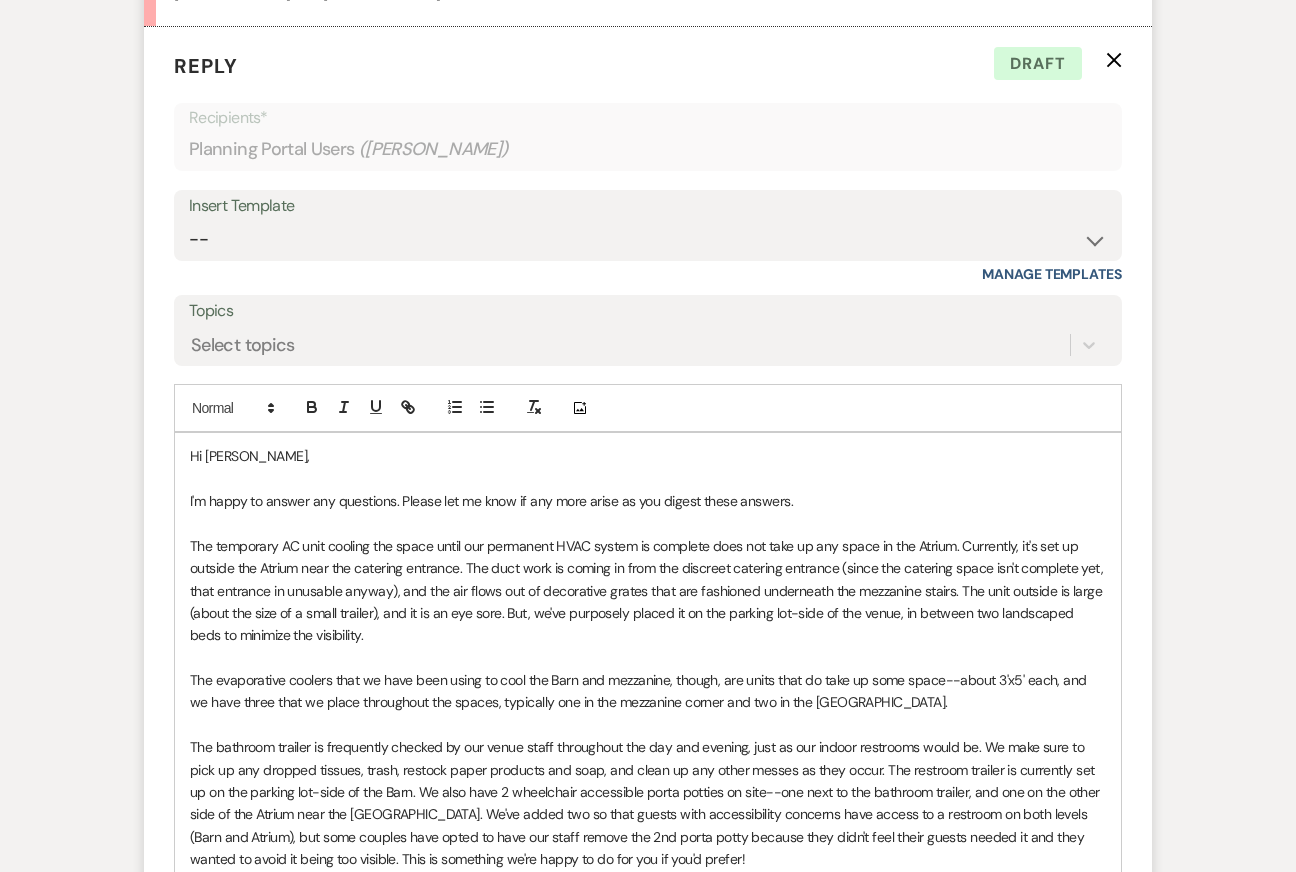 scroll, scrollTop: 2237, scrollLeft: 0, axis: vertical 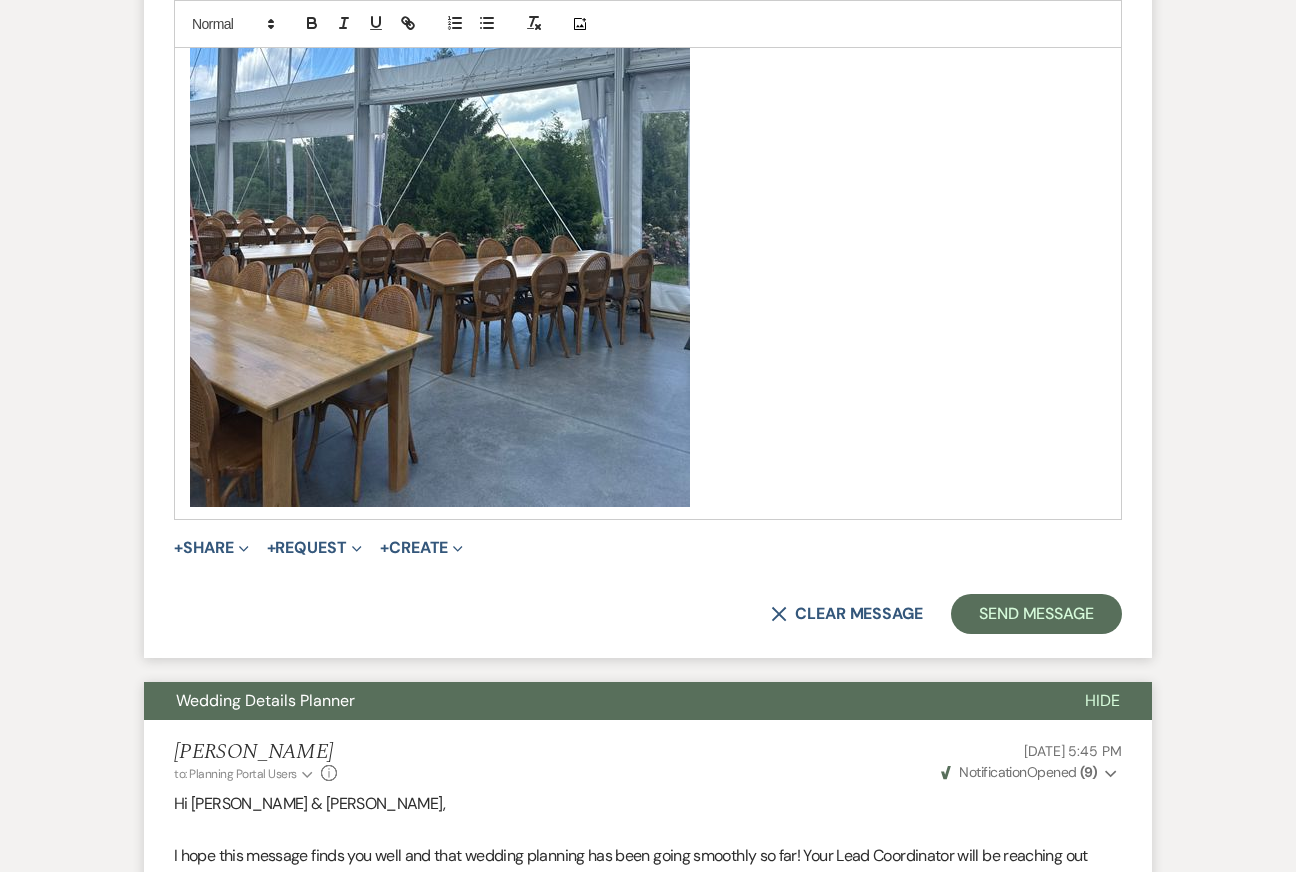 click on "﻿ ﻿" at bounding box center (648, 174) 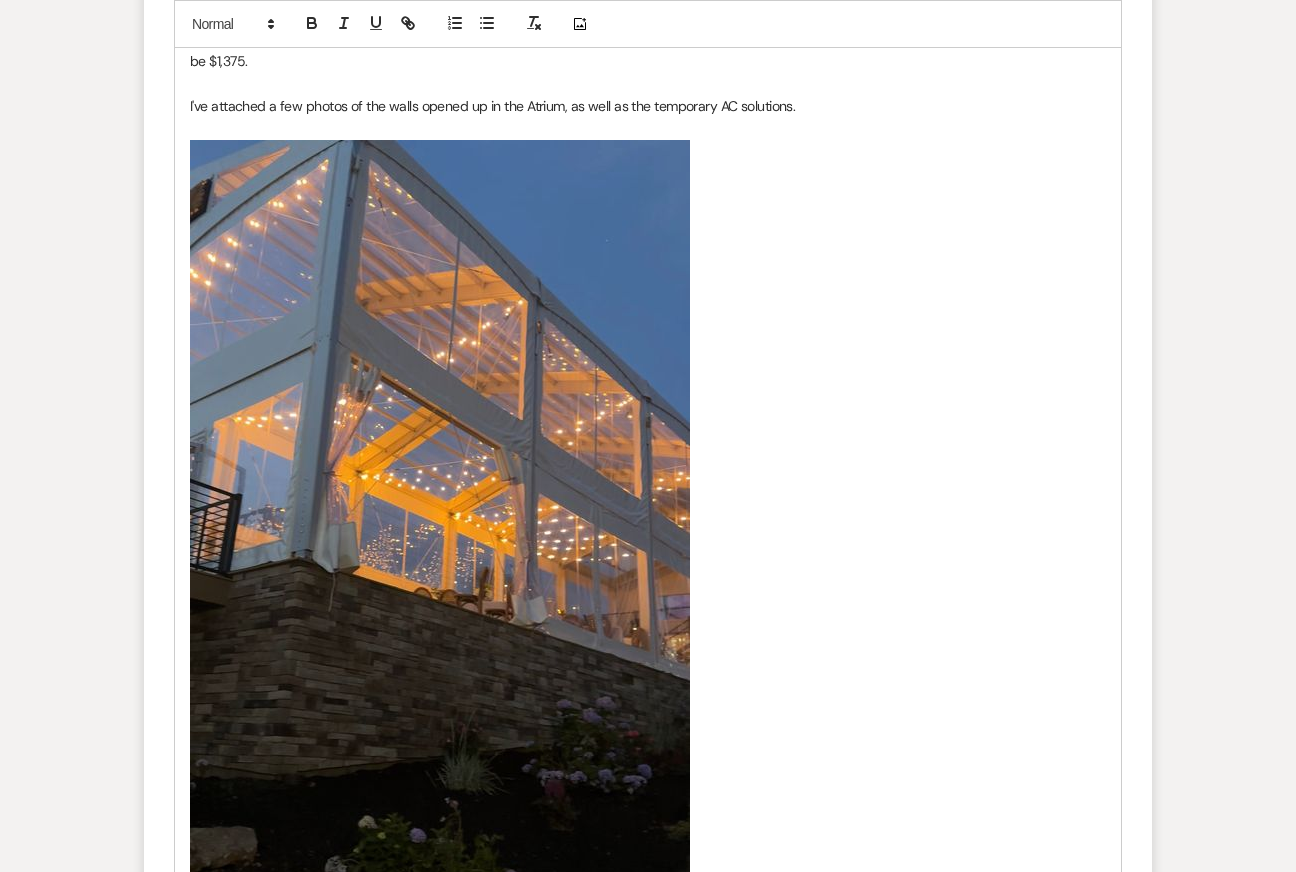 scroll, scrollTop: 3081, scrollLeft: 0, axis: vertical 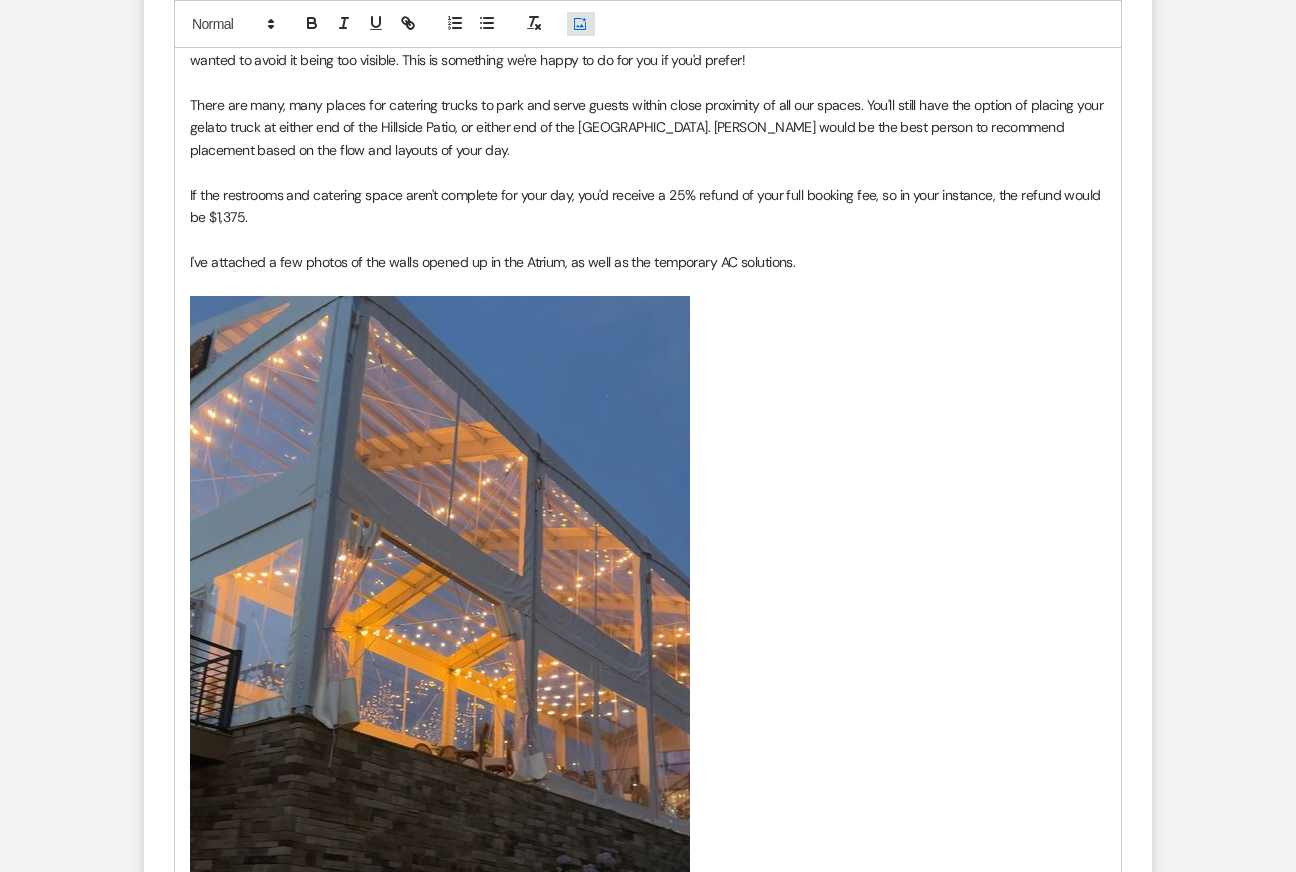click on "Add Photo" 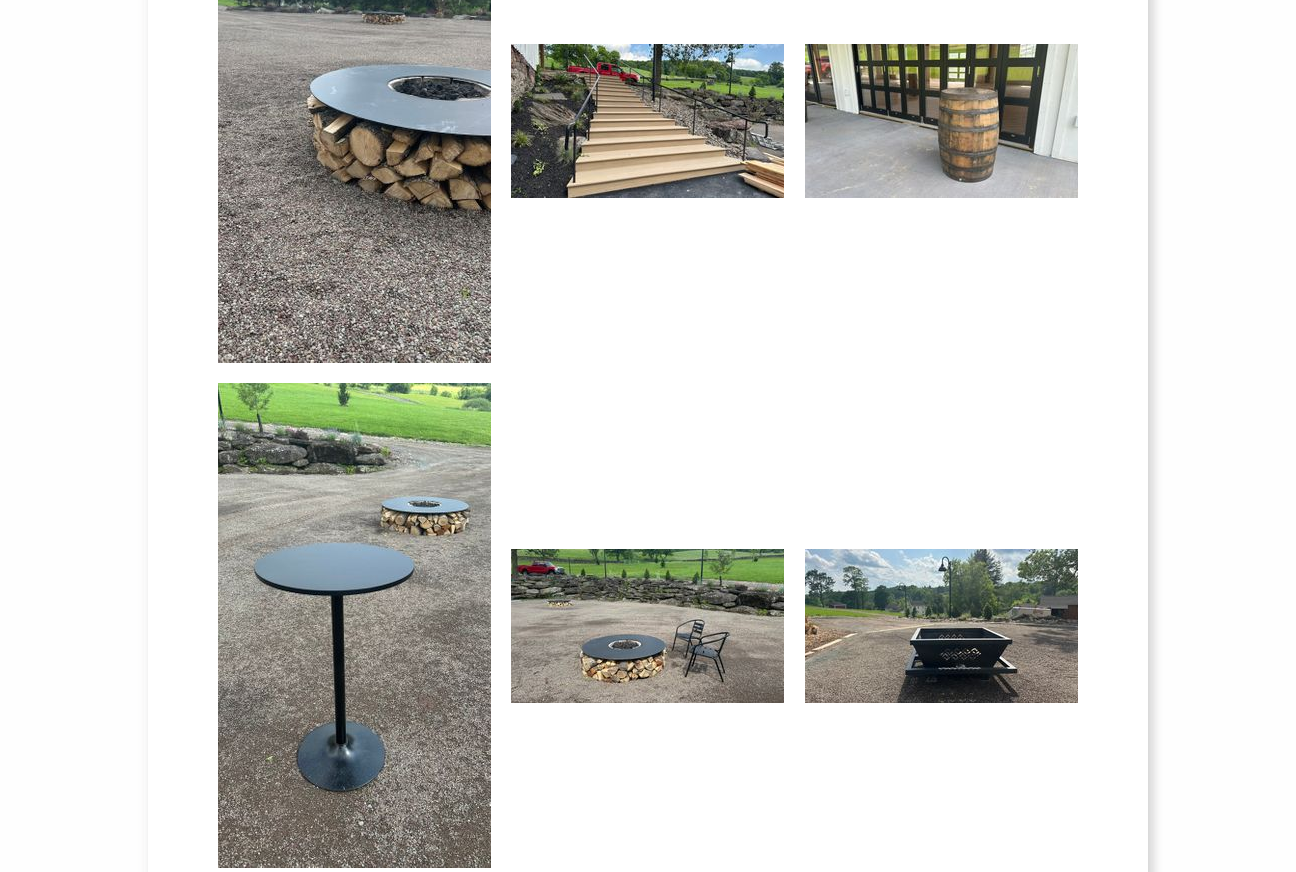 scroll, scrollTop: 1148, scrollLeft: 0, axis: vertical 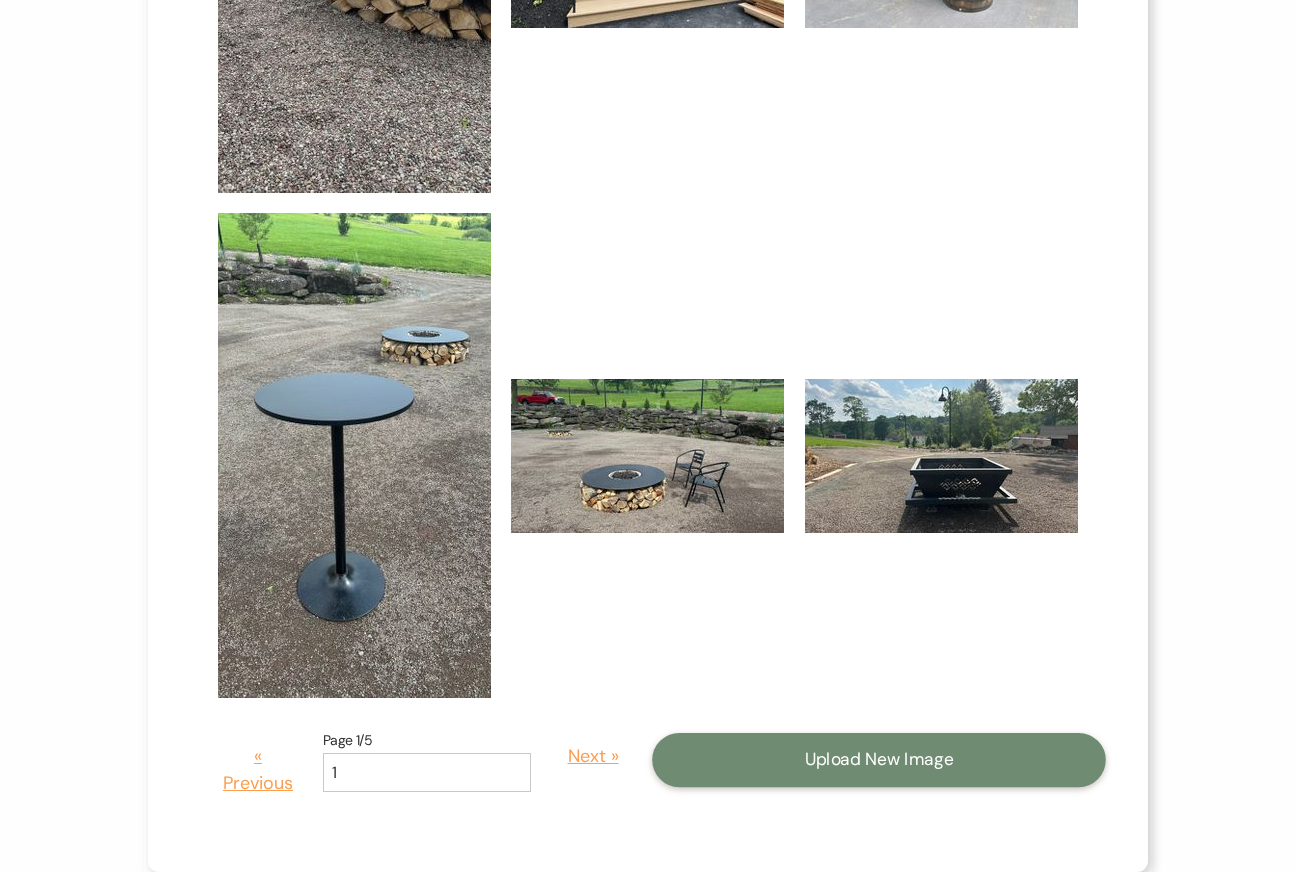 click on "Upload New Image" at bounding box center [879, 760] 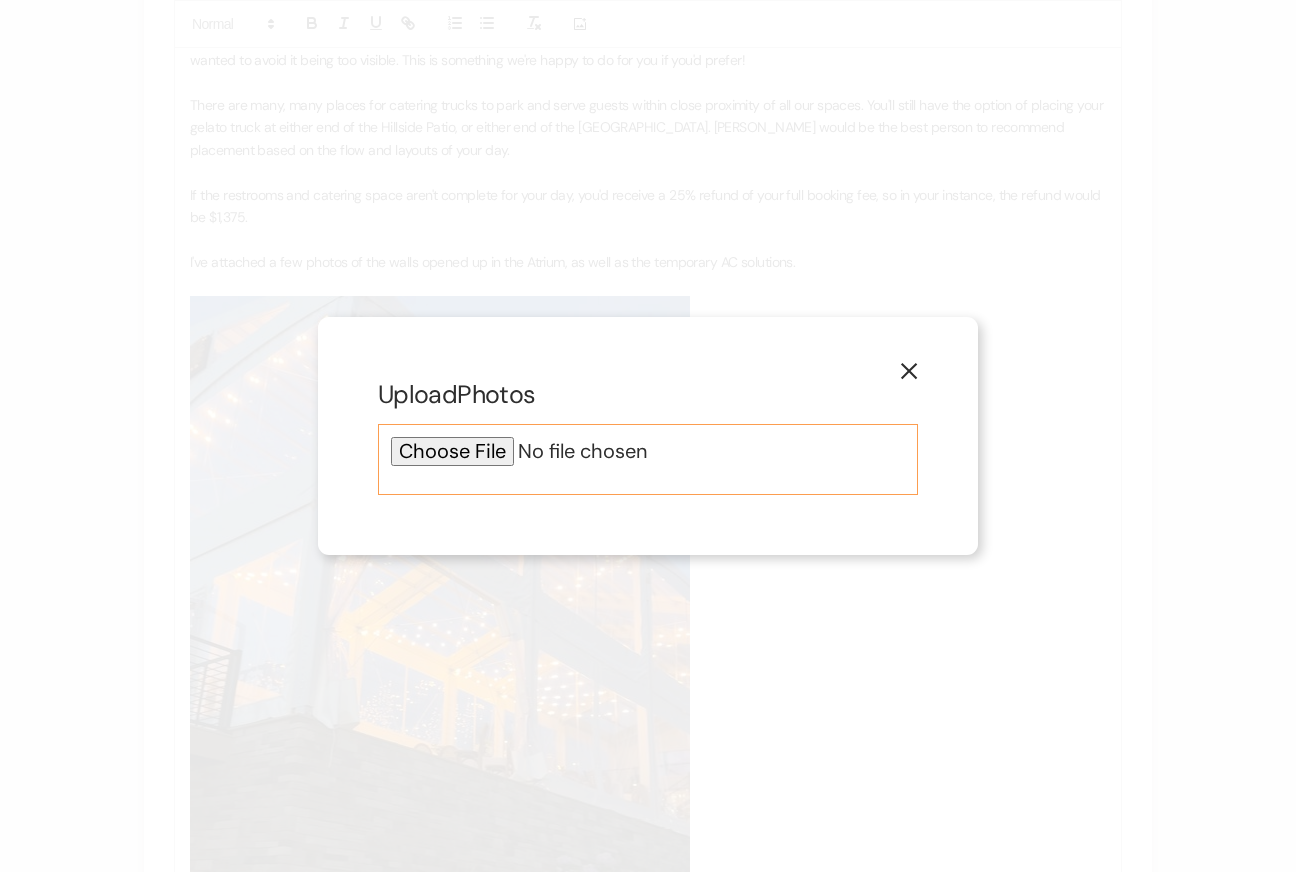 click at bounding box center (648, 451) 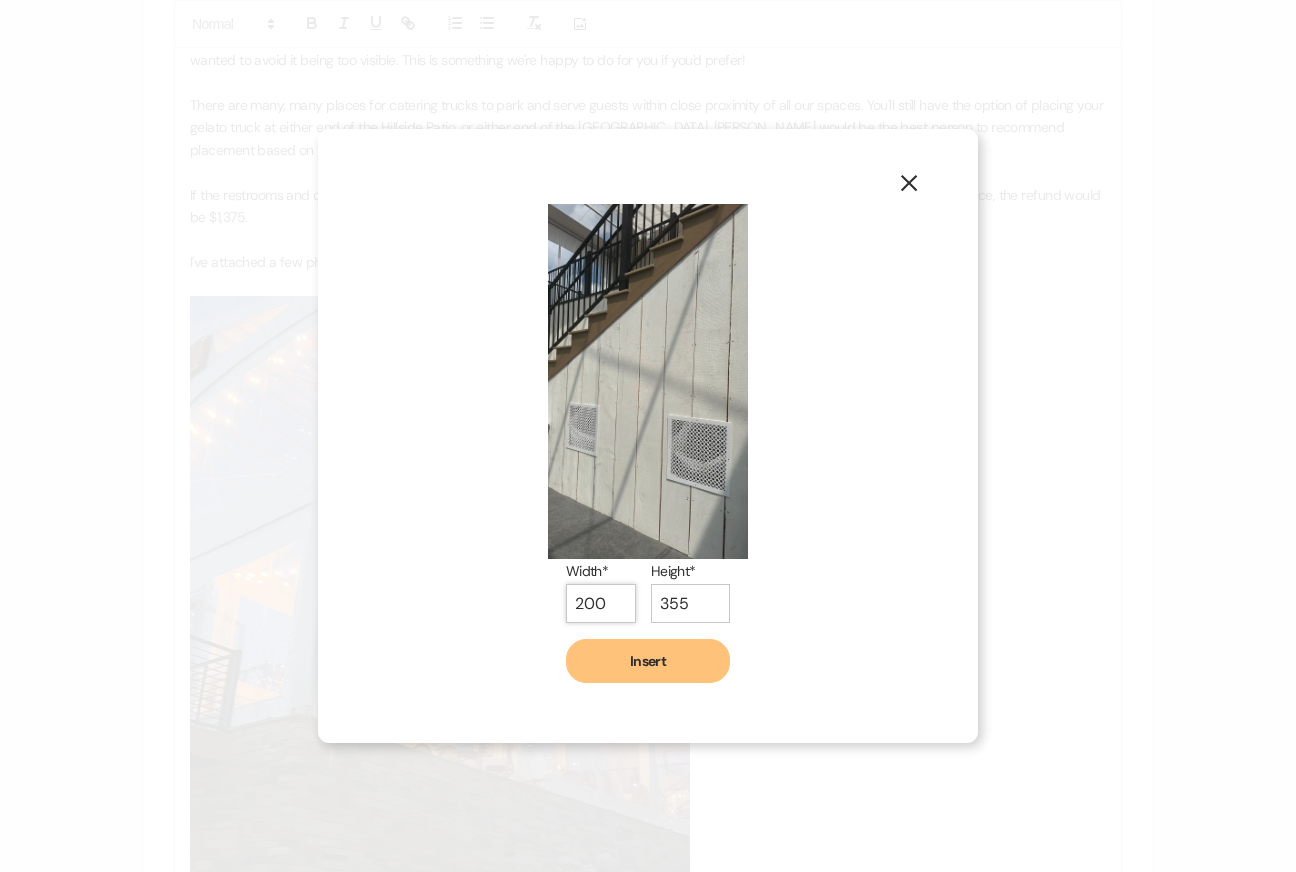 click on "200" at bounding box center (601, 603) 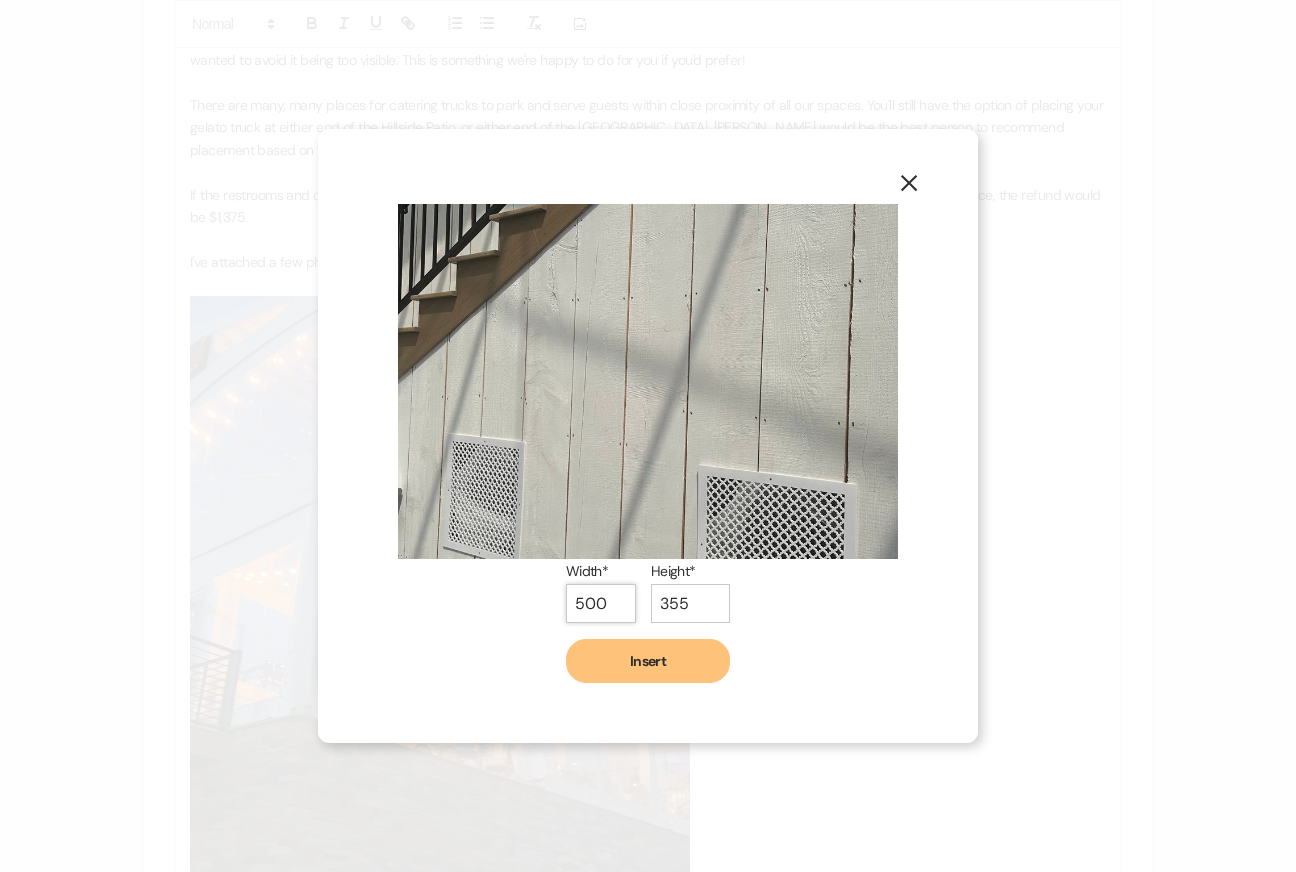 type on "500" 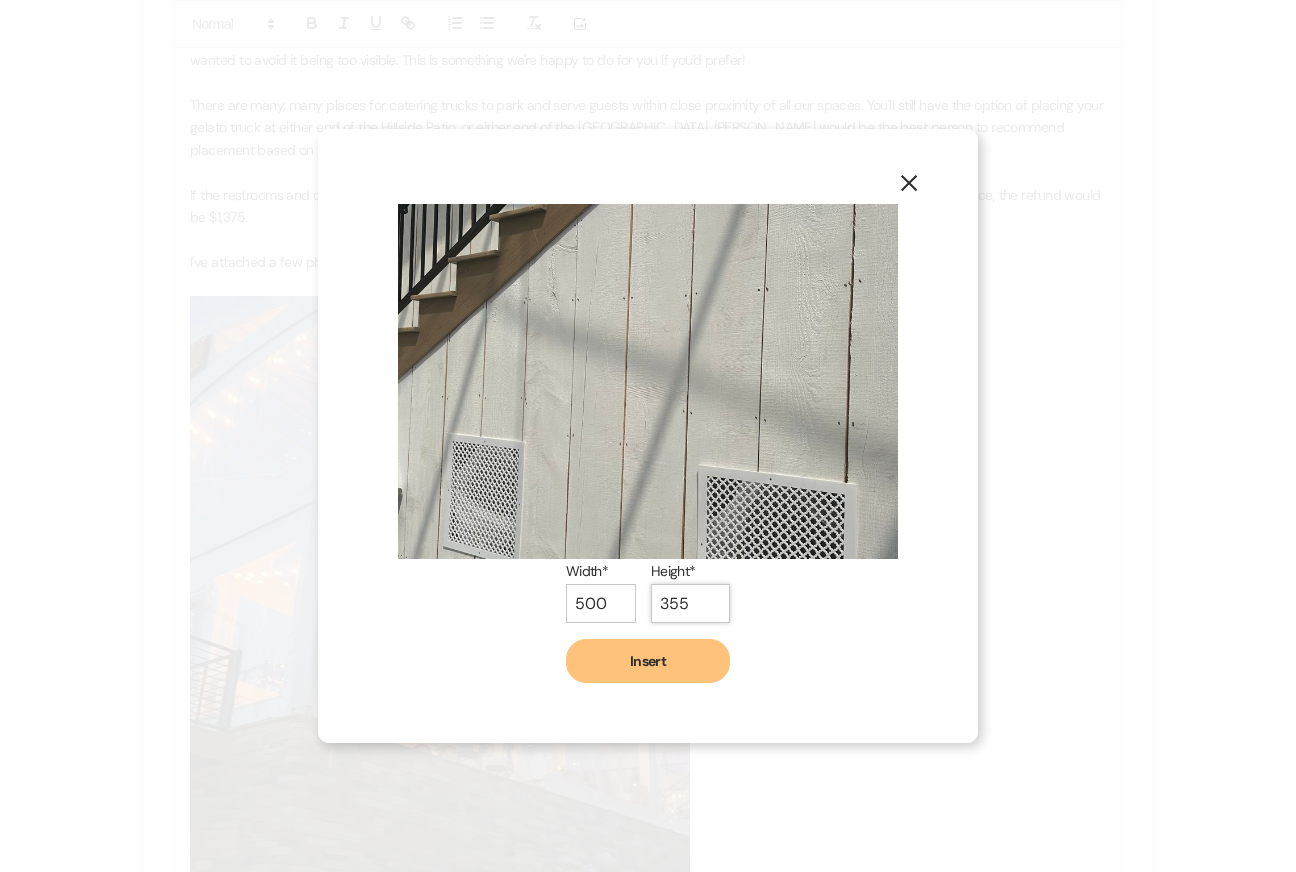 click on "355" at bounding box center [690, 603] 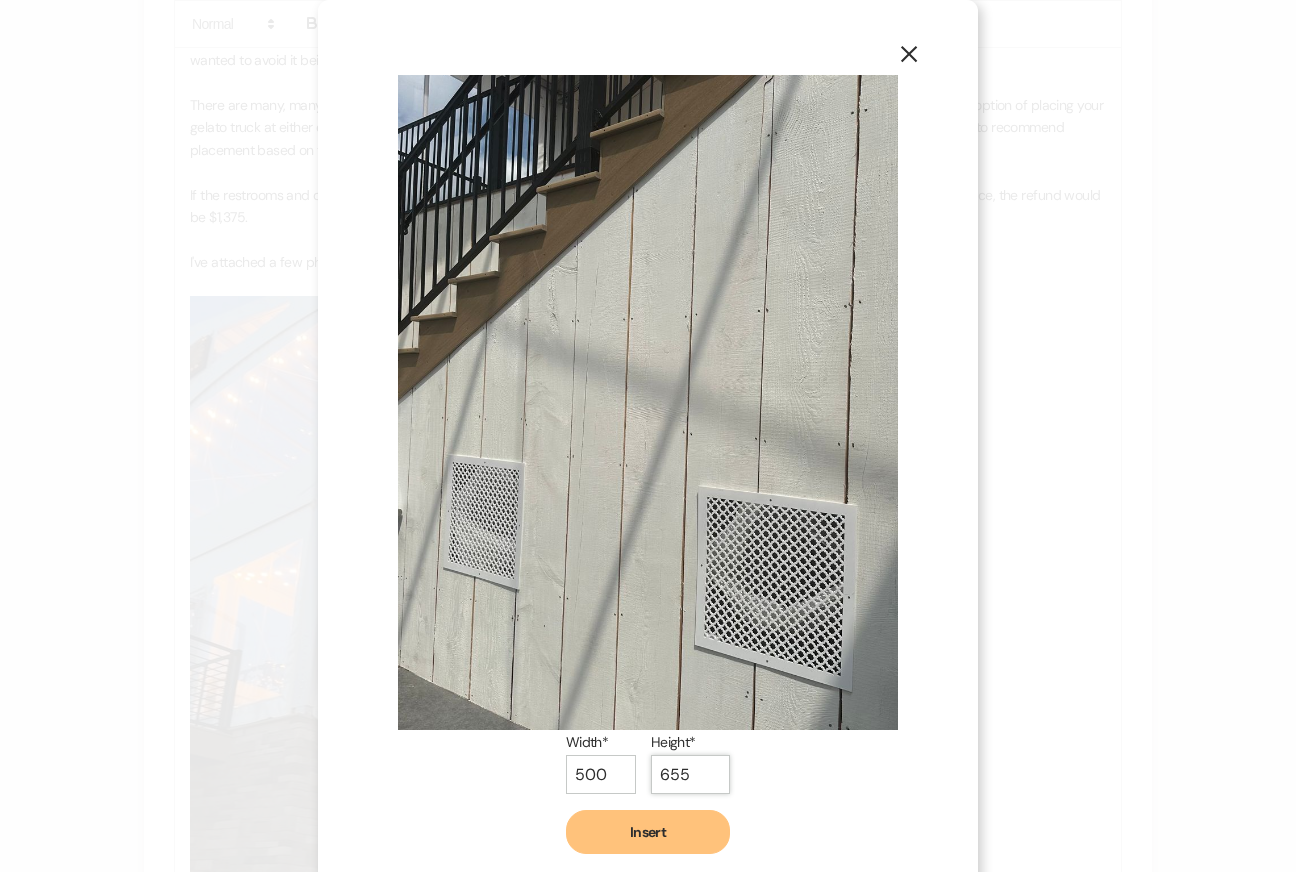 type on "655" 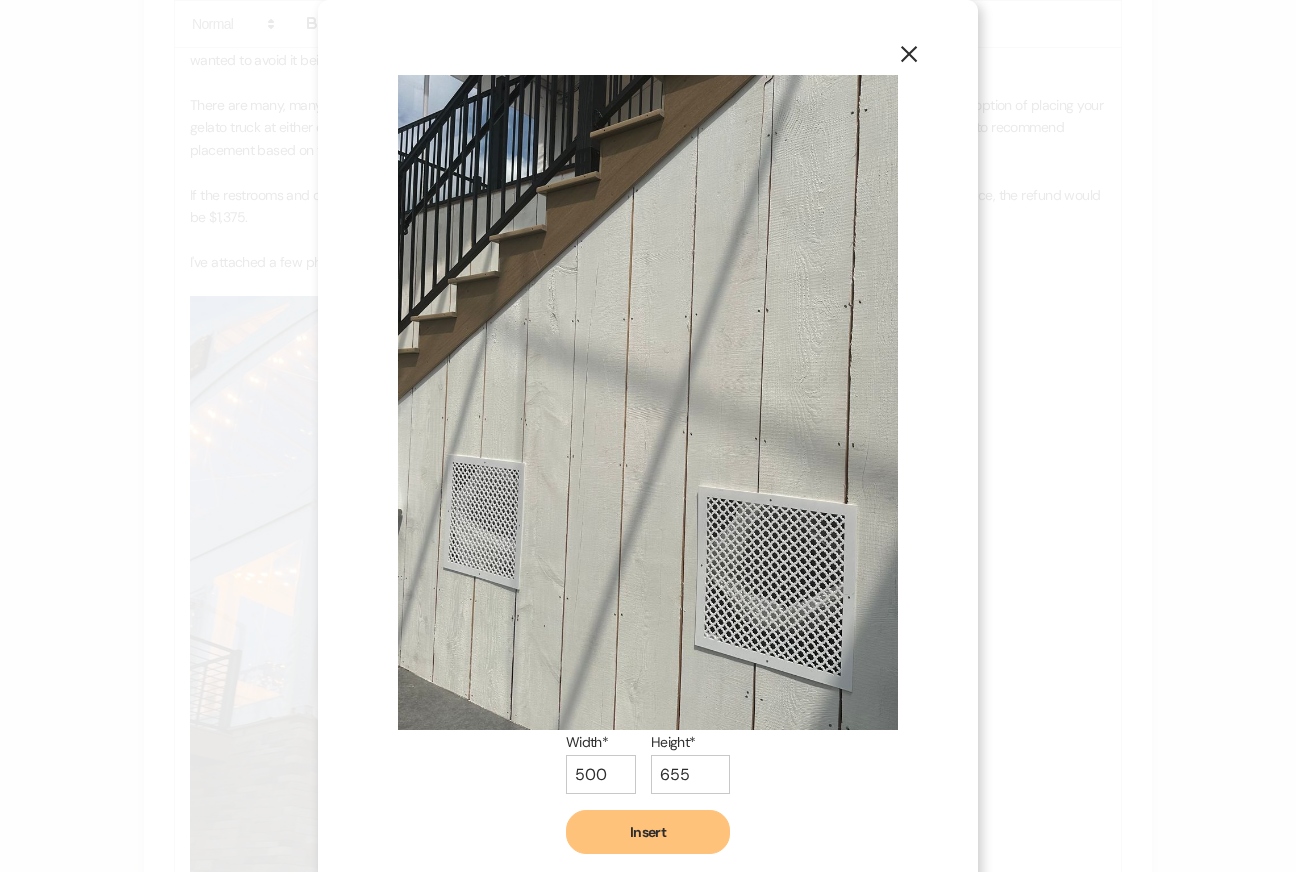 click on "Insert" at bounding box center (648, 832) 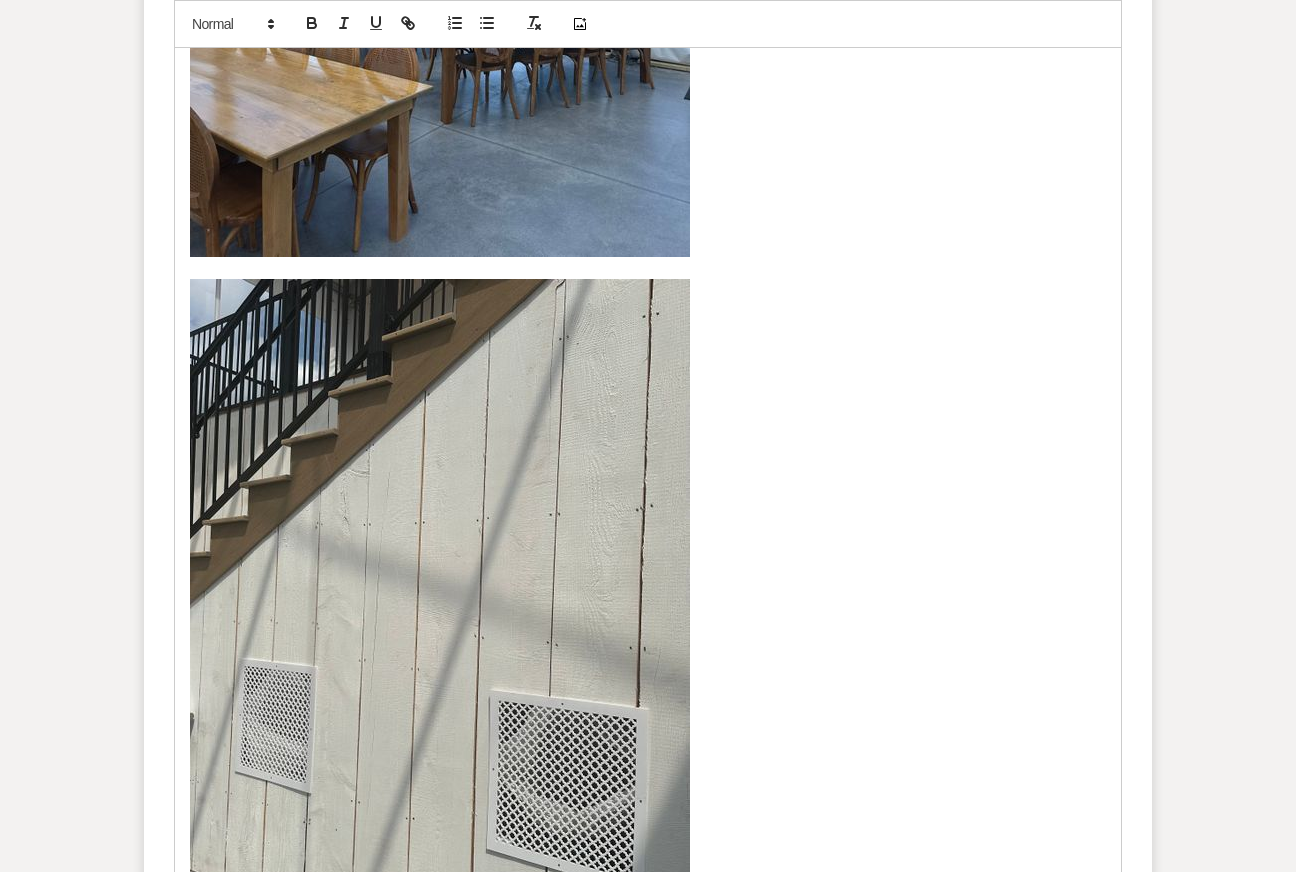 scroll, scrollTop: 4787, scrollLeft: 0, axis: vertical 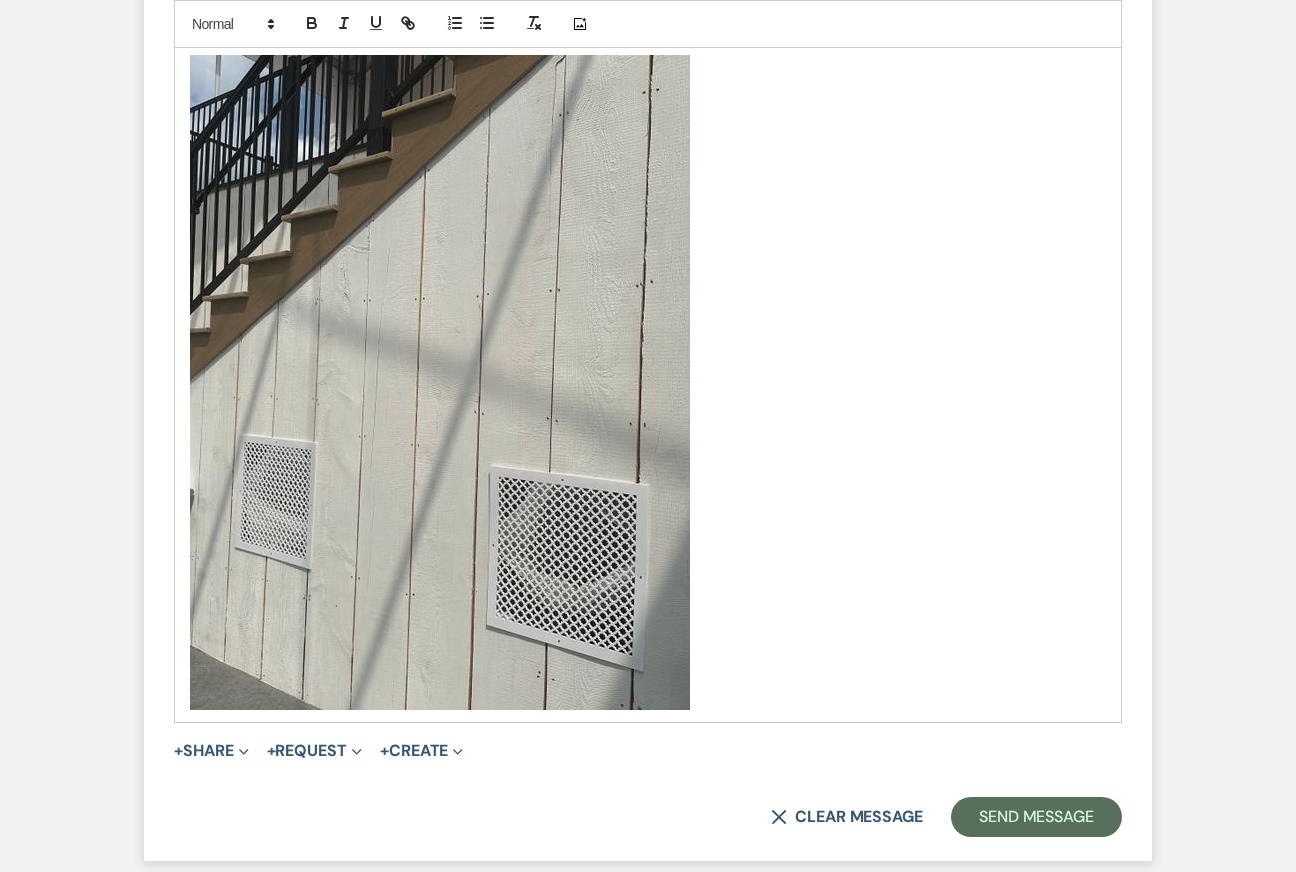click on "﻿ ﻿" at bounding box center (648, 382) 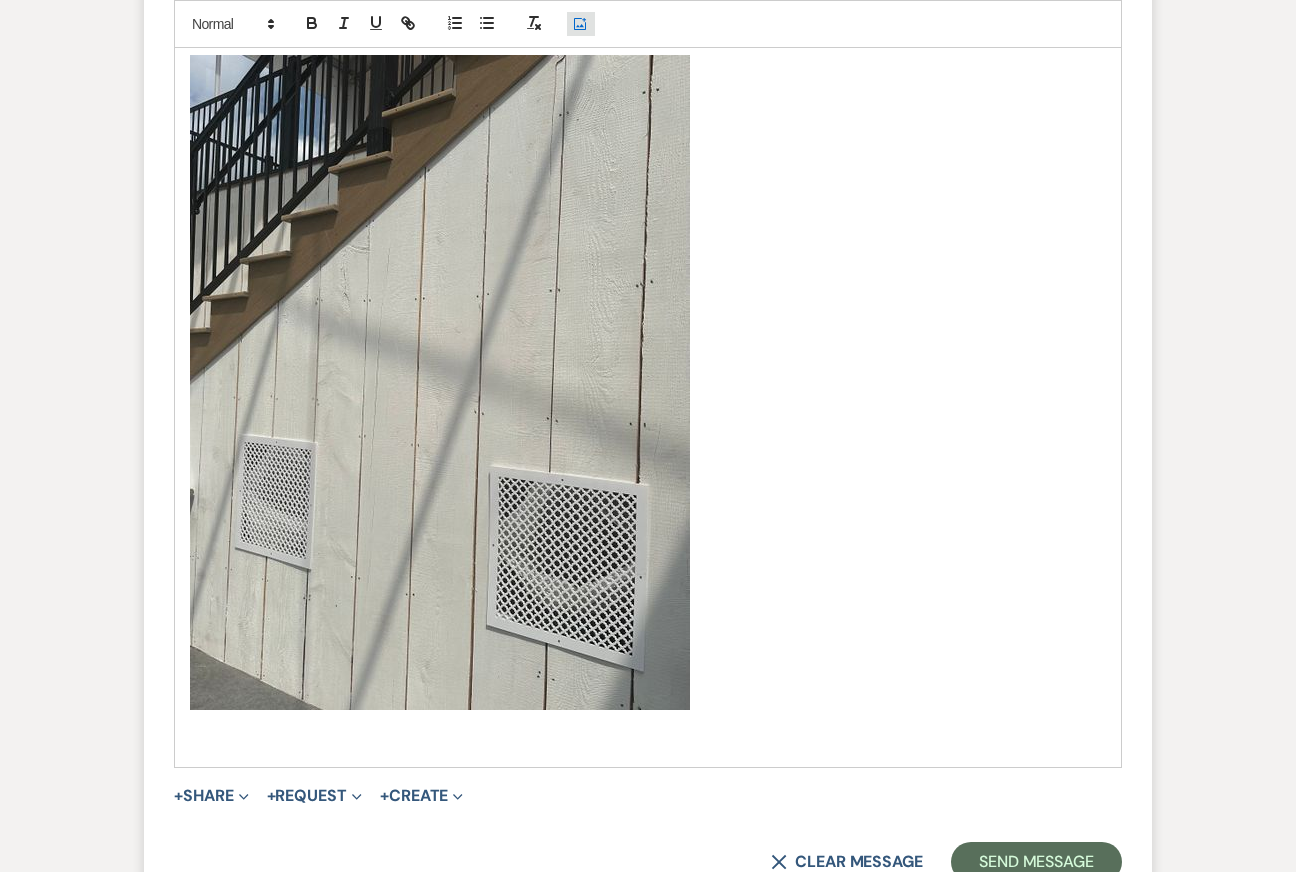 click on "Add Photo" 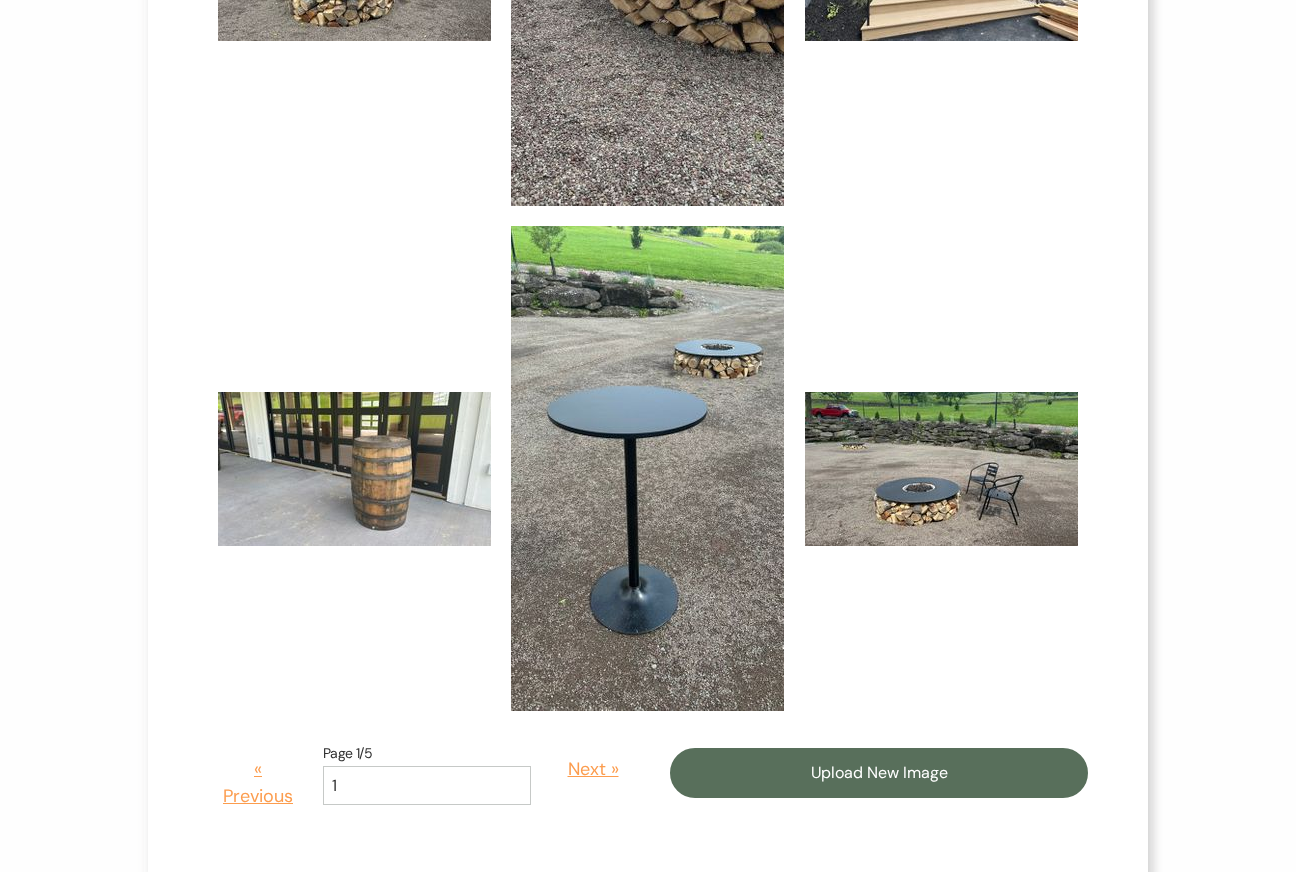 scroll, scrollTop: 1148, scrollLeft: 0, axis: vertical 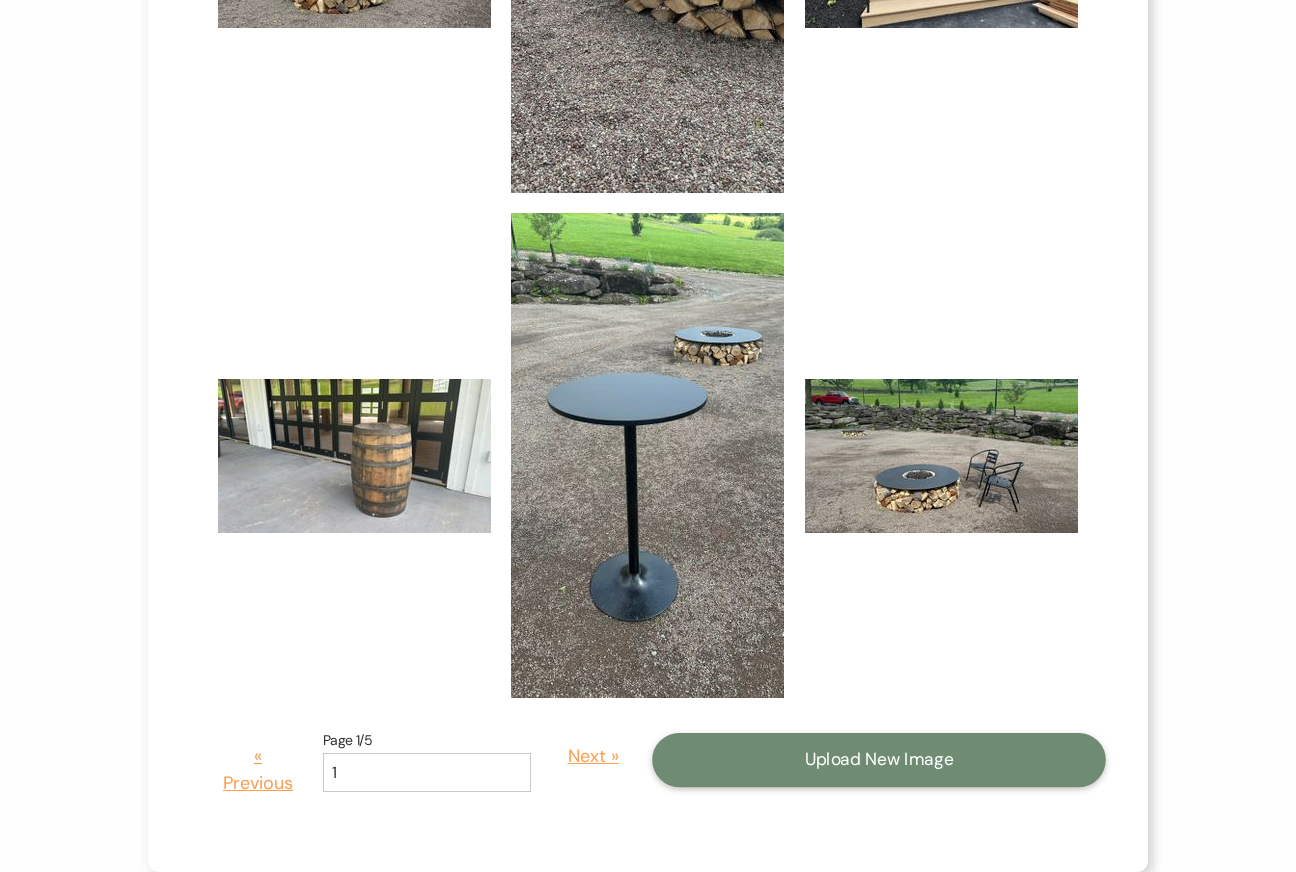 click on "Upload New Image" at bounding box center [879, 760] 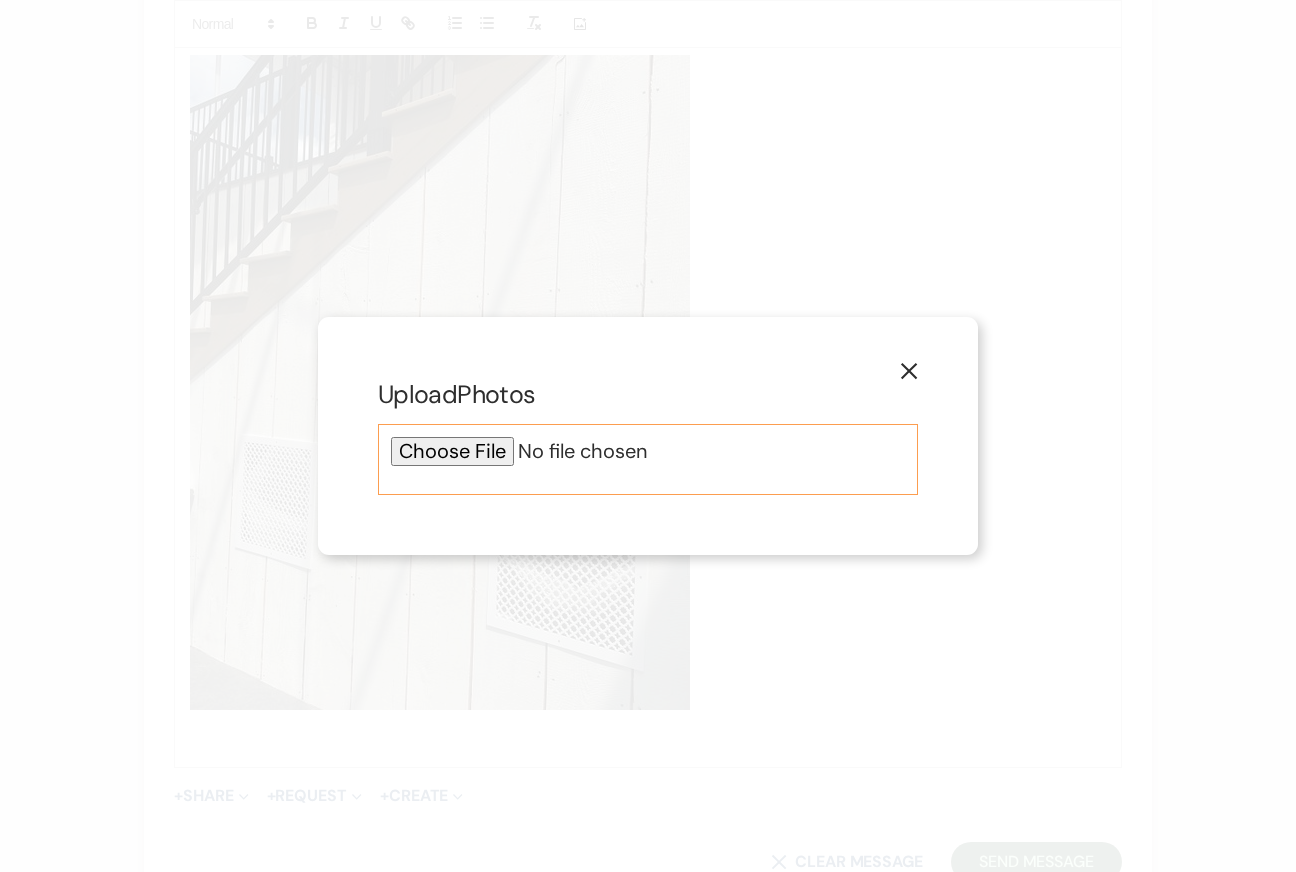 click at bounding box center [648, 451] 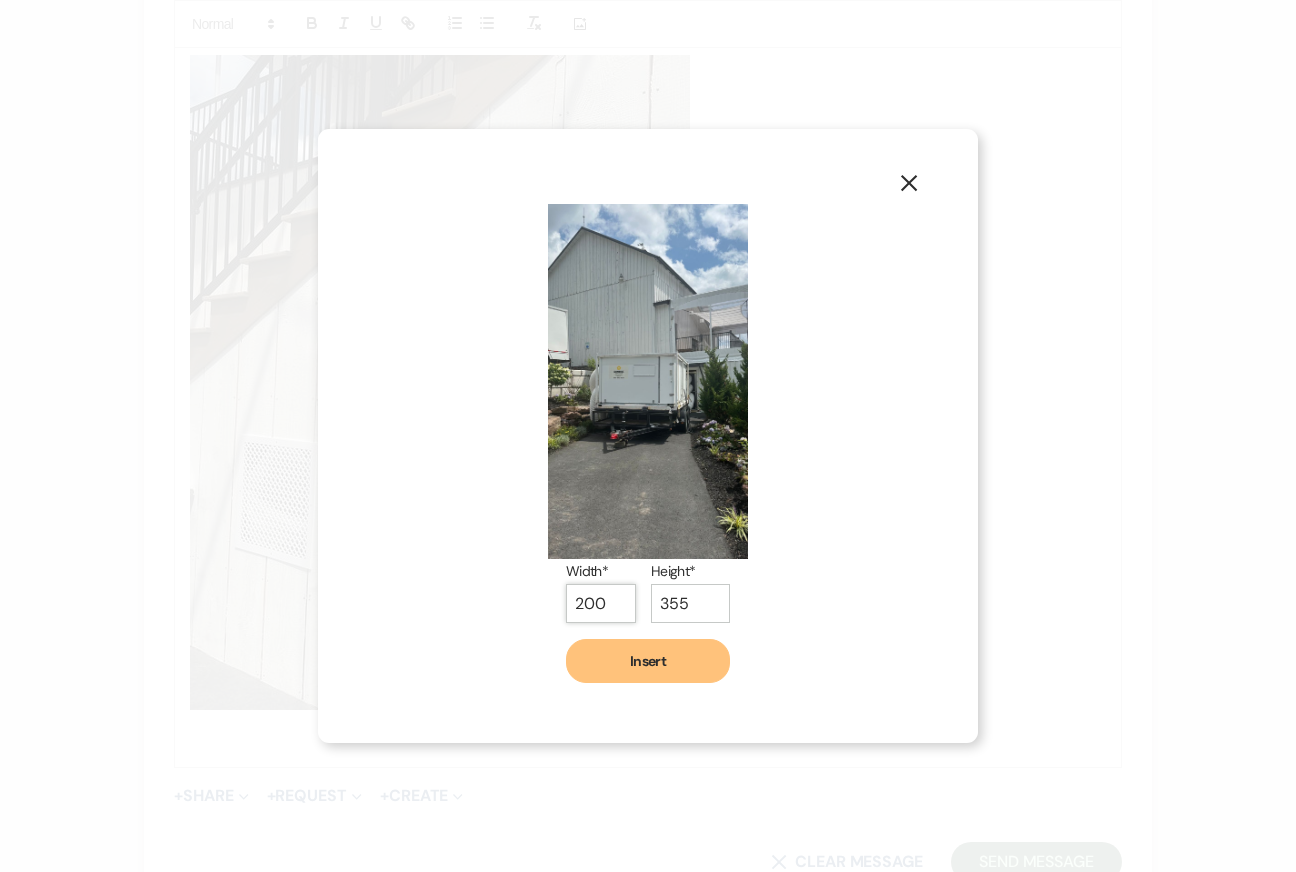 click on "200" at bounding box center [601, 603] 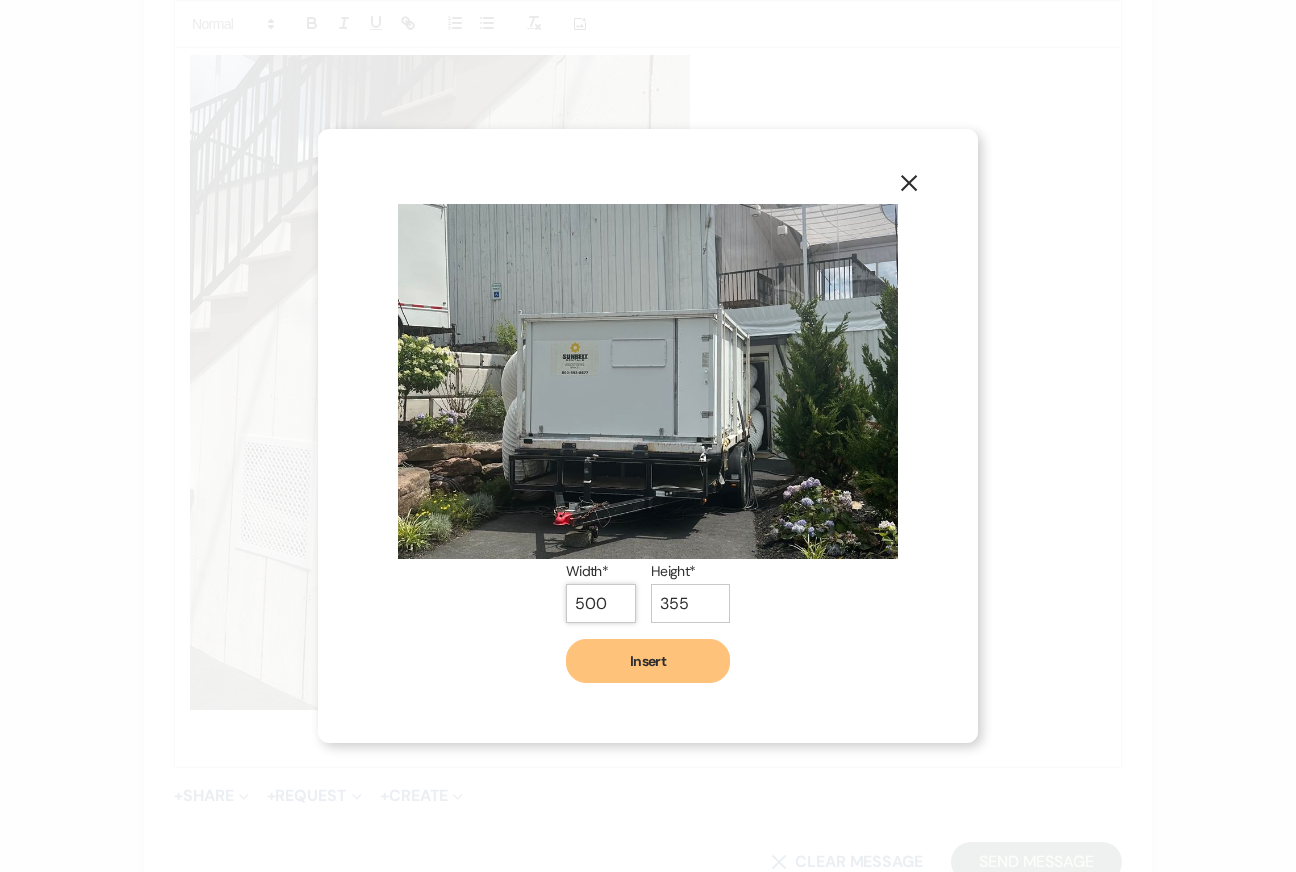 type on "500" 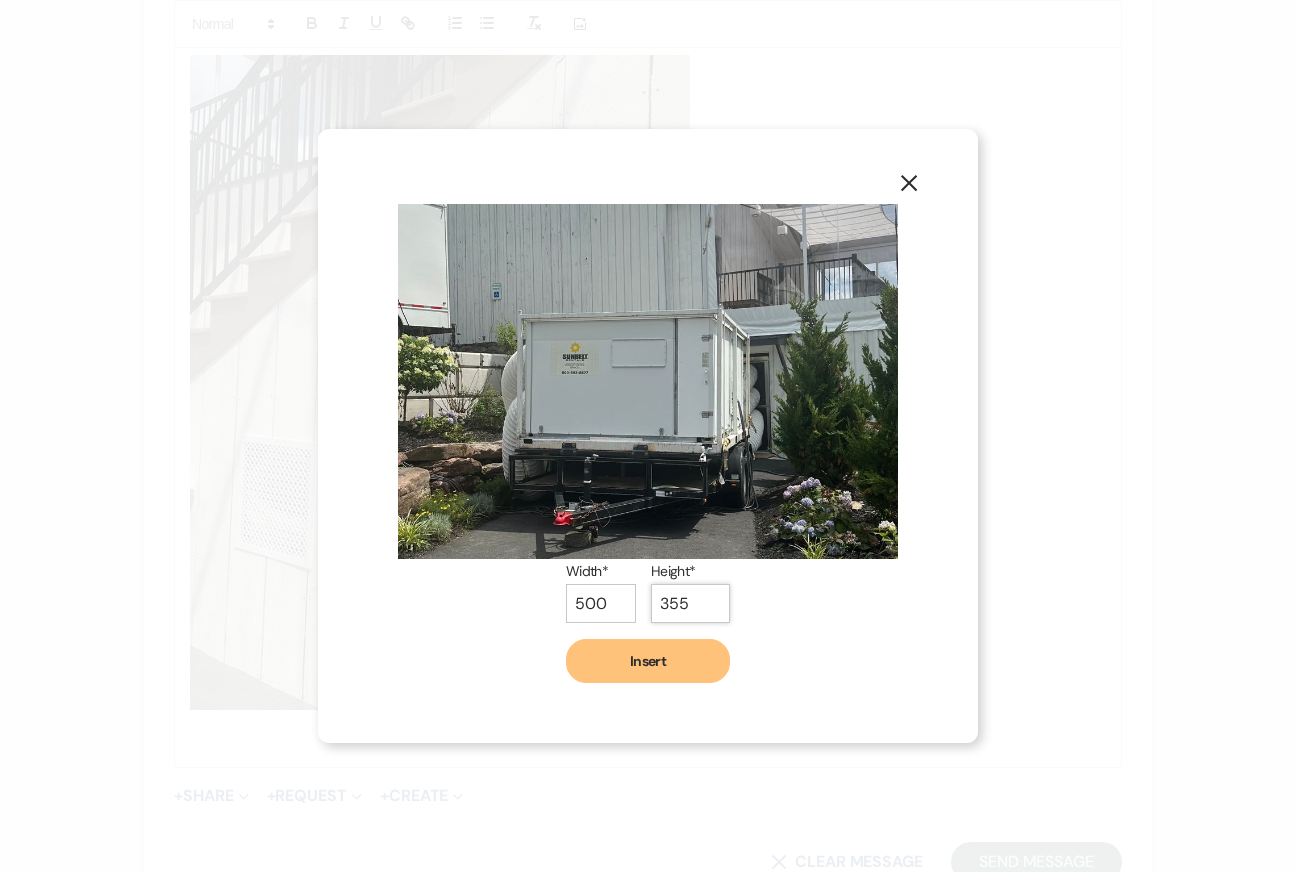 click on "355" at bounding box center (690, 603) 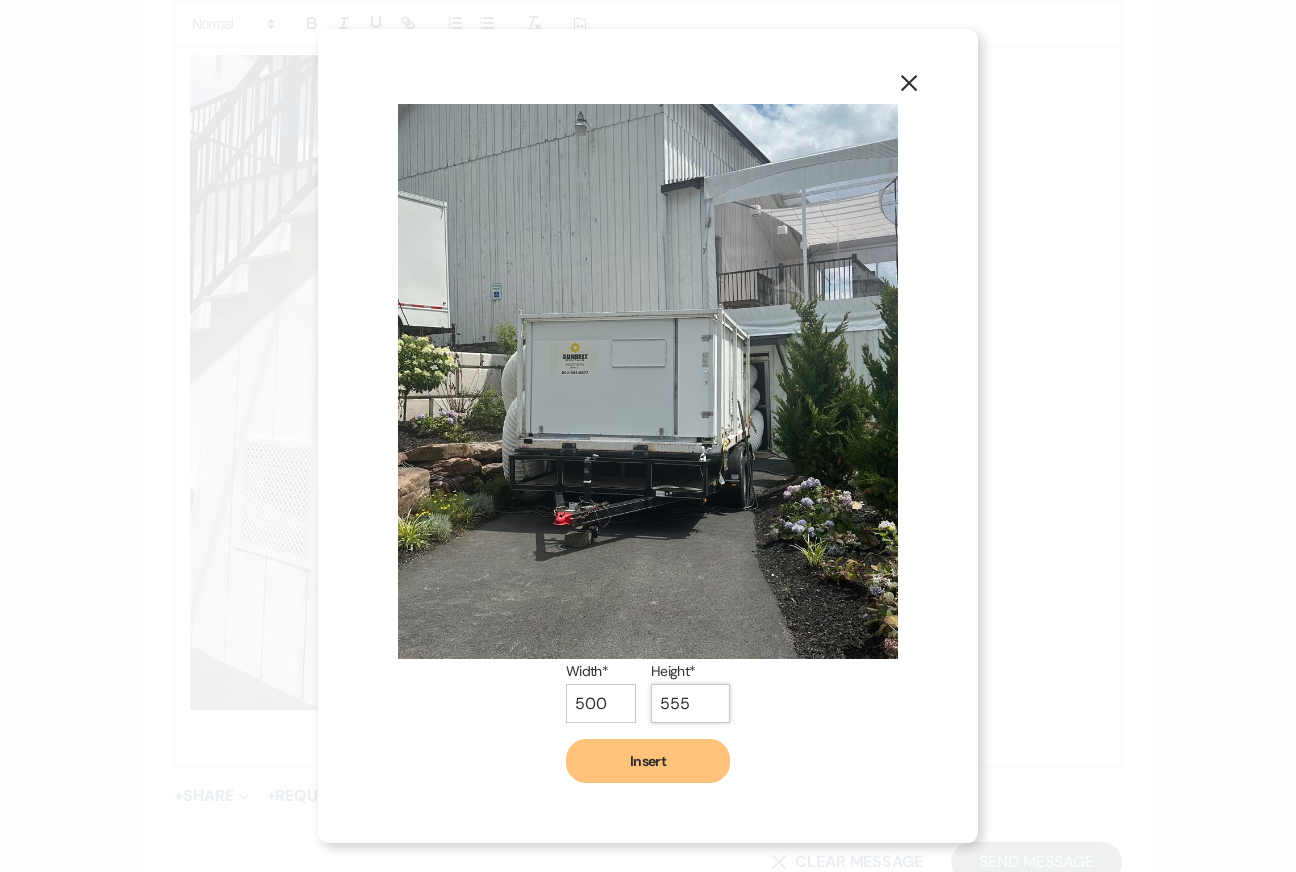type on "555" 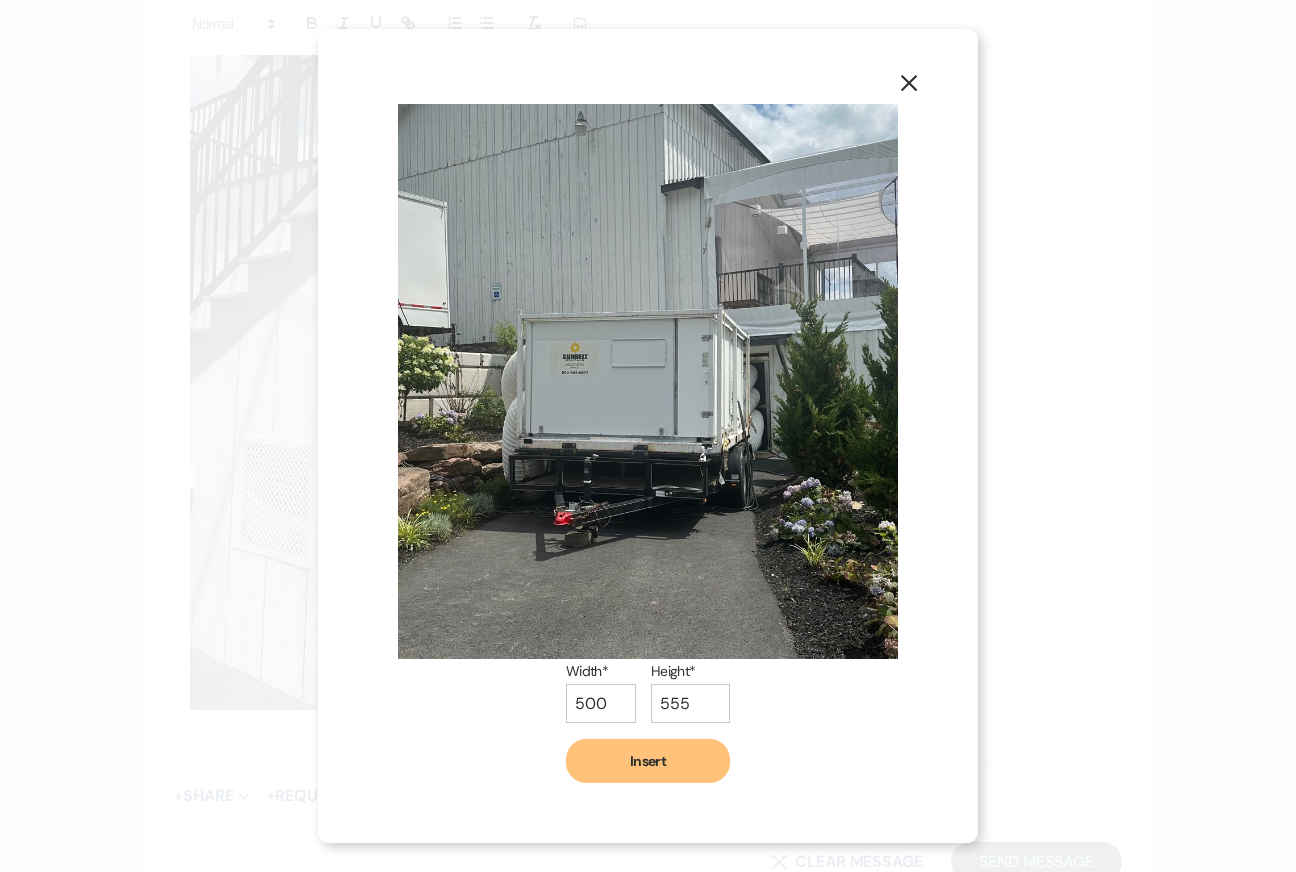 click on "Insert" at bounding box center [648, 761] 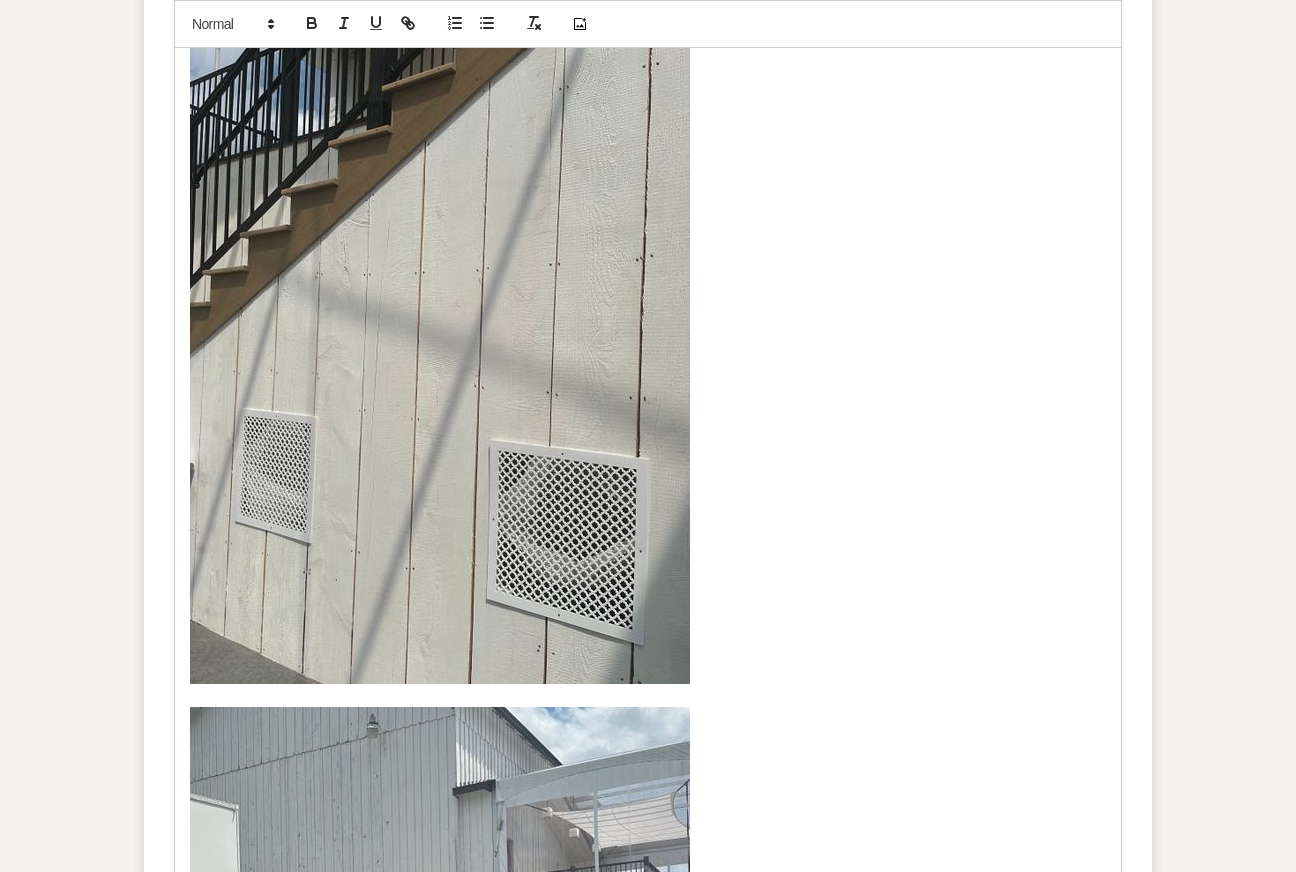scroll, scrollTop: 5399, scrollLeft: 0, axis: vertical 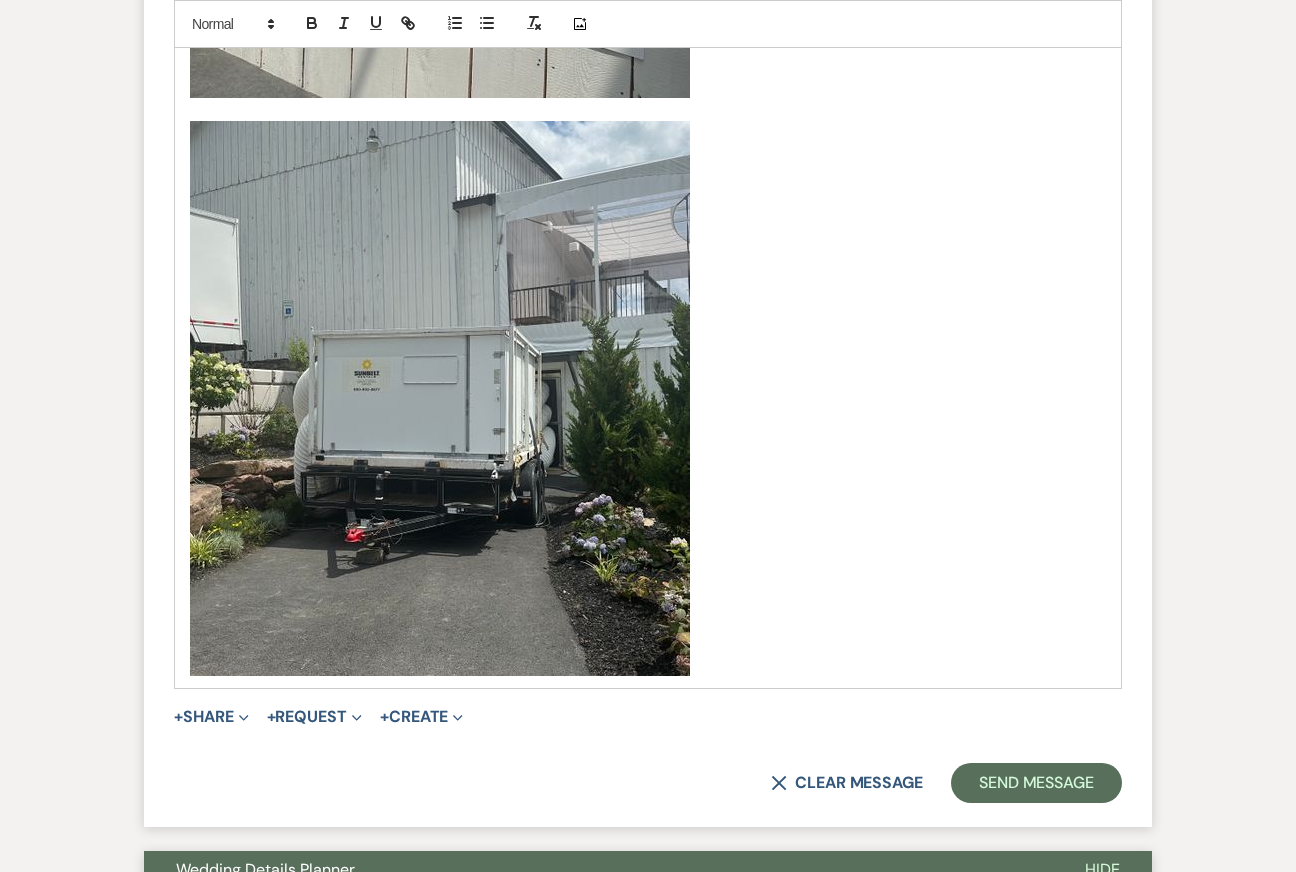 click on "﻿ ﻿" at bounding box center (648, 398) 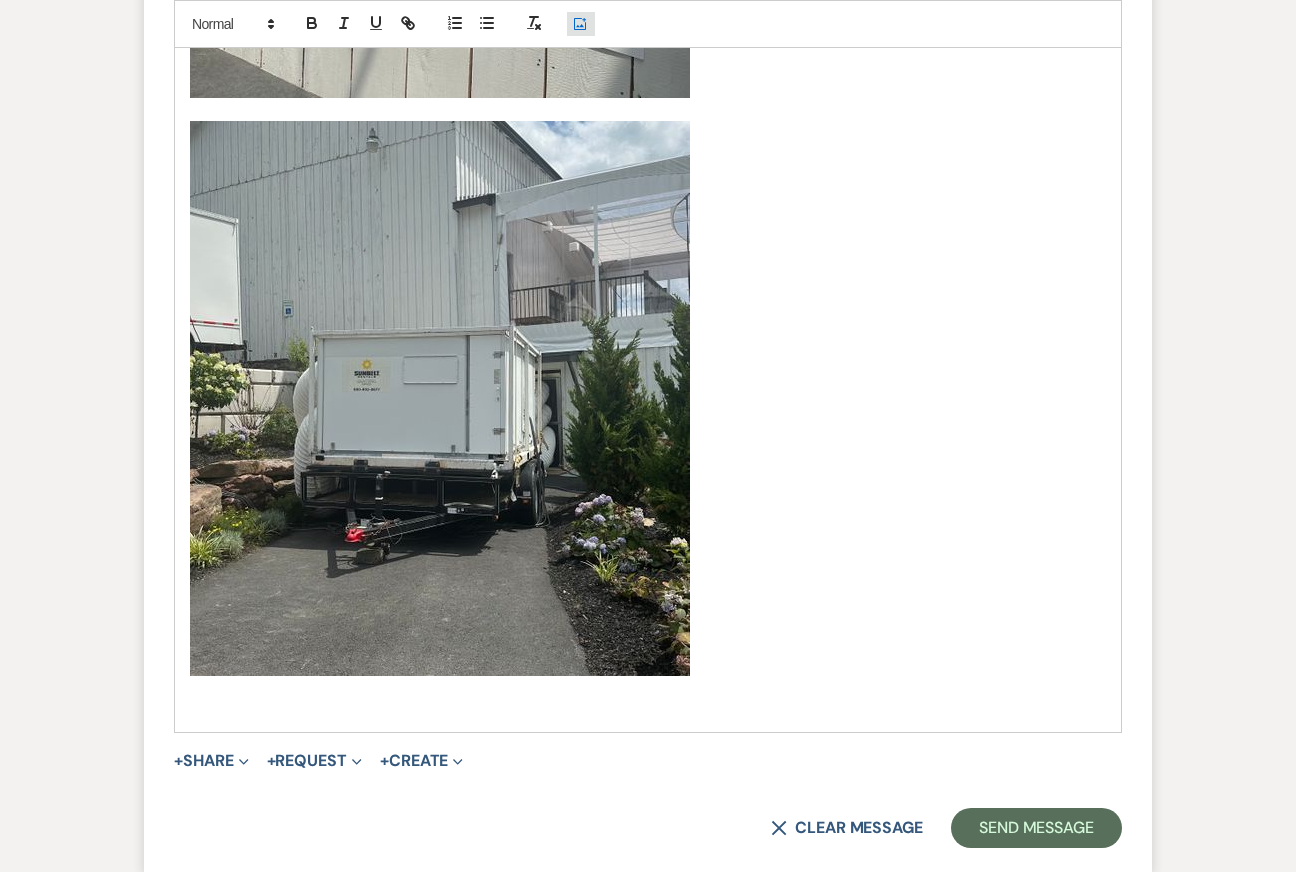 click on "Add Photo" 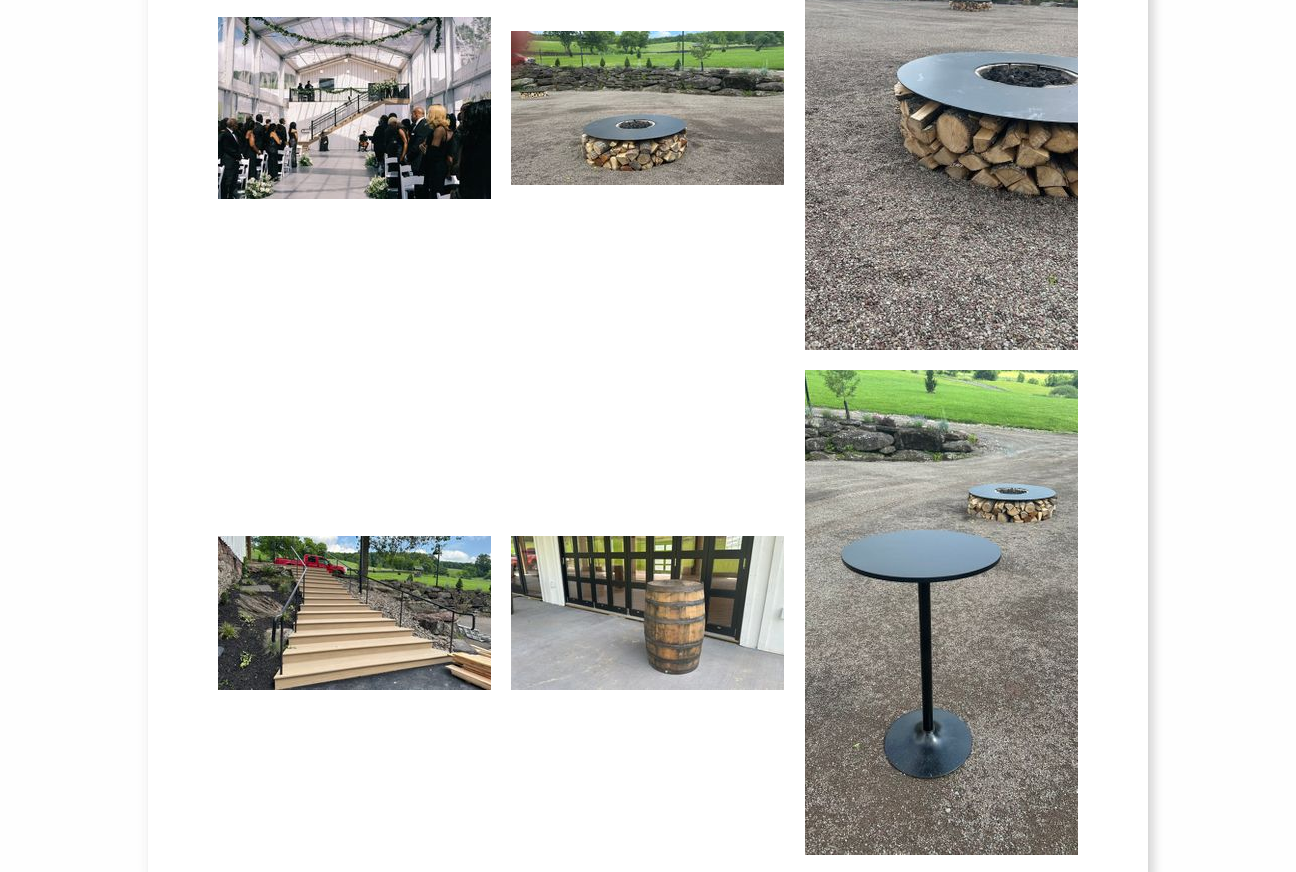scroll, scrollTop: 1451, scrollLeft: 0, axis: vertical 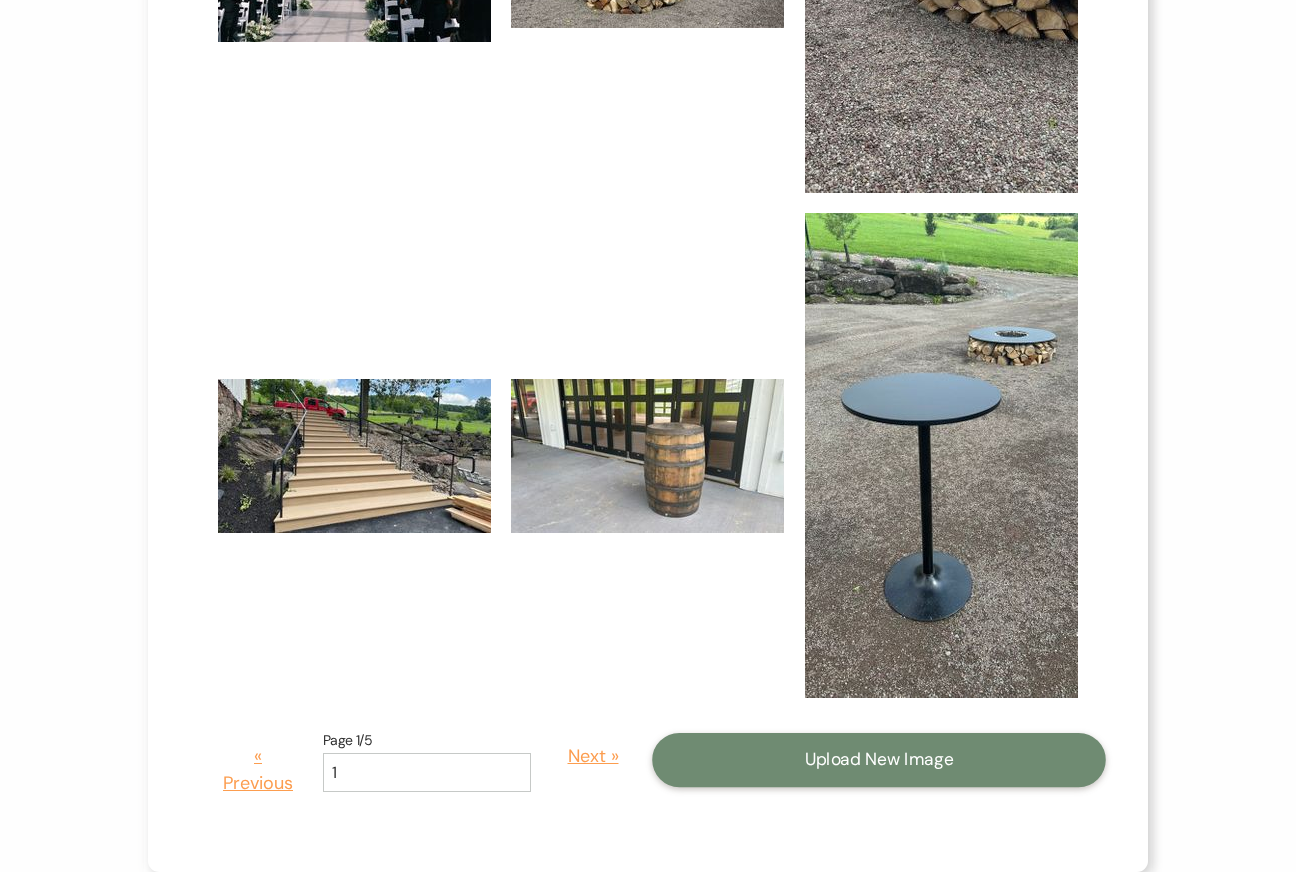 click on "Upload New Image" at bounding box center [879, 760] 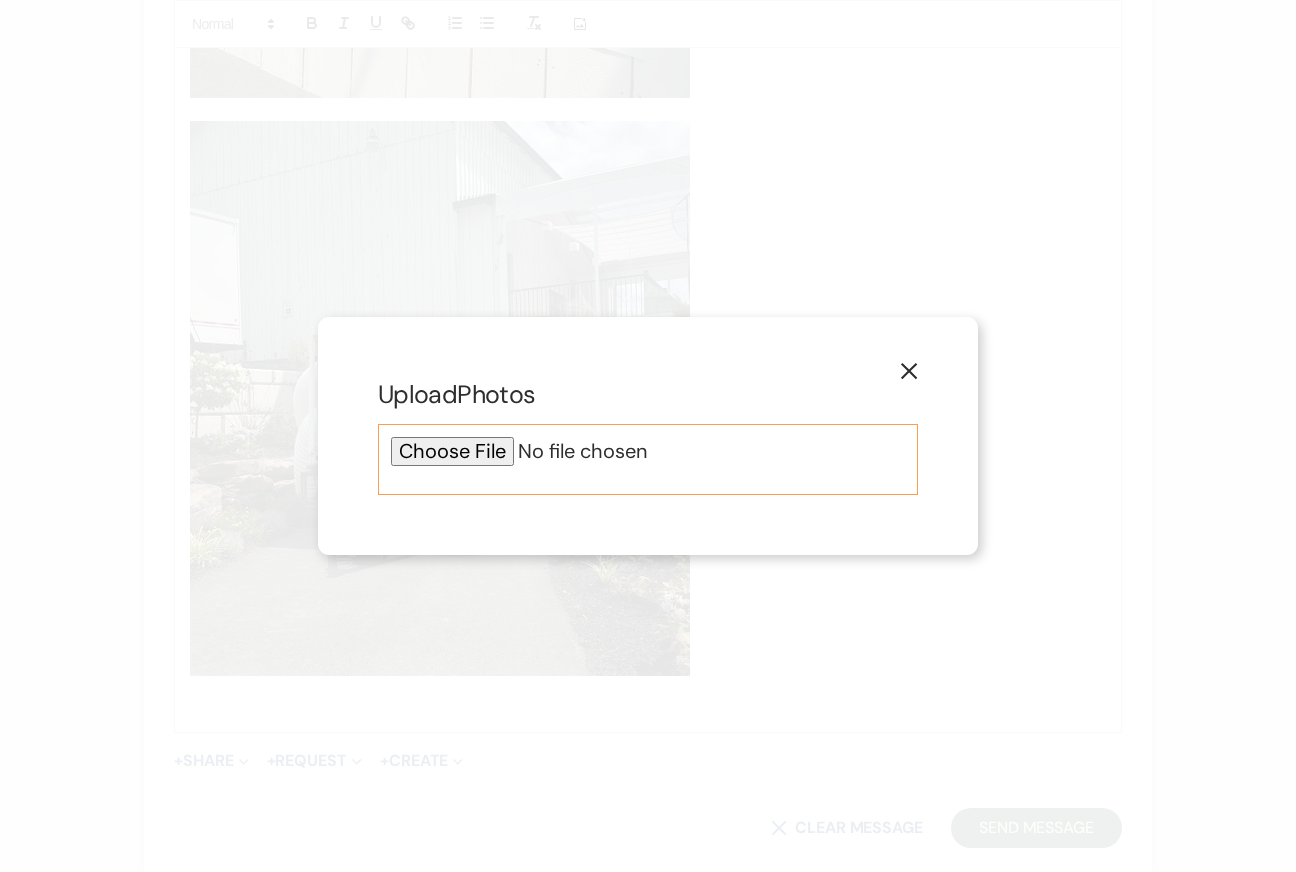 click 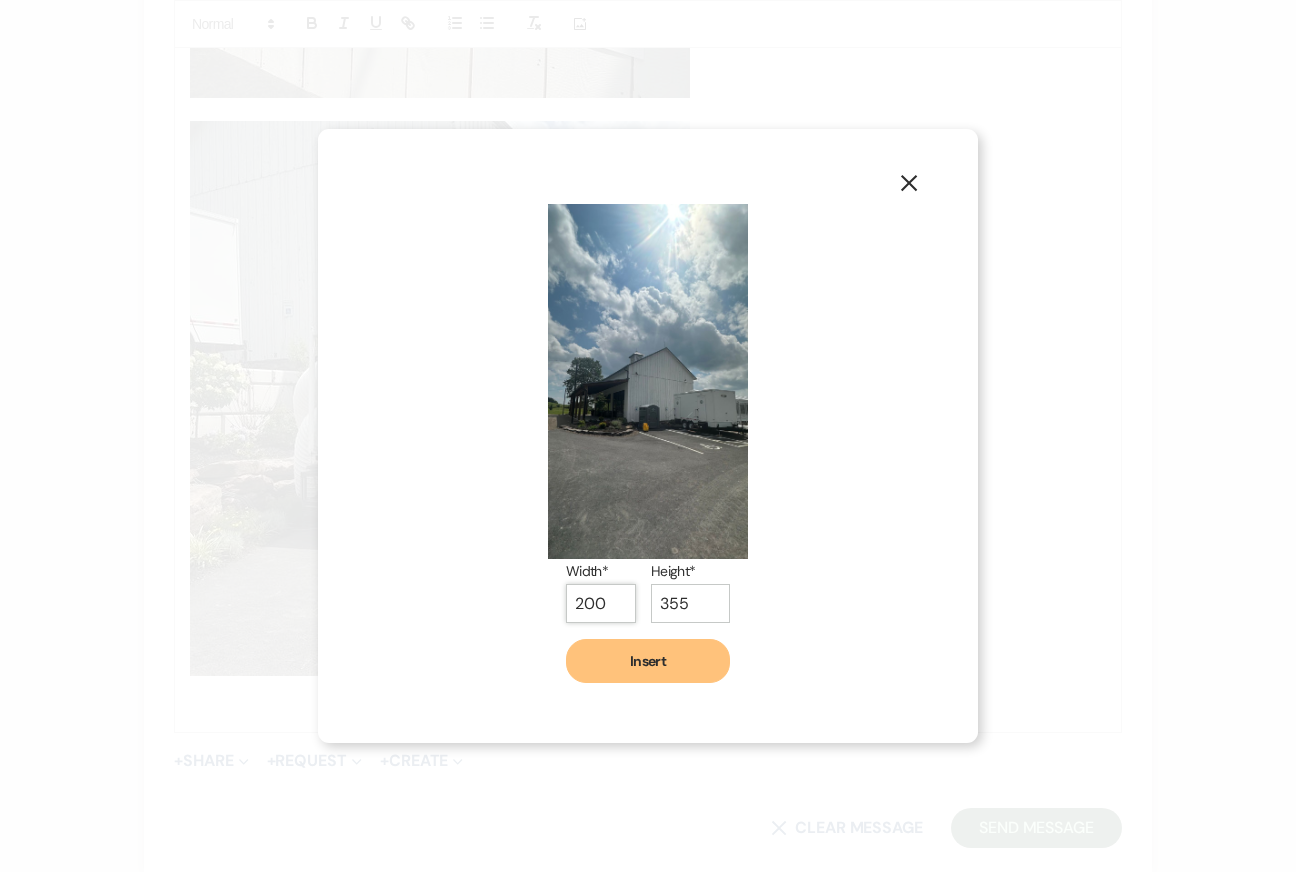 click on "200" at bounding box center (601, 603) 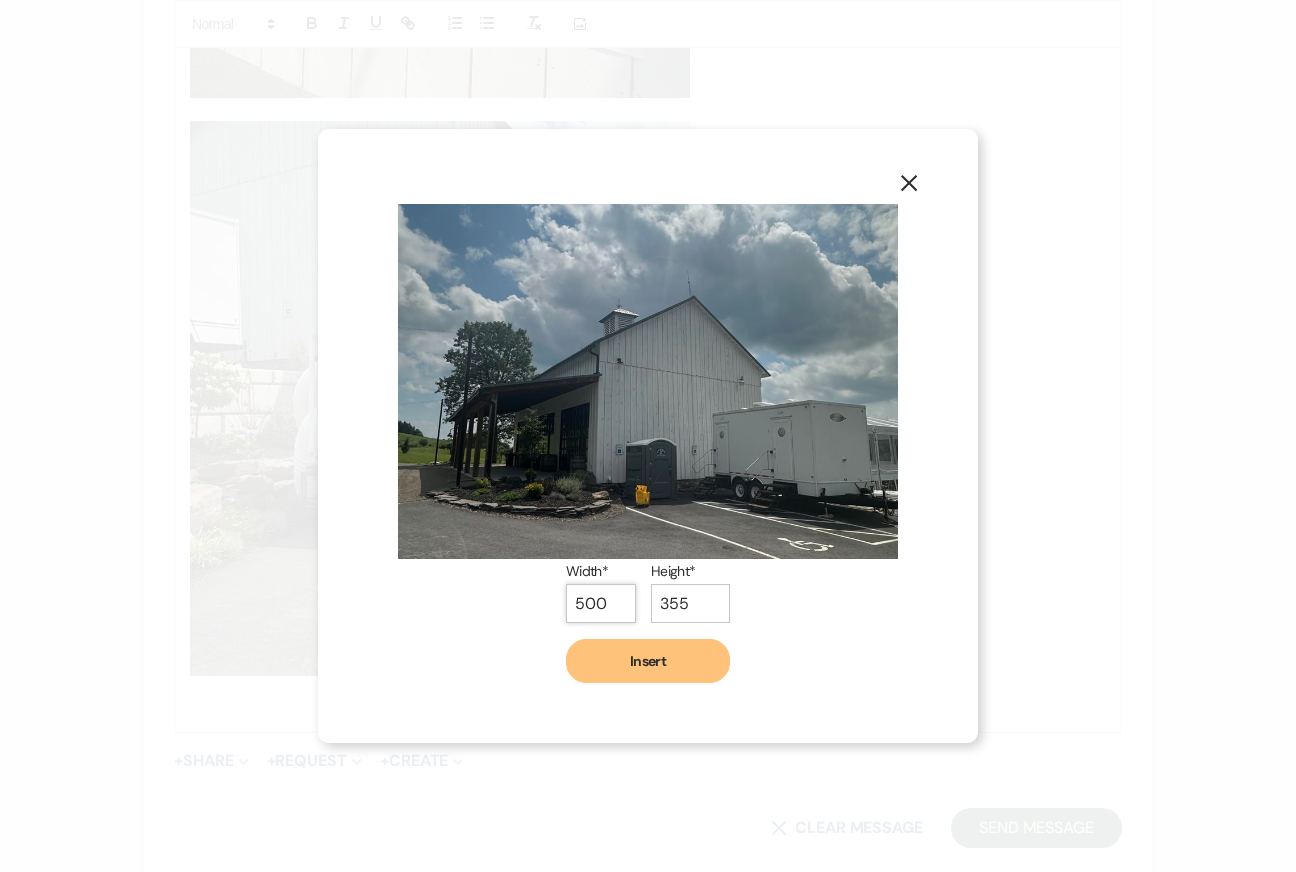 type on "500" 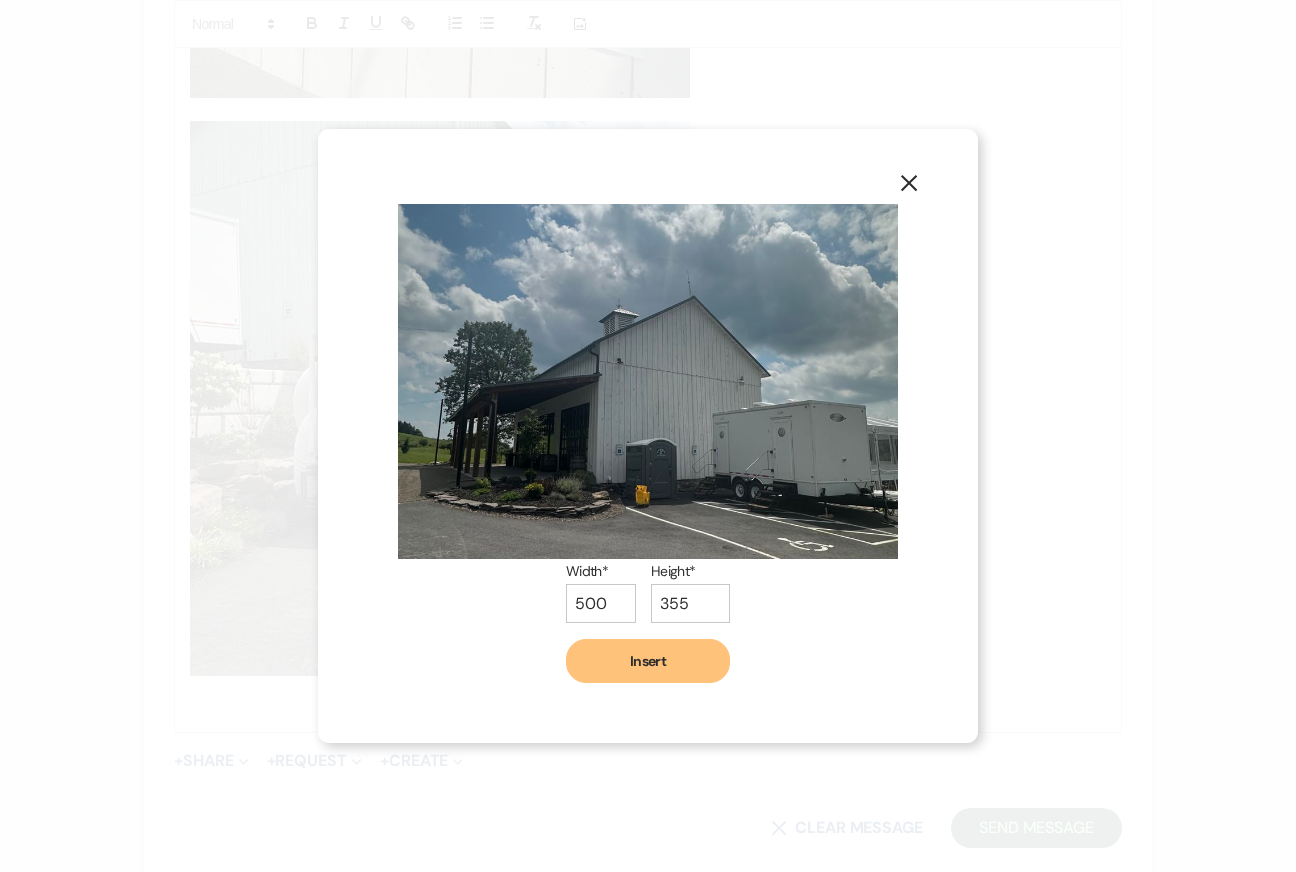 click on "Insert" at bounding box center (648, 661) 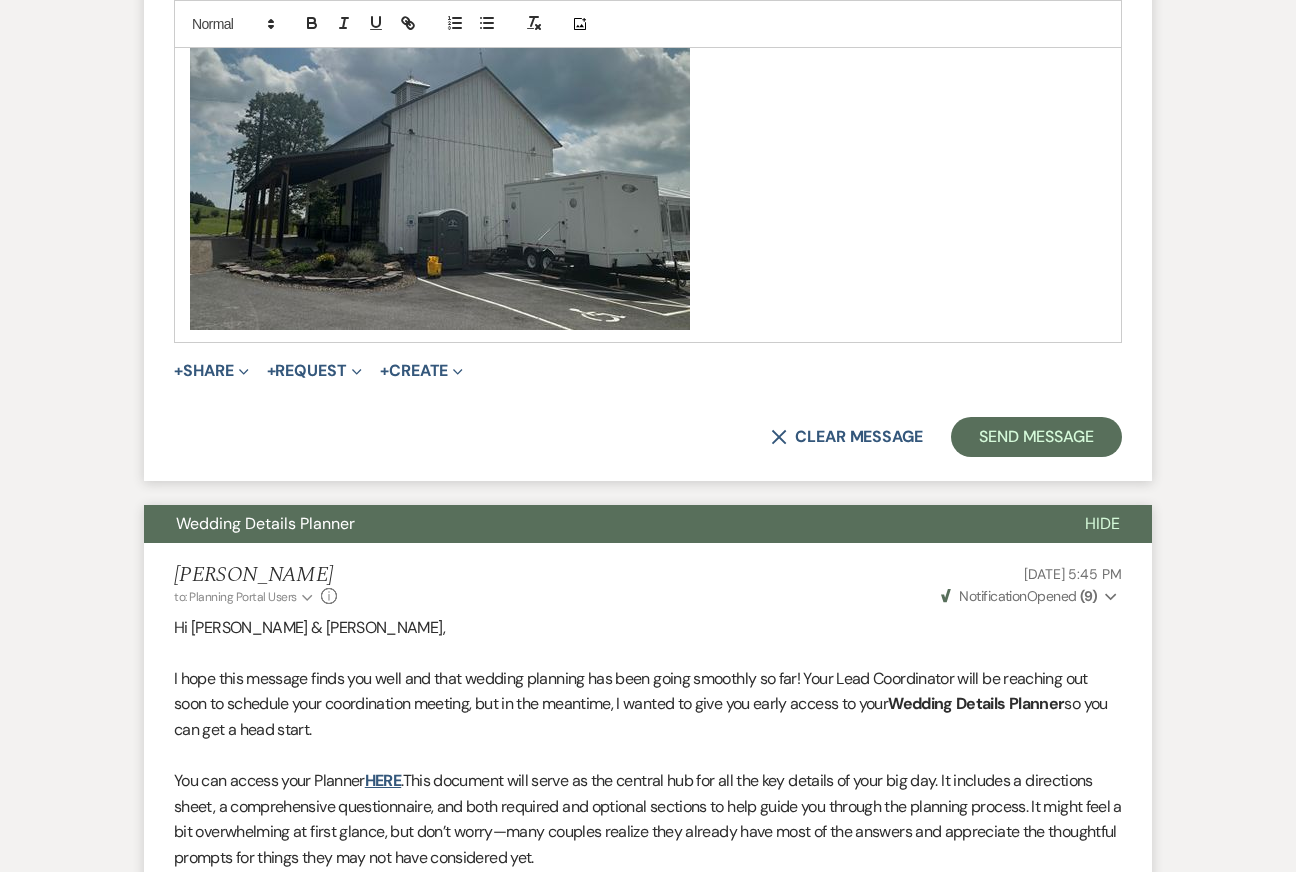 scroll, scrollTop: 6132, scrollLeft: 0, axis: vertical 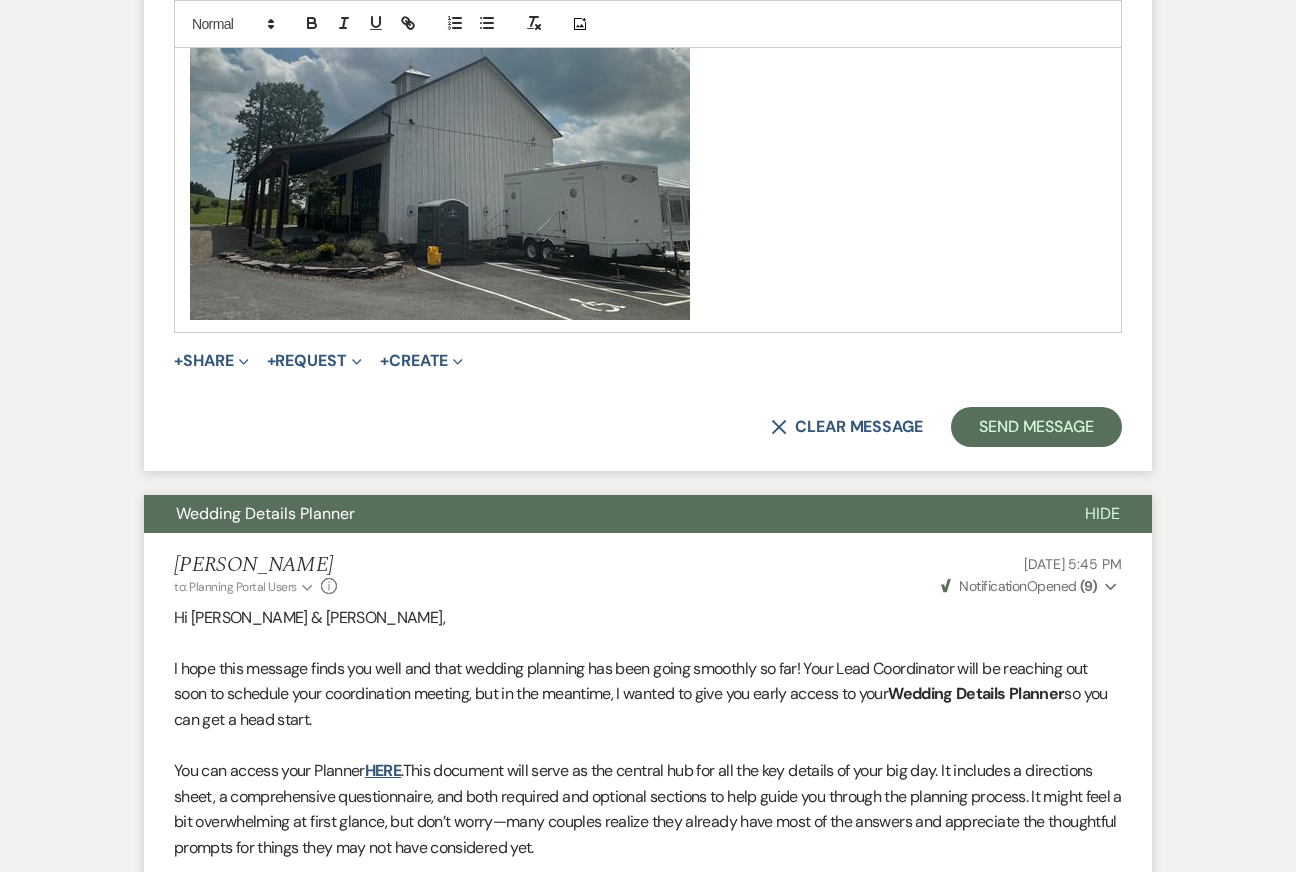 click on "﻿ ﻿" at bounding box center (648, 142) 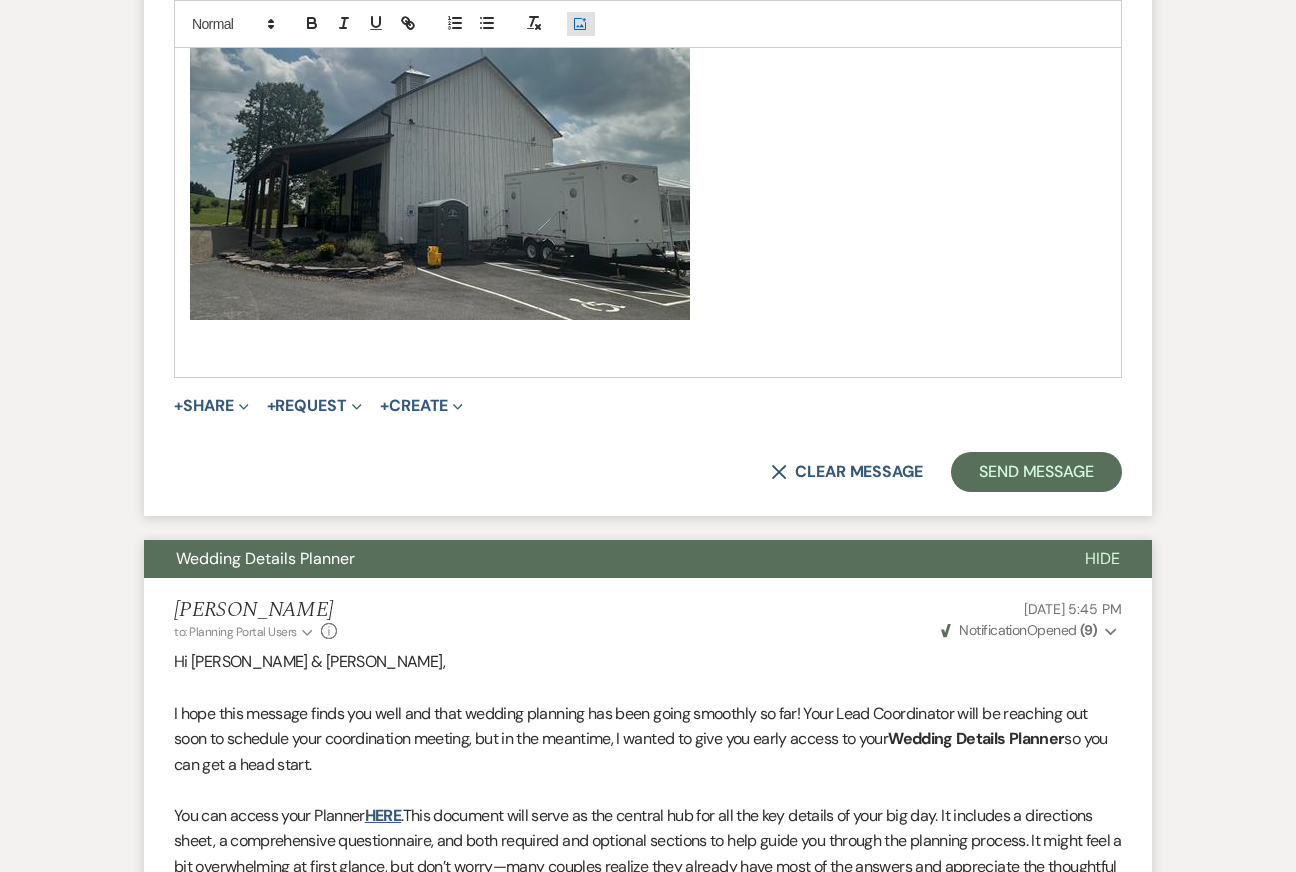 click on "Add Photo" 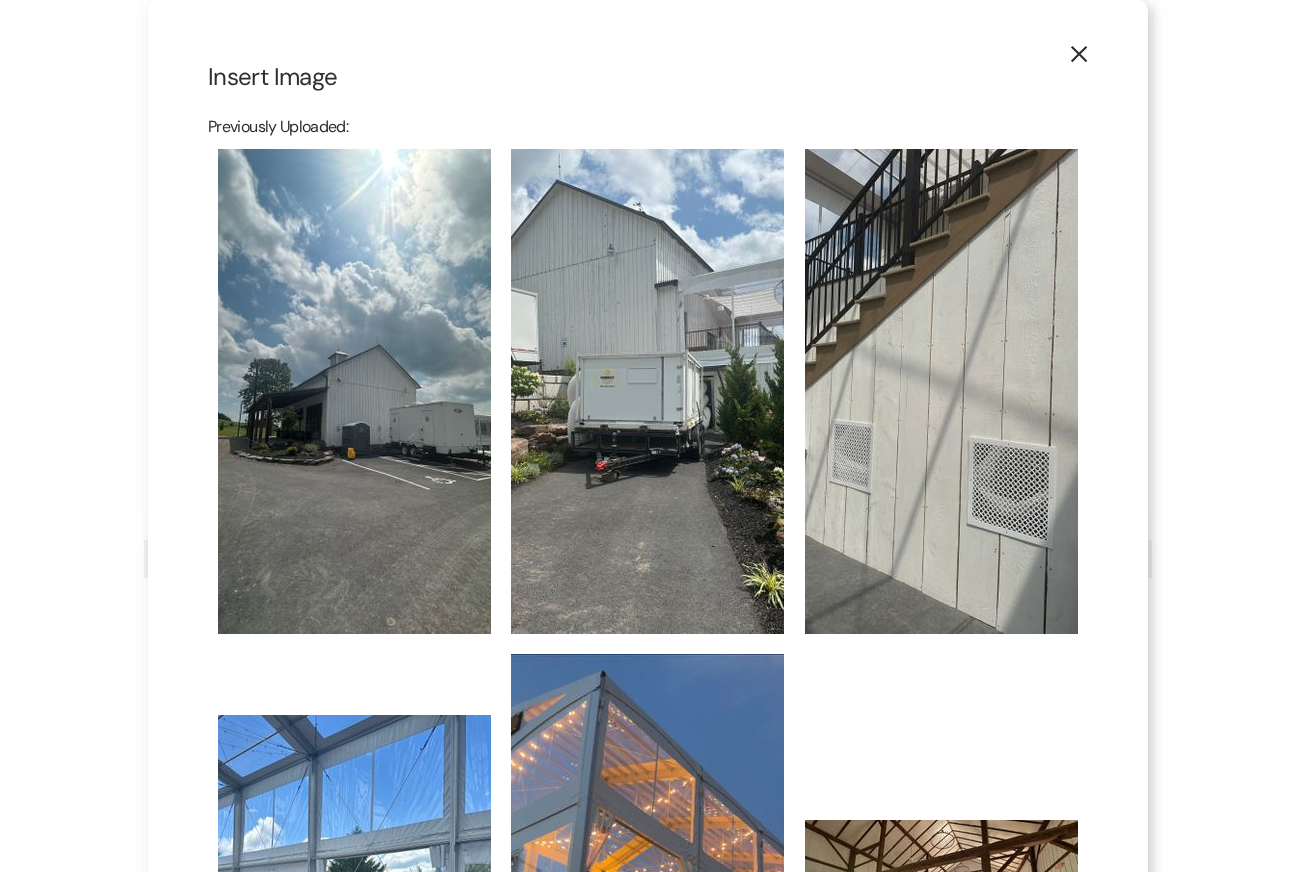 scroll, scrollTop: 1148, scrollLeft: 0, axis: vertical 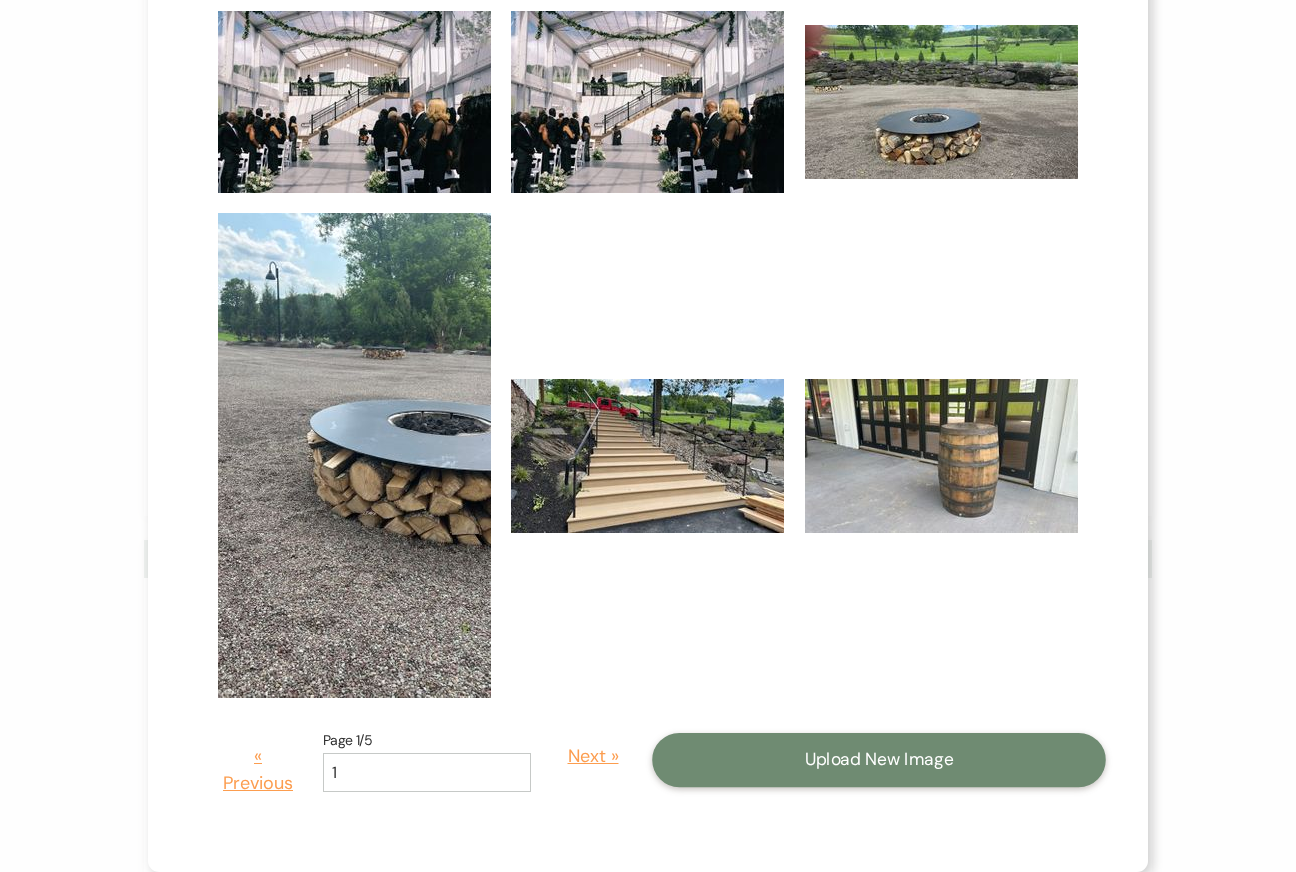 click on "Upload New Image" at bounding box center [879, 760] 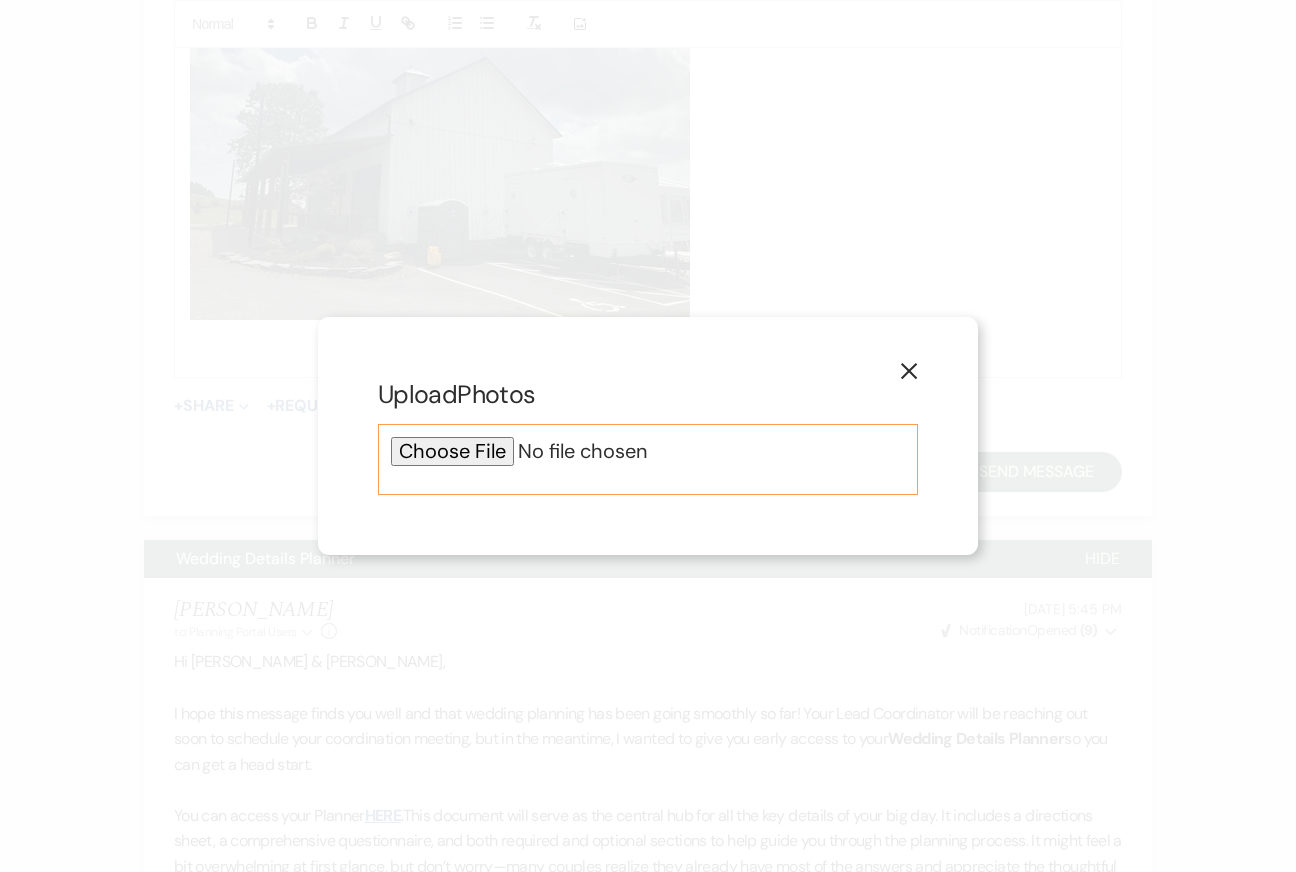 click at bounding box center [648, 451] 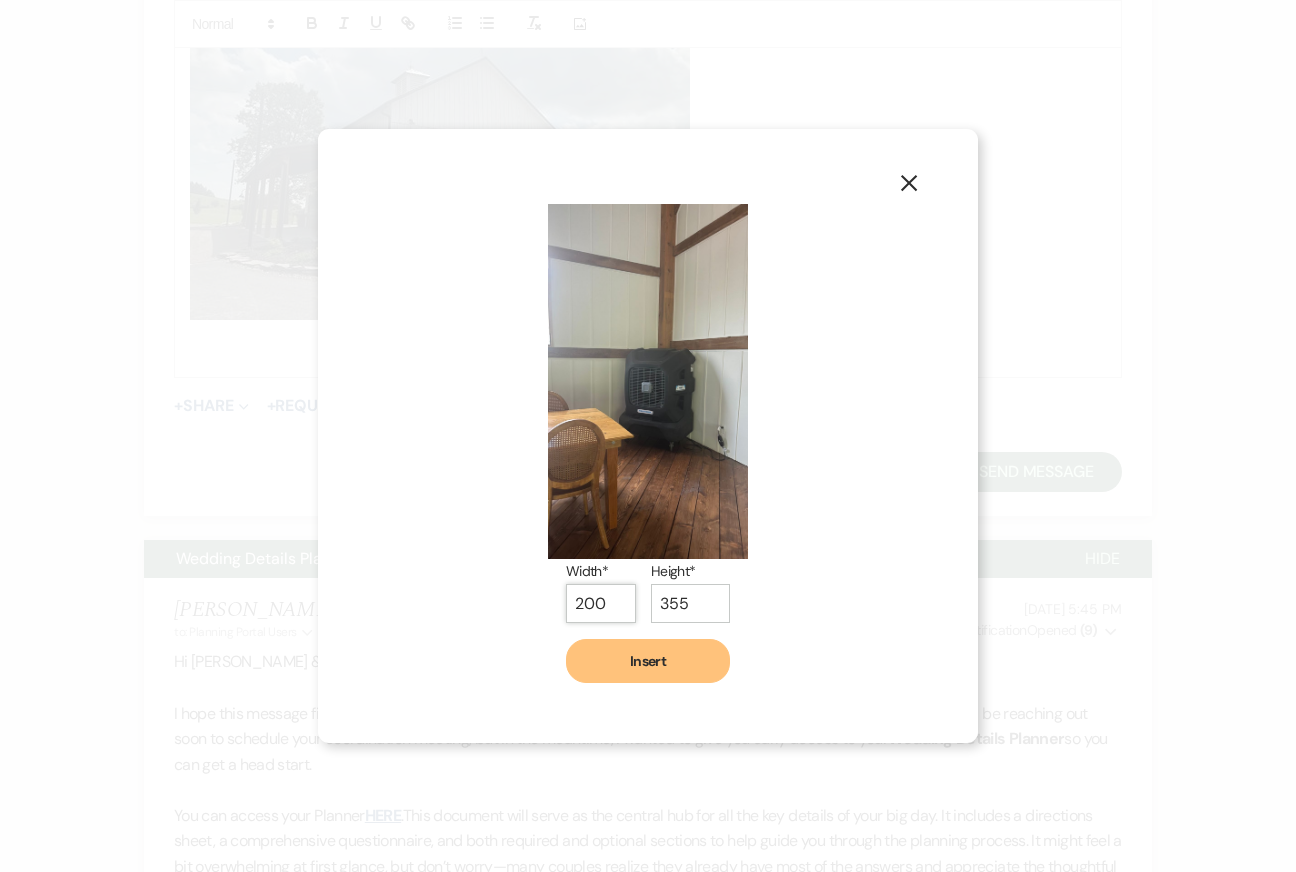 click on "200" at bounding box center (601, 603) 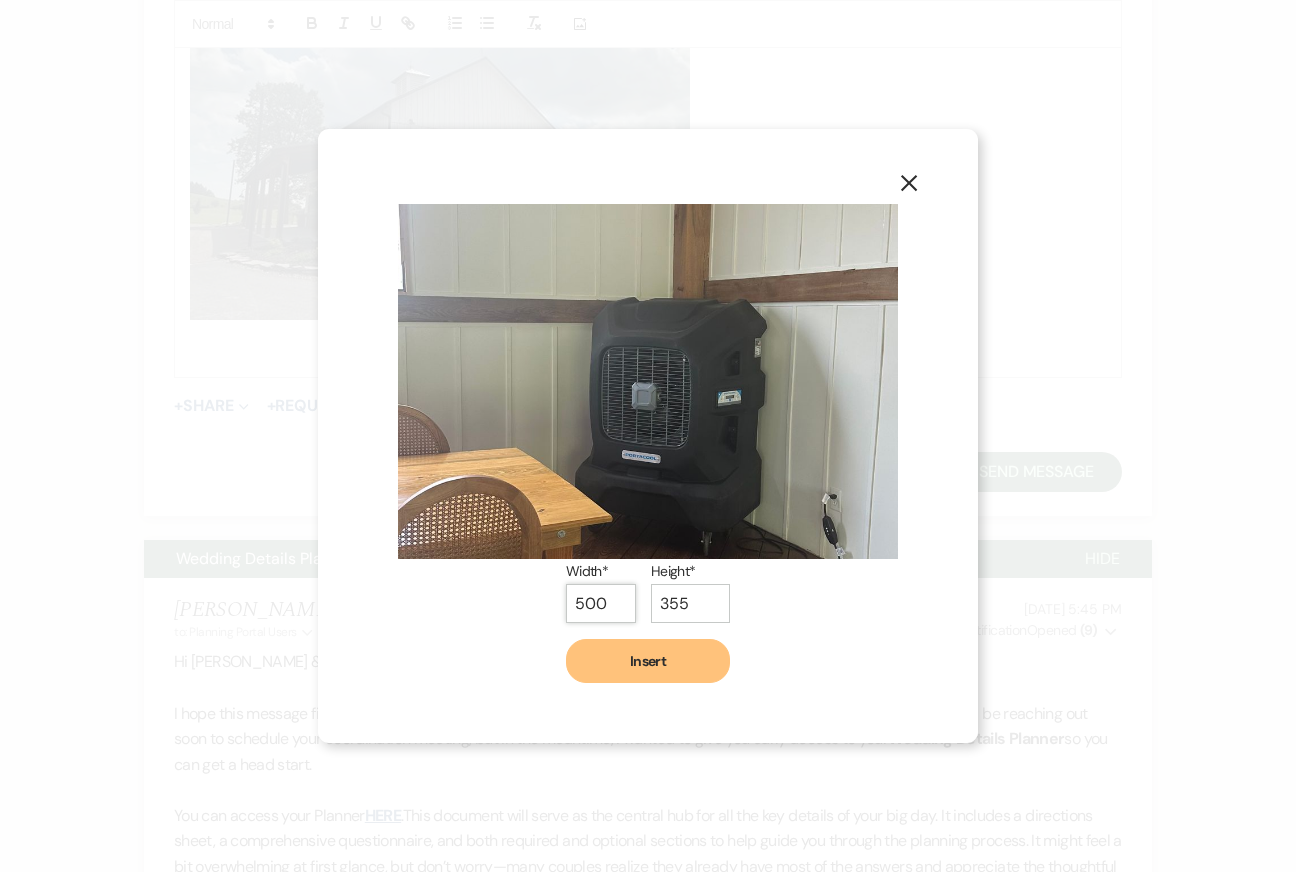 type on "500" 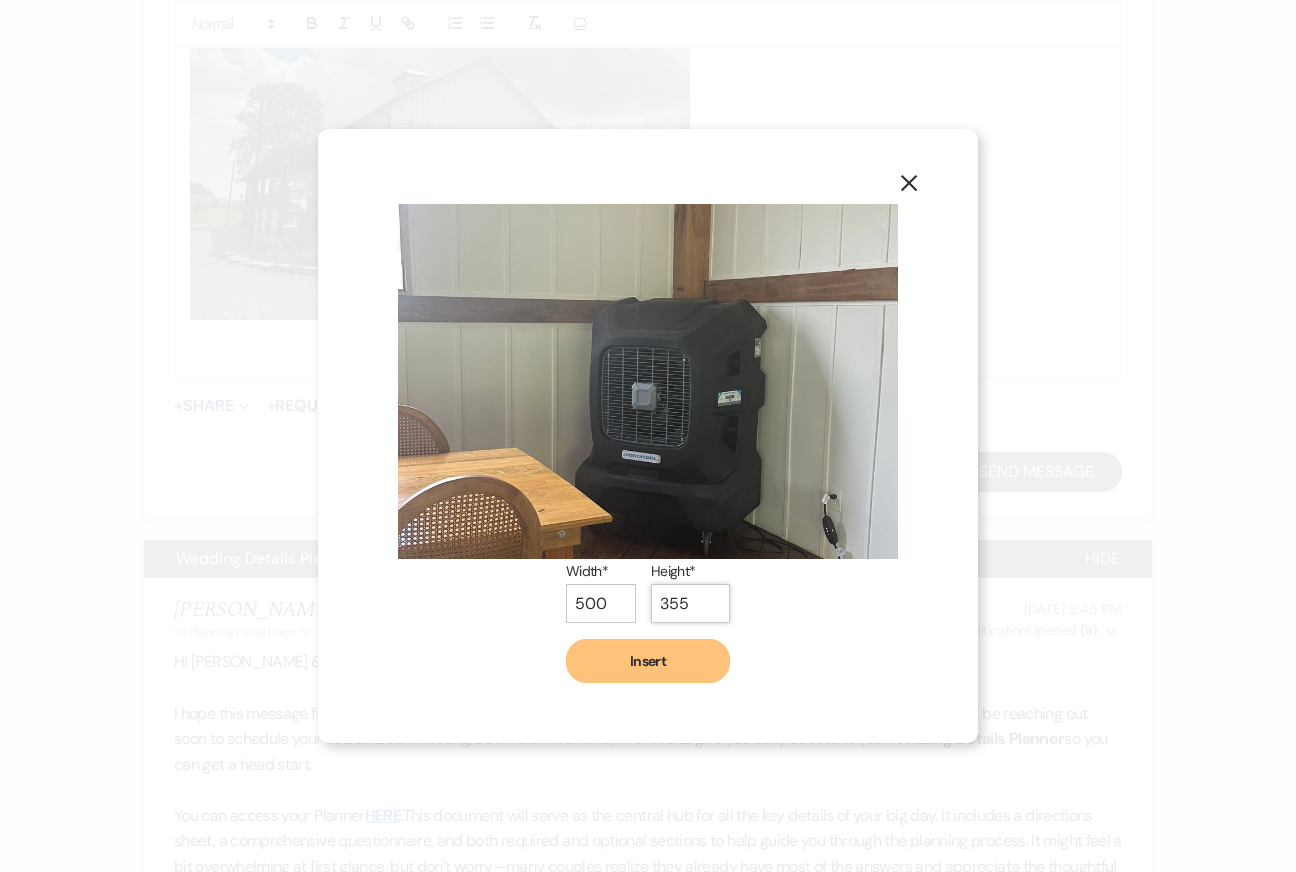 click on "355" at bounding box center [690, 603] 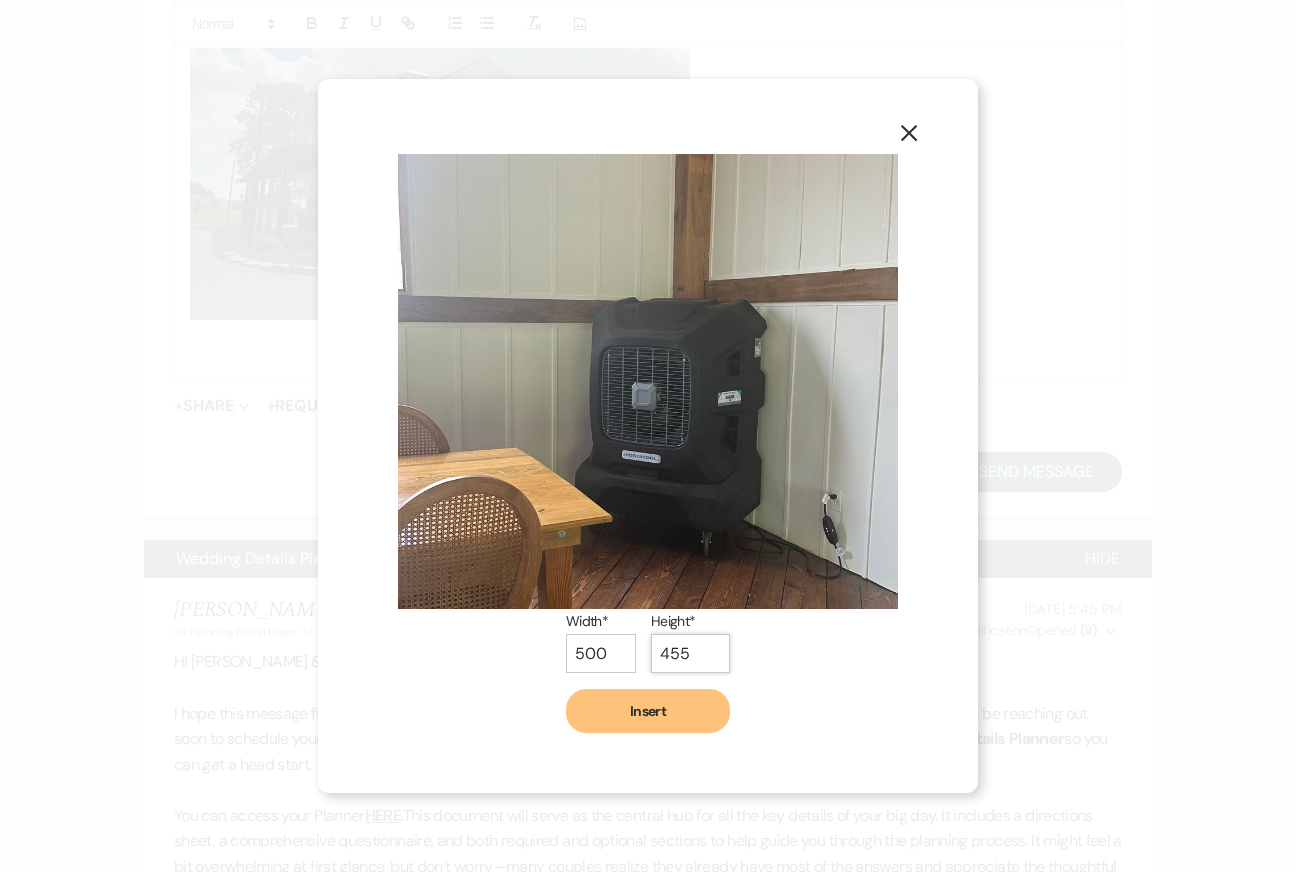 type on "455" 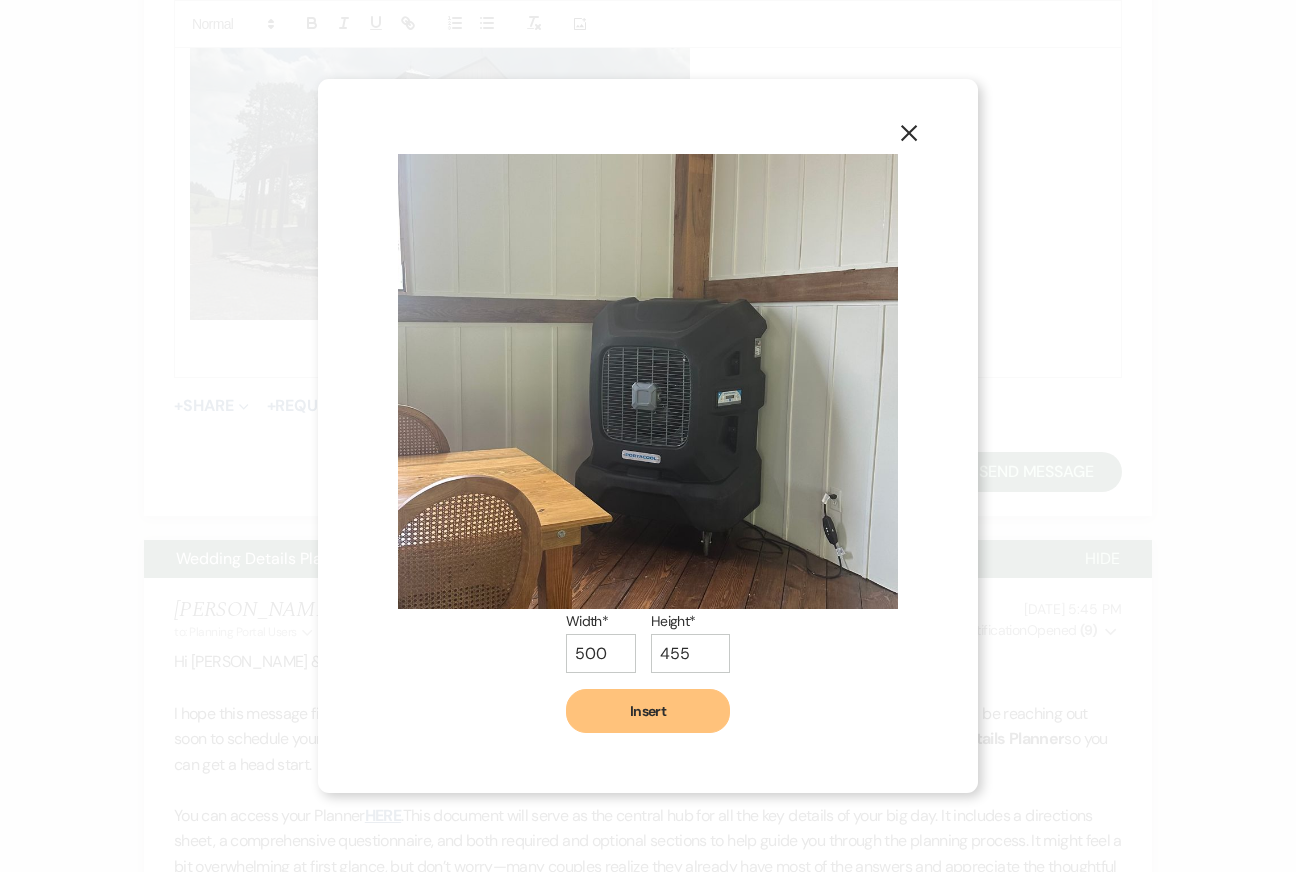 click on "Insert" at bounding box center [648, 711] 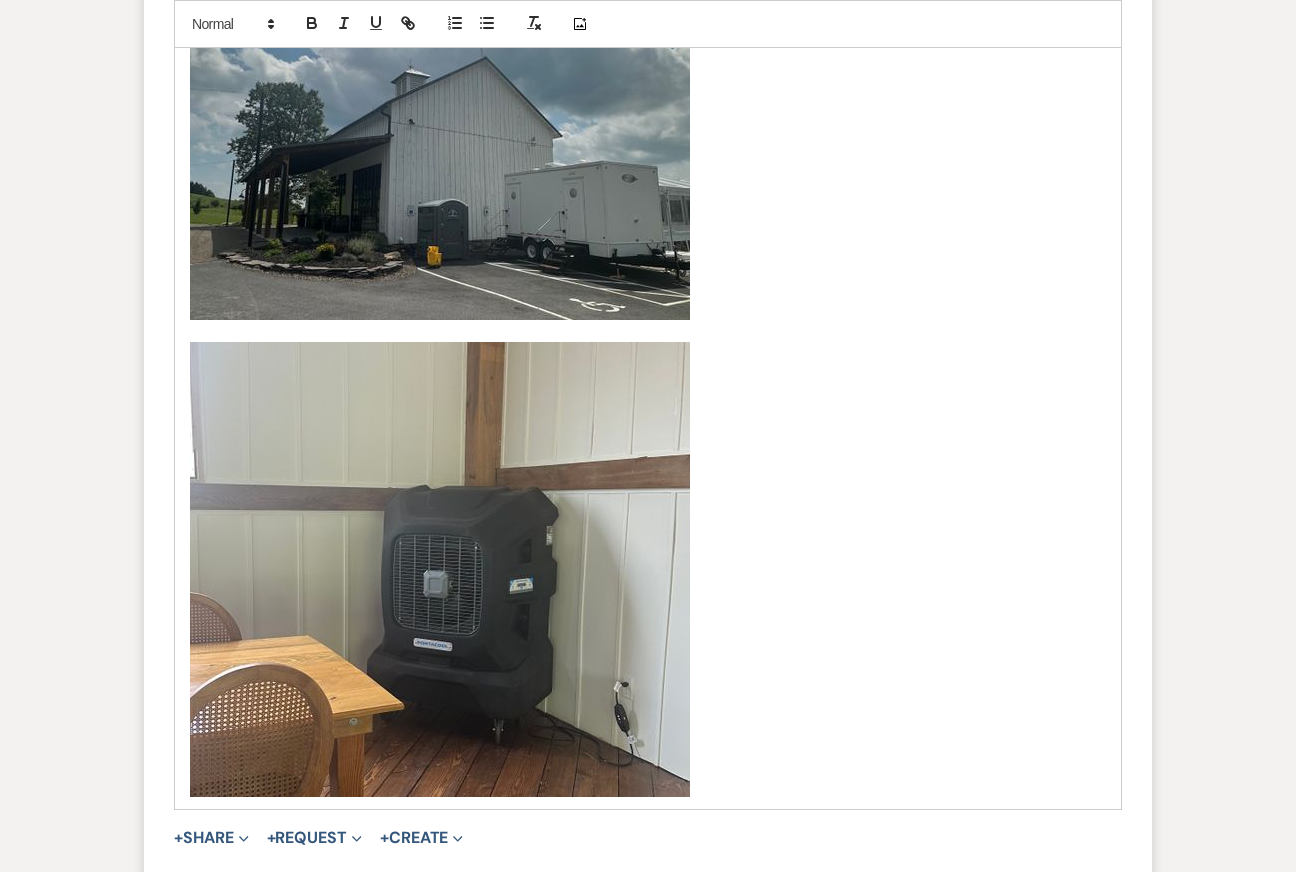 scroll, scrollTop: 2301, scrollLeft: 0, axis: vertical 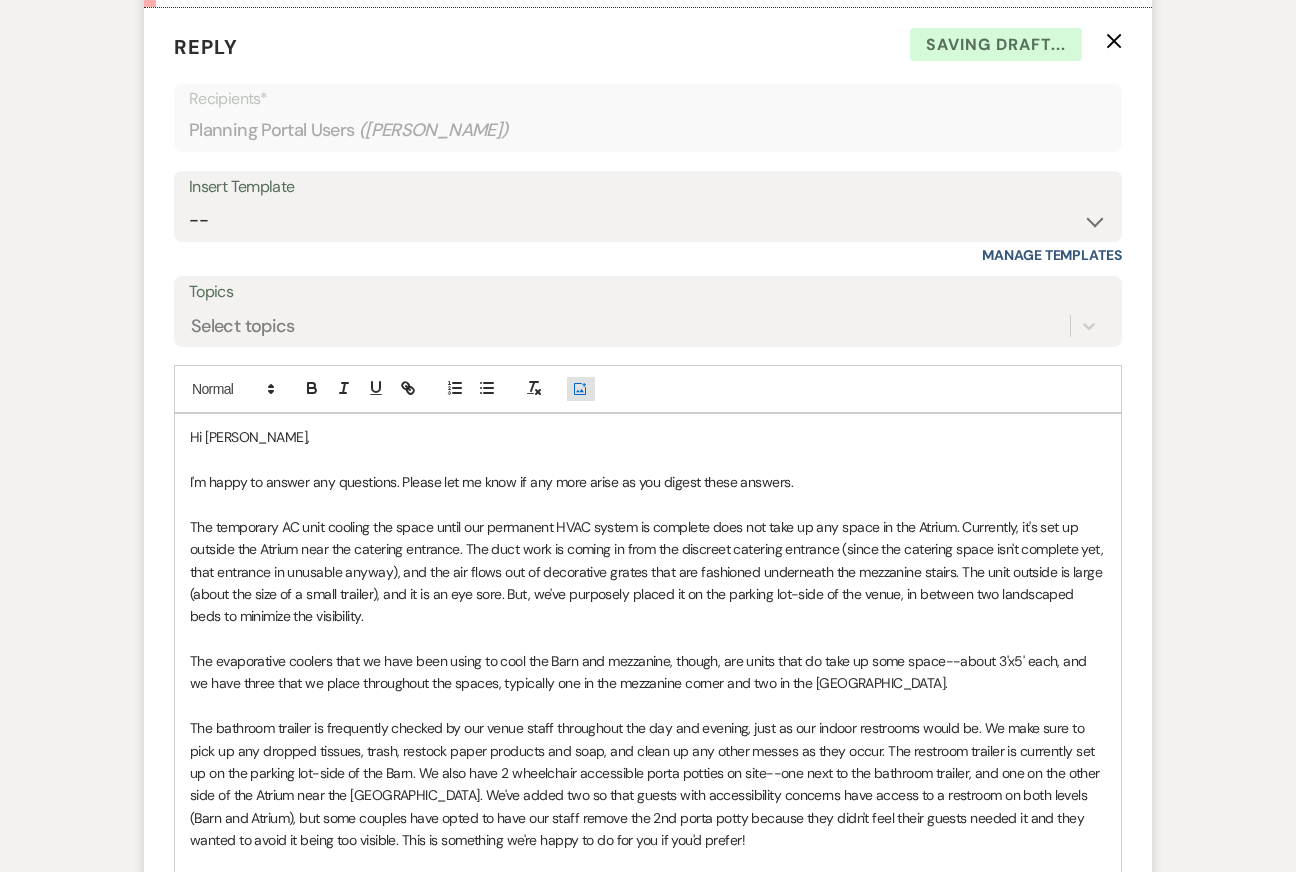 click on "Add Photo" 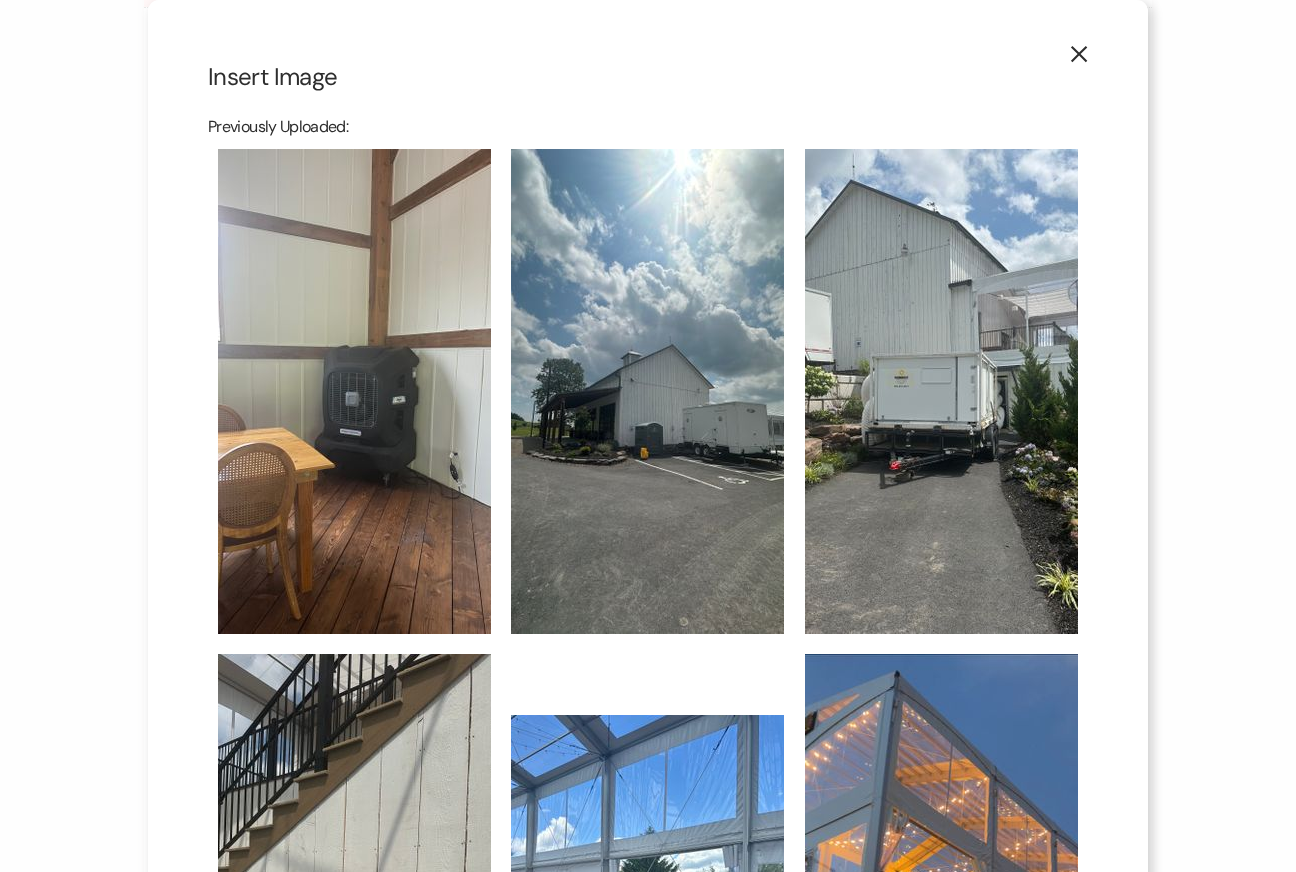 scroll, scrollTop: 1148, scrollLeft: 0, axis: vertical 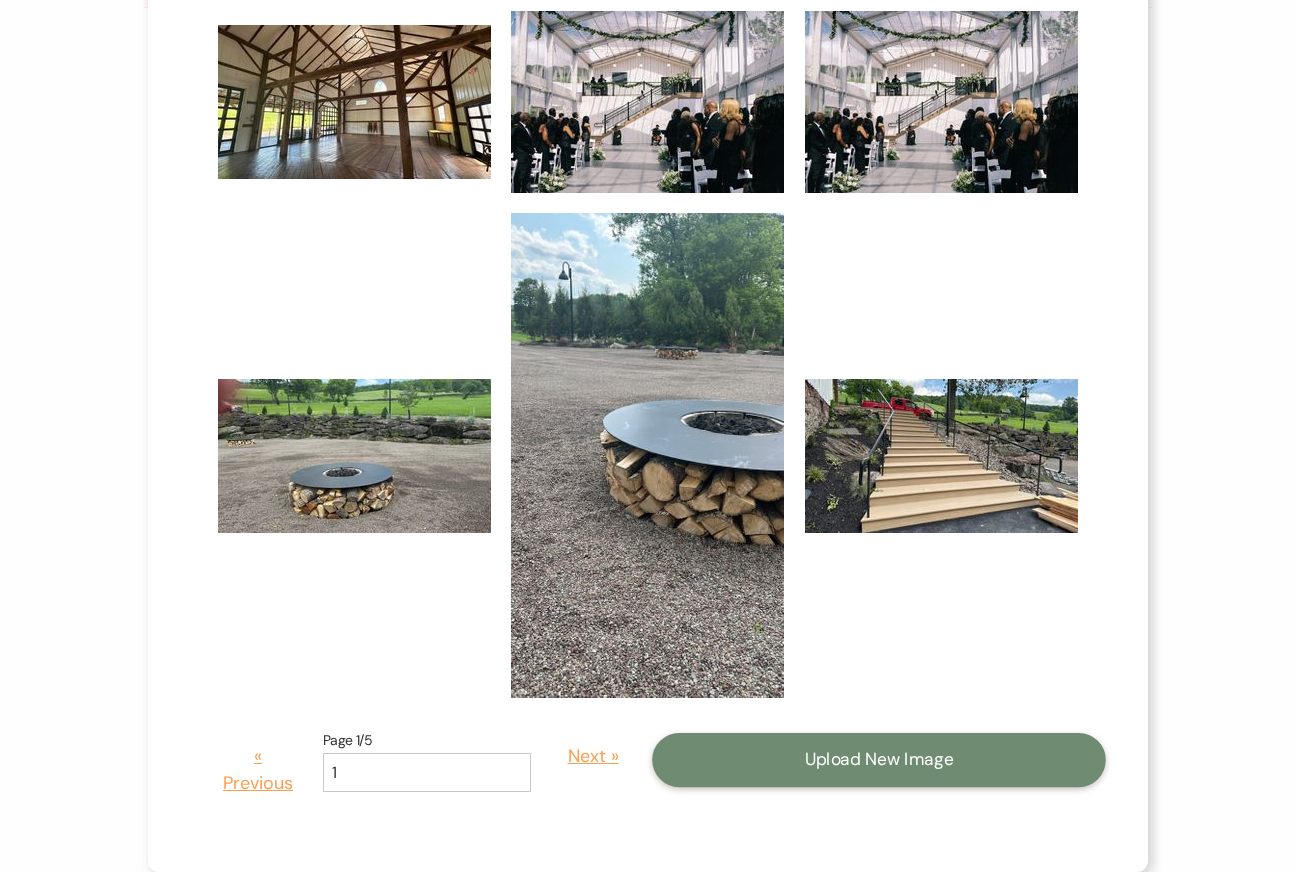 click on "Upload New Image" at bounding box center [879, 760] 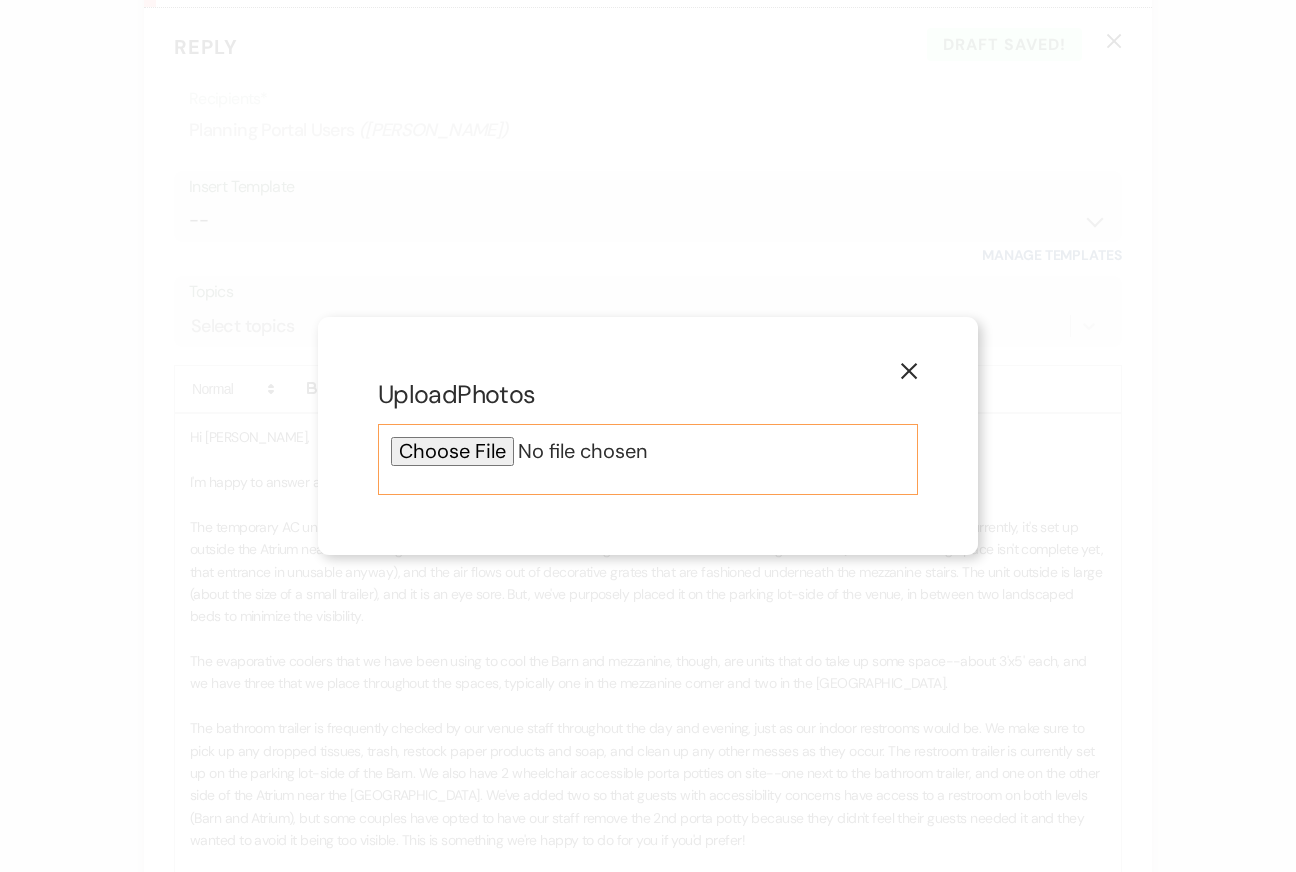click at bounding box center [648, 451] 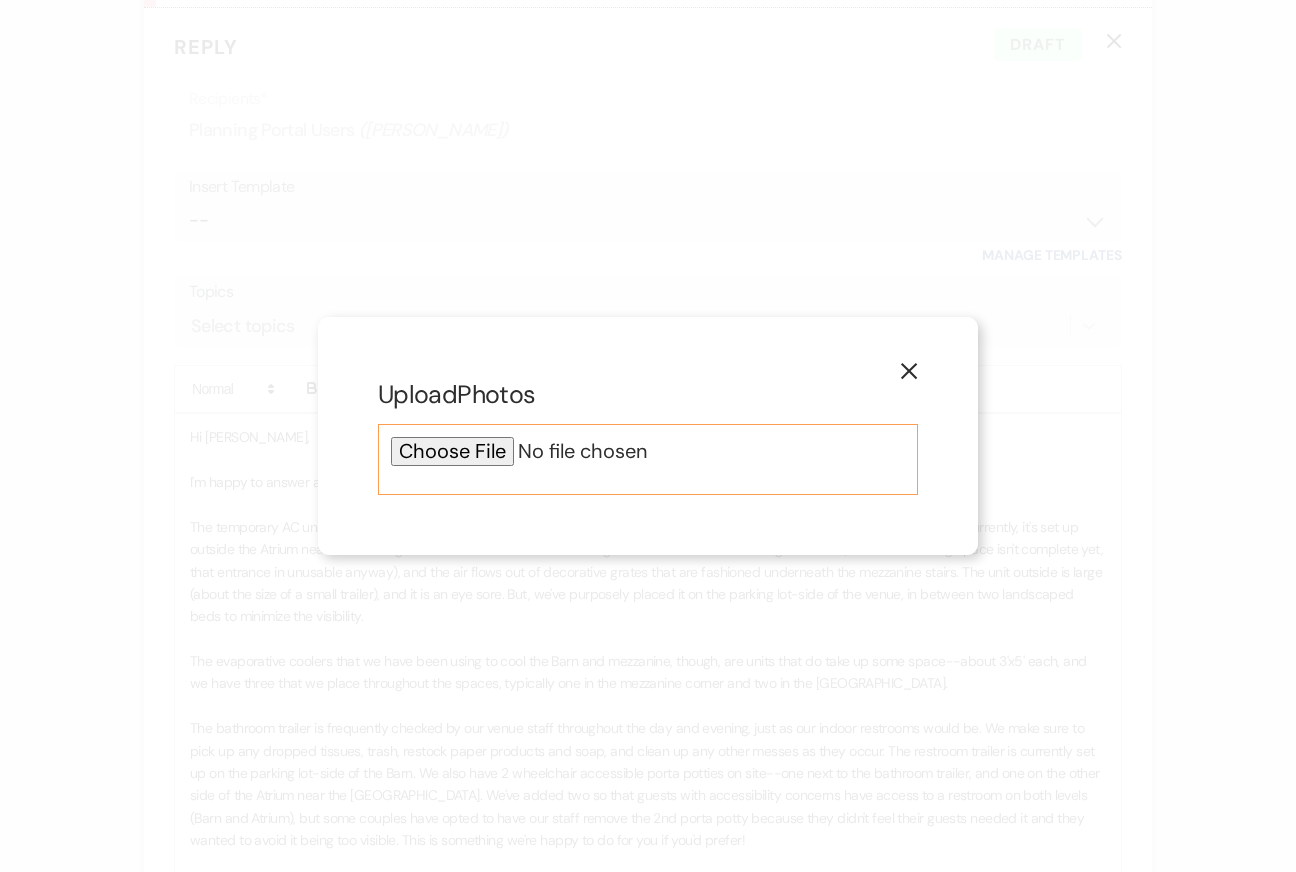 type on "C:\fakepath\IMG_7922.jpg" 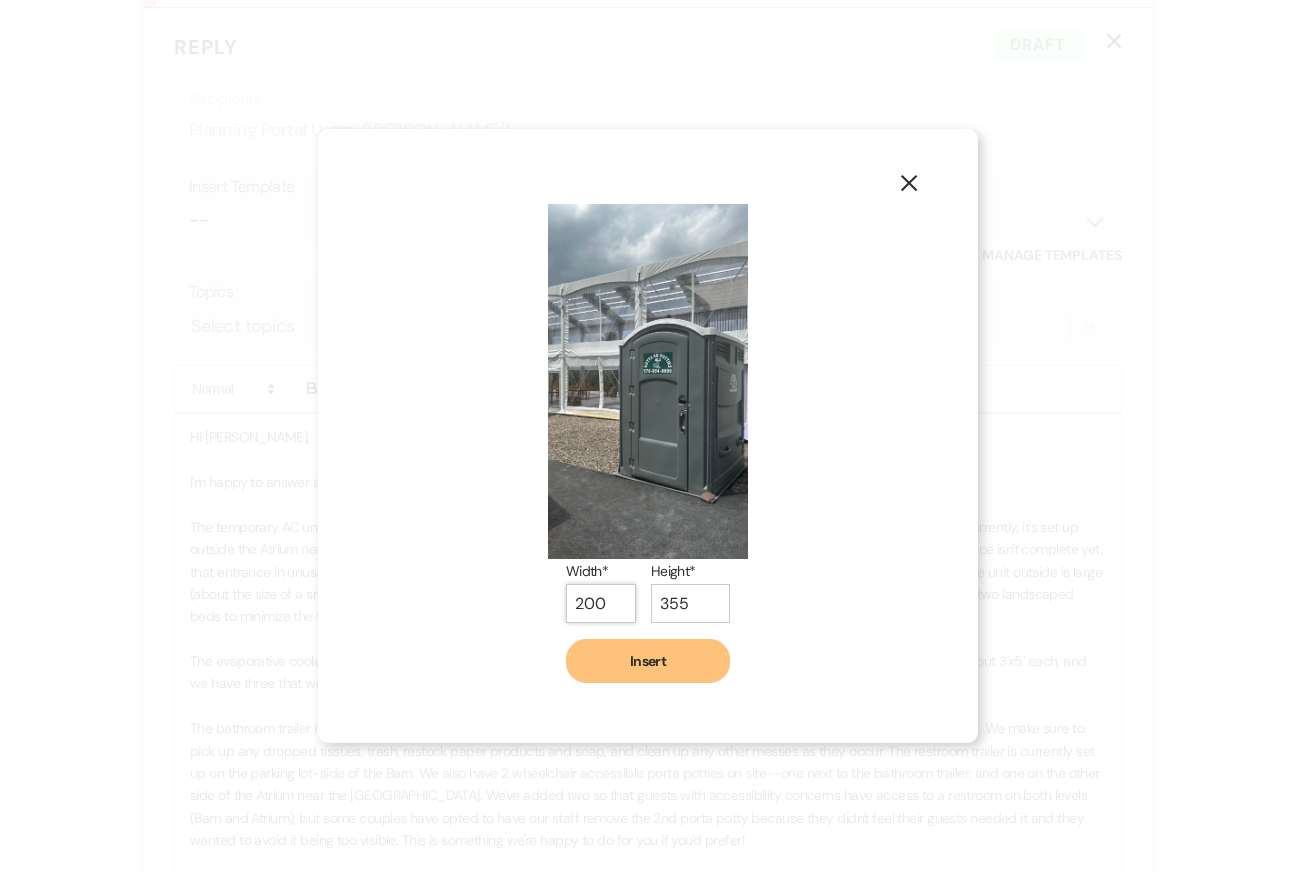 click on "200" at bounding box center [601, 603] 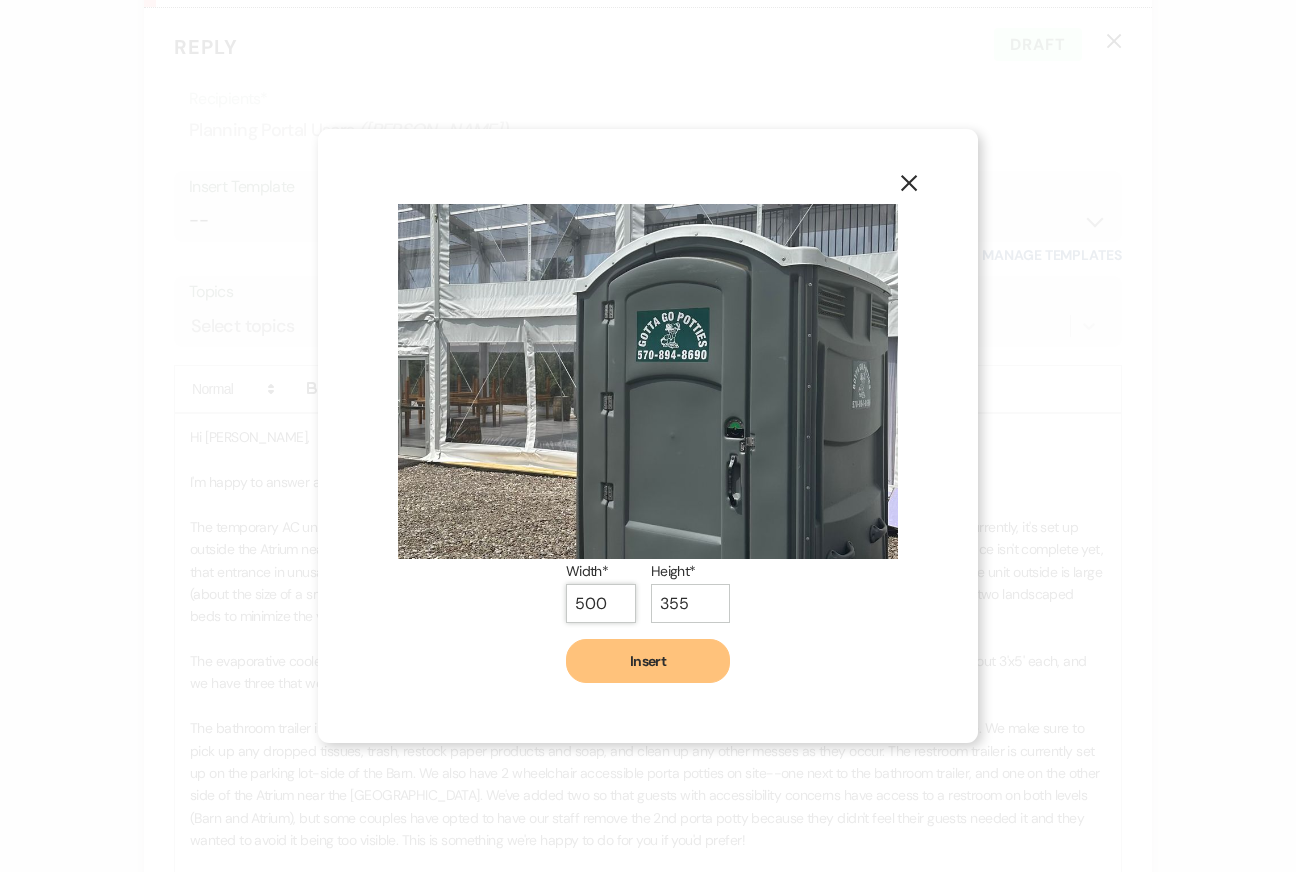 type on "500" 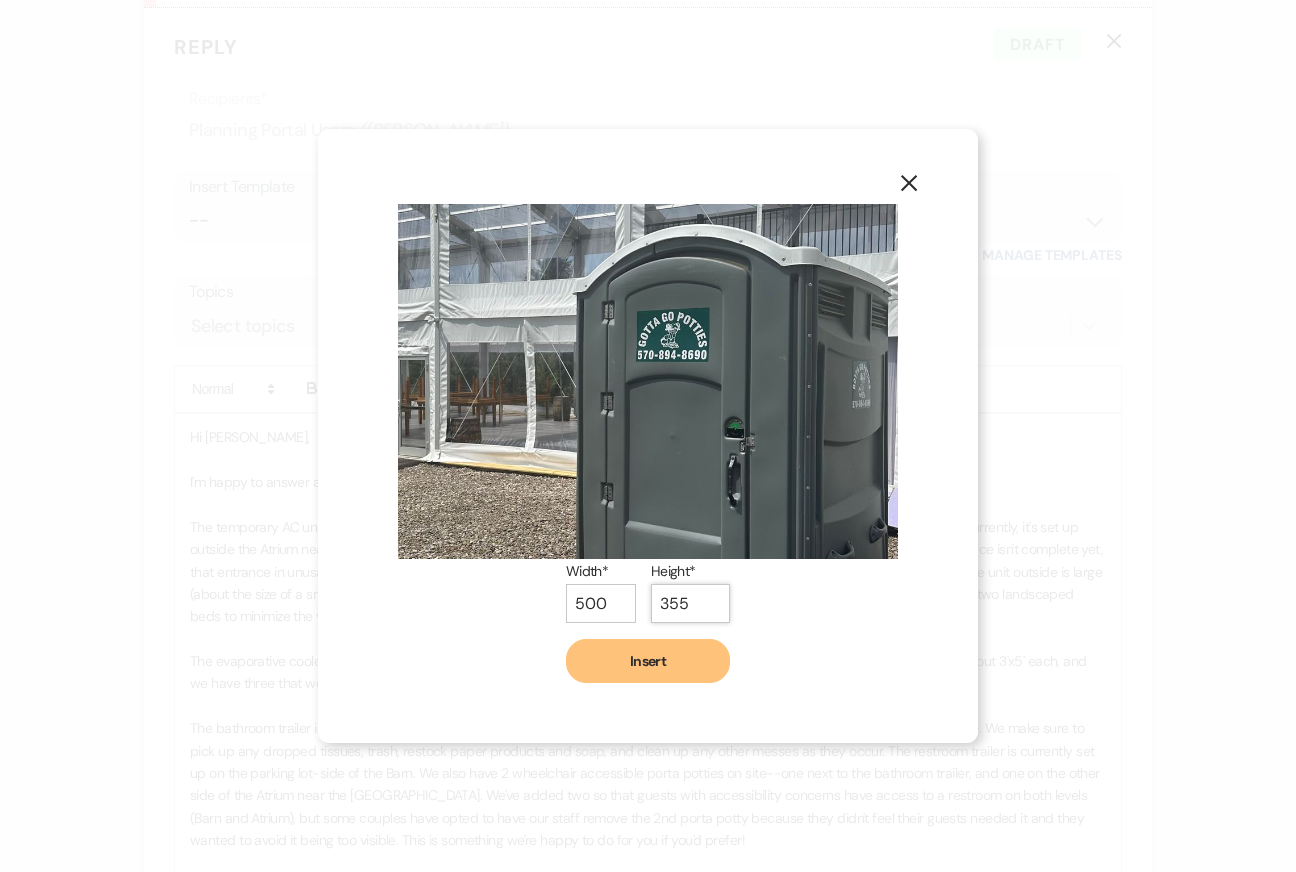 click on "355" at bounding box center (690, 603) 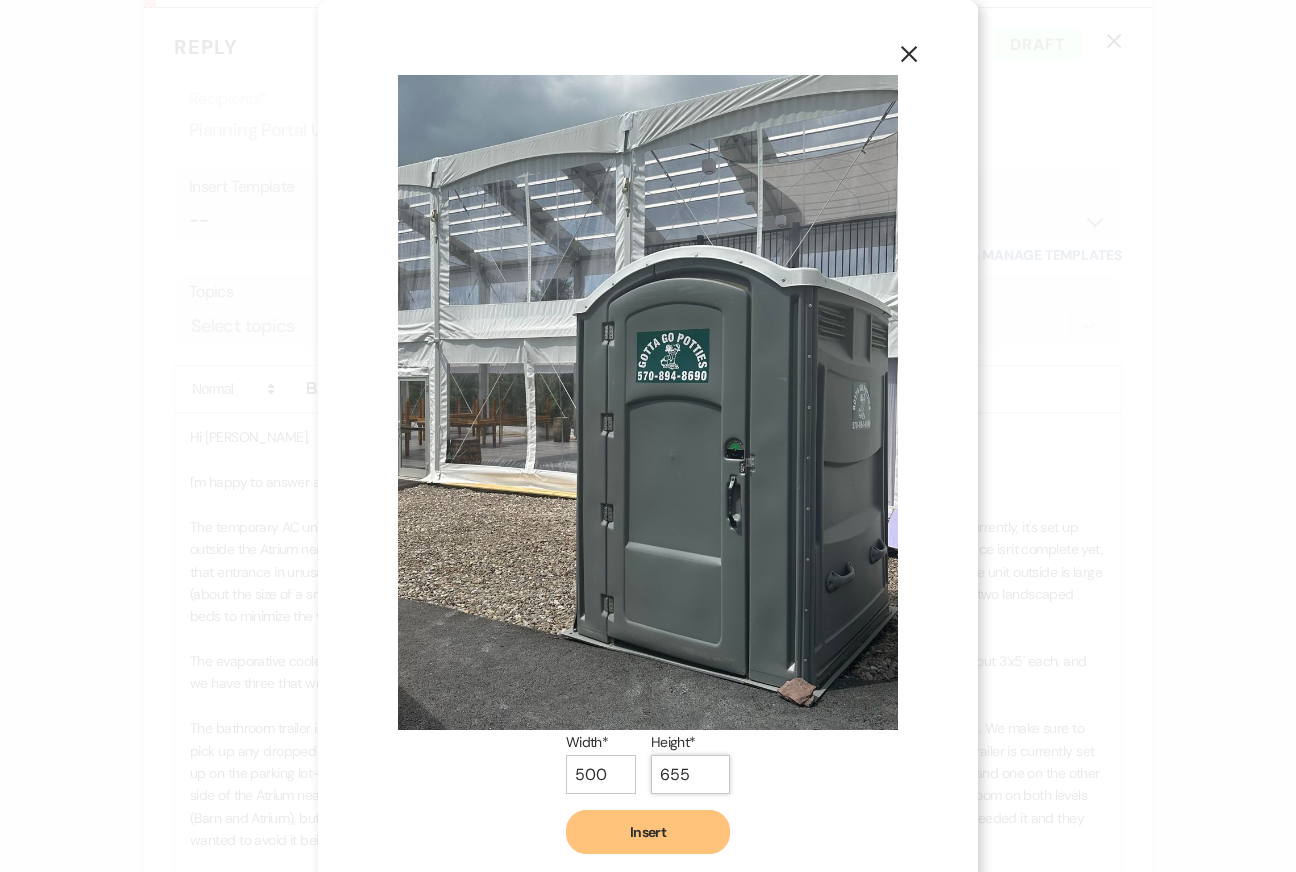 type on "655" 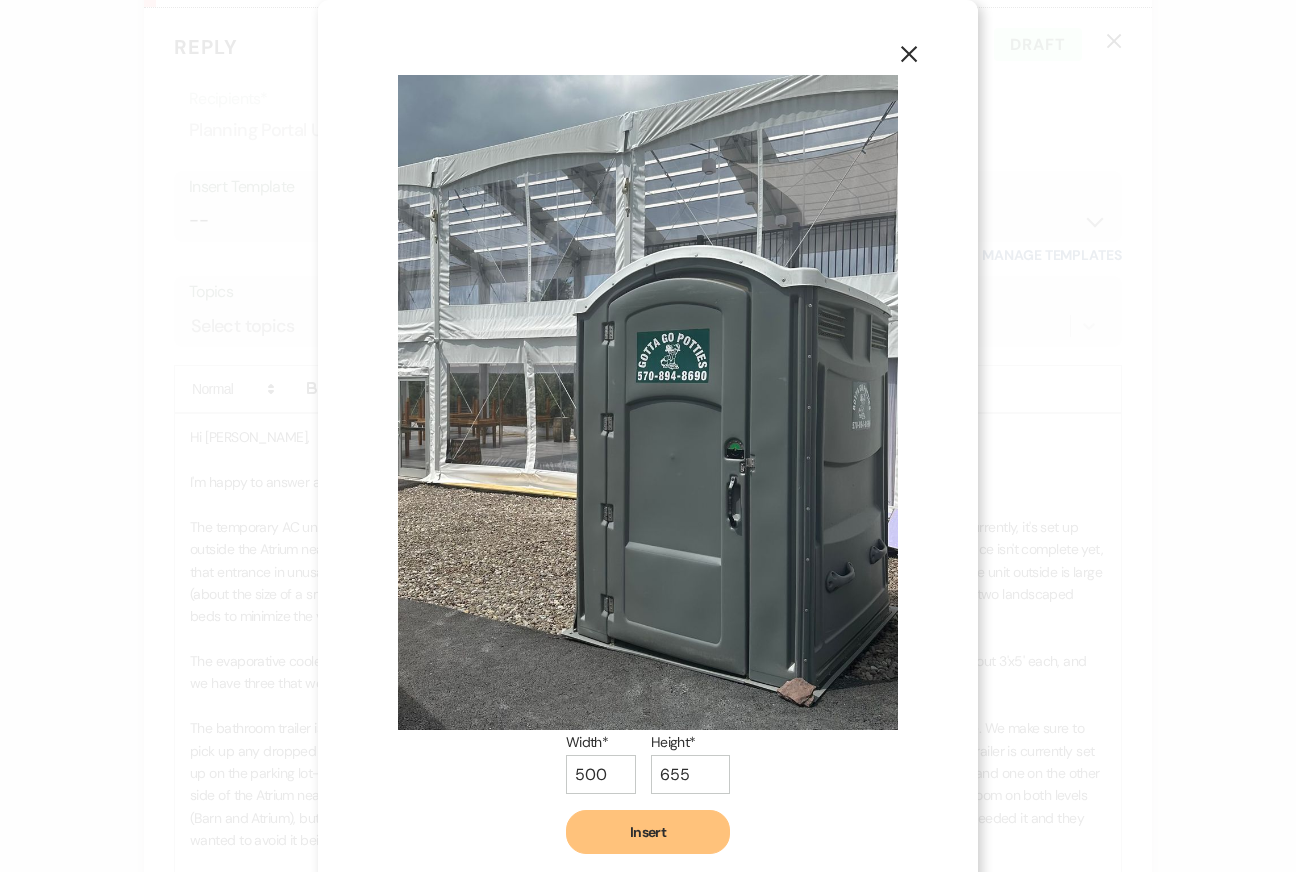 click on "Insert" at bounding box center (648, 832) 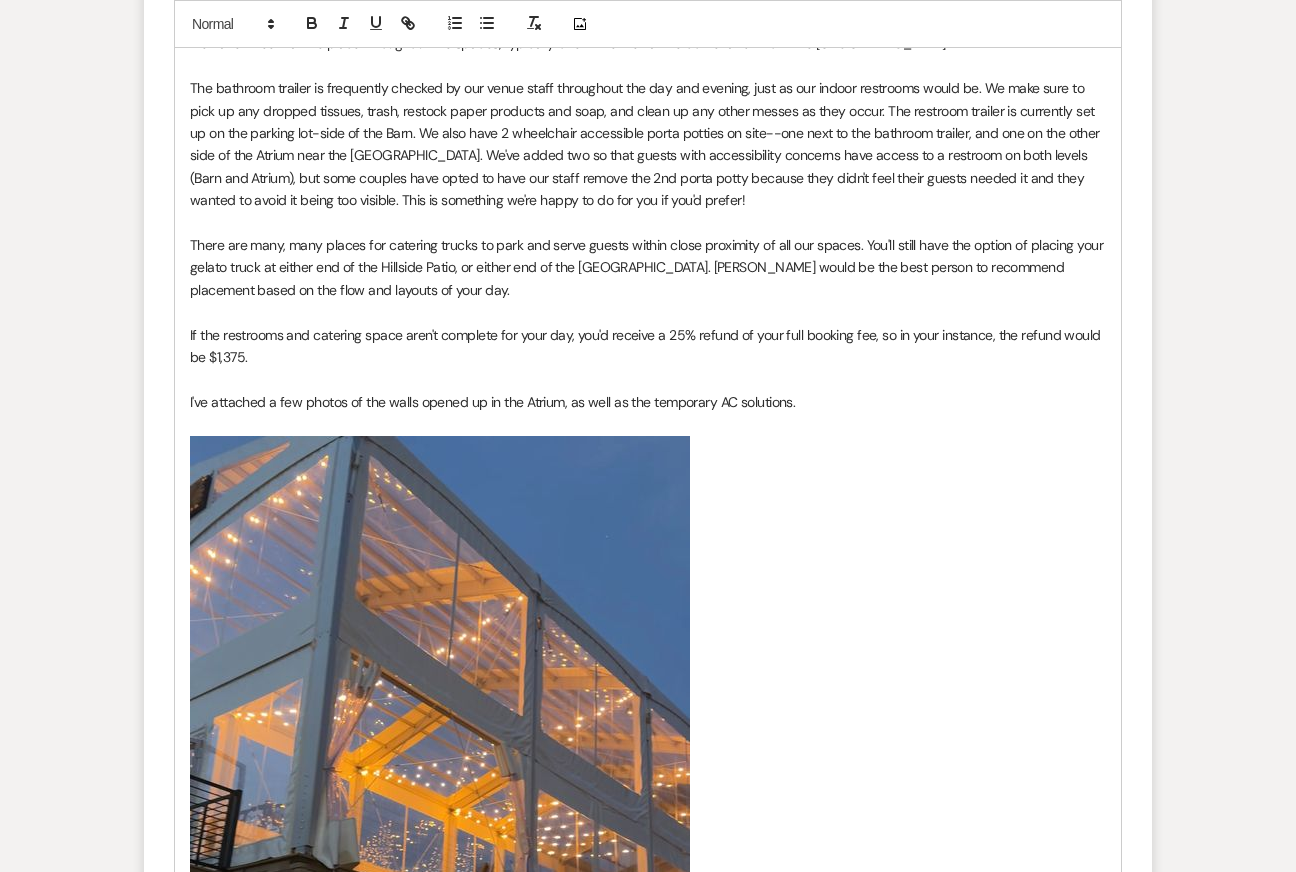scroll, scrollTop: 2955, scrollLeft: 0, axis: vertical 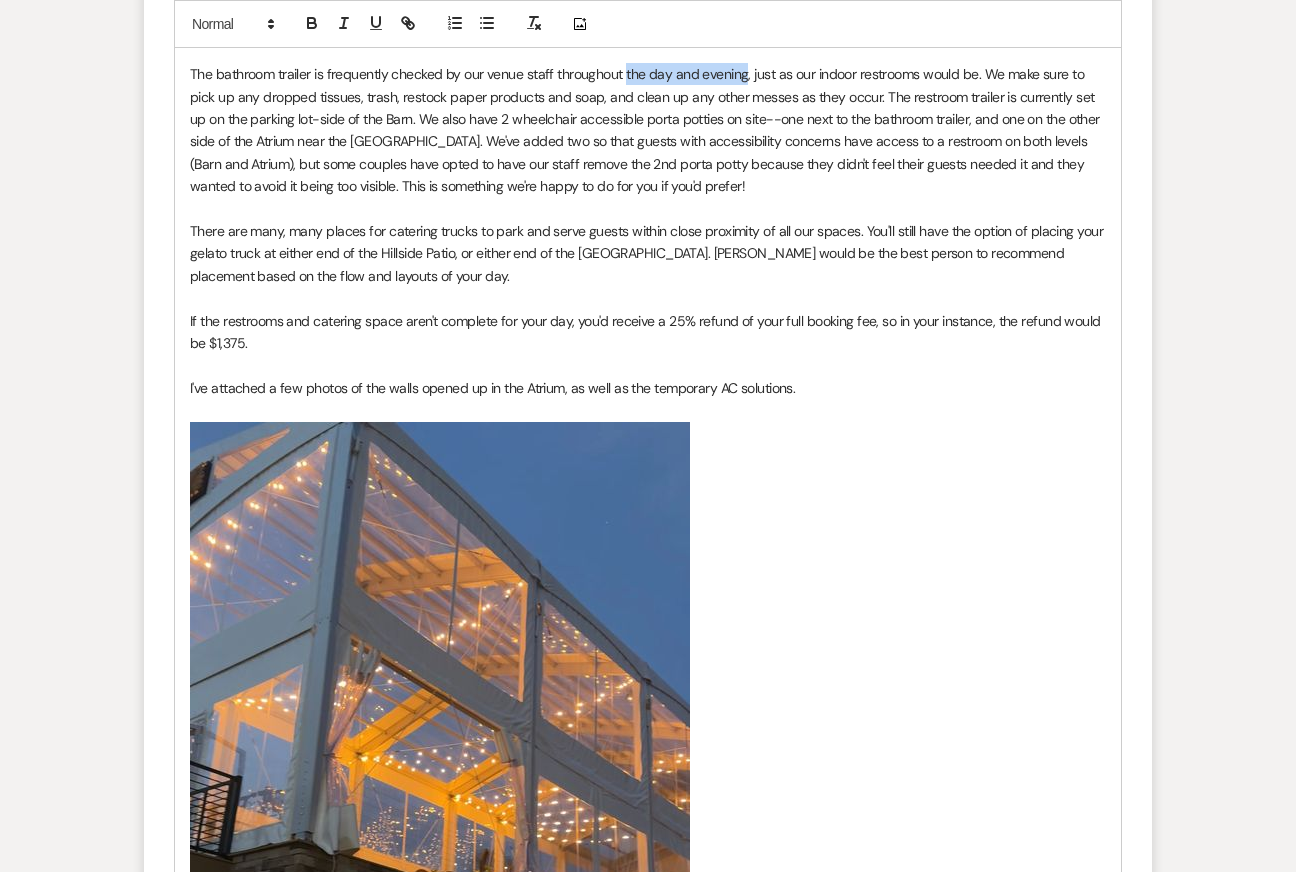 drag, startPoint x: 627, startPoint y: 70, endPoint x: 743, endPoint y: 66, distance: 116.06895 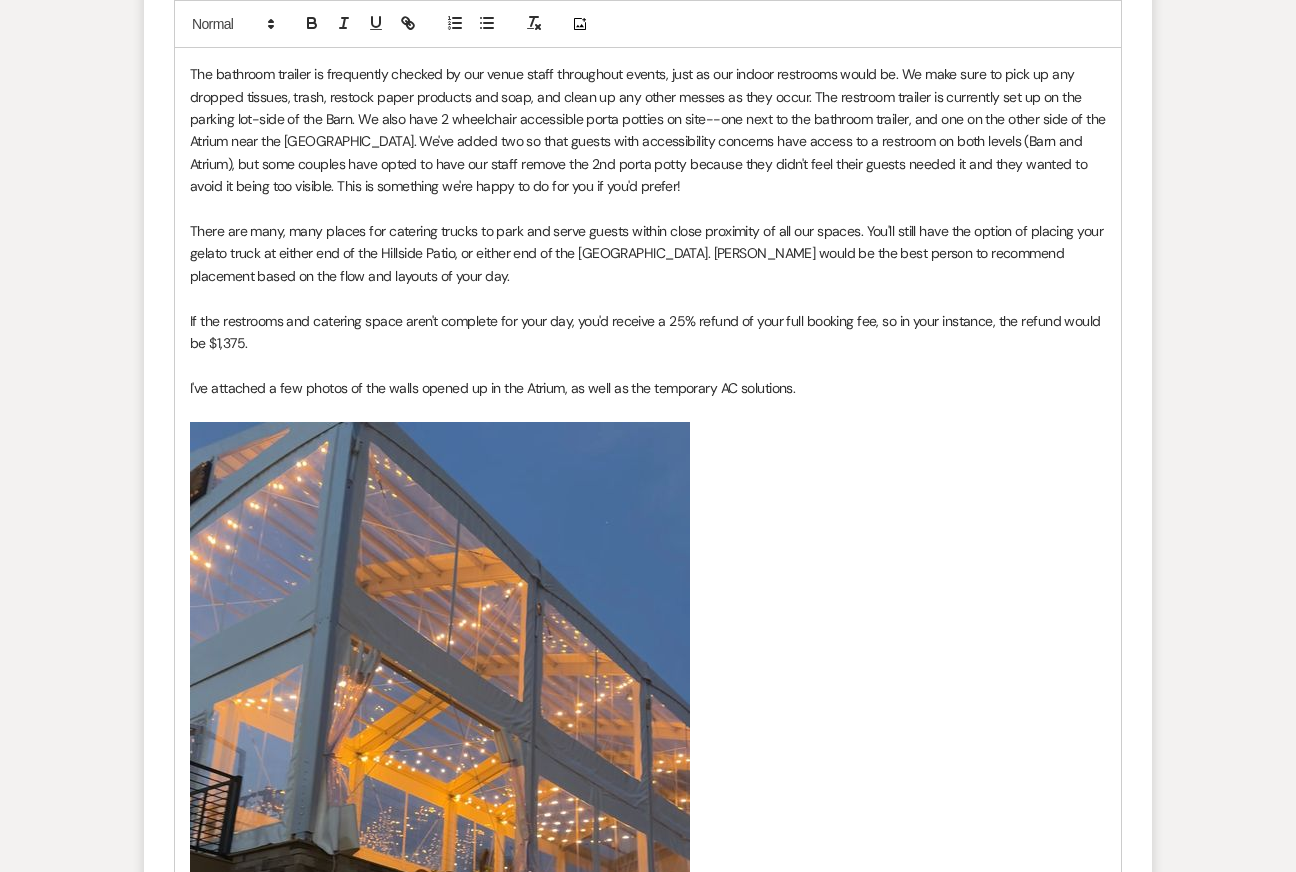 click at bounding box center [648, 298] 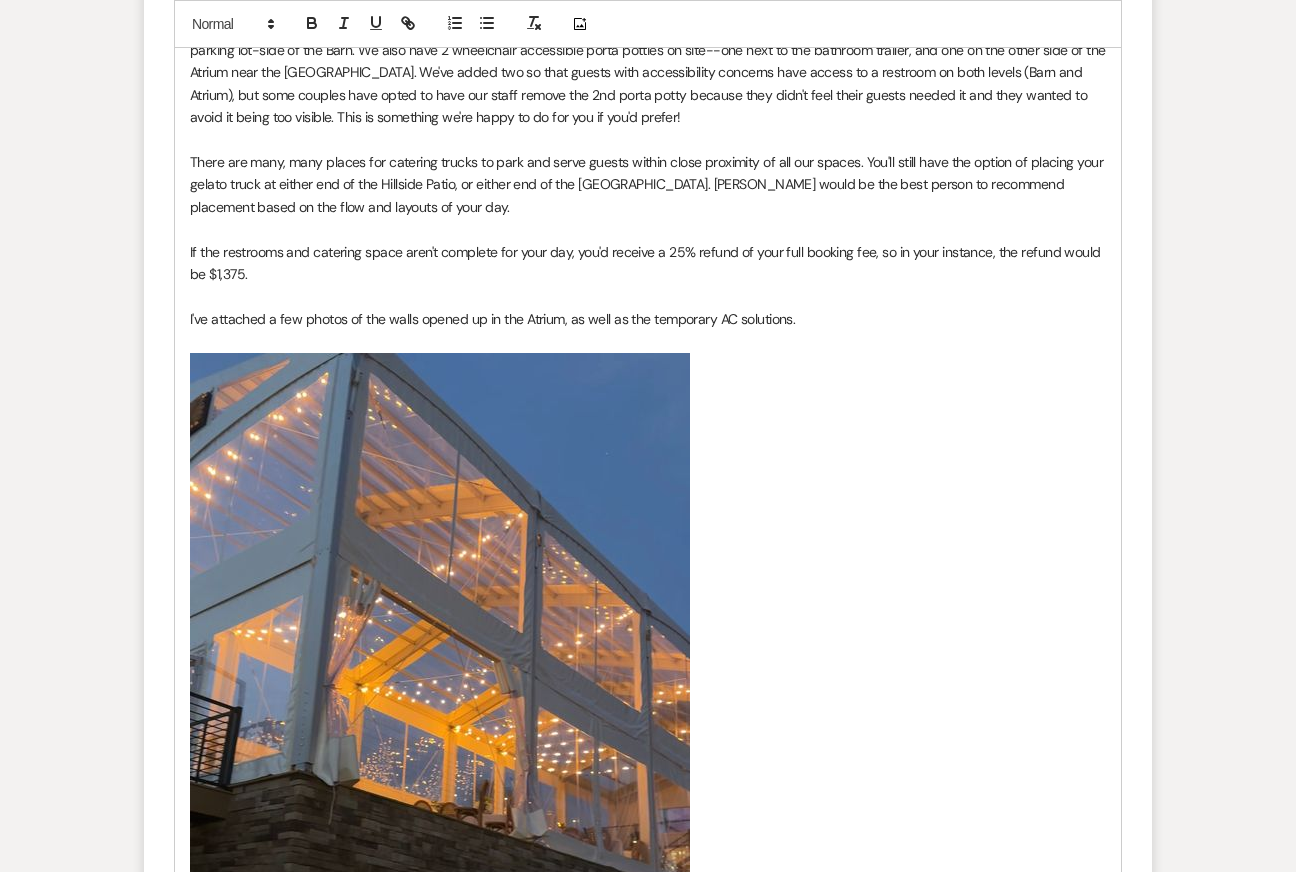 scroll, scrollTop: 3027, scrollLeft: 0, axis: vertical 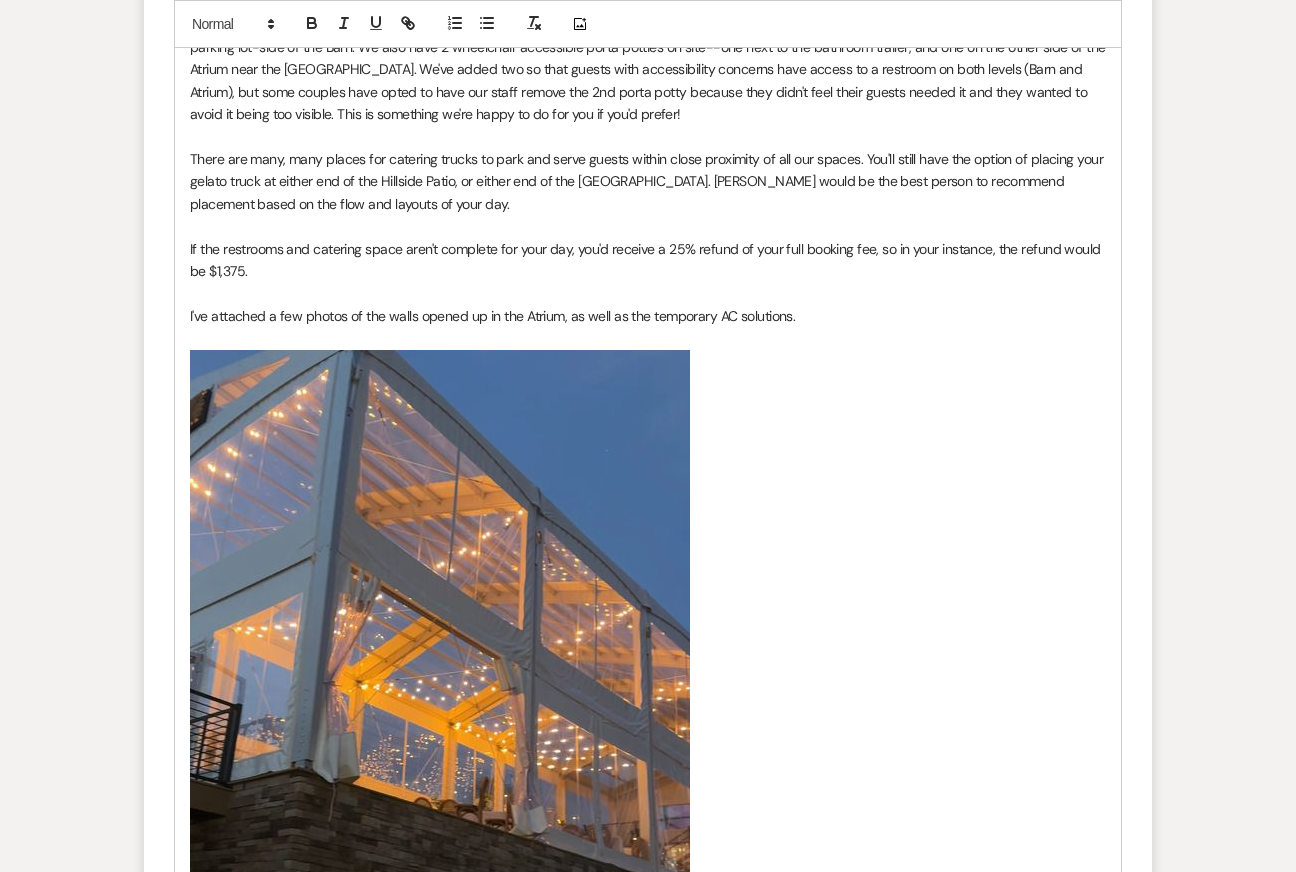 click on "The bathroom trailer is frequently checked by our venue staff throughout events, just as our indoor restrooms would be. We make sure to pick up any dropped tissues, trash, restock paper products and soap, and clean up any other messes as they occur. The restroom trailer is currently set up on the parking lot-side of the Barn. We also have 2 wheelchair accessible porta potties on site--one next to the bathroom trailer, and one on the other side of the Atrium near the [GEOGRAPHIC_DATA]. We've added two so that guests with accessibility concerns have access to a restroom on both levels (Barn and Atrium), but some couples have opted to have our staff remove the 2nd porta potty because they didn't feel their guests needed it and they wanted to avoid it being too visible. This is something we're happy to do for you if you'd prefer!" at bounding box center (648, 58) 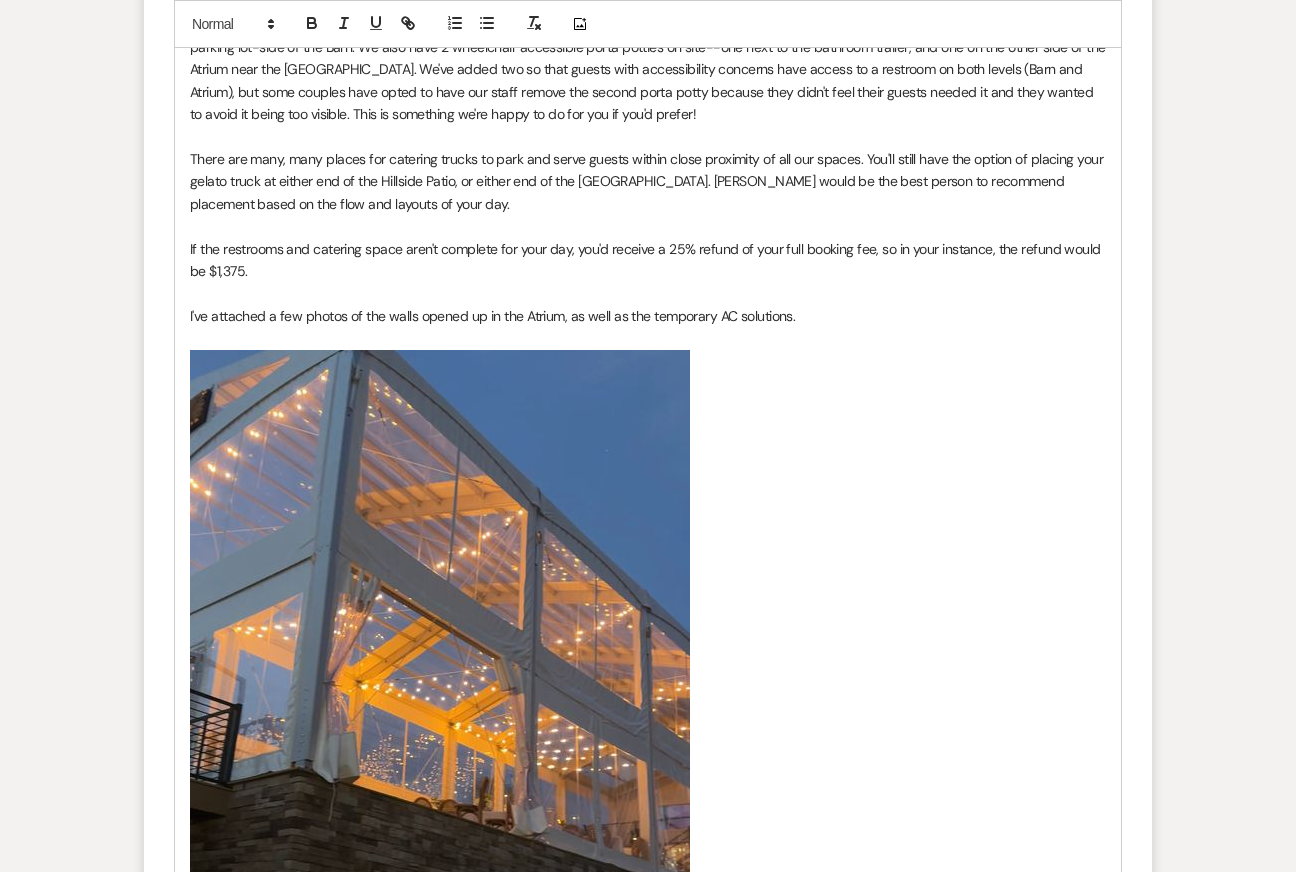 click on "There are many, many places for catering trucks to park and serve guests within close proximity of all our spaces. You'll still have the option of placing your gelato truck at either end of the Hillside Patio, or either end of the [GEOGRAPHIC_DATA]. [PERSON_NAME] would be the best person to recommend placement based on the flow and layouts of your day." at bounding box center [648, 181] 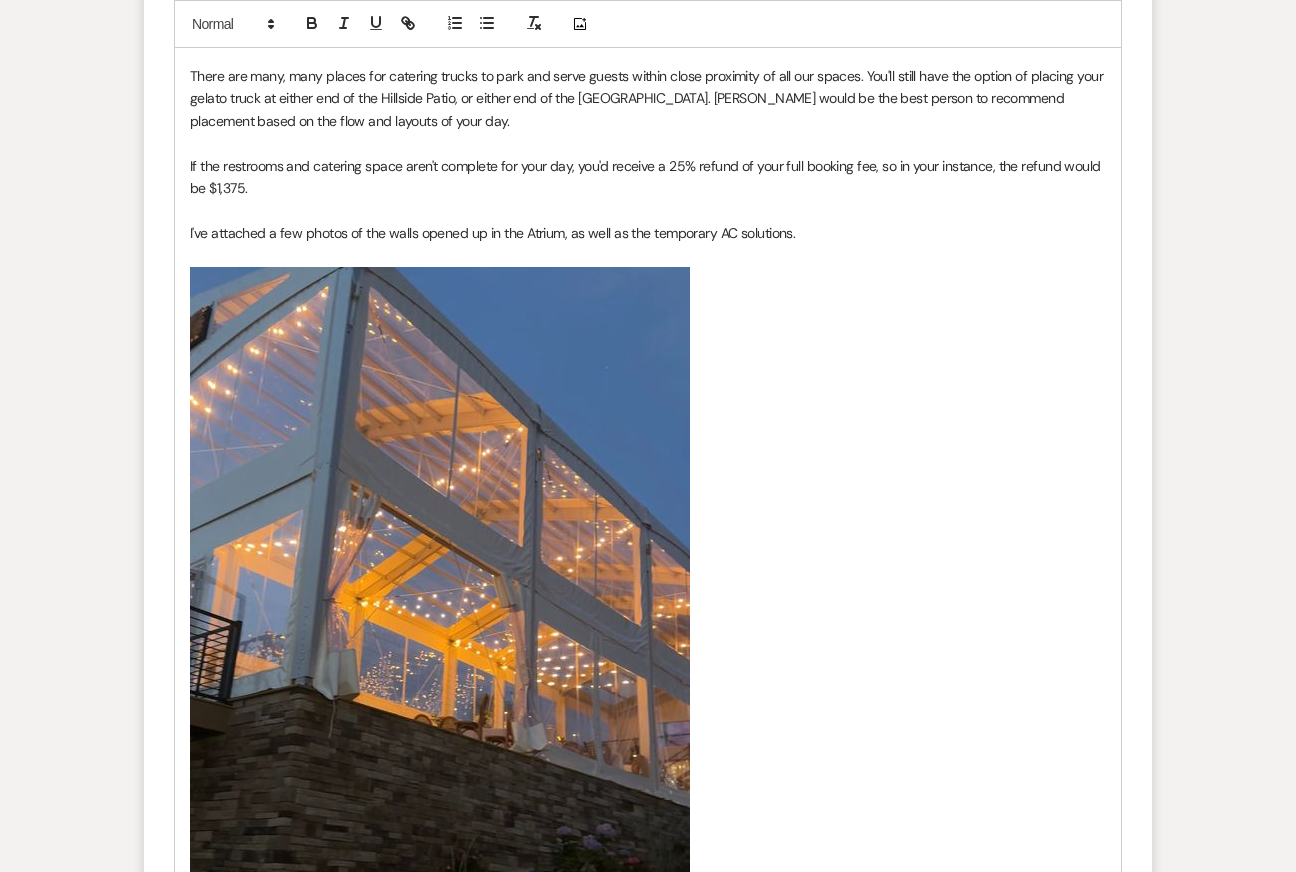 scroll, scrollTop: 3112, scrollLeft: 0, axis: vertical 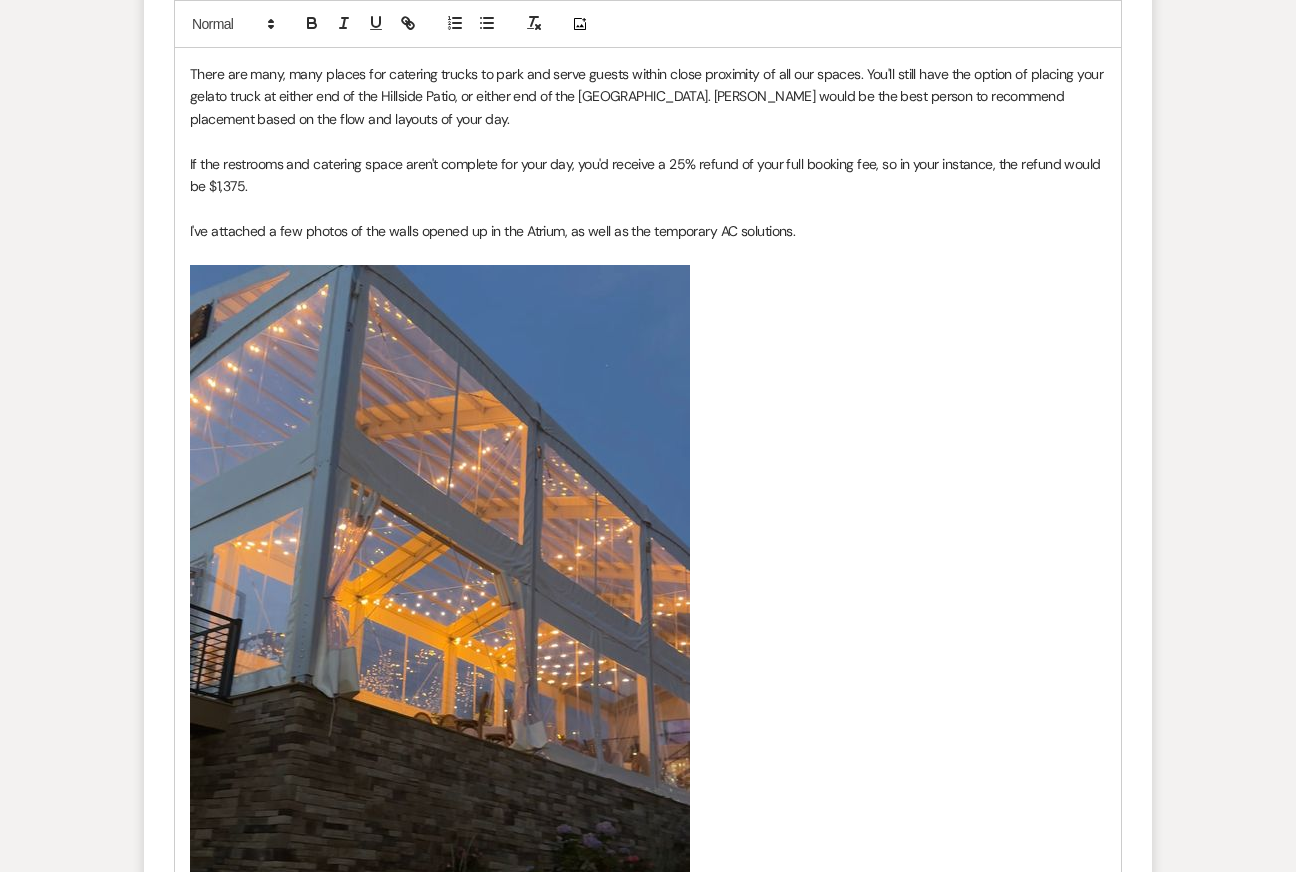 click on "There are many, many places for catering trucks to park and serve guests within close proximity of all our spaces. You'll still have the option of placing your gelato truck at either end of the Hillside Patio, or either end of the [GEOGRAPHIC_DATA]. [PERSON_NAME] would be the best person to recommend placement based on the flow and layouts of your day." at bounding box center (648, 96) 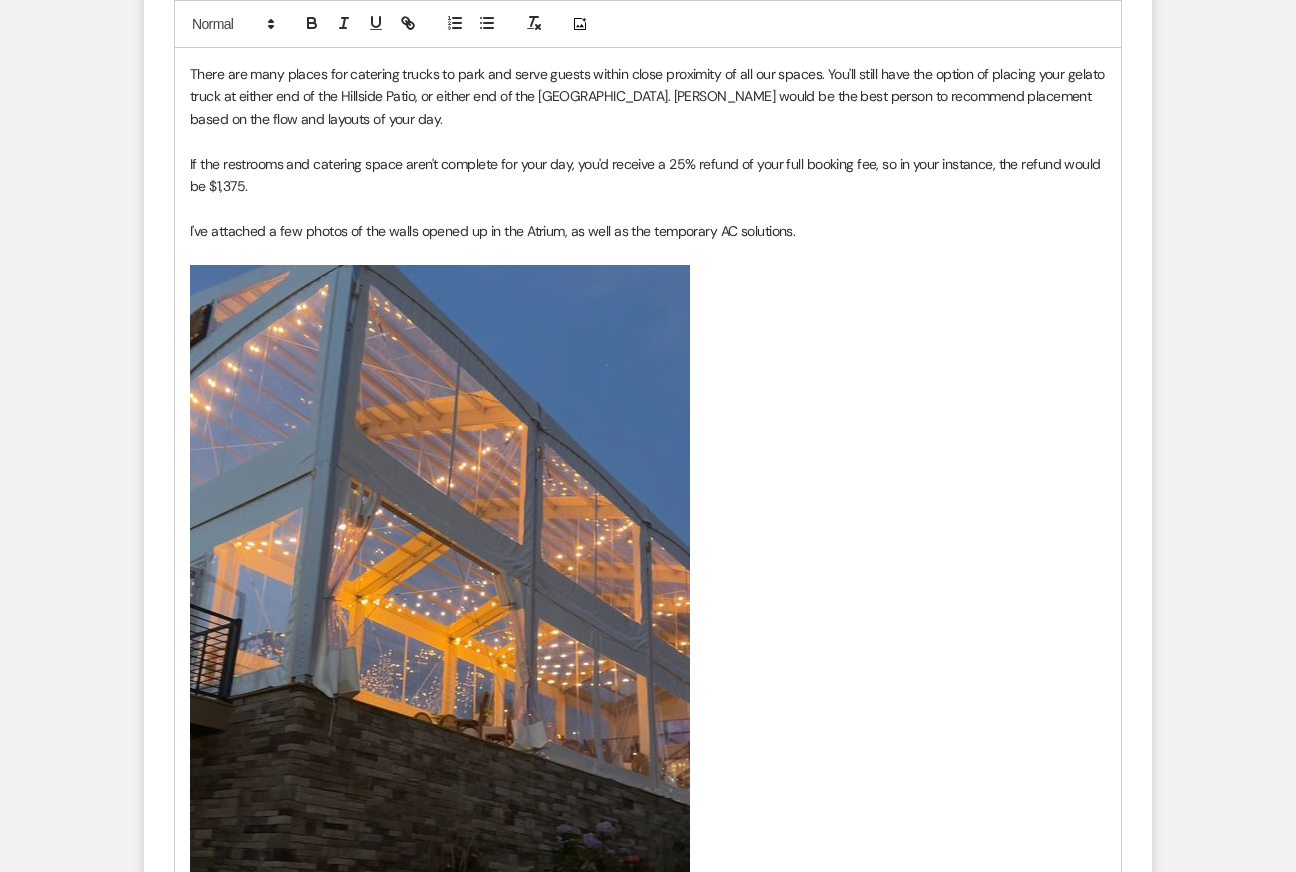 click on "If the restrooms and catering space aren't complete for your day, you'd receive a 25% refund of your full booking fee, so in your instance, the refund would be $1,375." at bounding box center (648, 175) 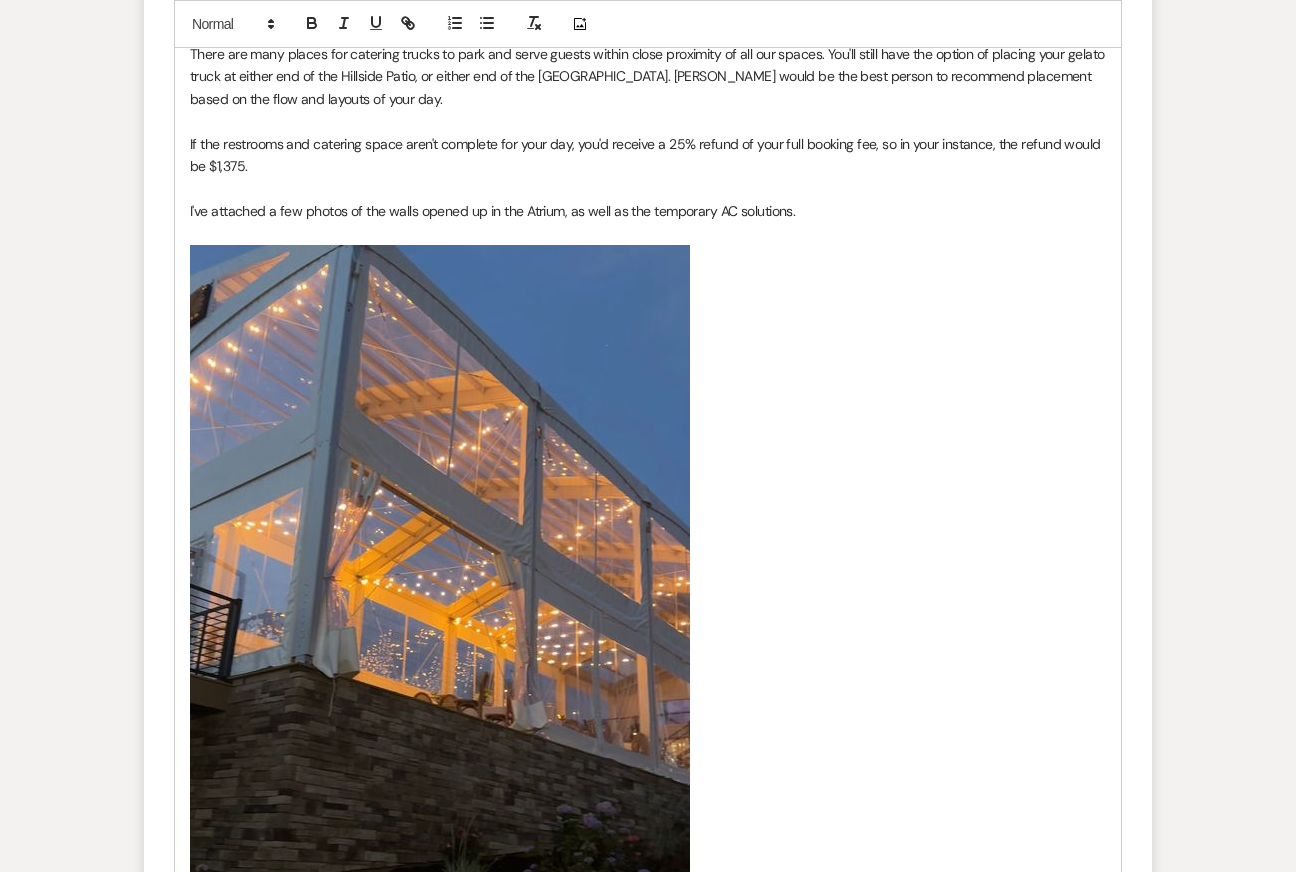 scroll, scrollTop: 3134, scrollLeft: 0, axis: vertical 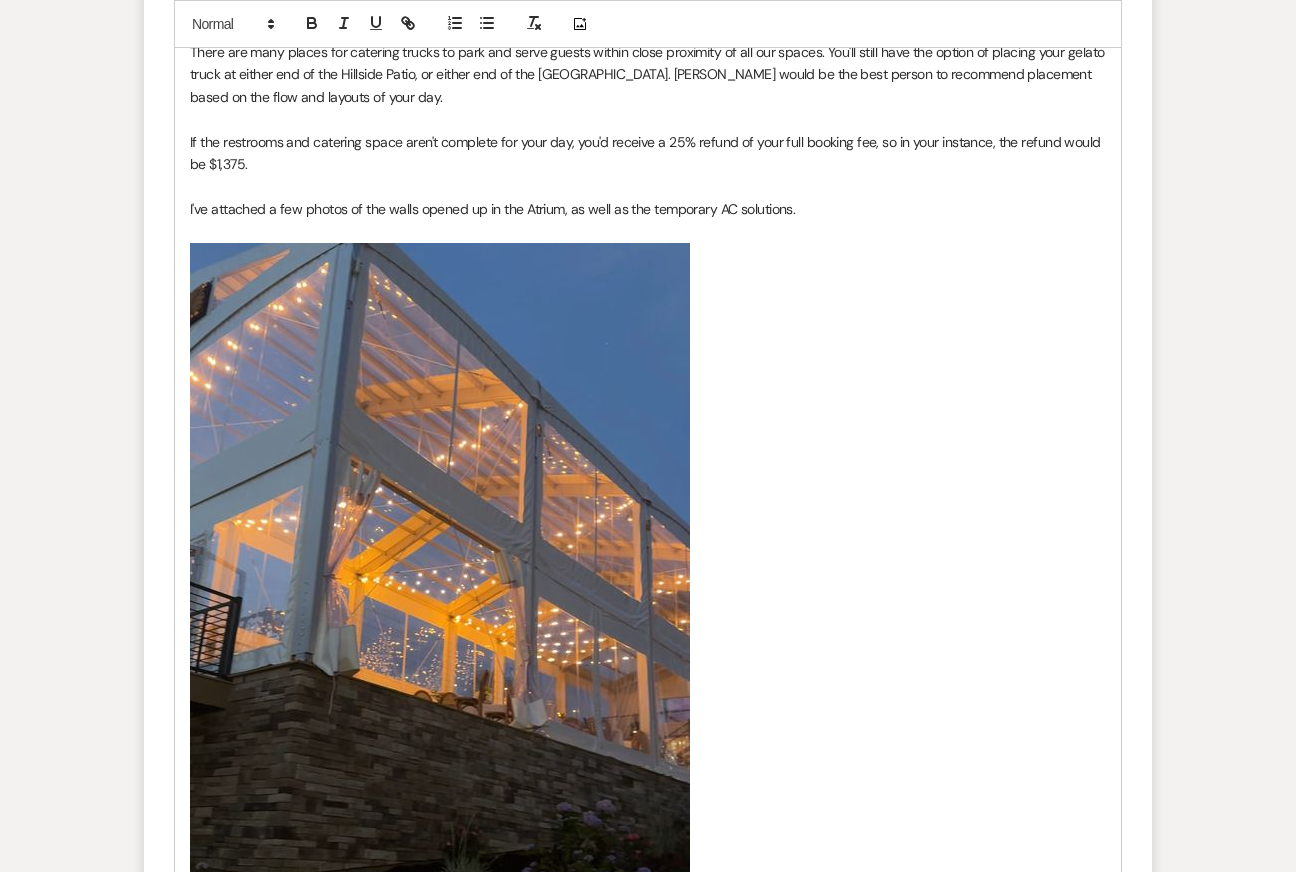 click on "There are many places for catering trucks to park and serve guests within close proximity of all our spaces. You'll still have the option of placing your gelato truck at either end of the Hillside Patio, or either end of the [GEOGRAPHIC_DATA]. [PERSON_NAME] would be the best person to recommend placement based on the flow and layouts of your day." at bounding box center [648, 74] 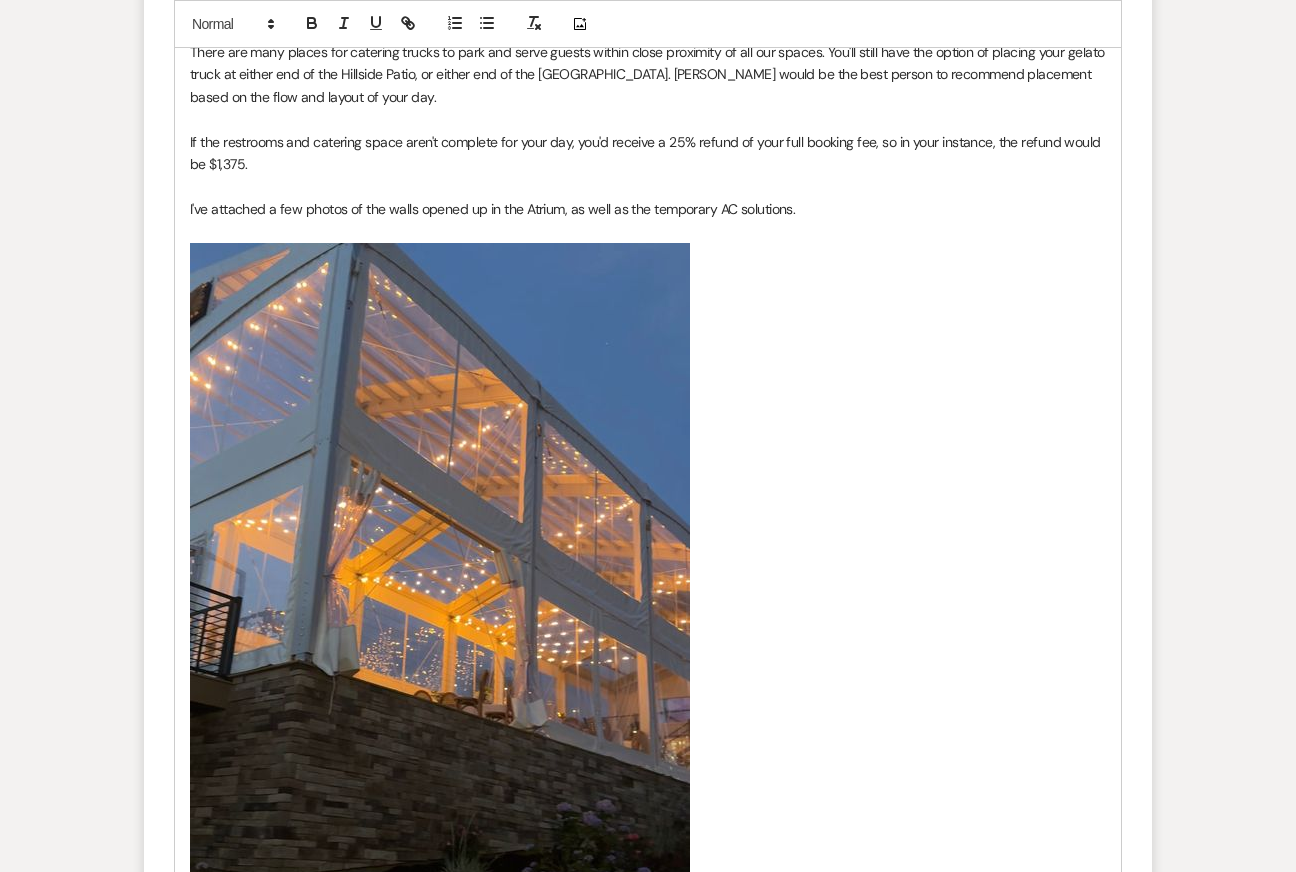 click on "There are many places for catering trucks to park and serve guests within close proximity of all our spaces. You'll still have the option of placing your gelato truck at either end of the Hillside Patio, or either end of the [GEOGRAPHIC_DATA]. [PERSON_NAME] would be the best person to recommend placement based on the flow and layout of your day." at bounding box center (648, 74) 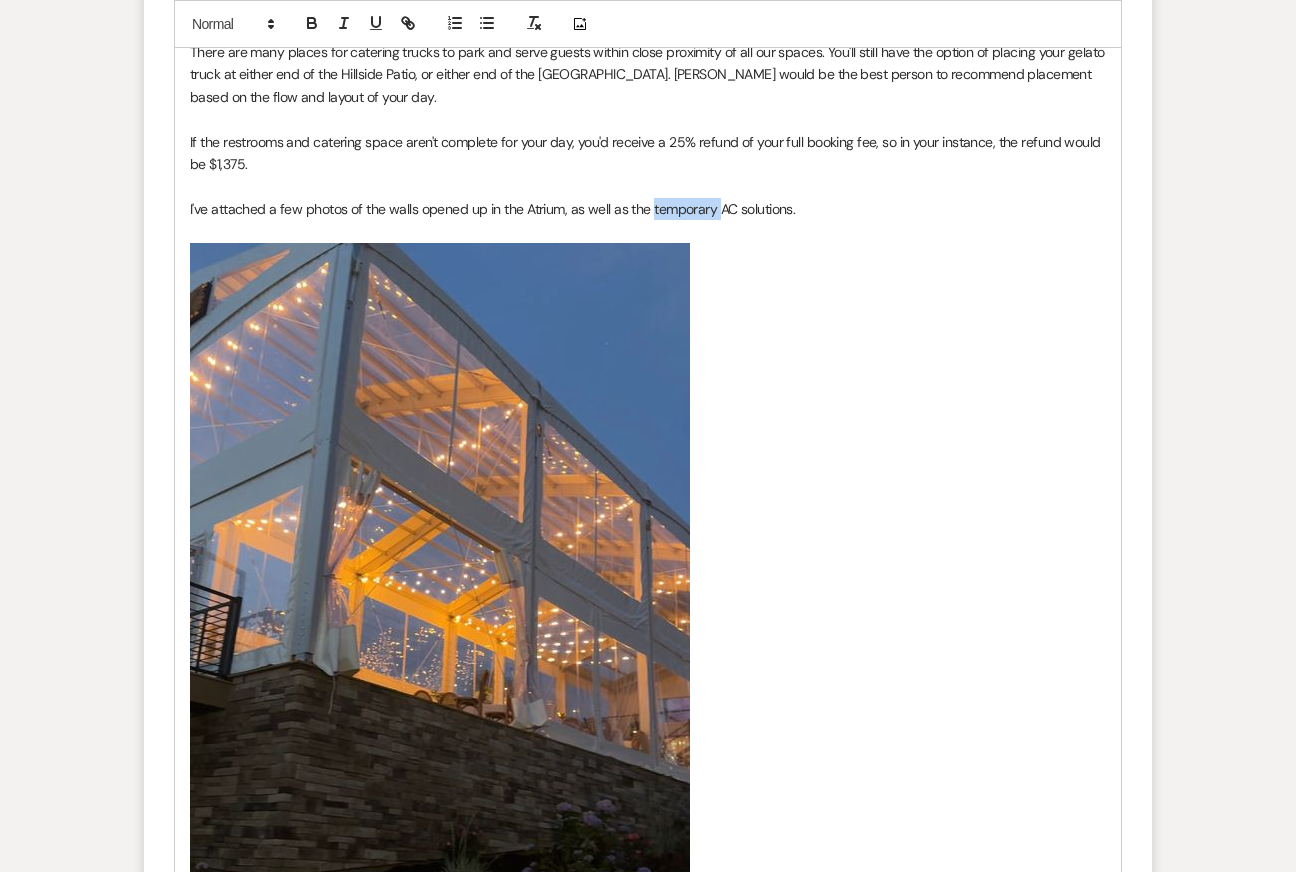 drag, startPoint x: 718, startPoint y: 206, endPoint x: 651, endPoint y: 203, distance: 67.06713 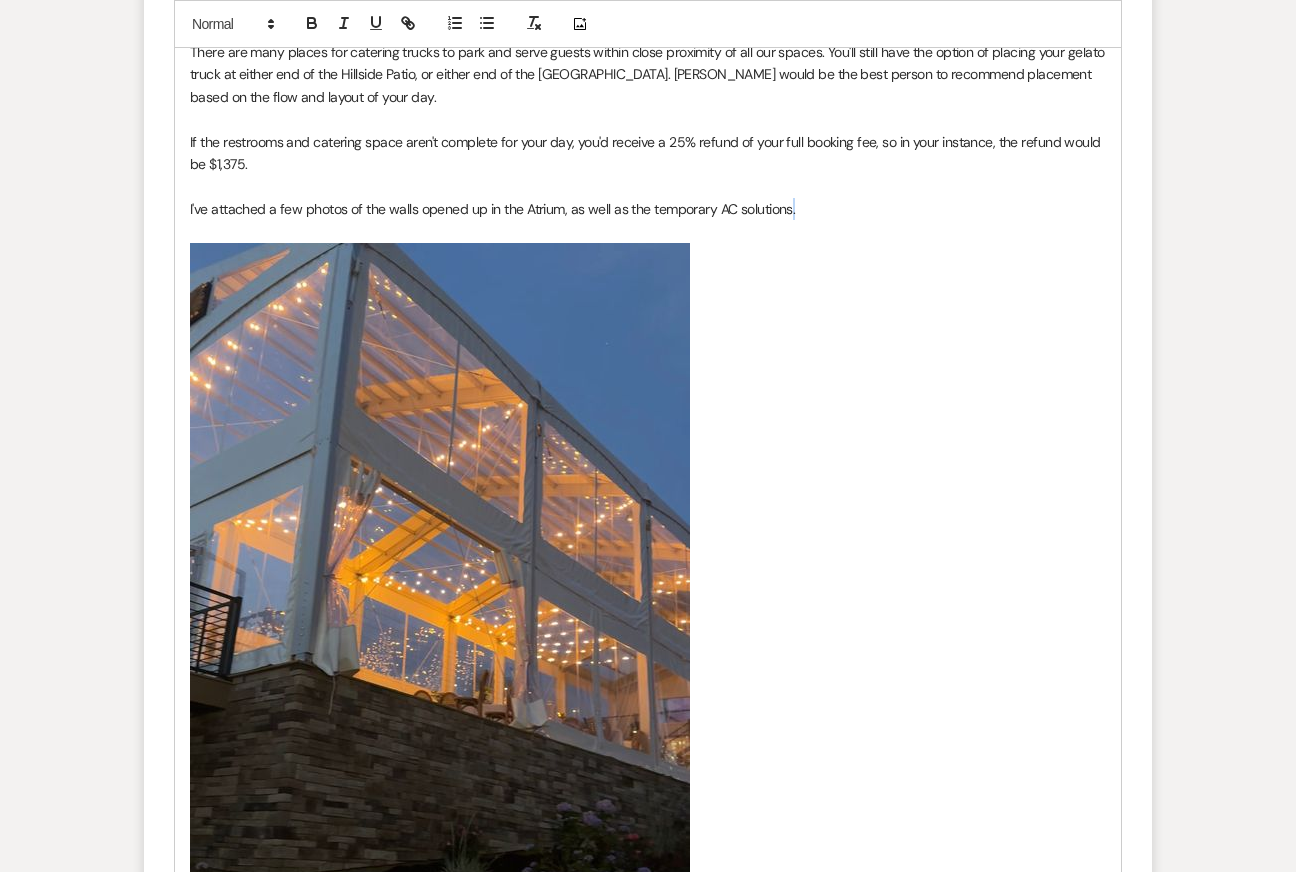 click on "I've attached a few photos of the walls opened up in the Atrium, as well as the temporary AC solutions." at bounding box center [648, 209] 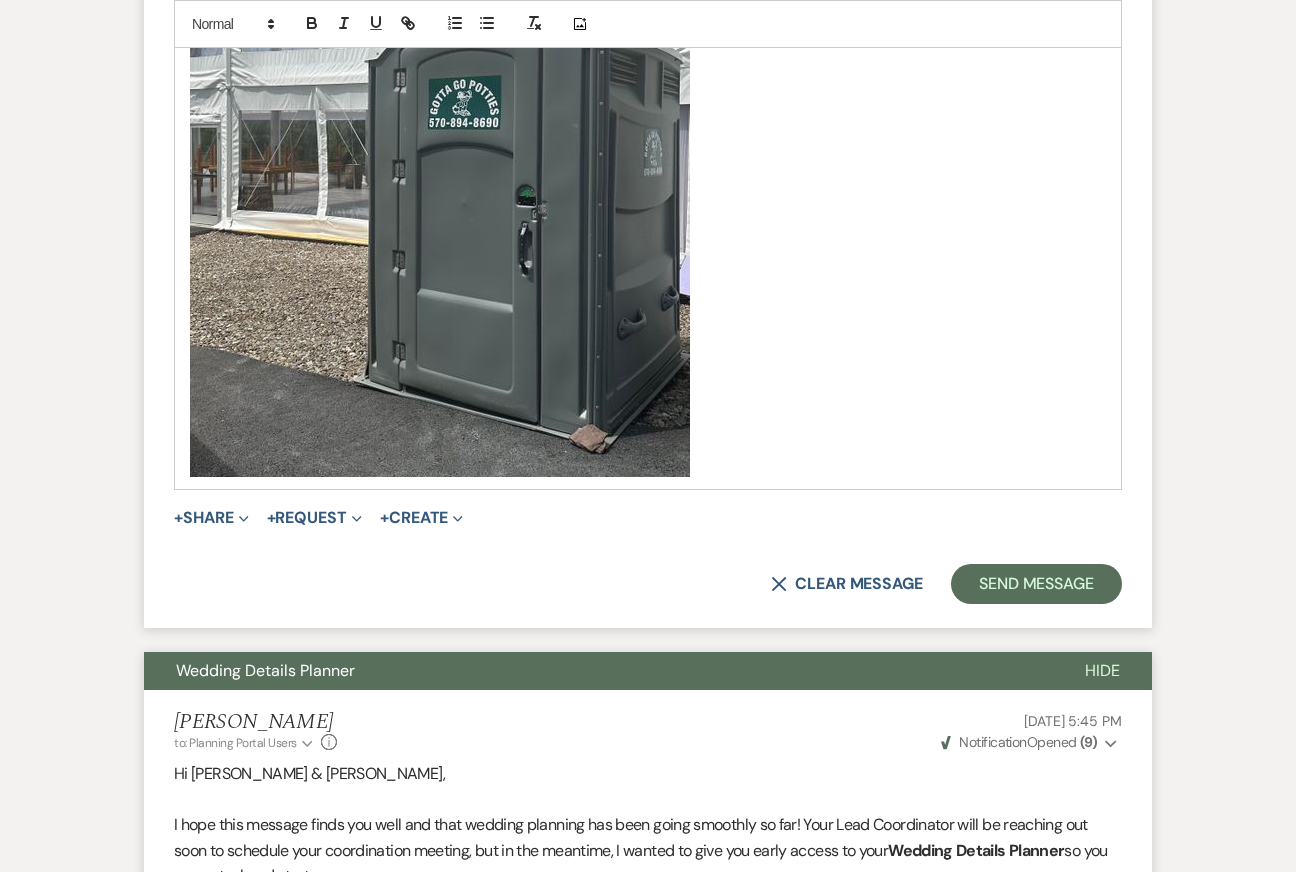 scroll, scrollTop: 7217, scrollLeft: 0, axis: vertical 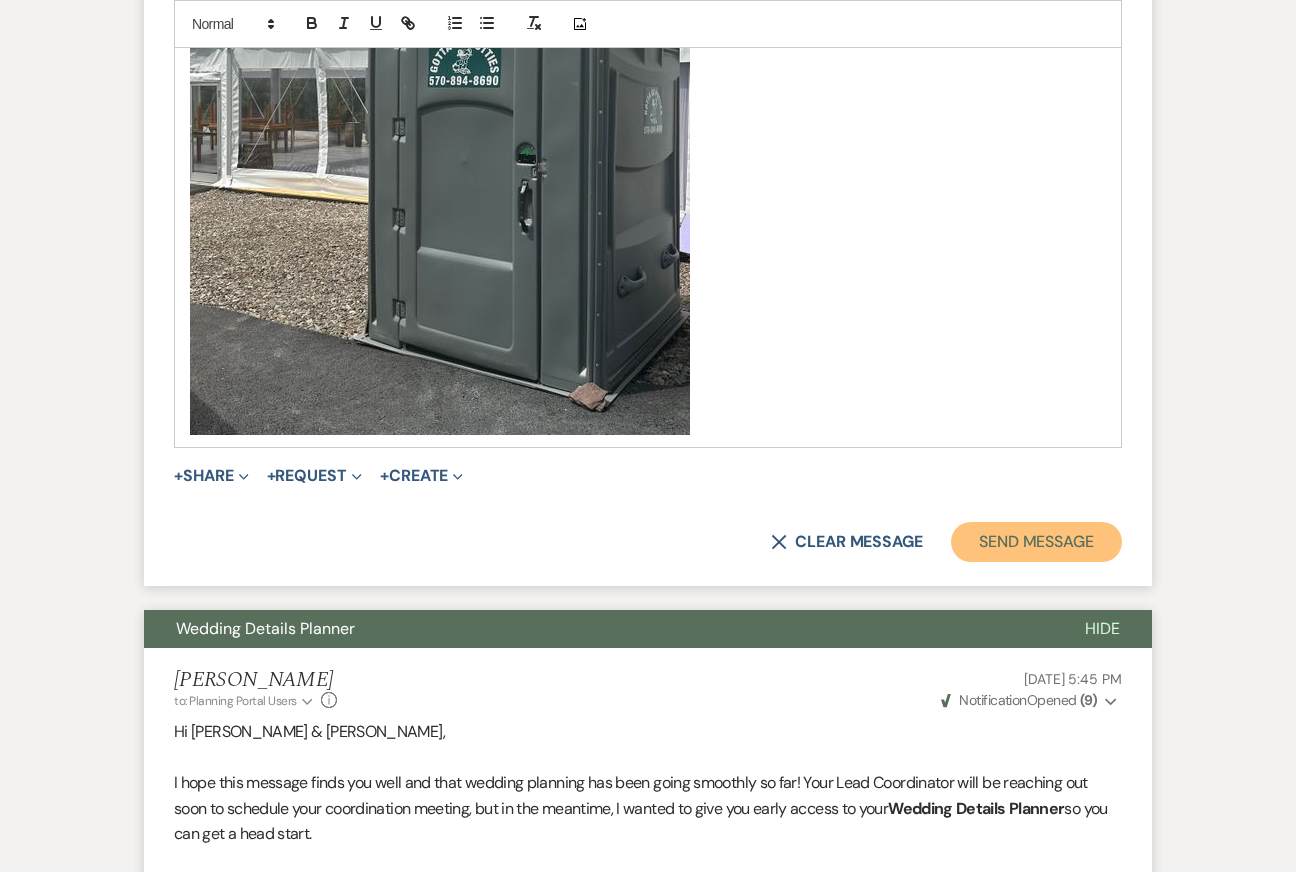 click on "Send Message" at bounding box center (1036, 542) 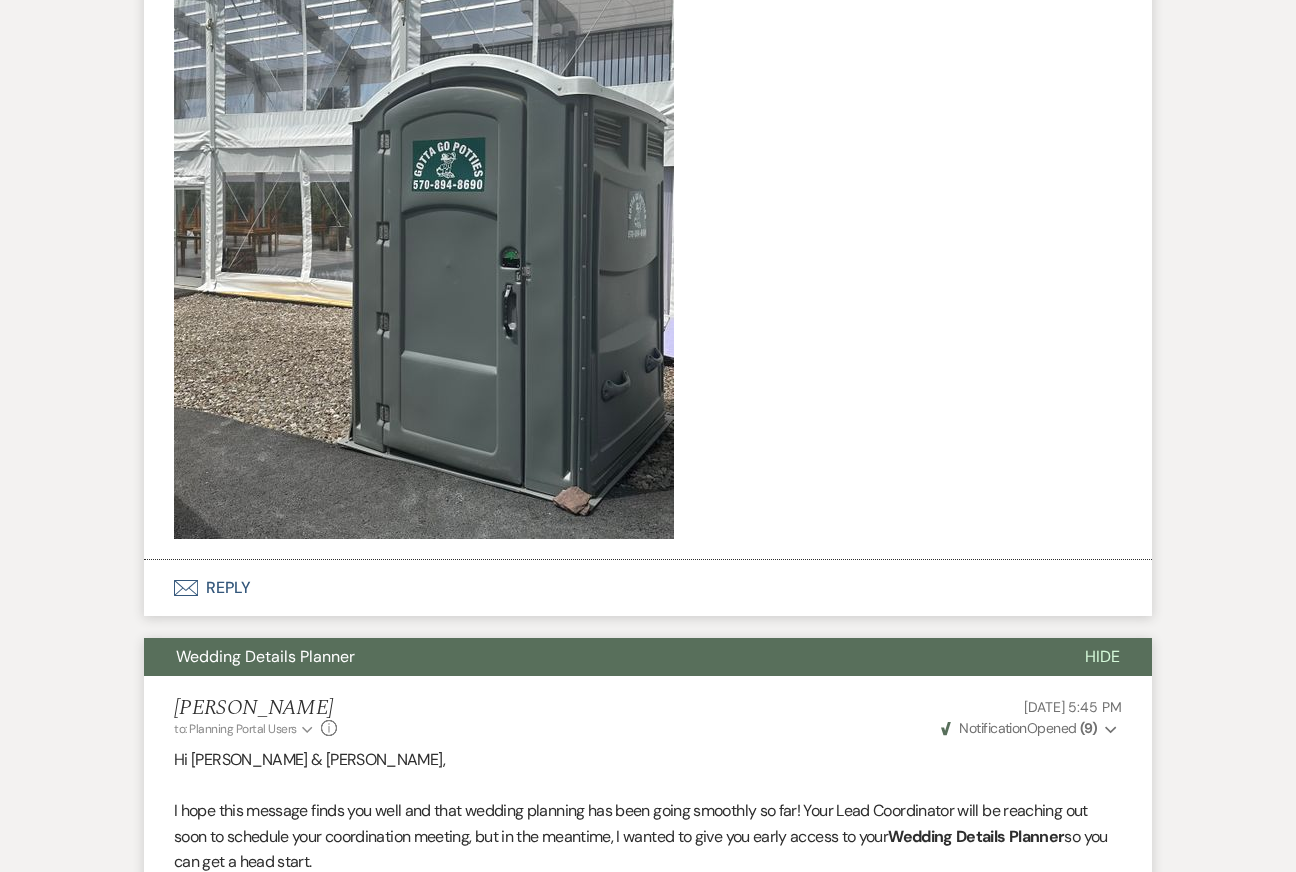 scroll, scrollTop: 6861, scrollLeft: 0, axis: vertical 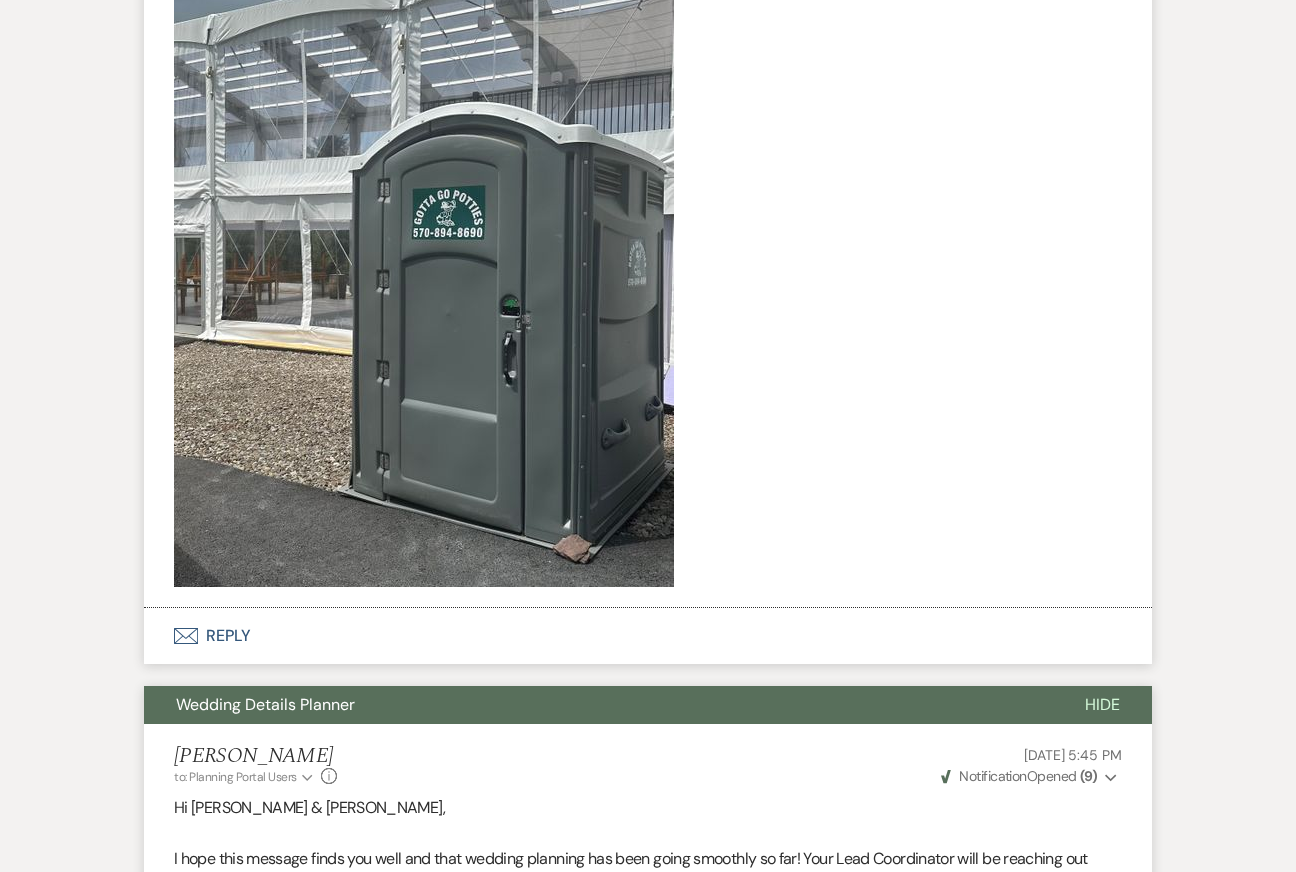 click on "Hide" at bounding box center [1102, 704] 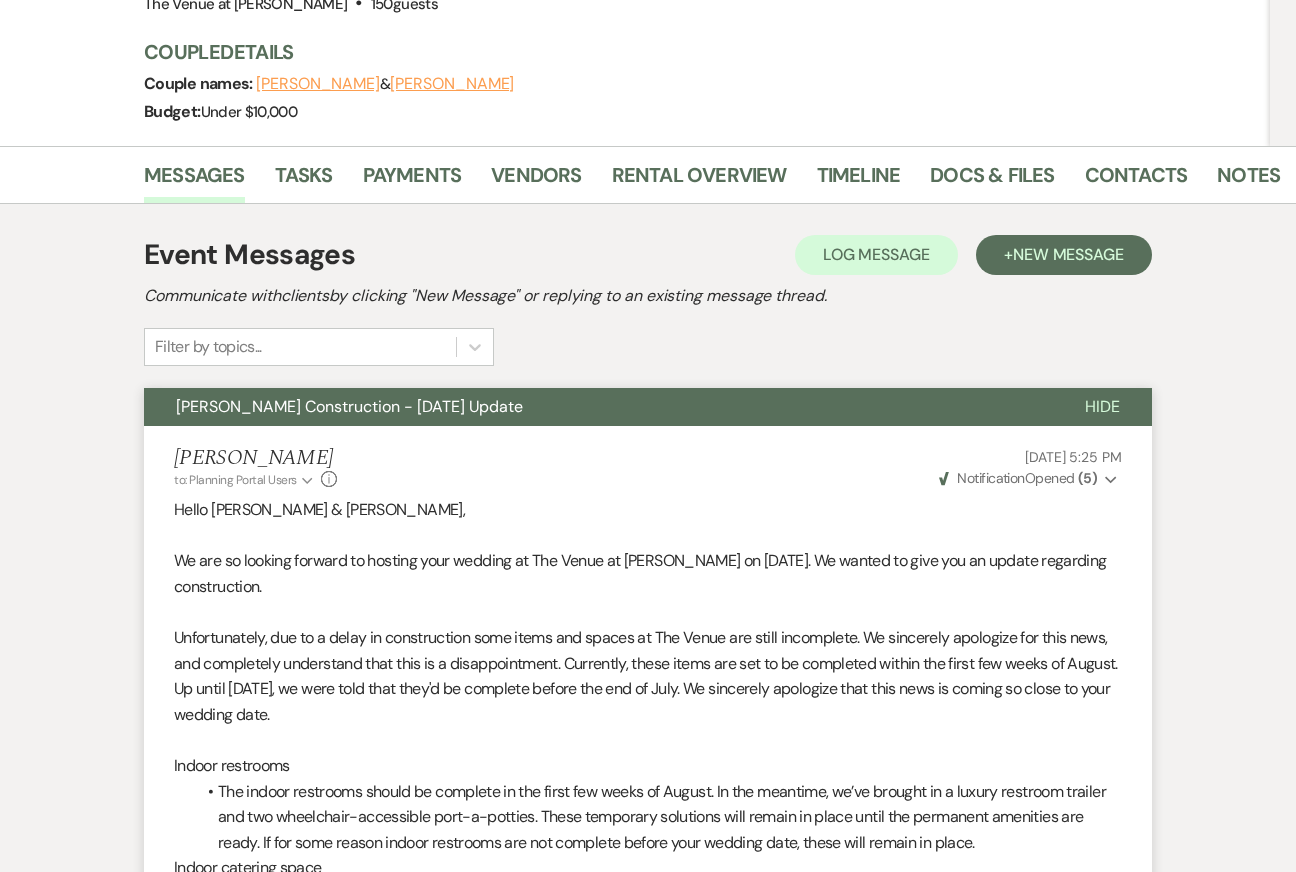 scroll, scrollTop: 0, scrollLeft: 0, axis: both 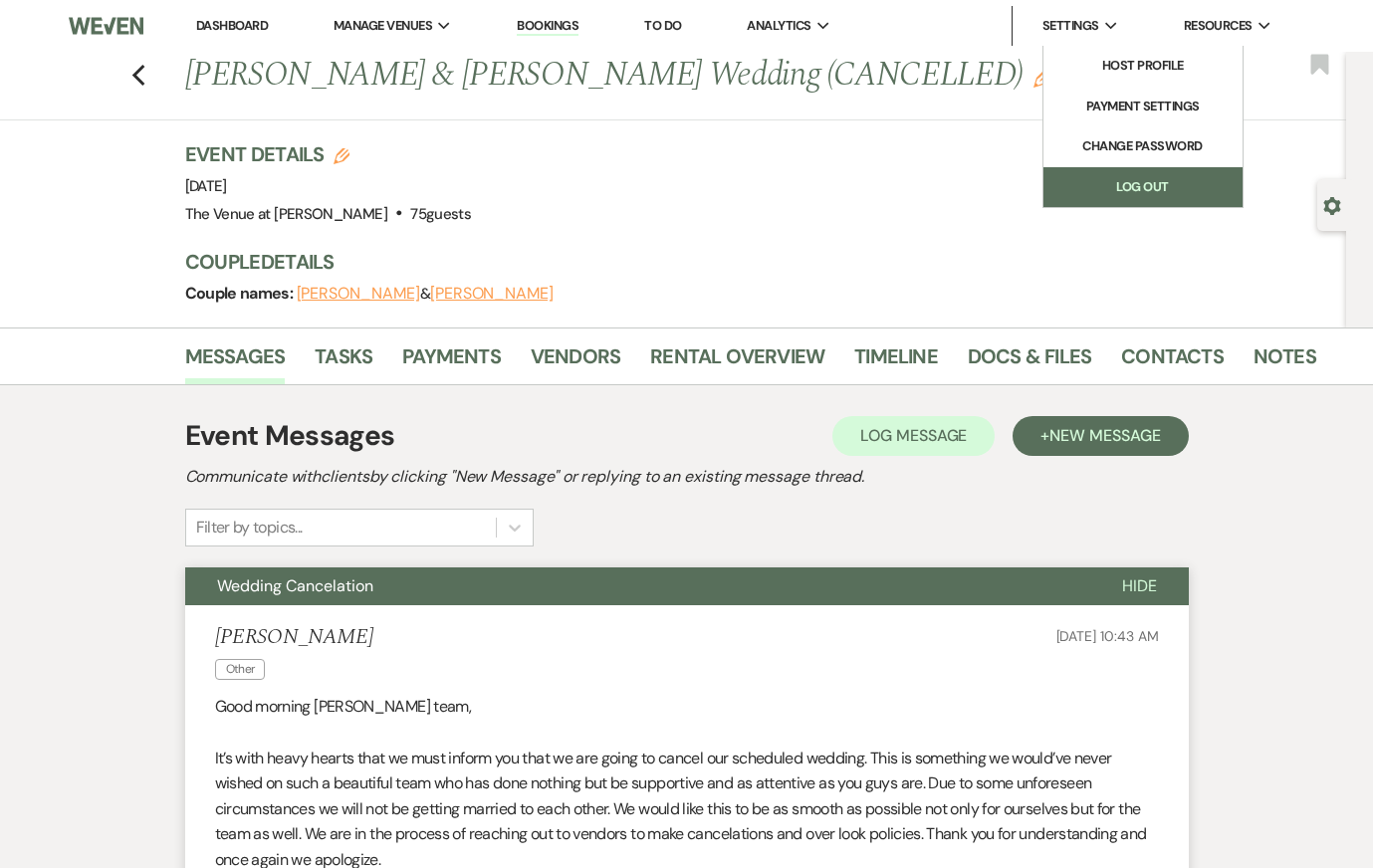 click on "Log Out" at bounding box center [1143, 187] 